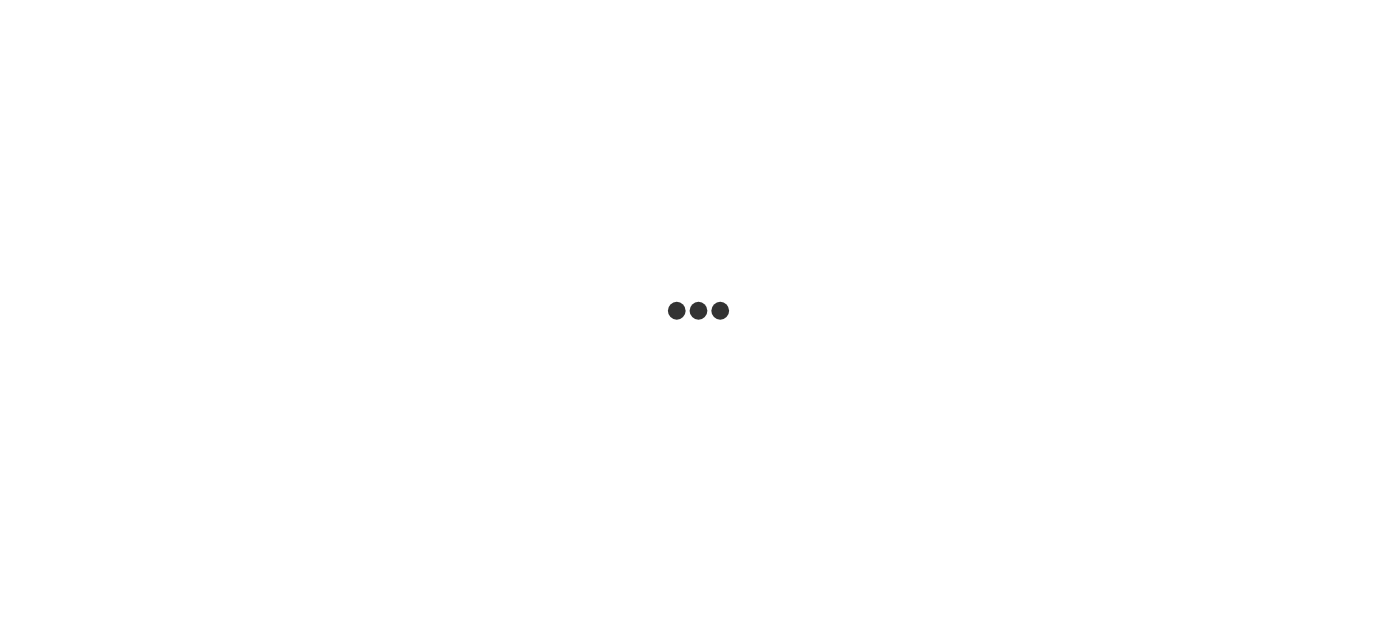 scroll, scrollTop: 0, scrollLeft: 0, axis: both 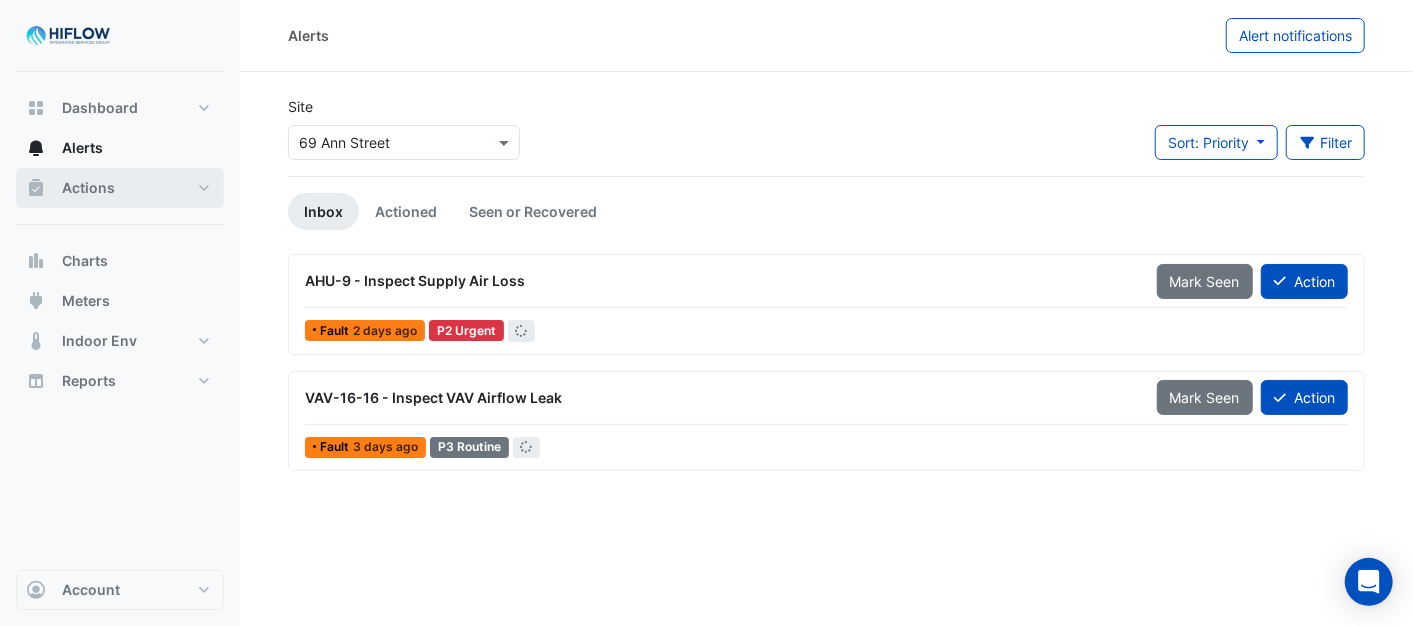 click on "Actions" at bounding box center [120, 188] 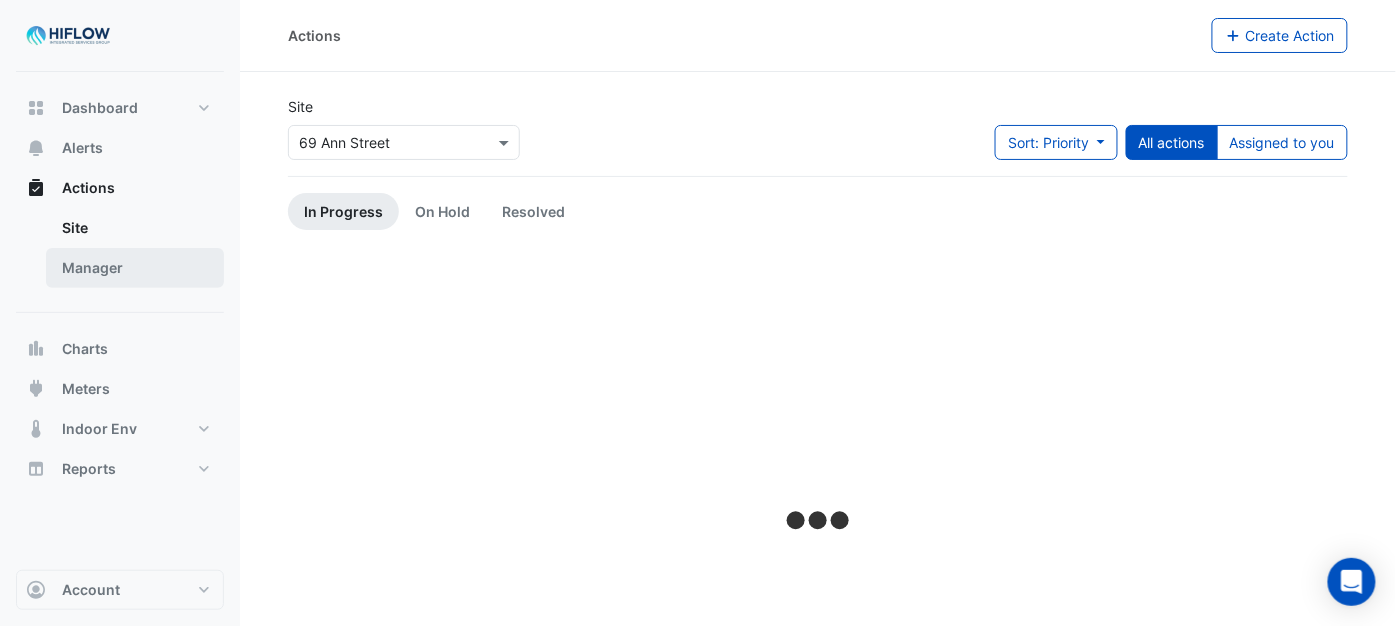 click on "Manager" at bounding box center [135, 268] 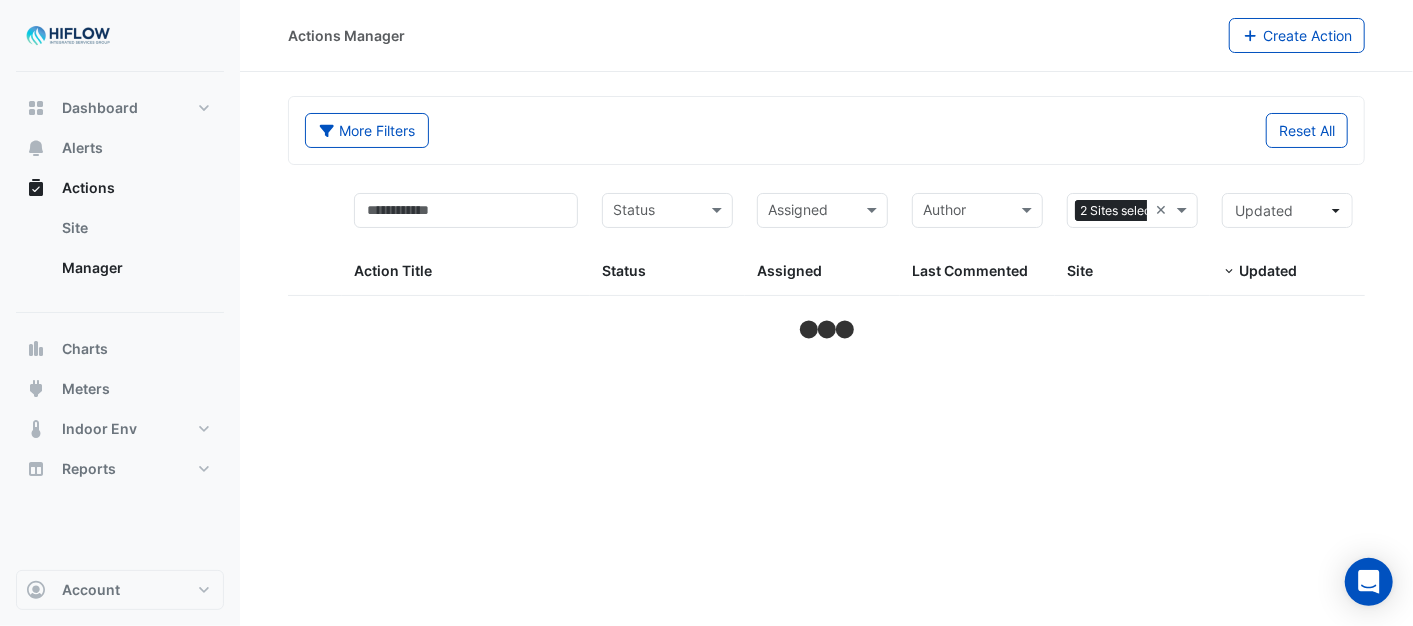 select on "***" 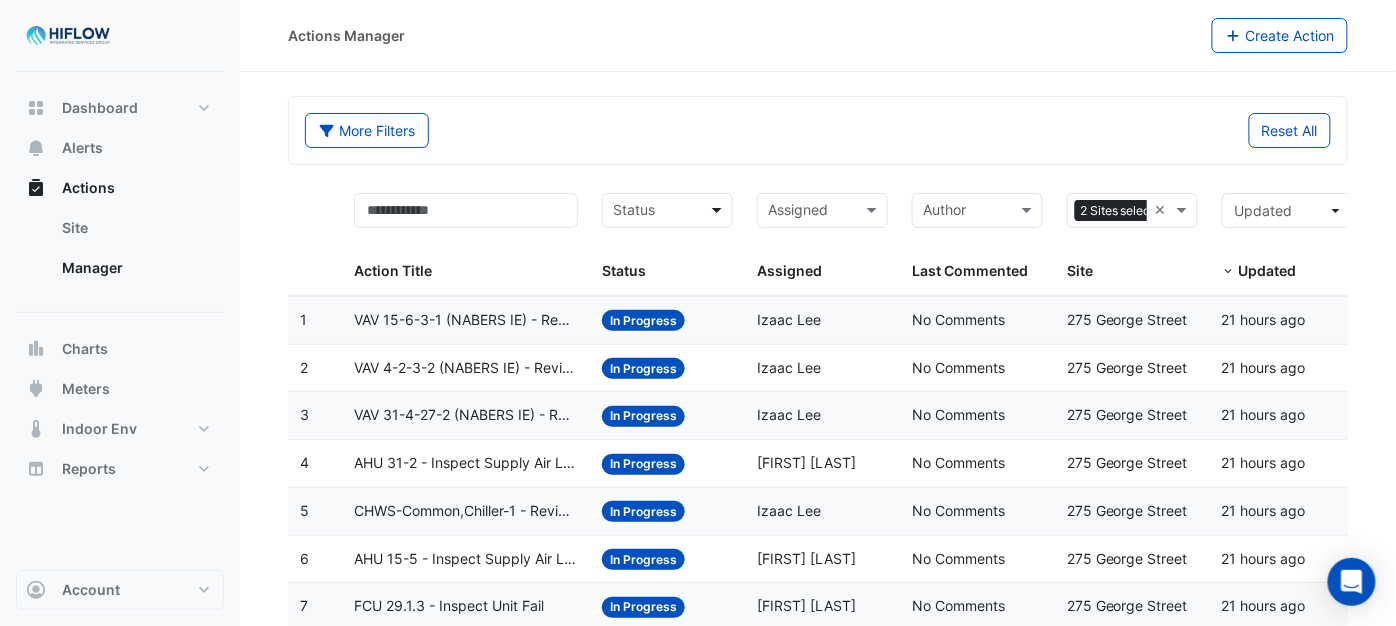 click at bounding box center [719, 210] 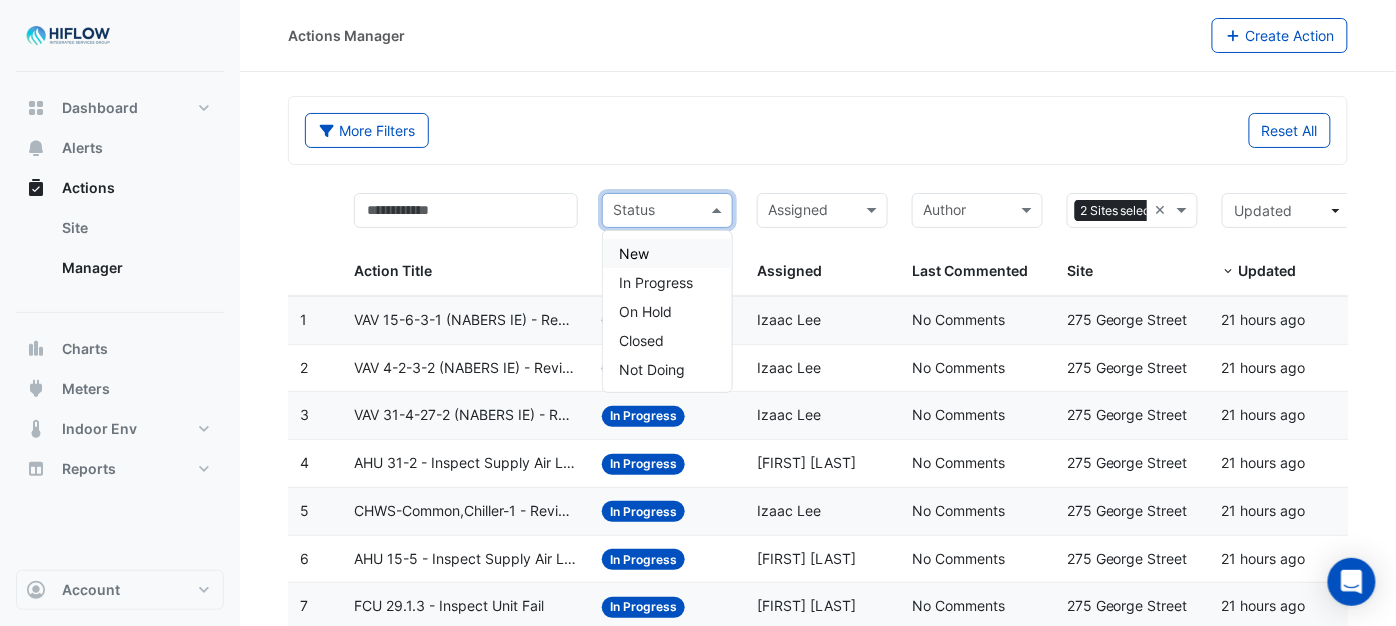 click on "New" at bounding box center [667, 253] 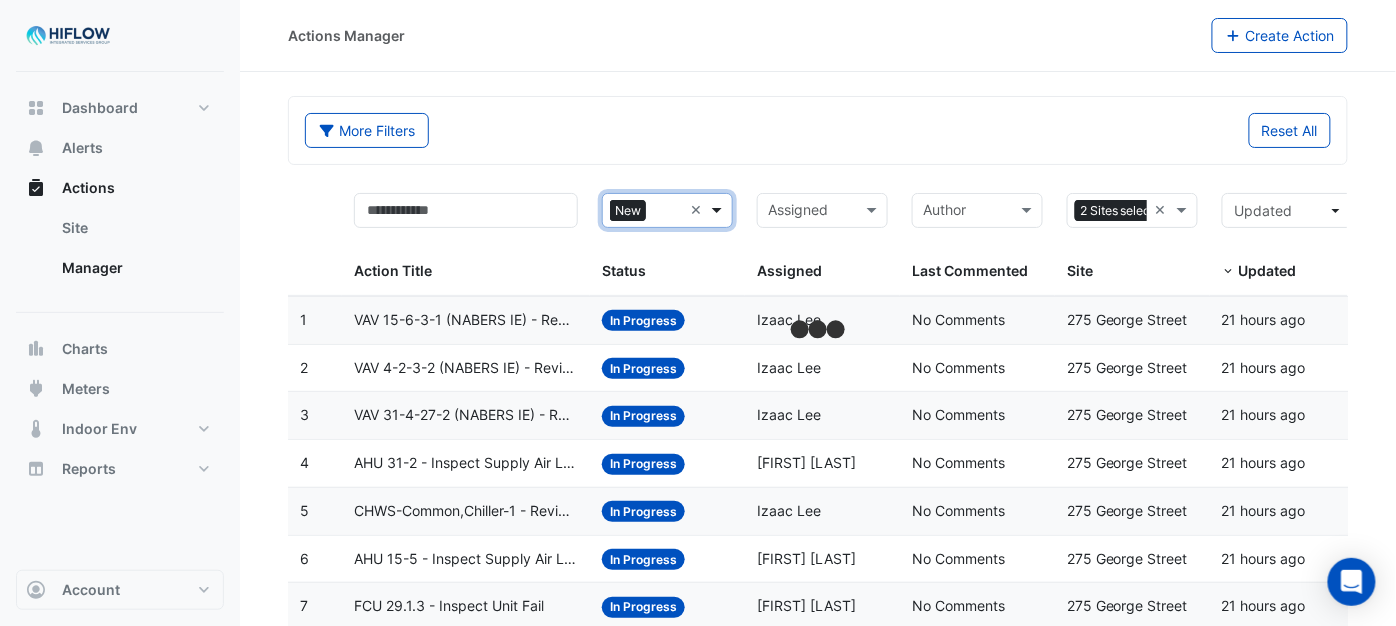 click at bounding box center [719, 210] 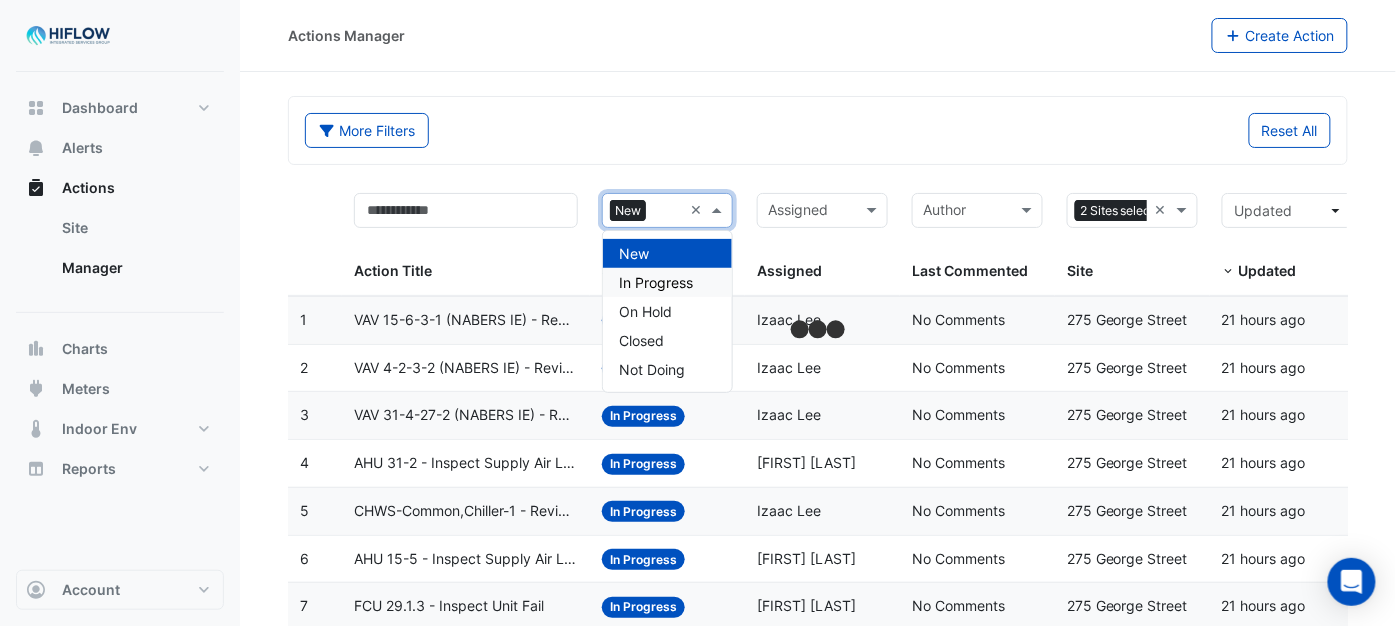 click on "In Progress" at bounding box center [656, 282] 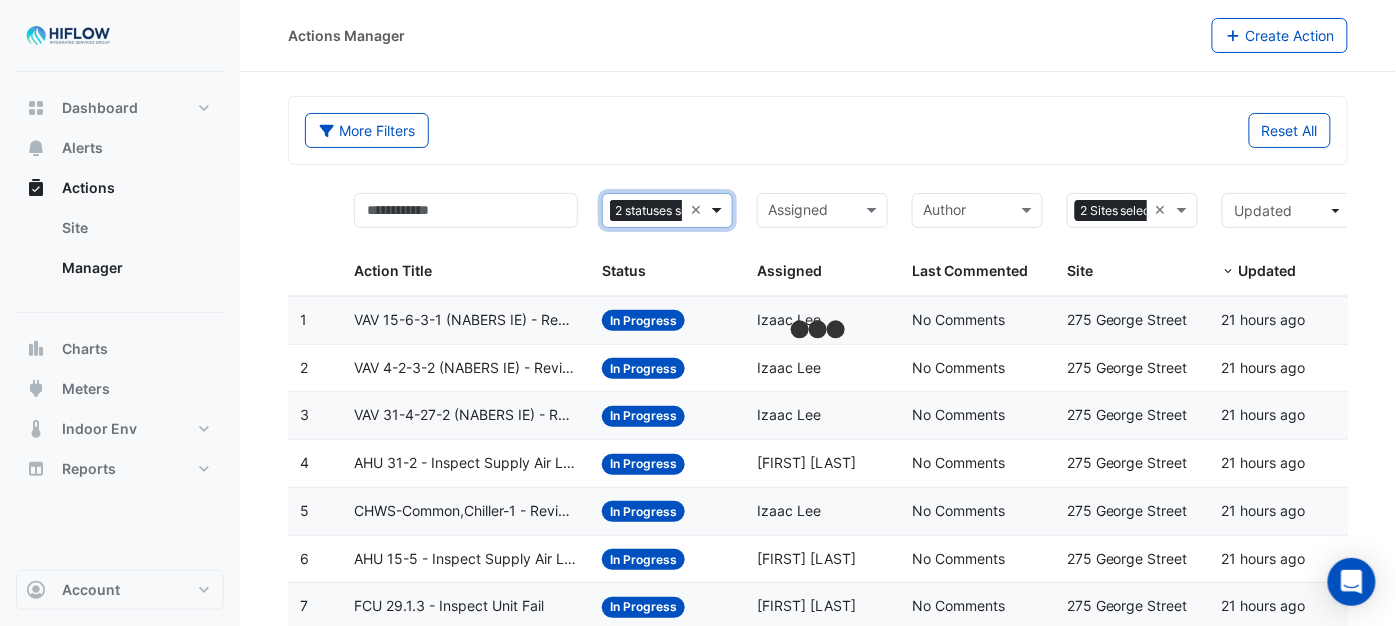click at bounding box center (719, 210) 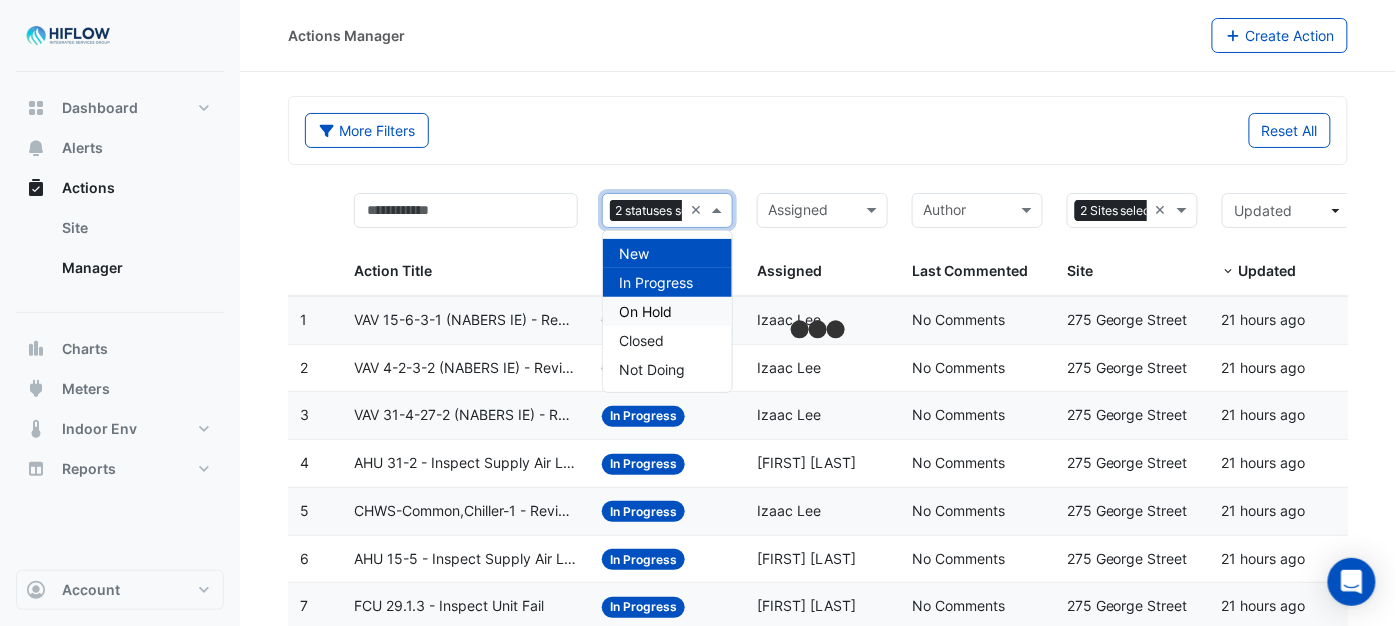 click on "On Hold" at bounding box center [645, 311] 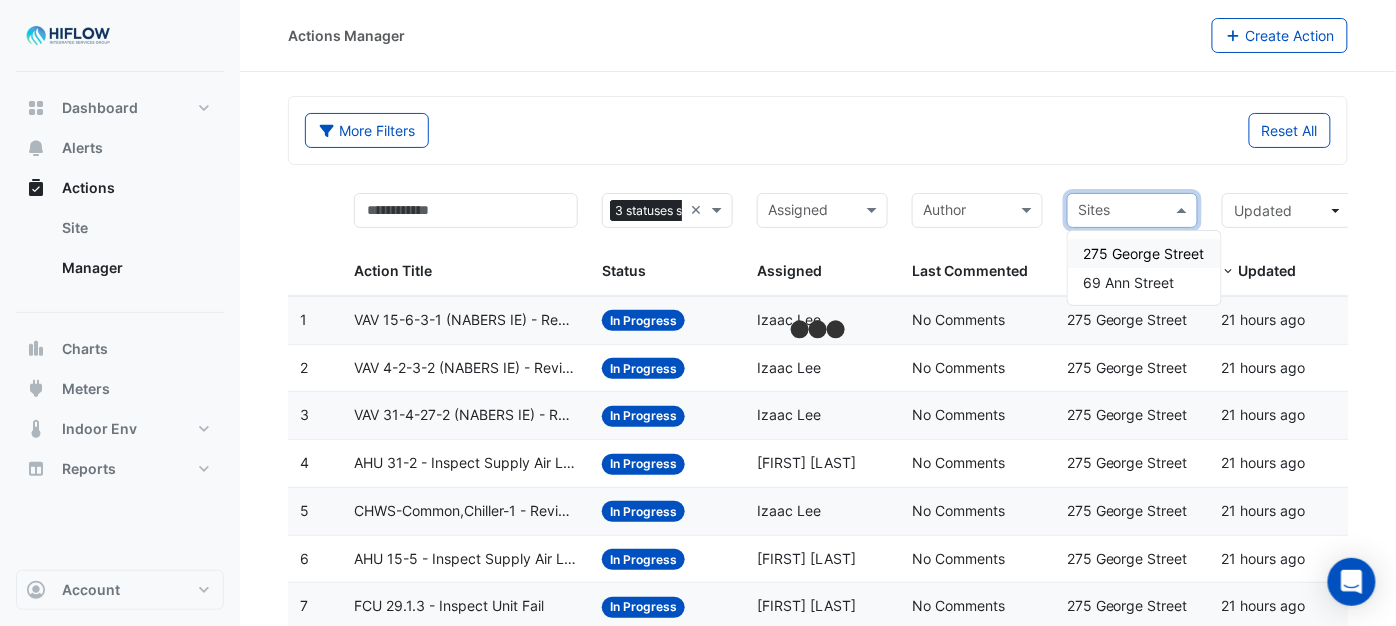 click at bounding box center (1121, 212) 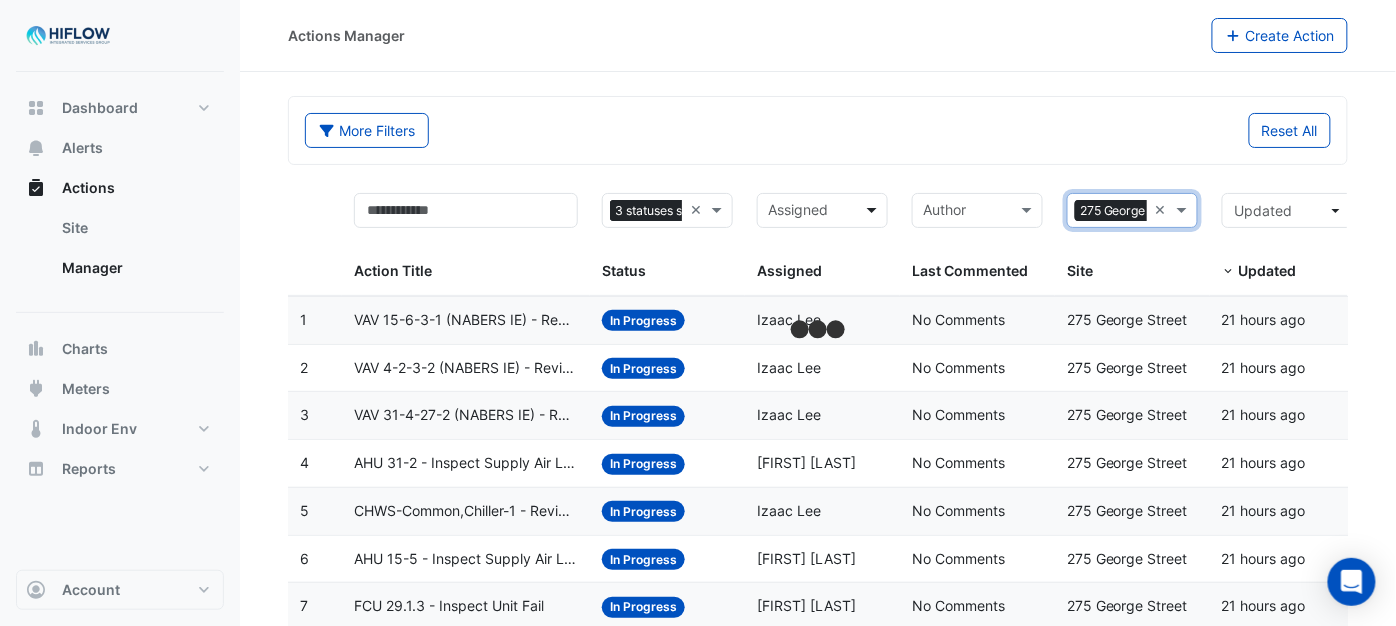 click at bounding box center [874, 210] 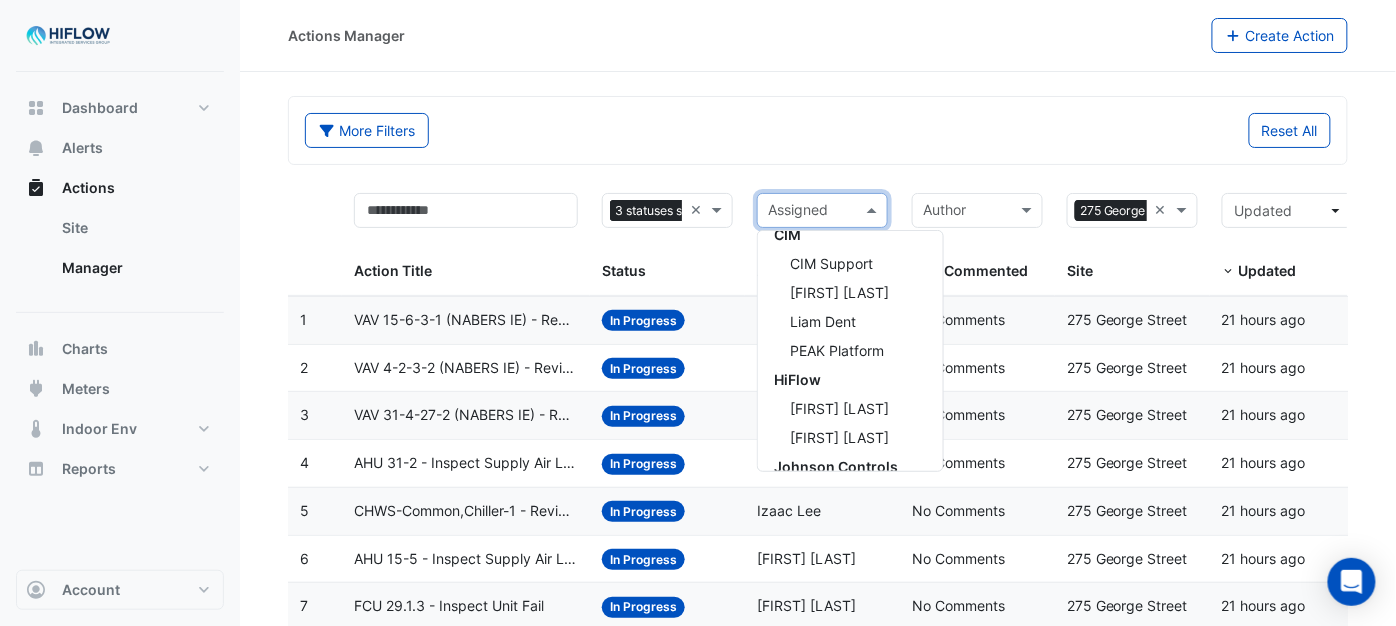 scroll, scrollTop: 297, scrollLeft: 0, axis: vertical 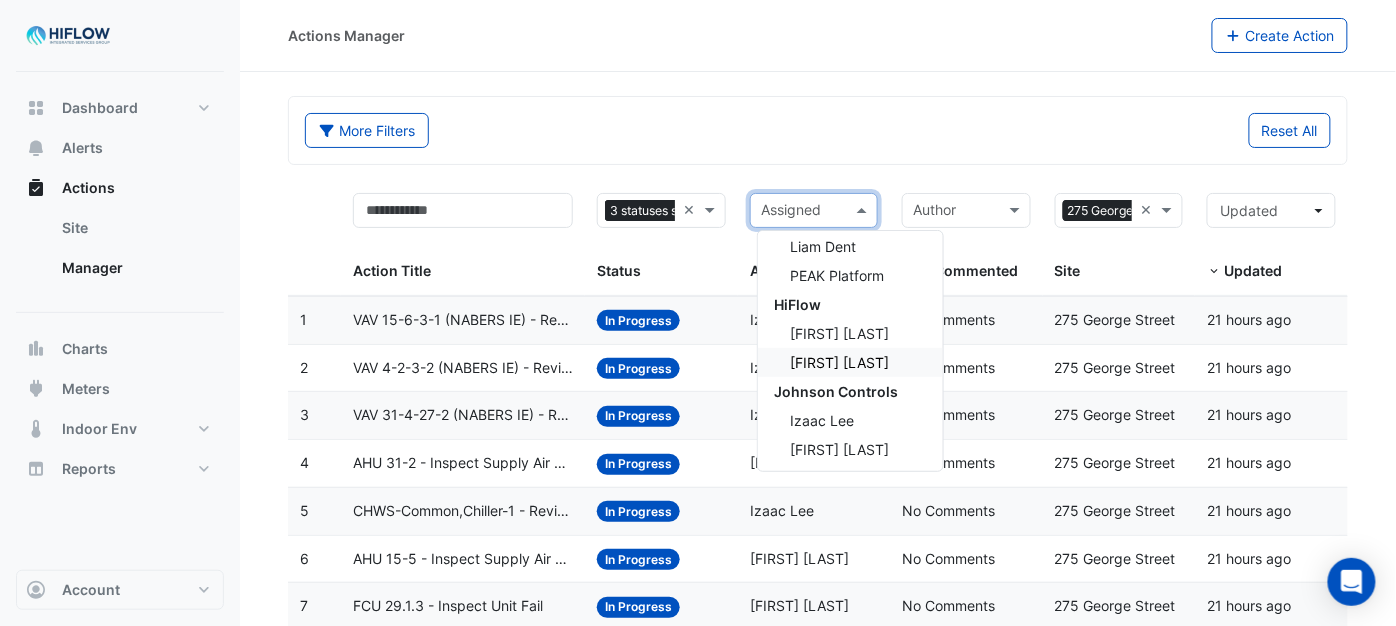 click on "Brent Kessell" at bounding box center [839, 362] 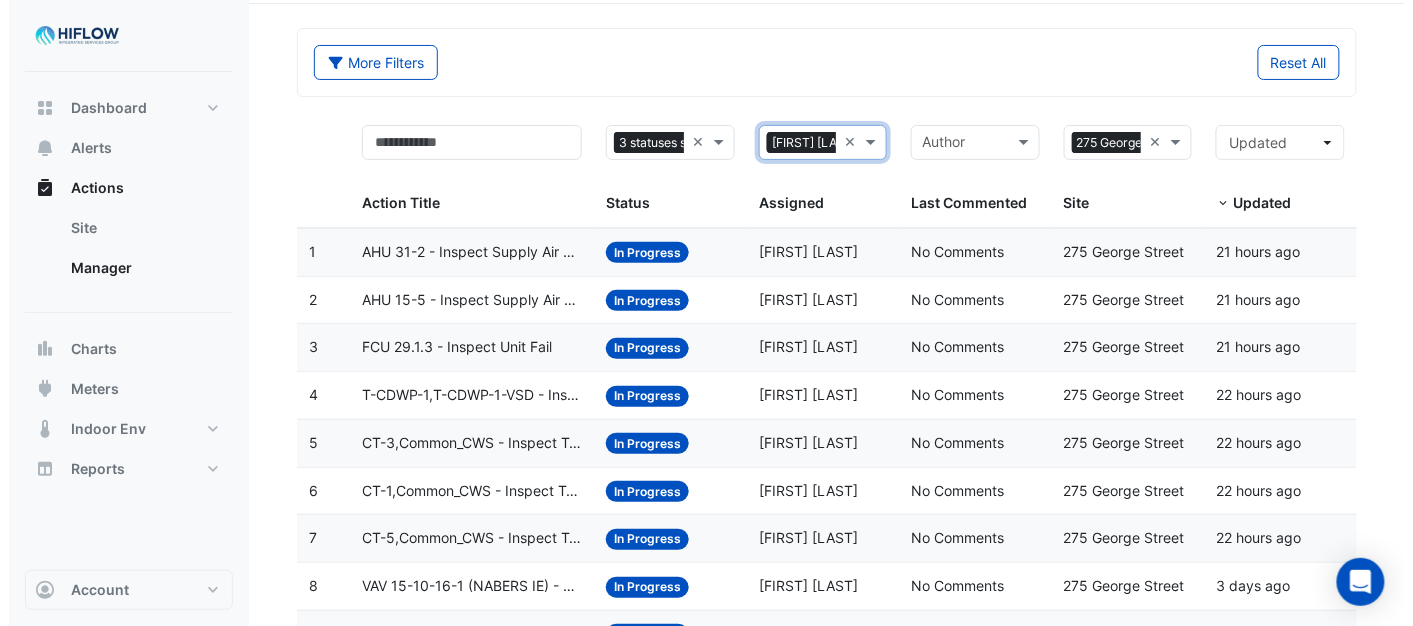 scroll, scrollTop: 0, scrollLeft: 0, axis: both 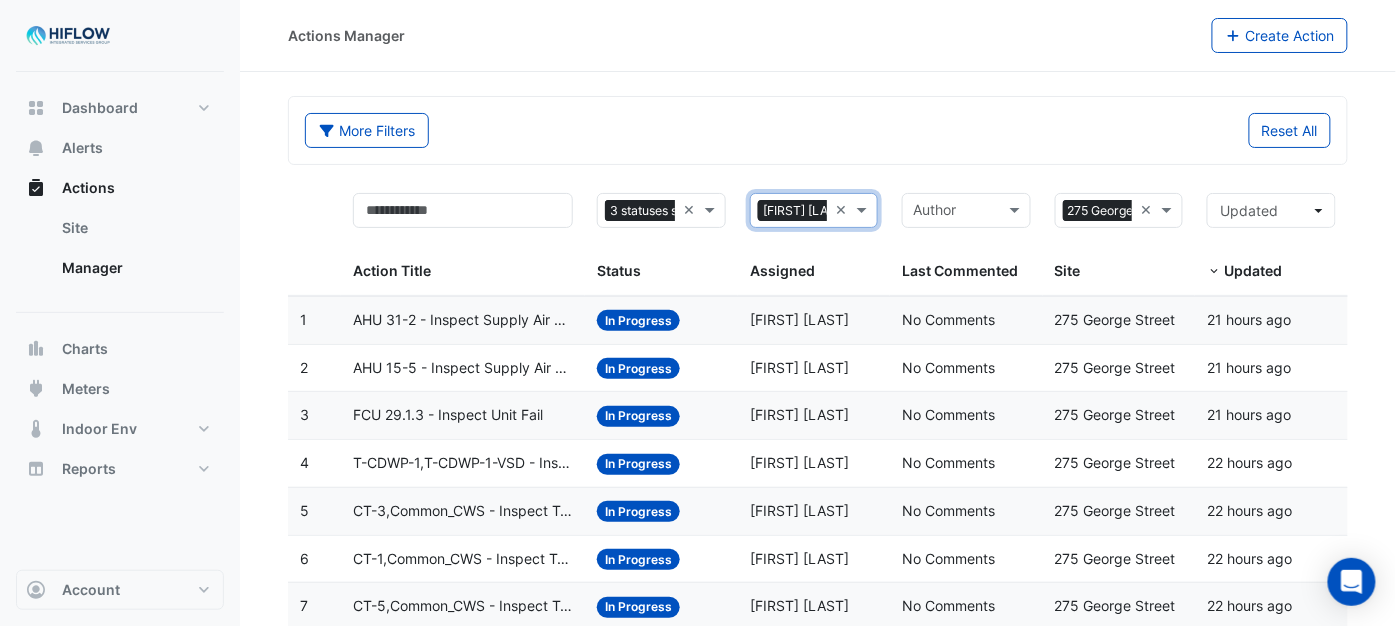 click on "AHU 31-2 - Inspect Supply Air Loss" 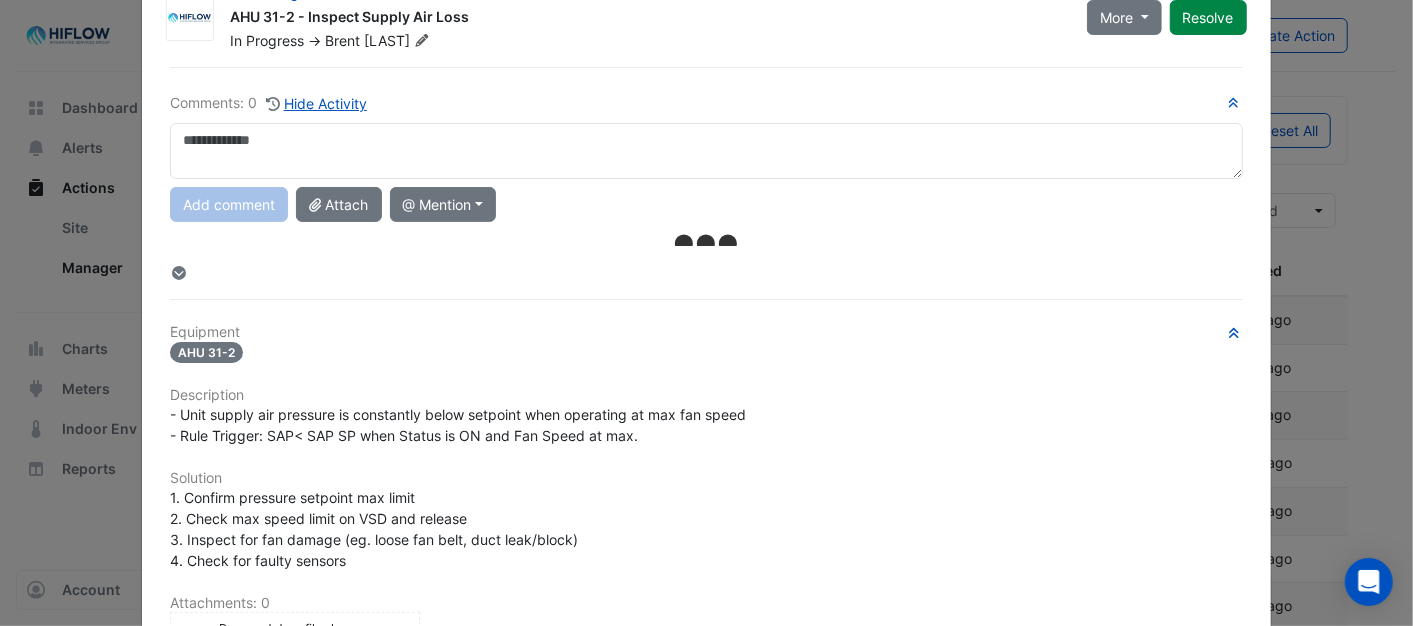 scroll, scrollTop: 0, scrollLeft: 0, axis: both 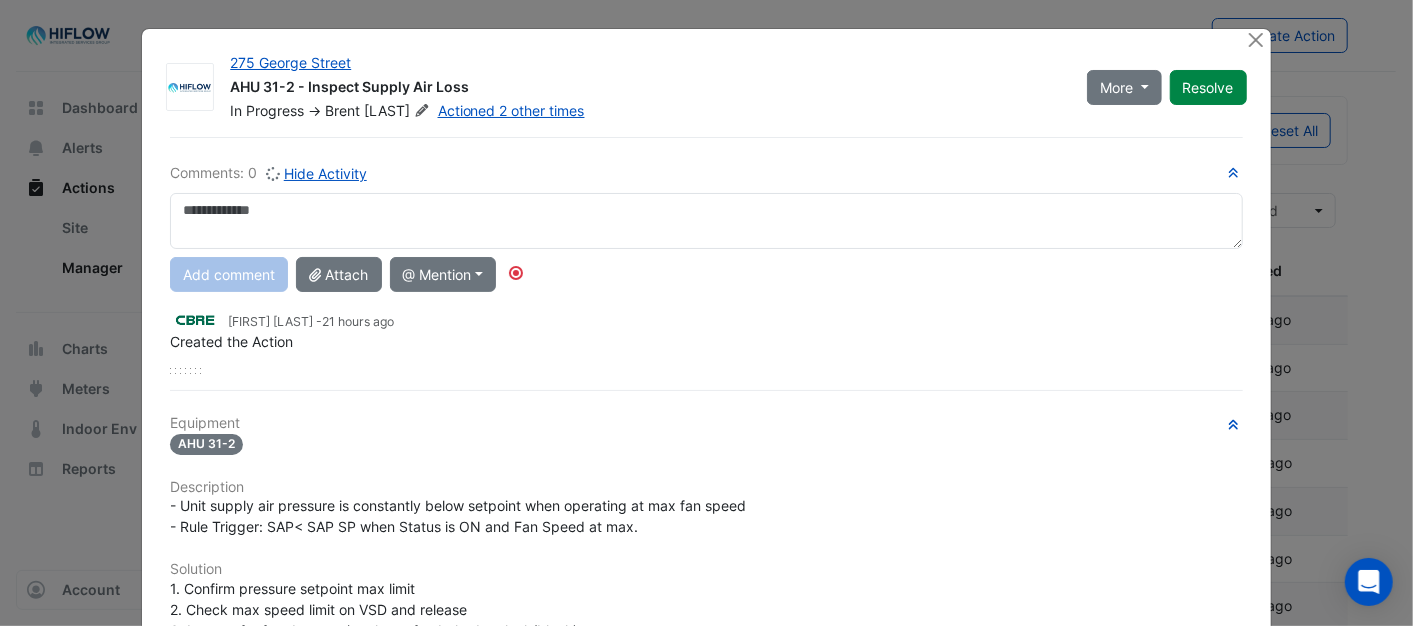 click at bounding box center (706, 221) 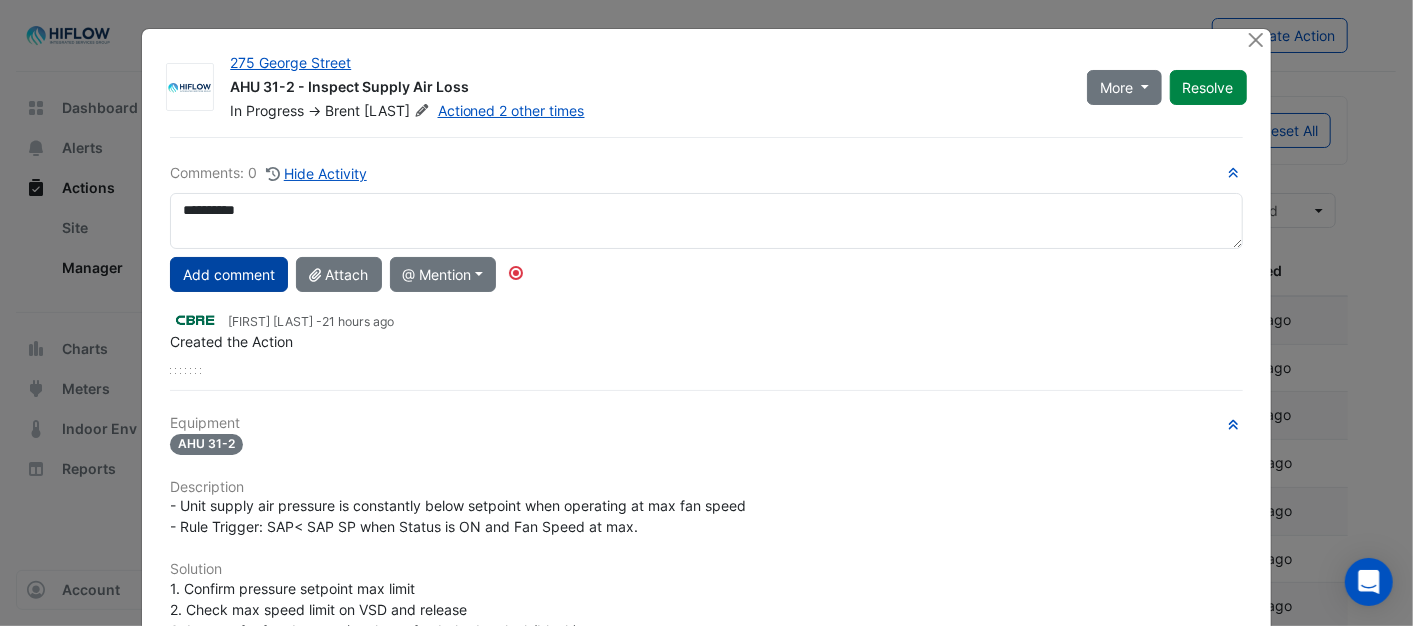 type on "**********" 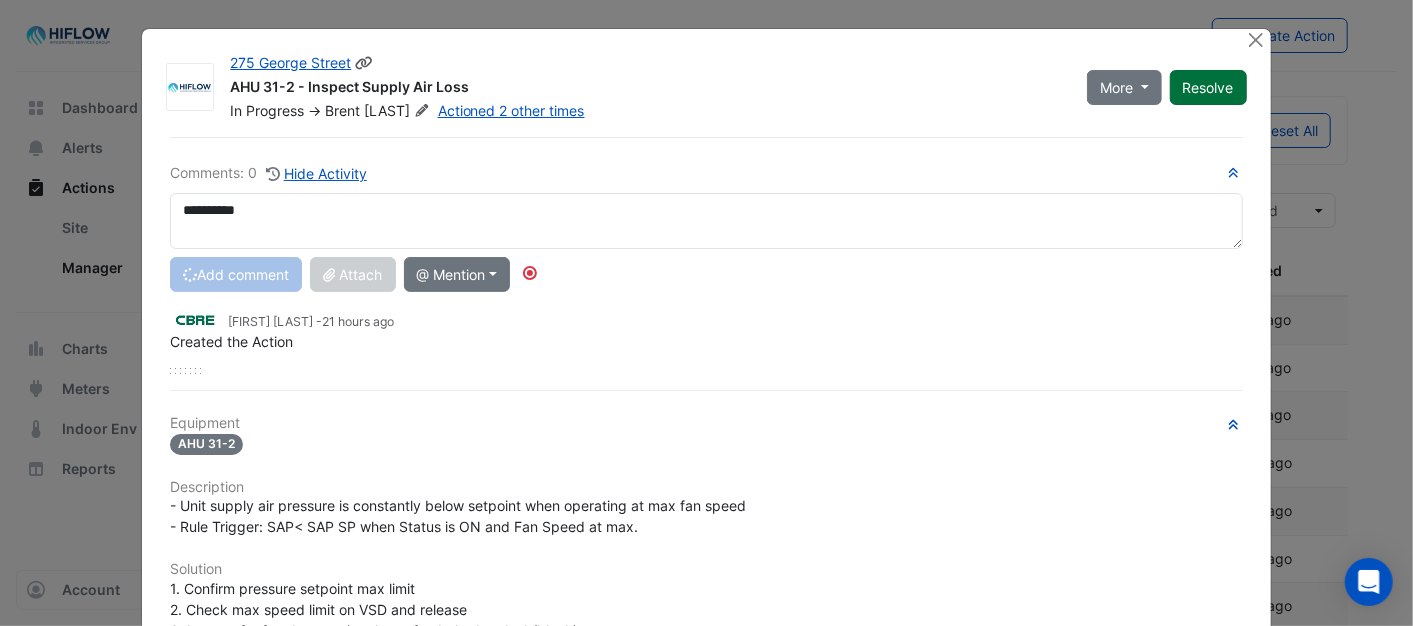 click on "Resolve" 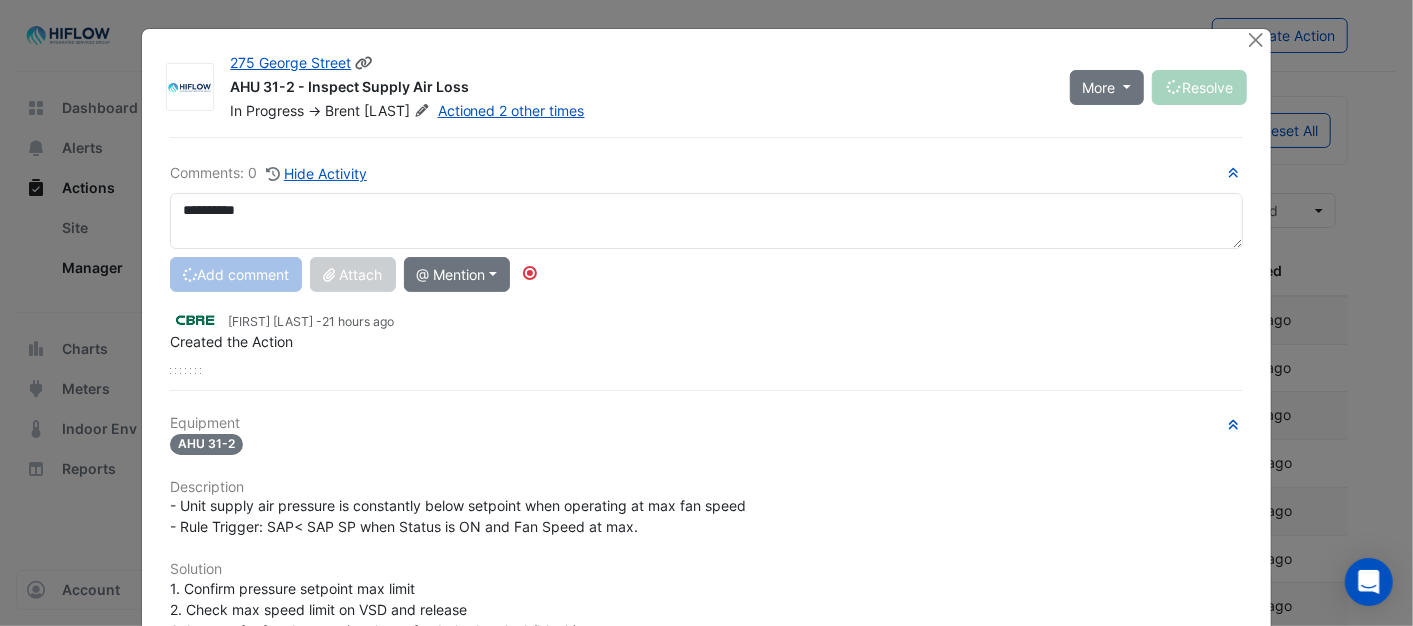type 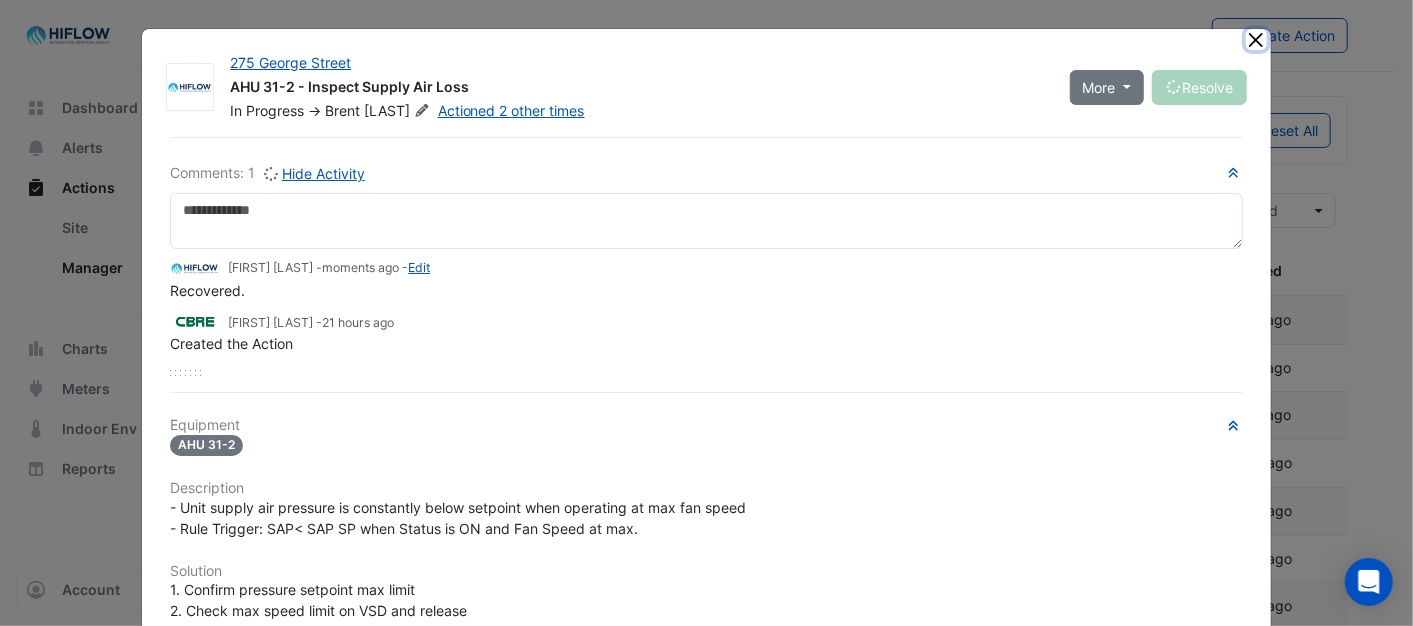 click 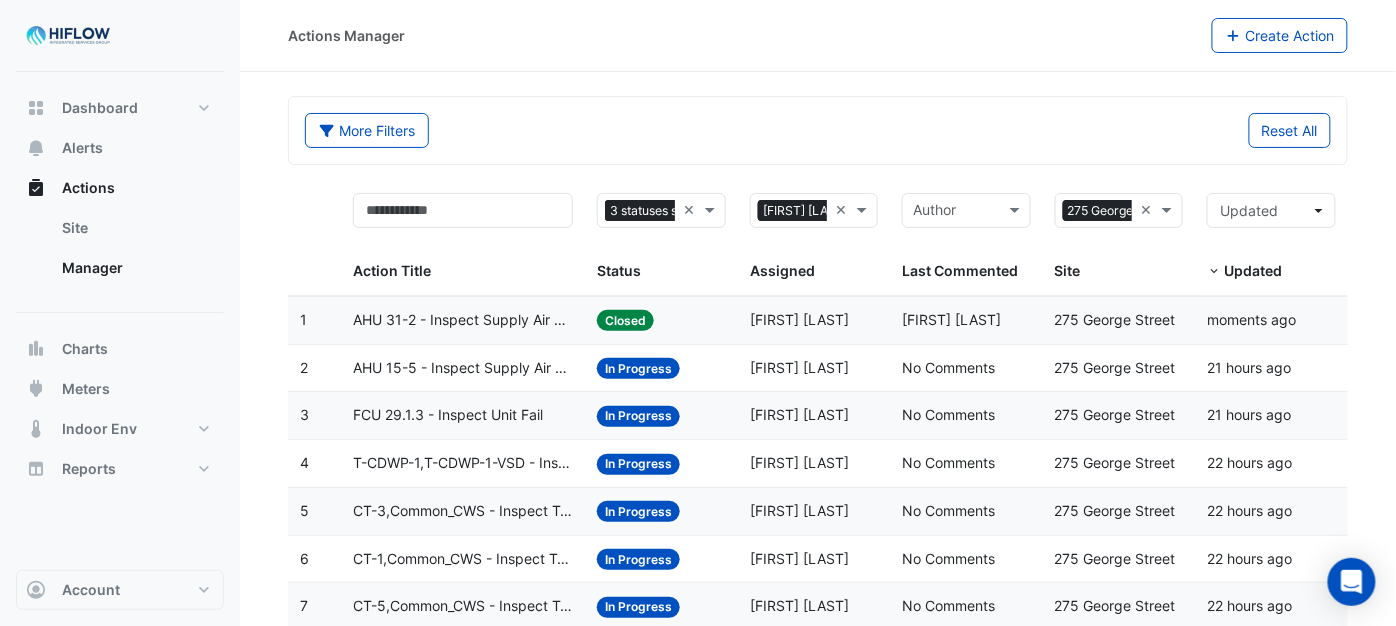 click on "AHU 15-5 - Inspect Supply Air Loss" 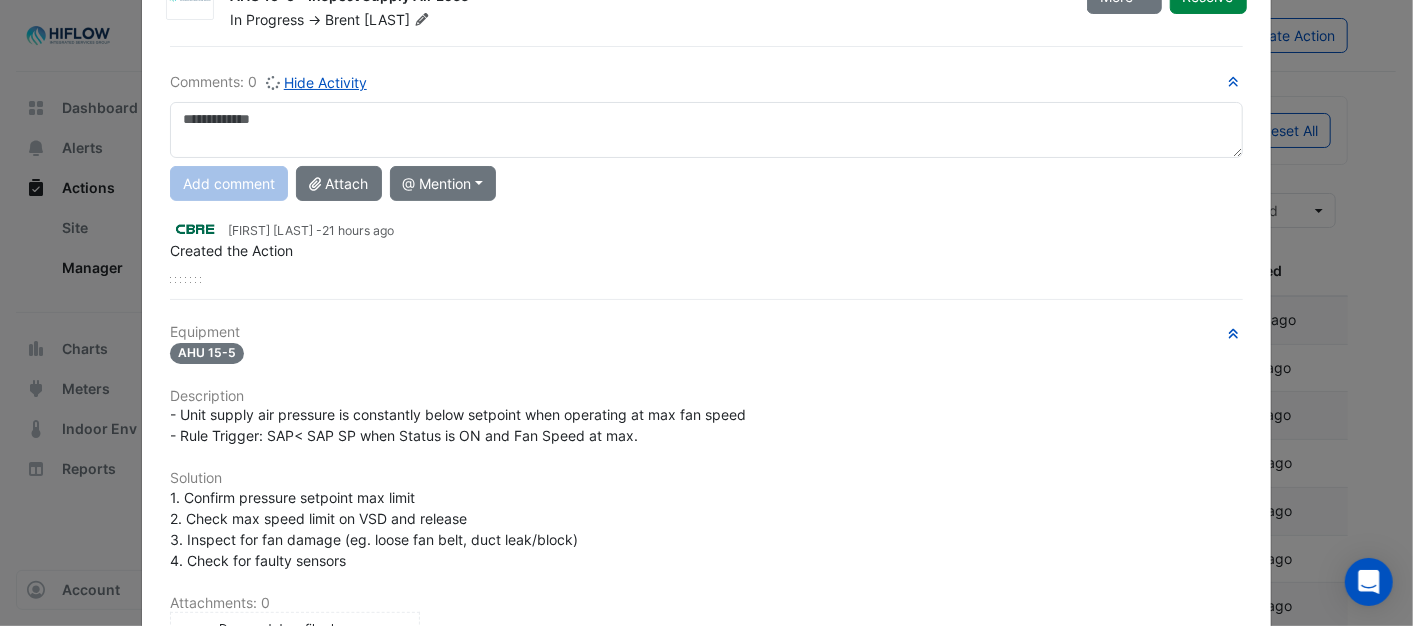scroll, scrollTop: 82, scrollLeft: 0, axis: vertical 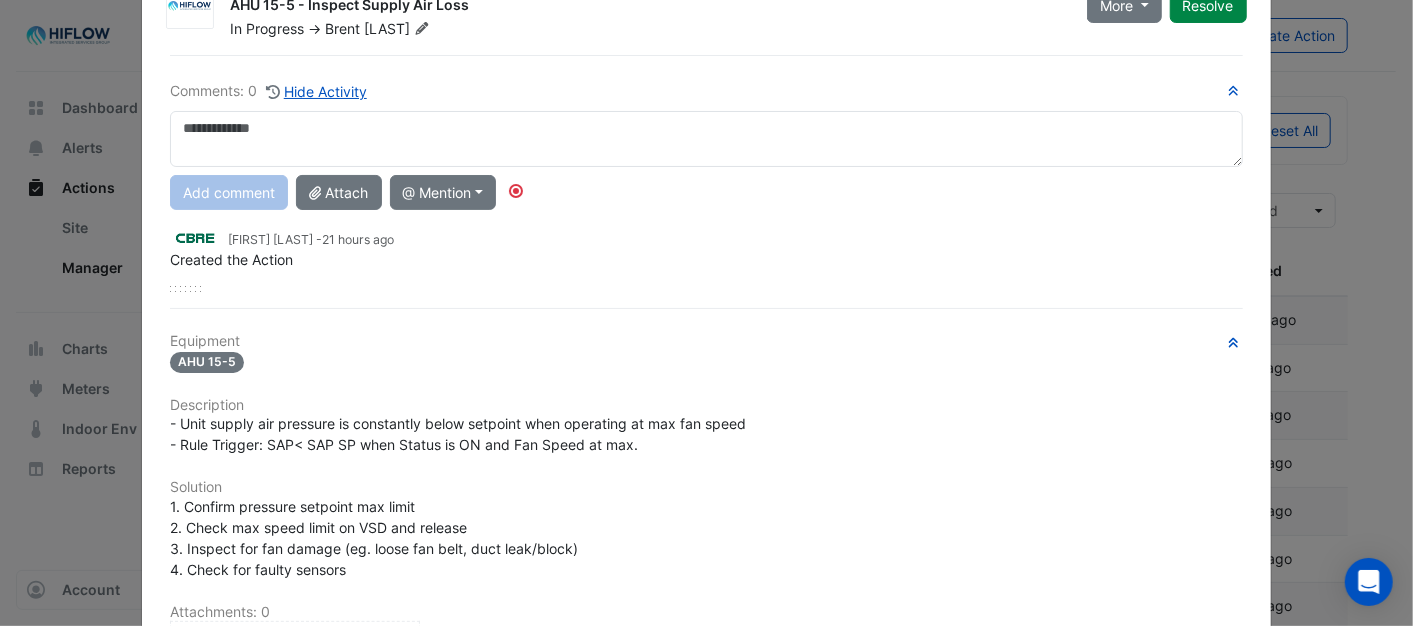 drag, startPoint x: 222, startPoint y: 126, endPoint x: 685, endPoint y: 306, distance: 496.75848 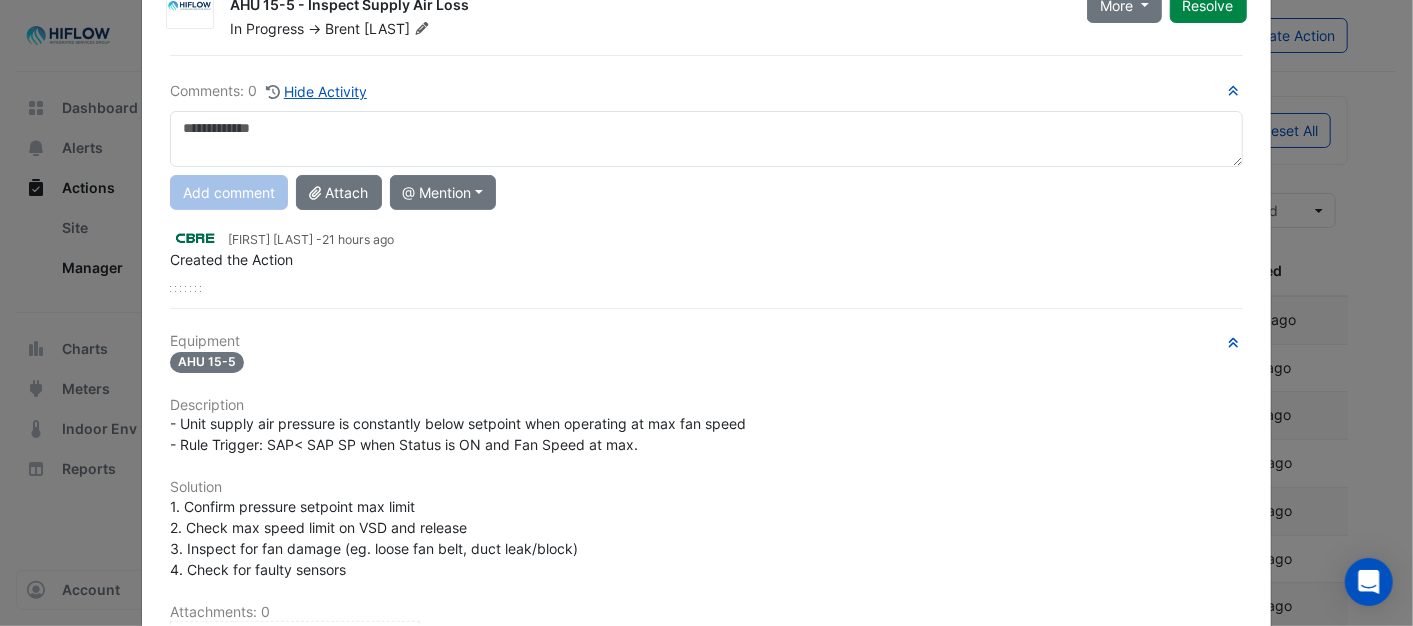 drag, startPoint x: 191, startPoint y: 130, endPoint x: 640, endPoint y: 324, distance: 489.1186 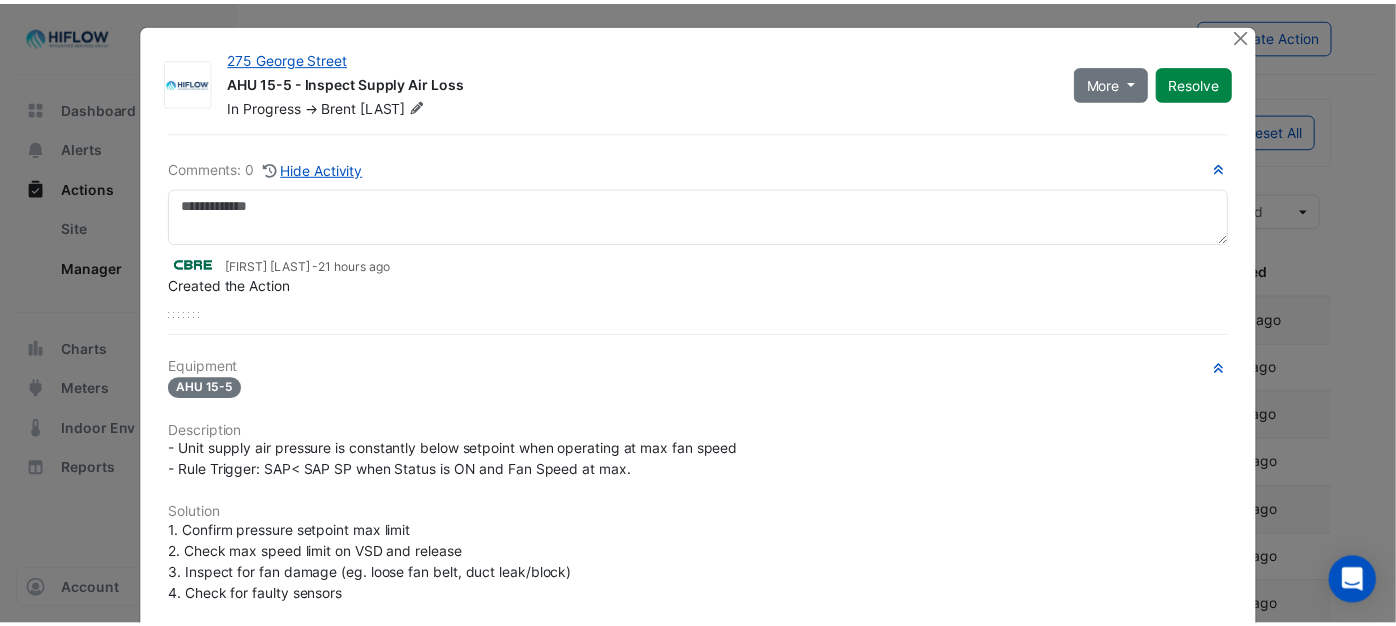 scroll, scrollTop: 0, scrollLeft: 0, axis: both 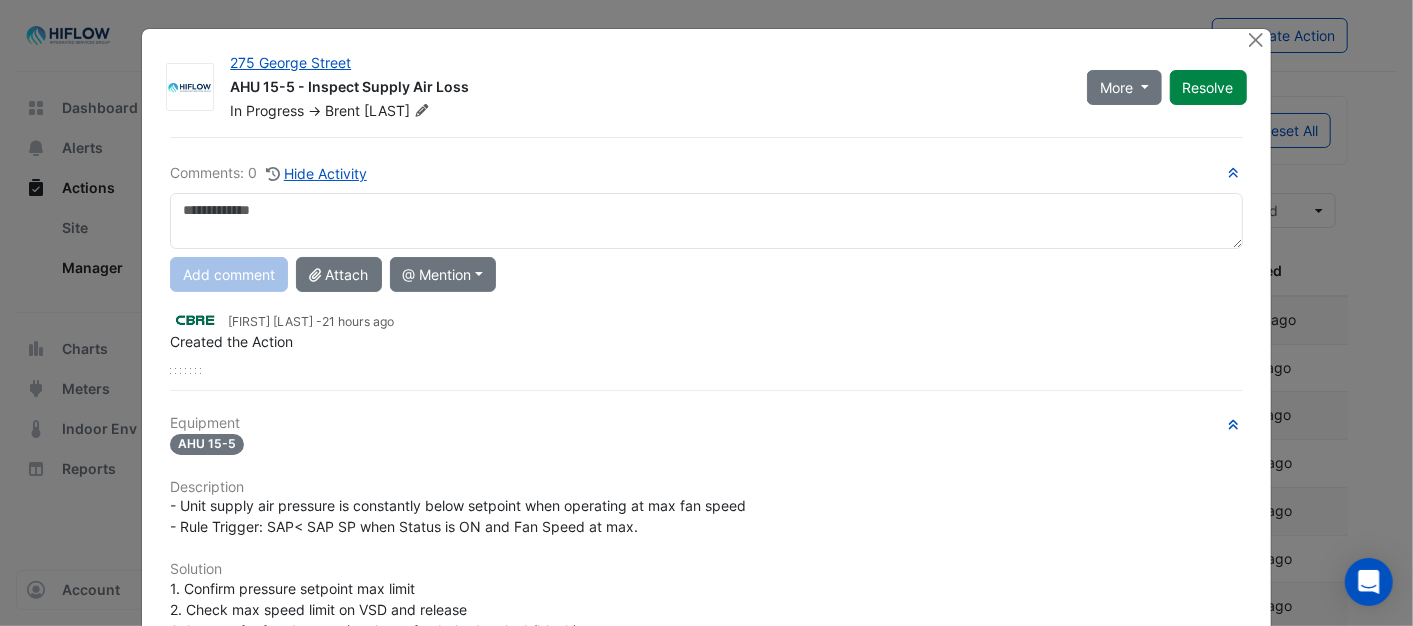 drag, startPoint x: 212, startPoint y: 216, endPoint x: 666, endPoint y: 351, distance: 473.64648 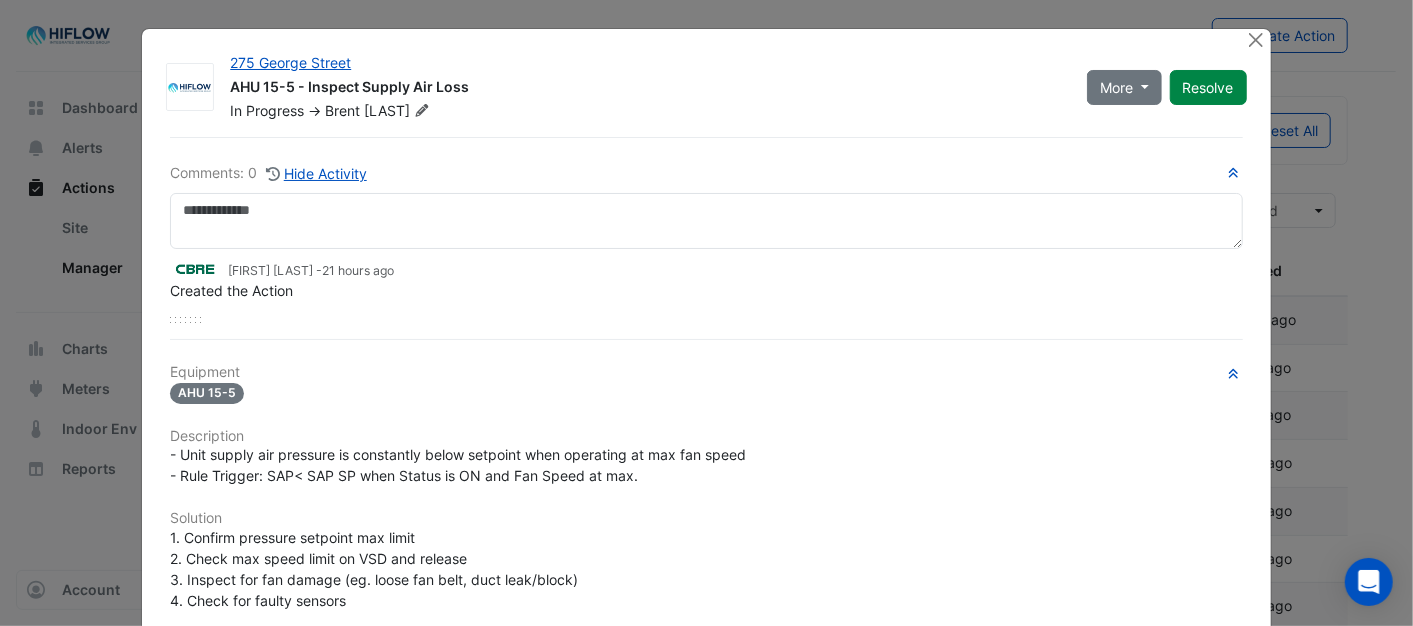 drag, startPoint x: 192, startPoint y: 192, endPoint x: 197, endPoint y: 203, distance: 12.083046 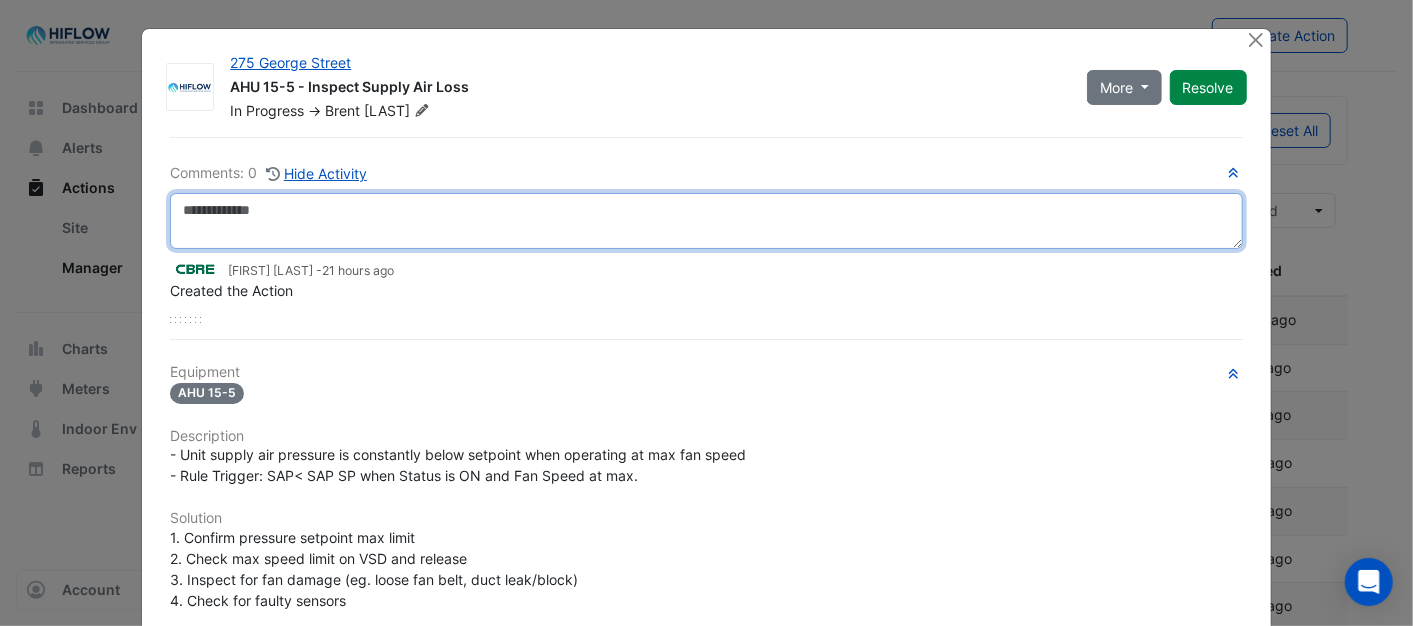 click at bounding box center [706, 221] 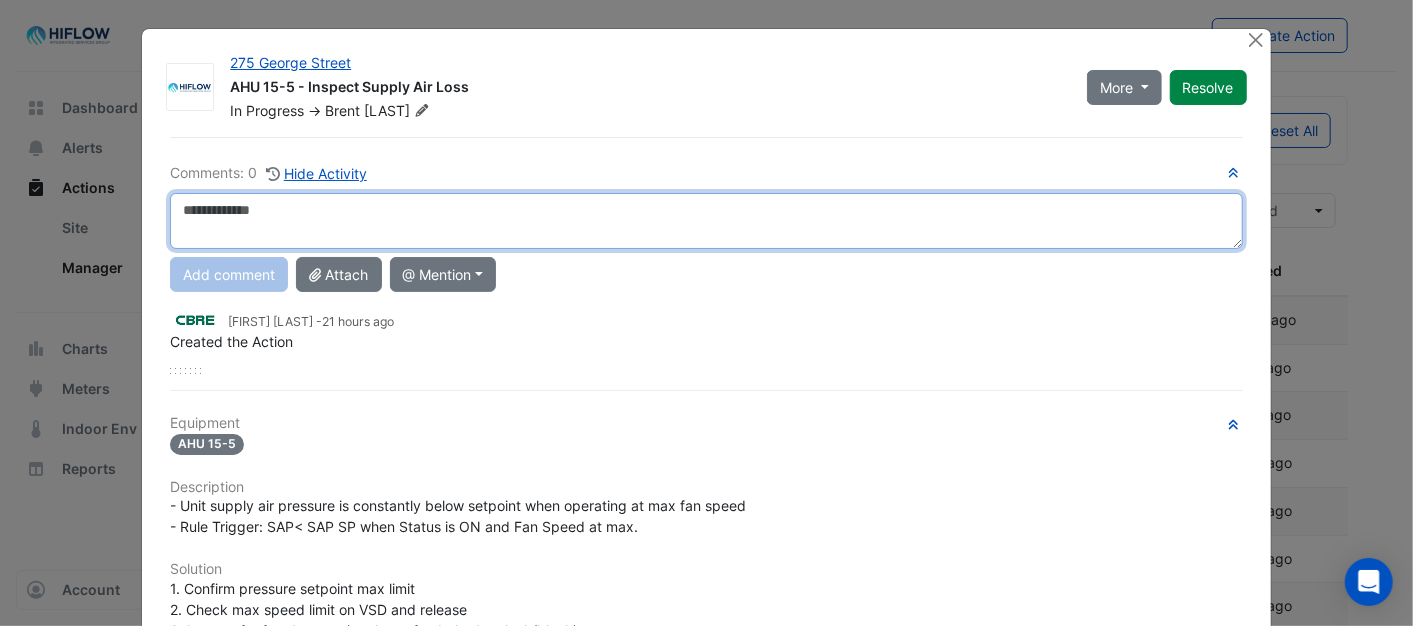 click at bounding box center (706, 221) 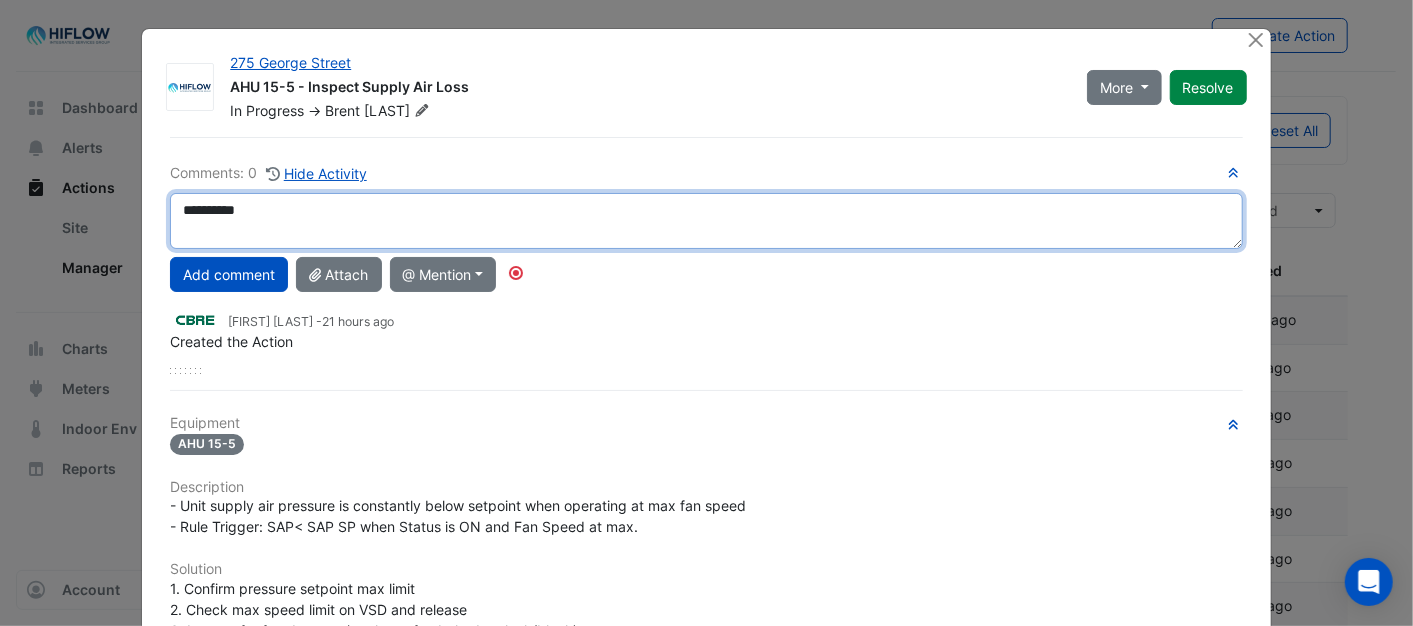 drag, startPoint x: 246, startPoint y: 204, endPoint x: 162, endPoint y: 213, distance: 84.48077 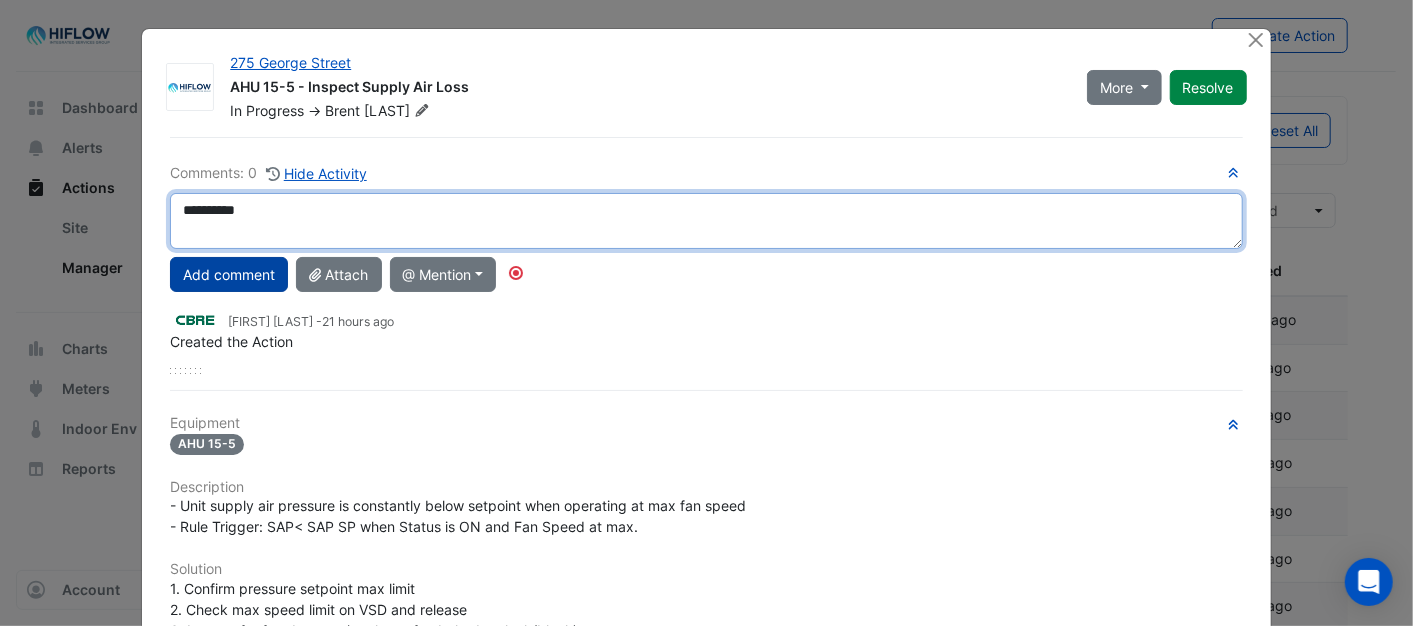 type on "**********" 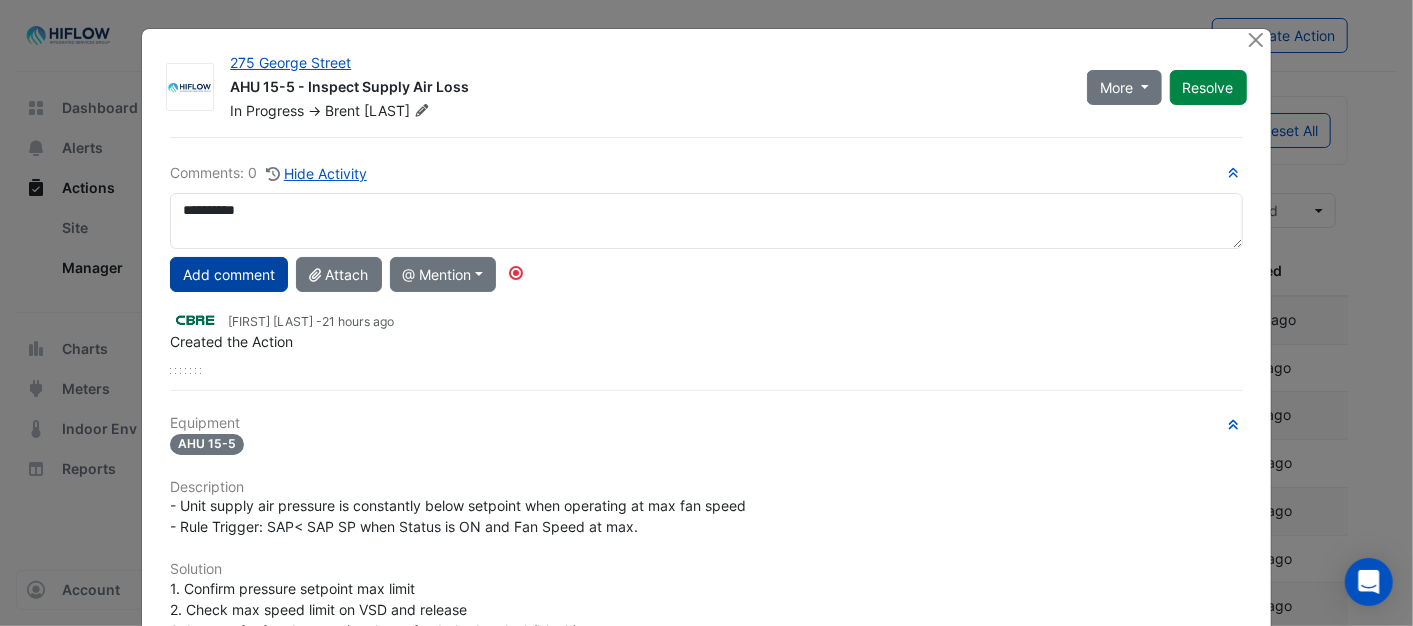 click on "Add comment" 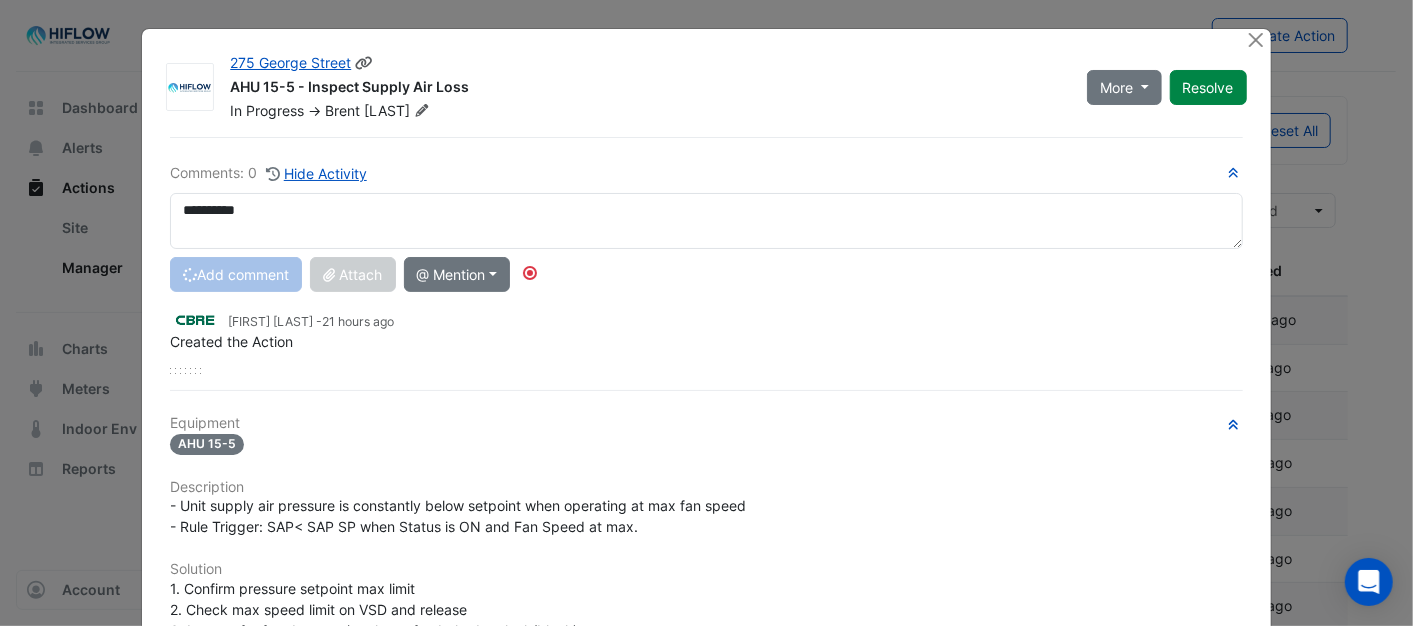 click on "Resolve" 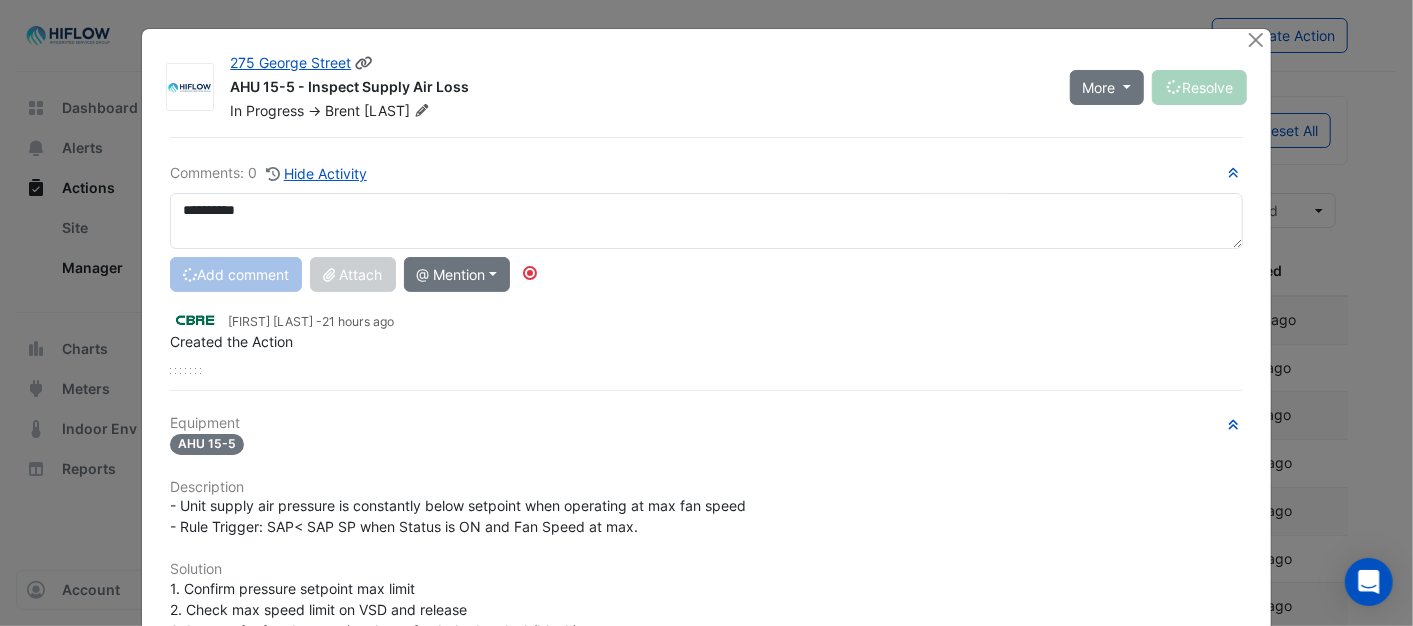 type 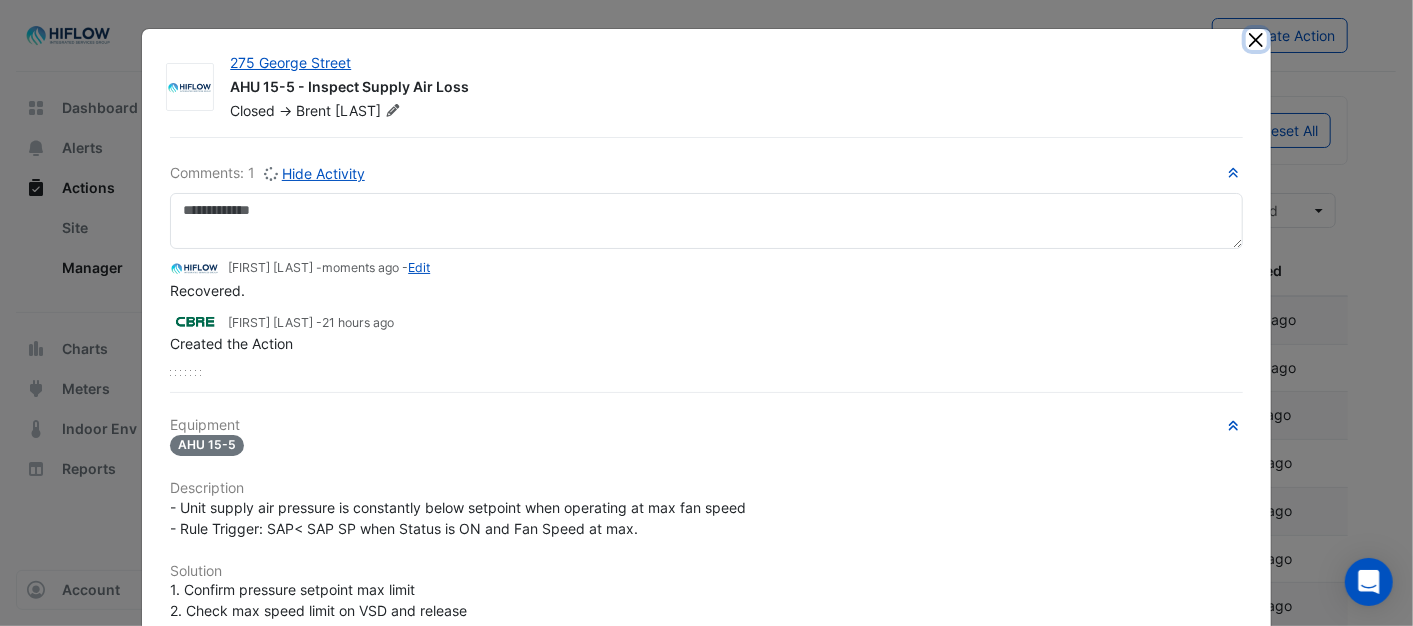 click 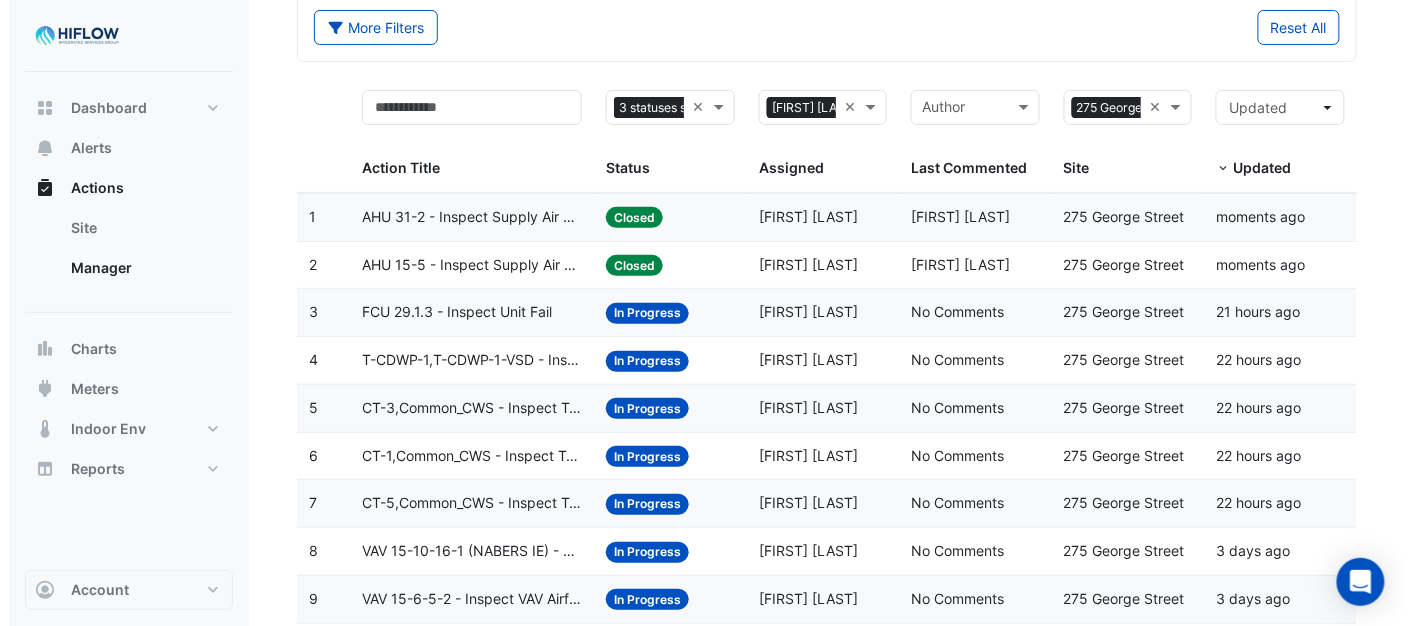 scroll, scrollTop: 111, scrollLeft: 0, axis: vertical 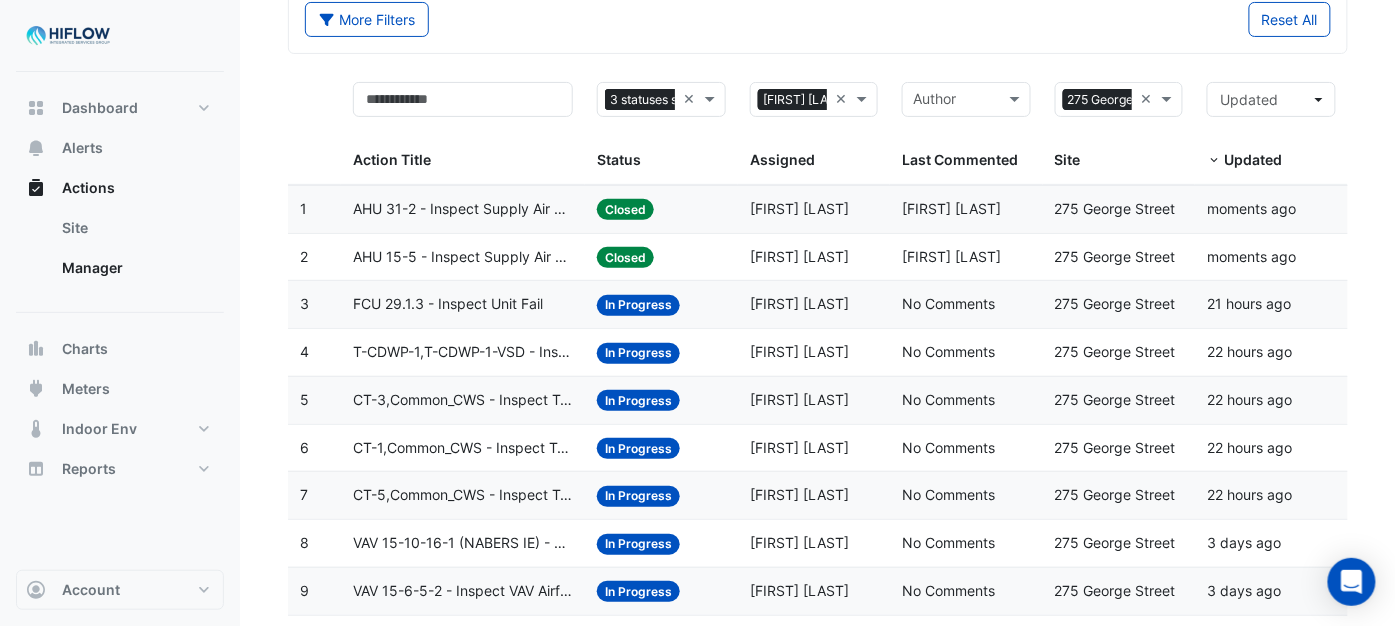 click on "FCU 29.1.3 - Inspect Unit Fail" 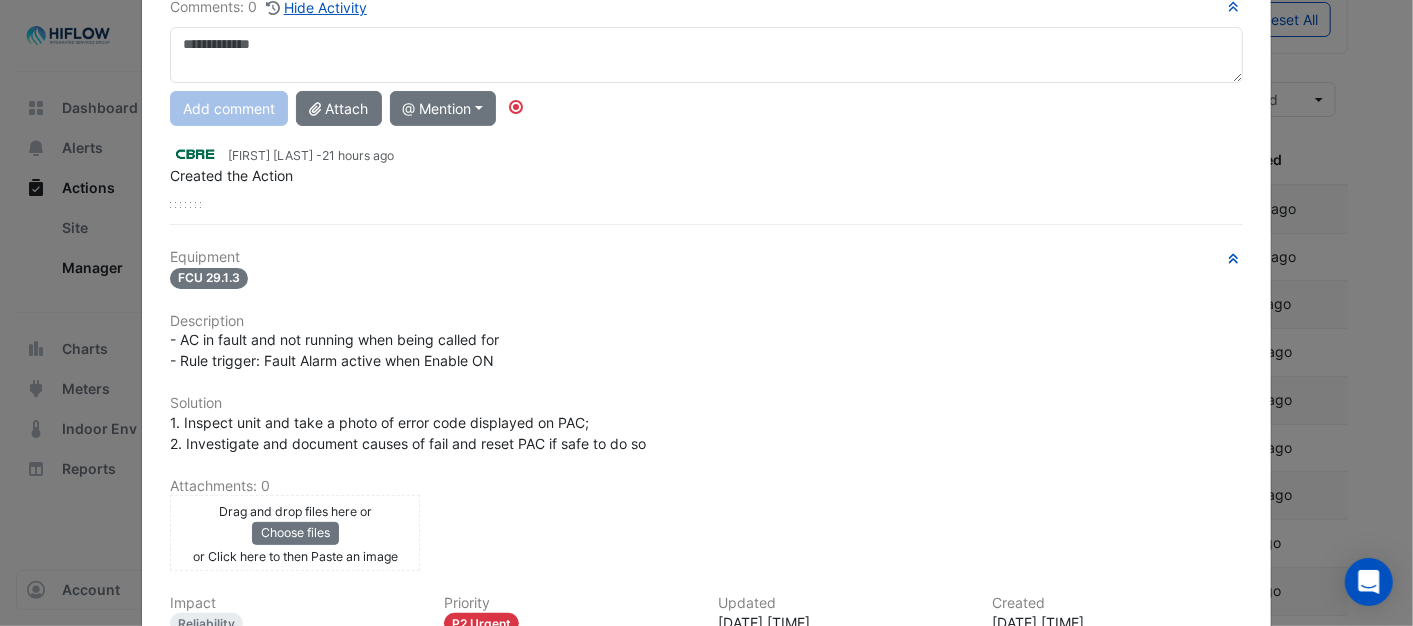 scroll, scrollTop: 61, scrollLeft: 0, axis: vertical 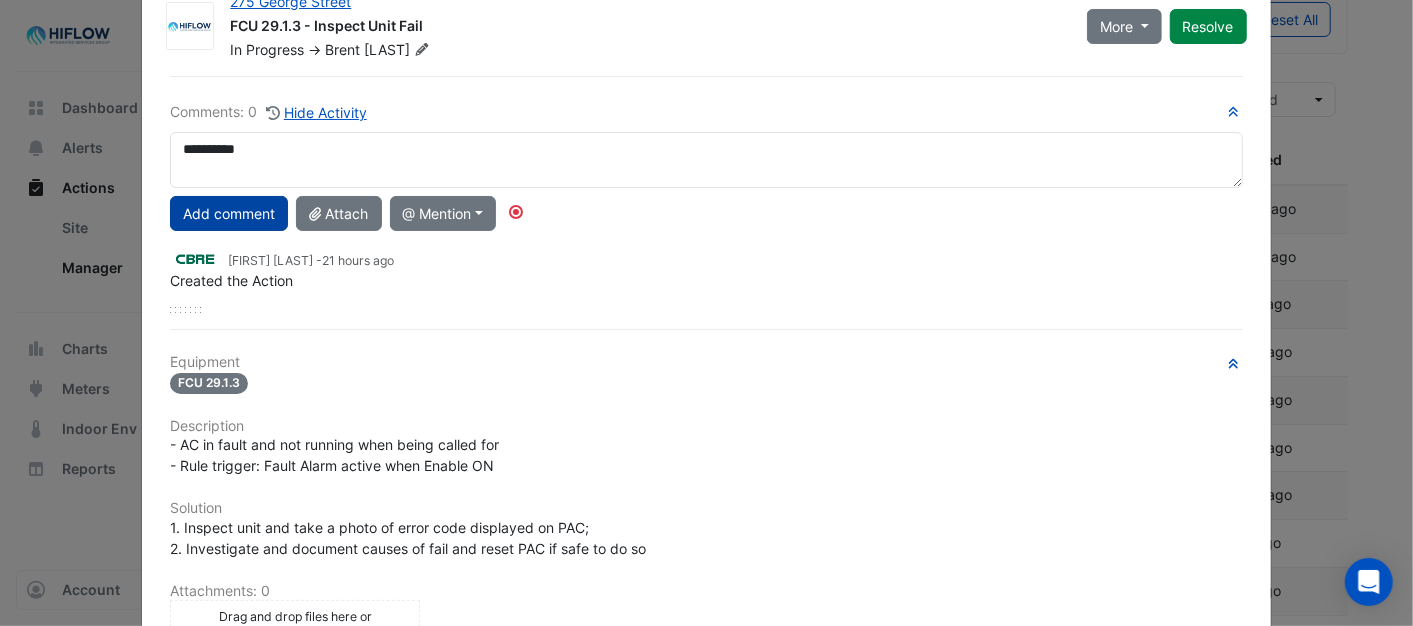 type on "**********" 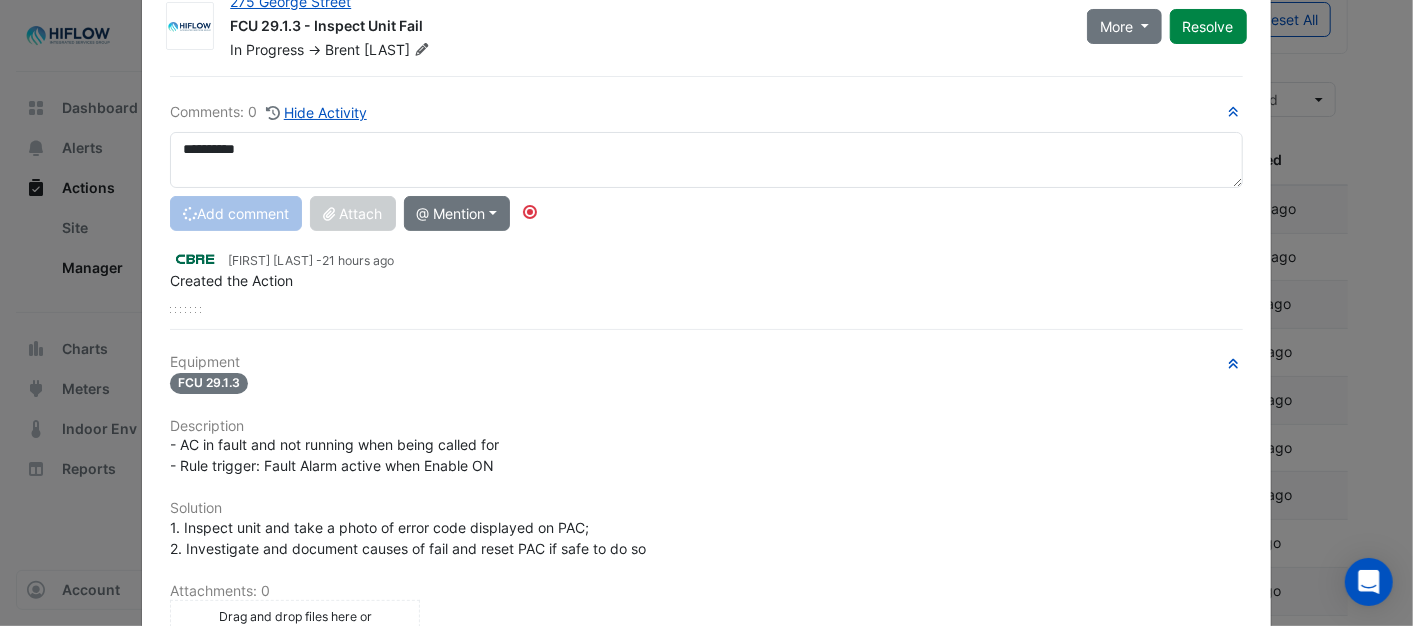 type 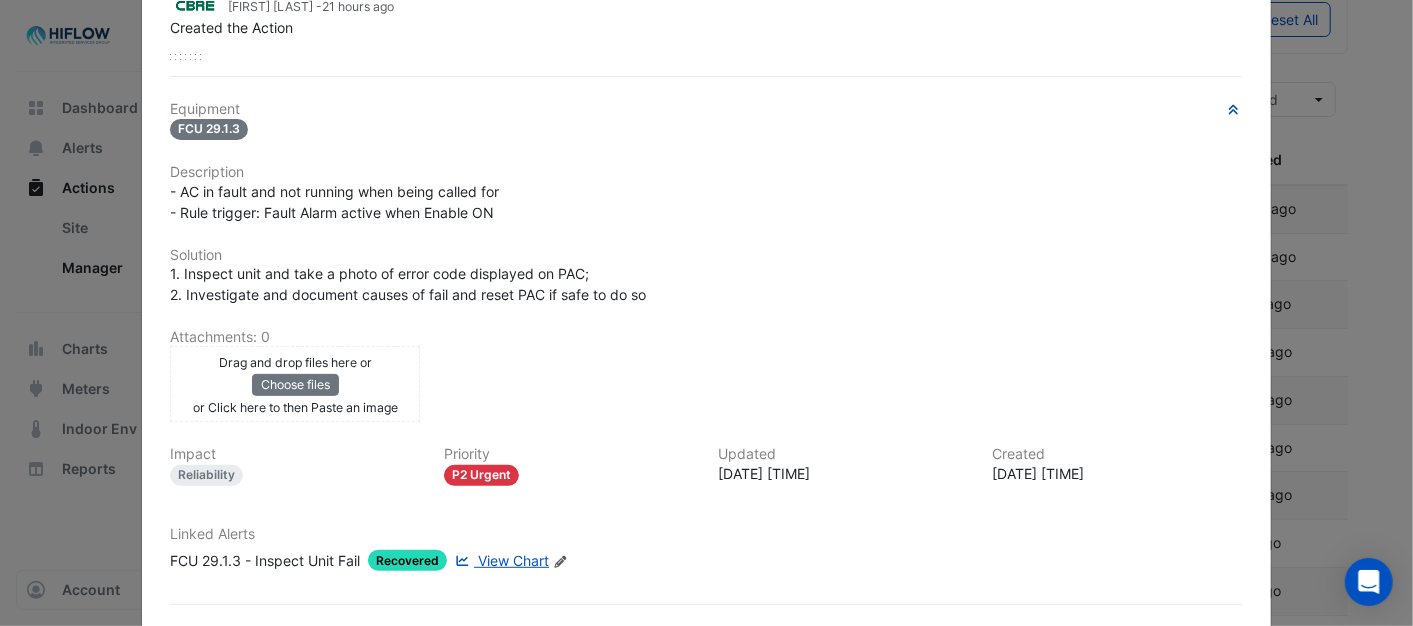 scroll, scrollTop: 0, scrollLeft: 0, axis: both 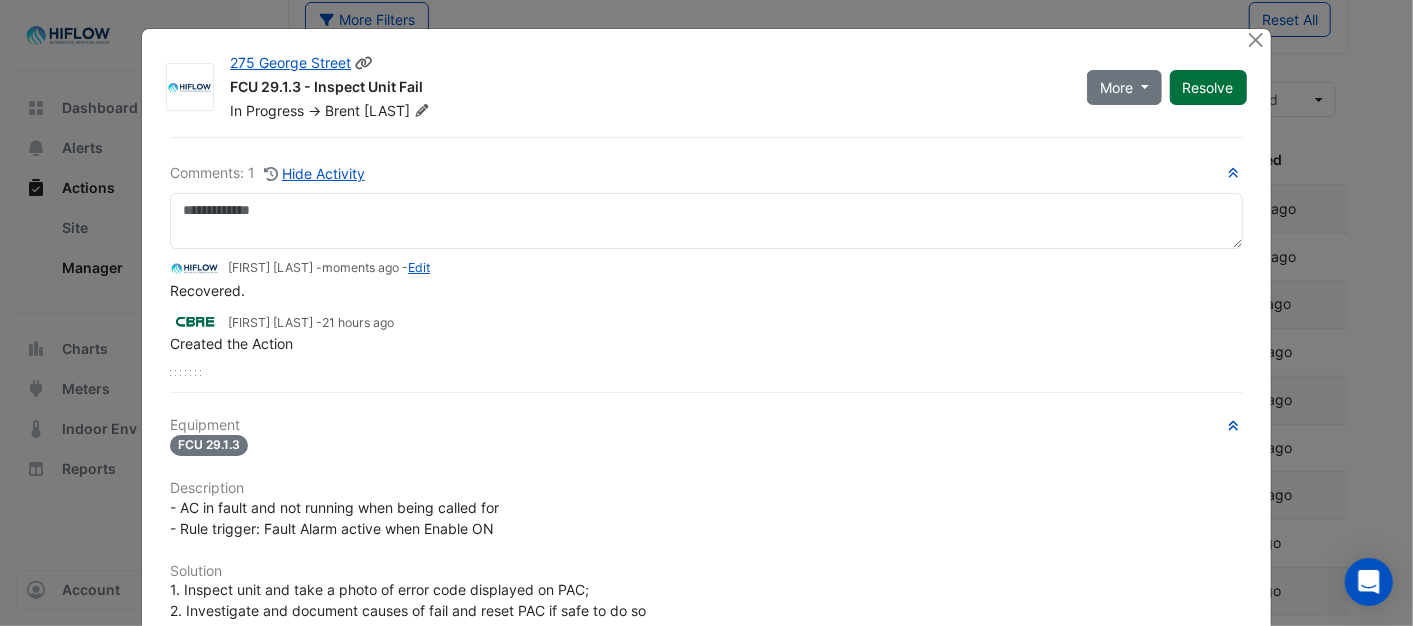 click on "Resolve" 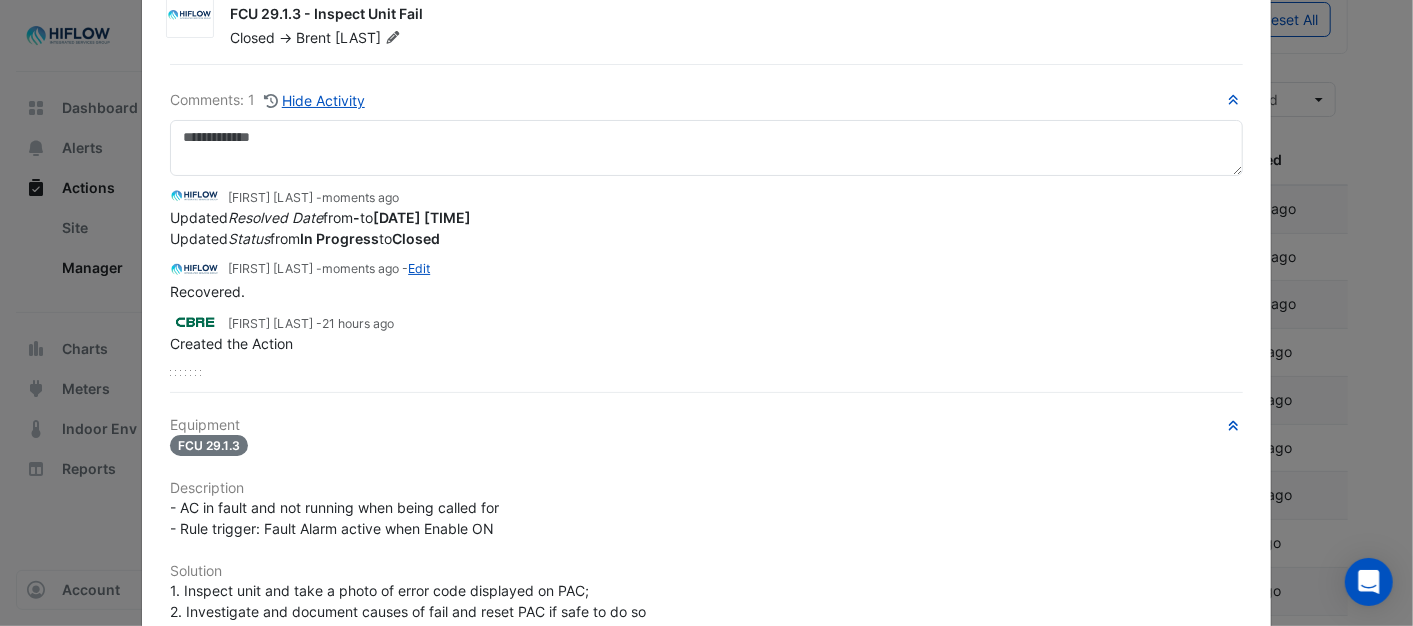 scroll, scrollTop: 0, scrollLeft: 0, axis: both 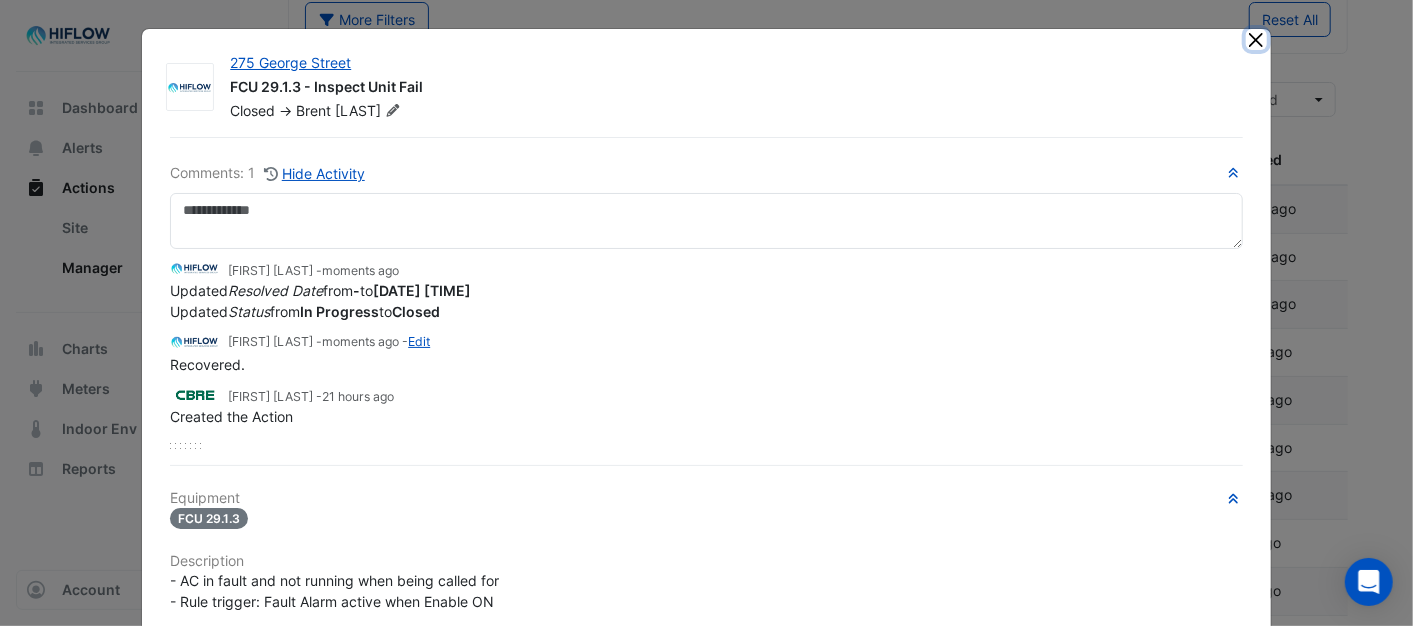 click 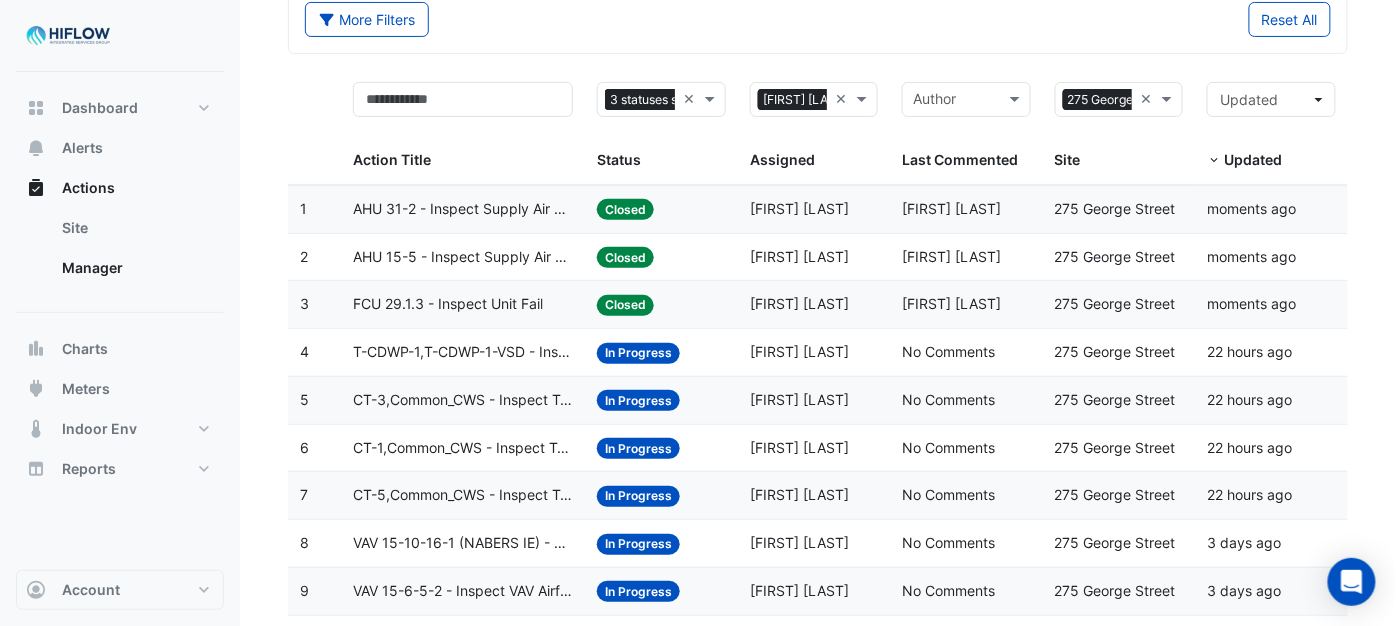 click on "T-CDWP-1,T-CDWP-1-VSD - Inspect Pump Not Operating" 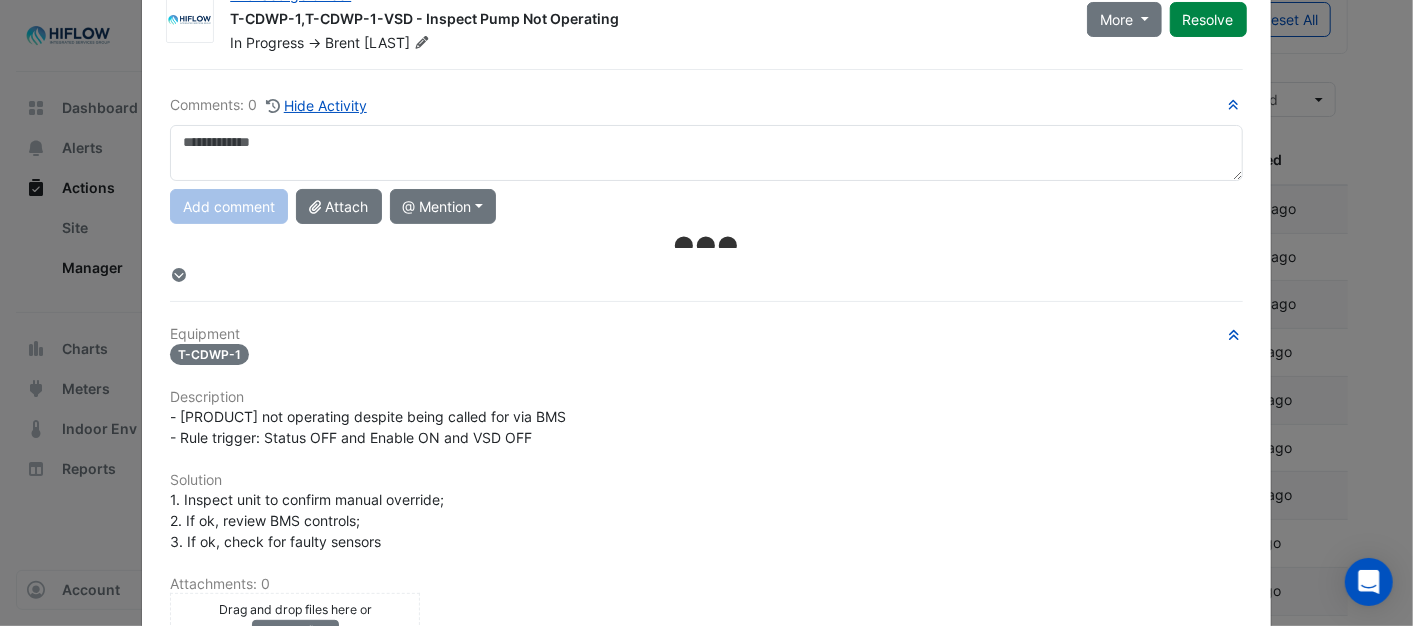 scroll, scrollTop: 61, scrollLeft: 0, axis: vertical 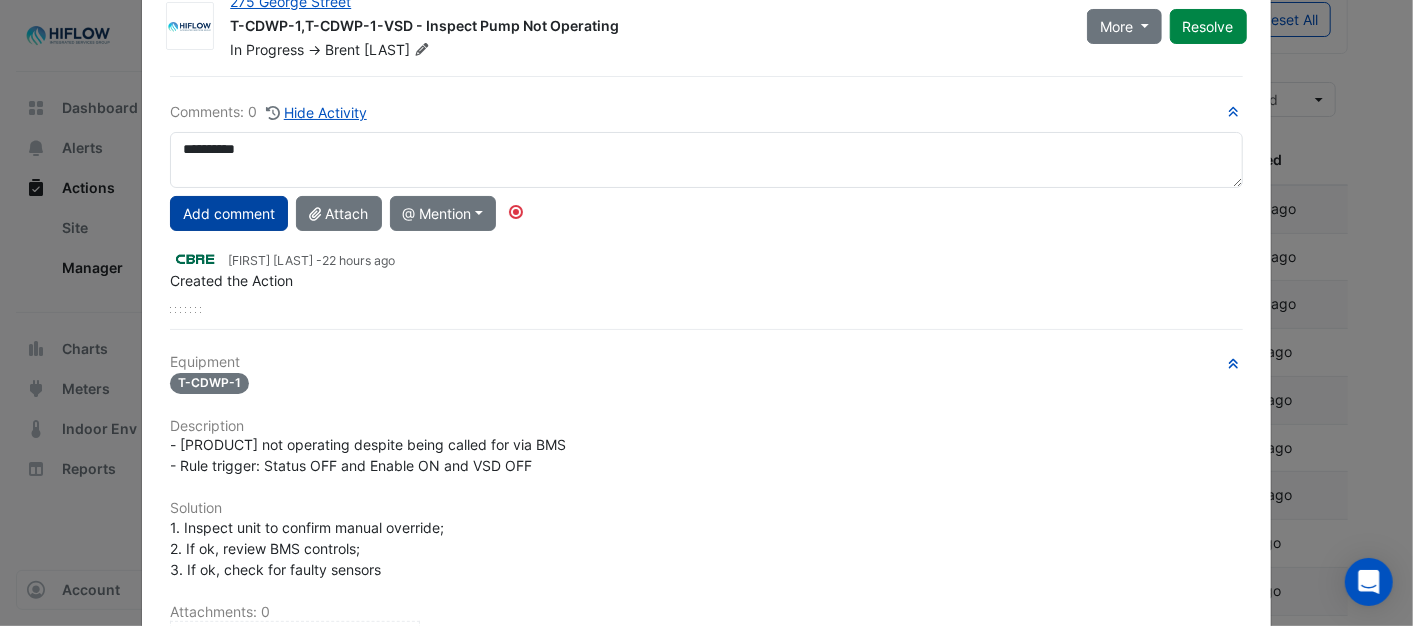 type on "**********" 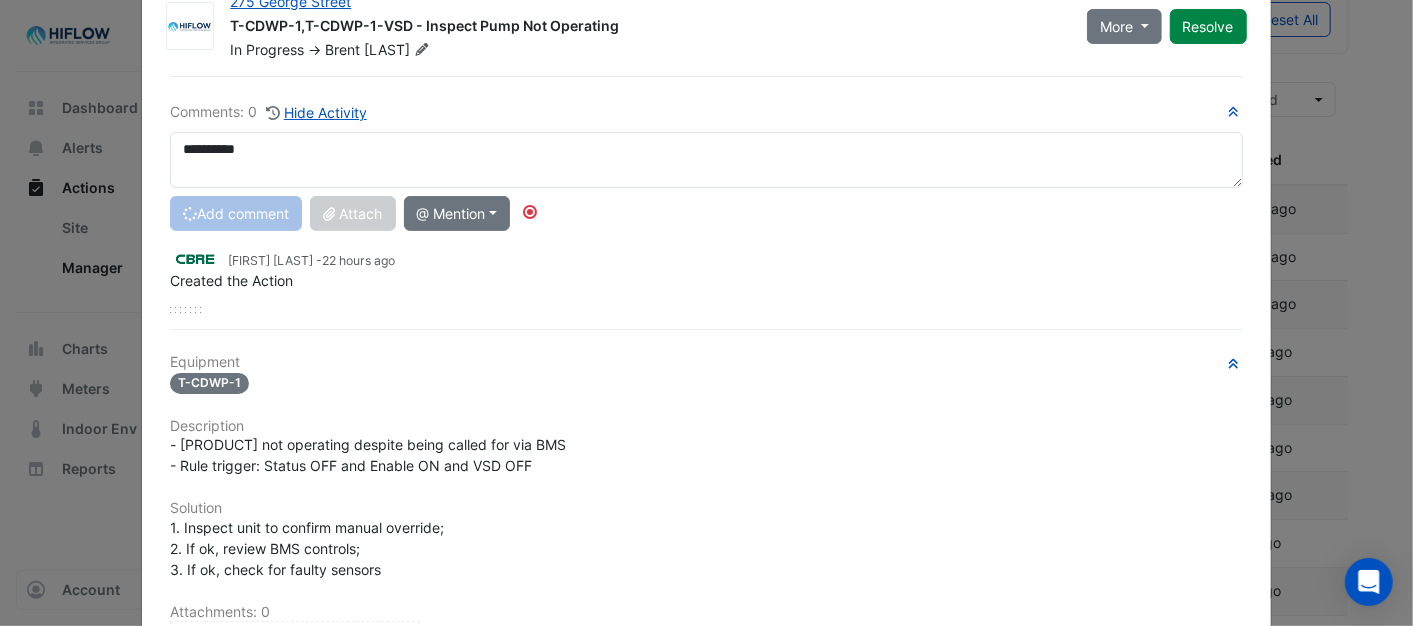 type 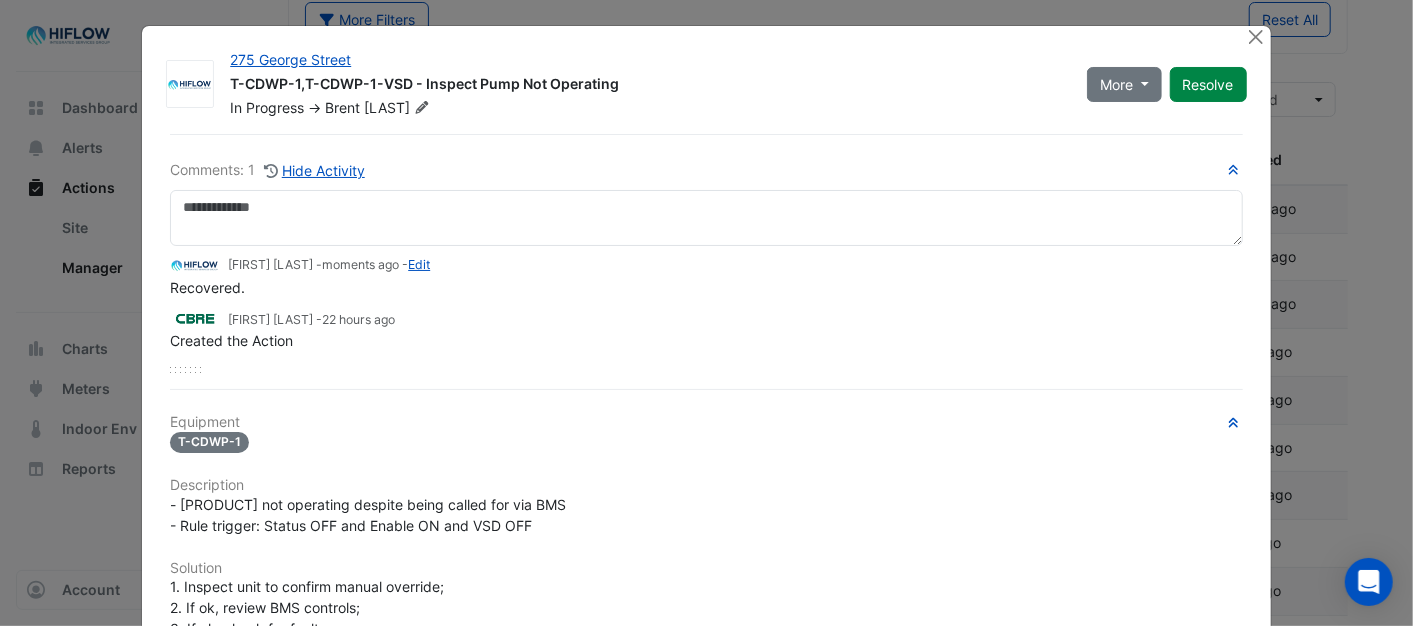 scroll, scrollTop: 0, scrollLeft: 0, axis: both 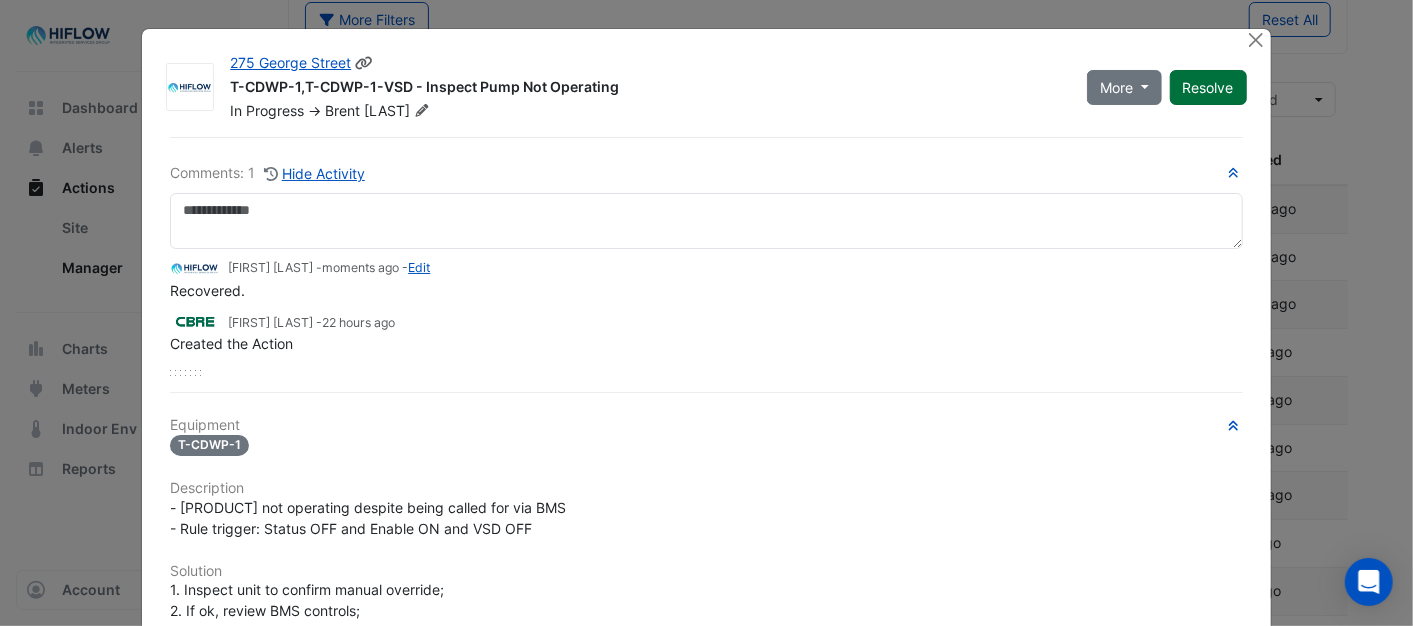 click on "Resolve" 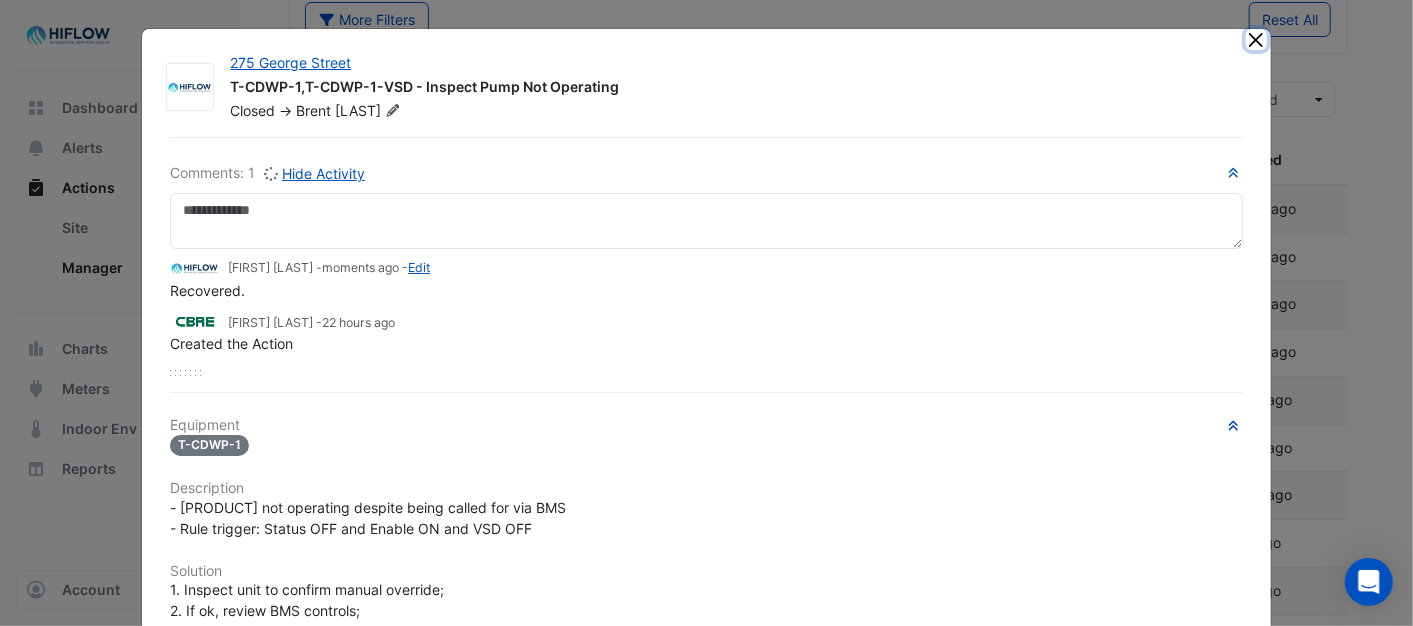 click 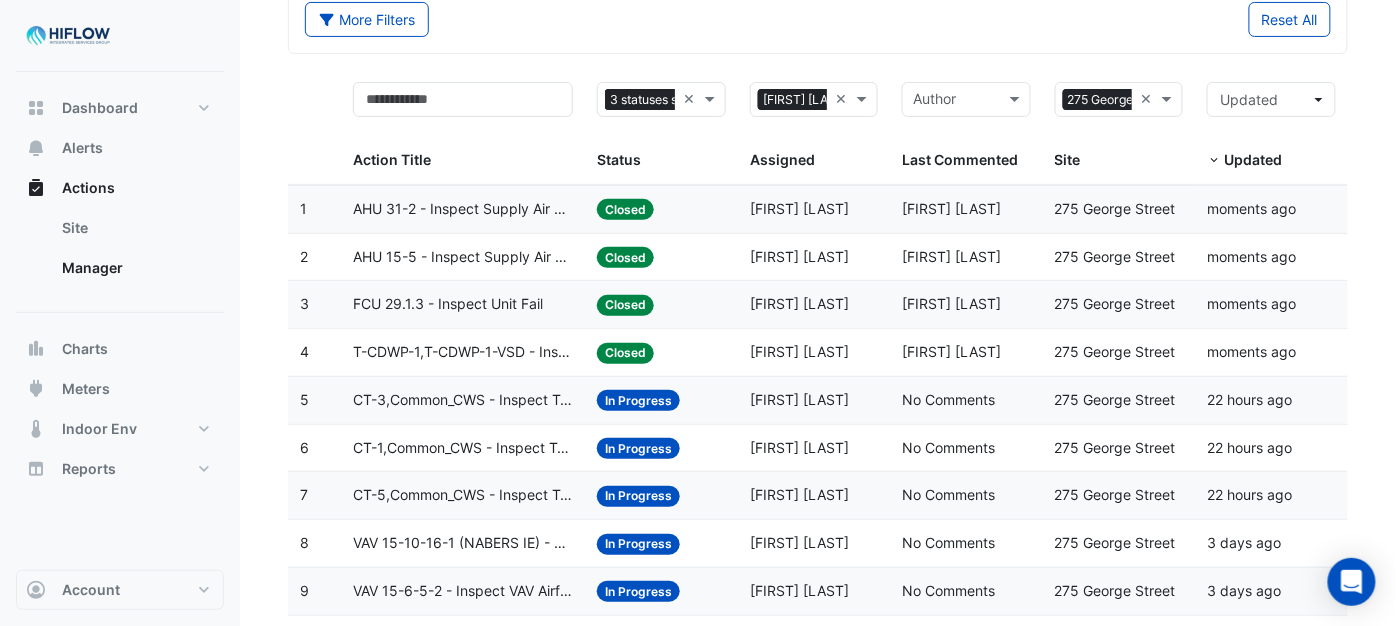 click on "CT-3,Common_CWS - Inspect Tower Not Operating" 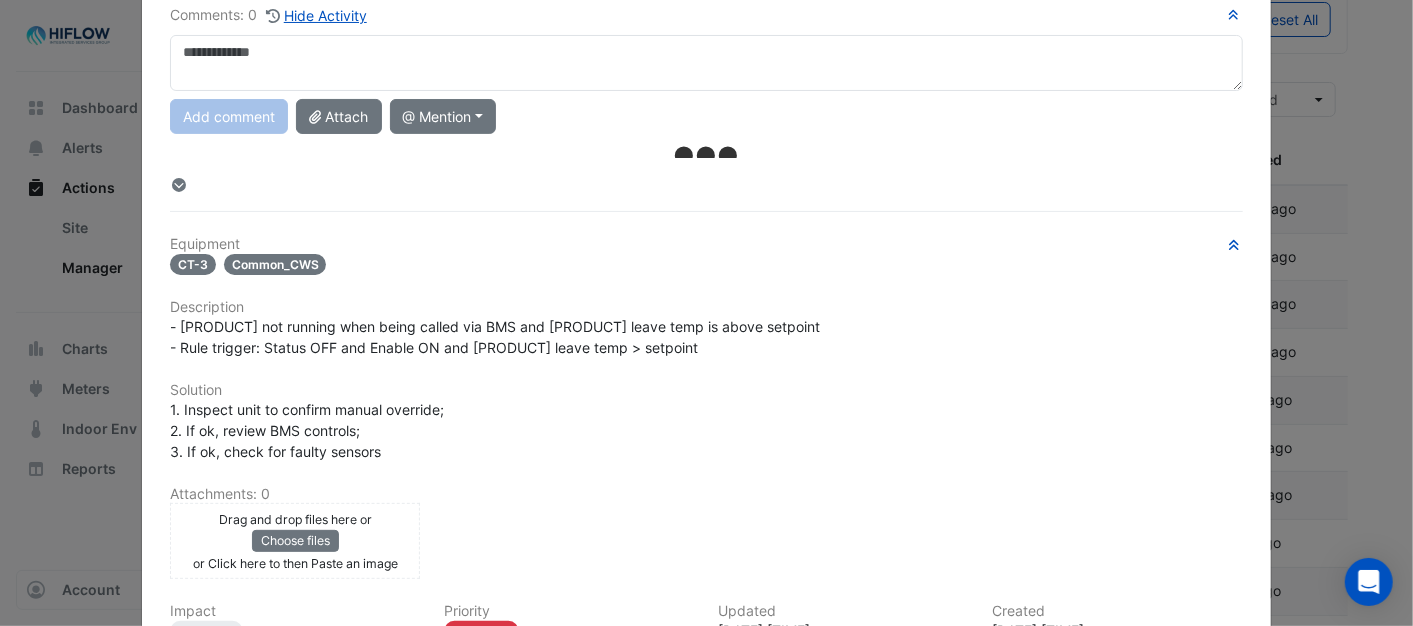 scroll, scrollTop: 61, scrollLeft: 0, axis: vertical 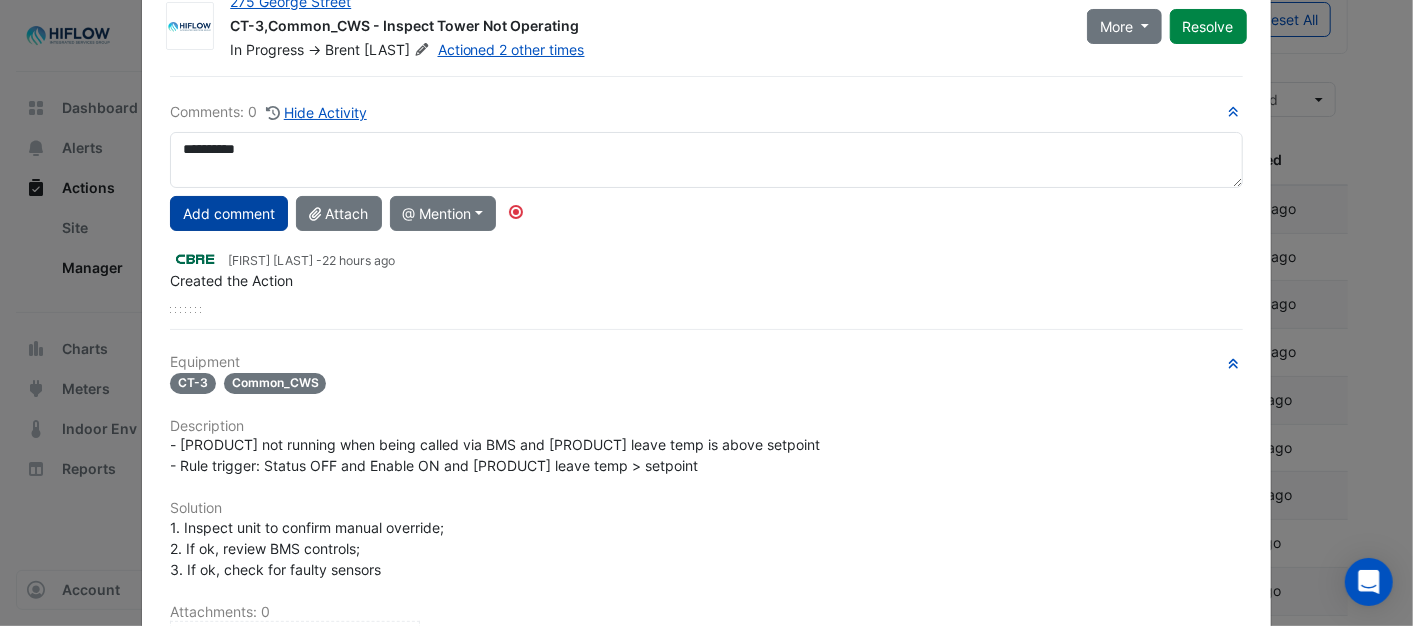 type on "**********" 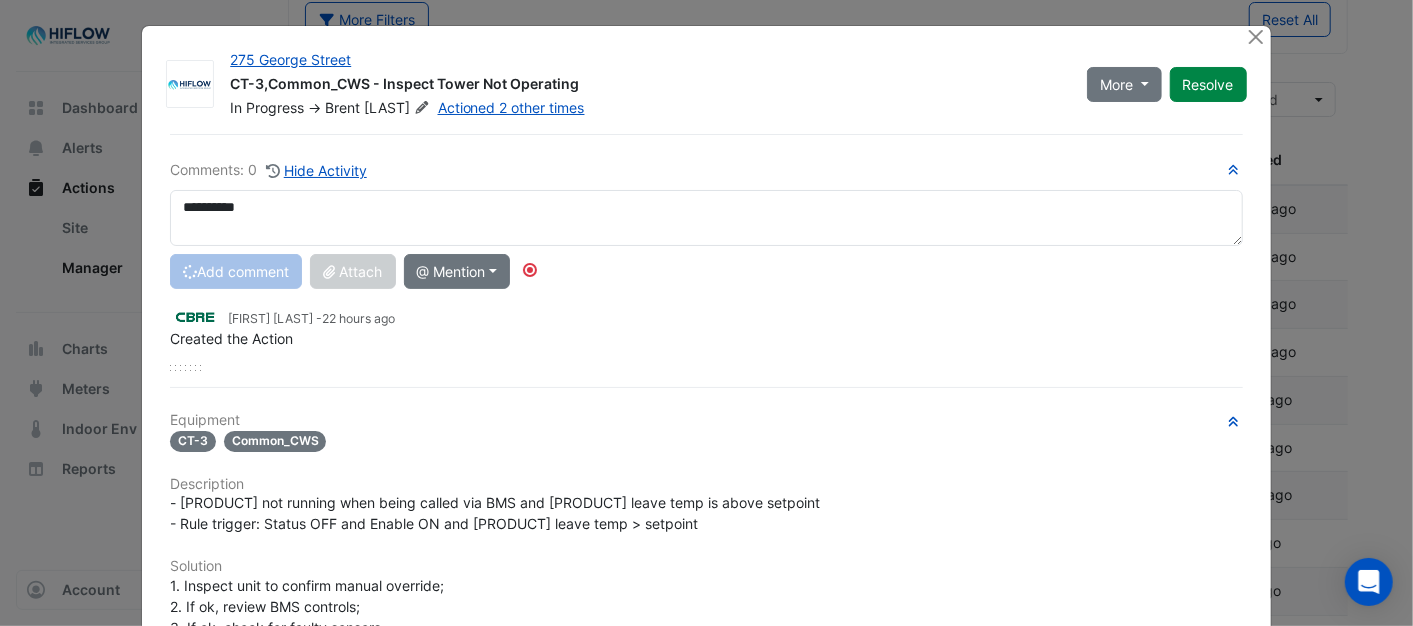 scroll, scrollTop: 0, scrollLeft: 0, axis: both 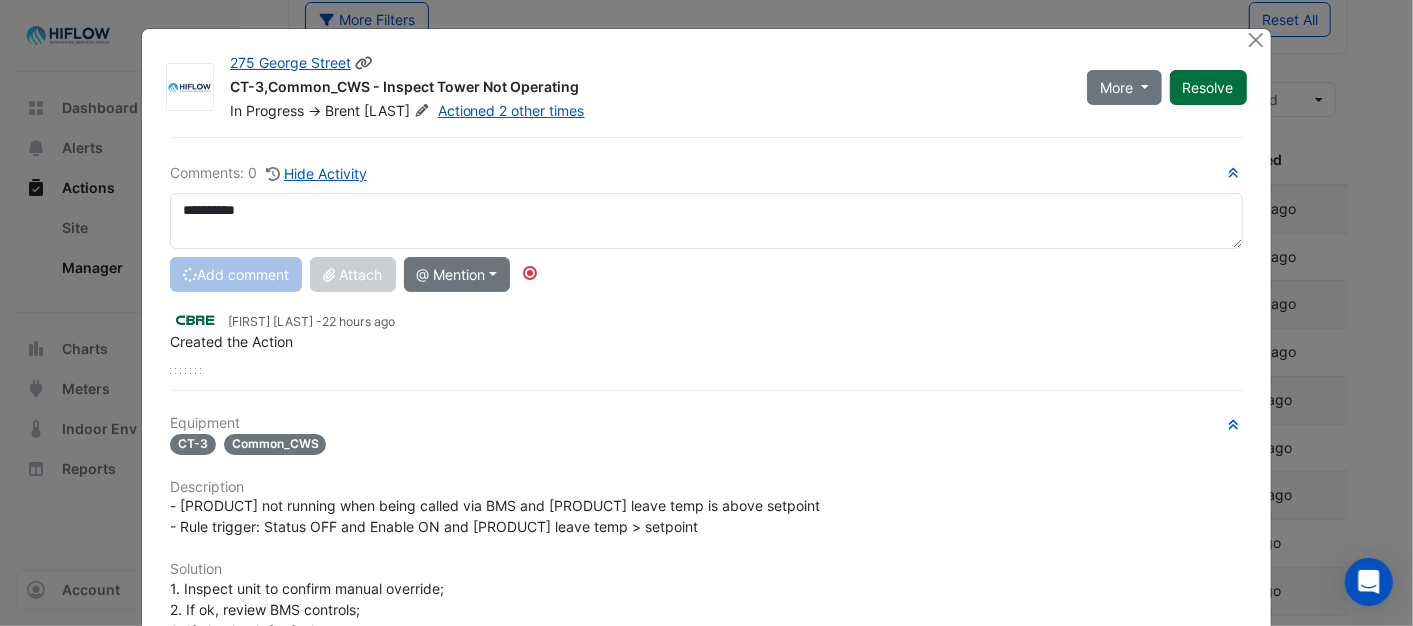 type 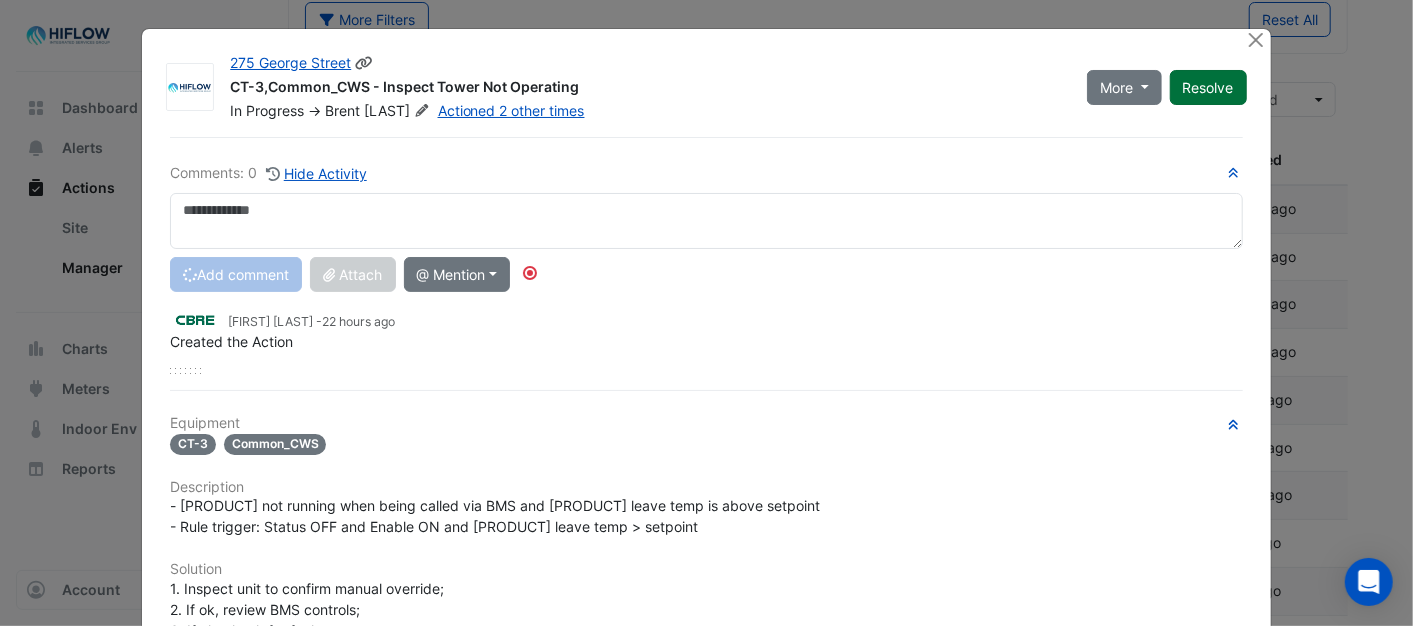 click on "Resolve" 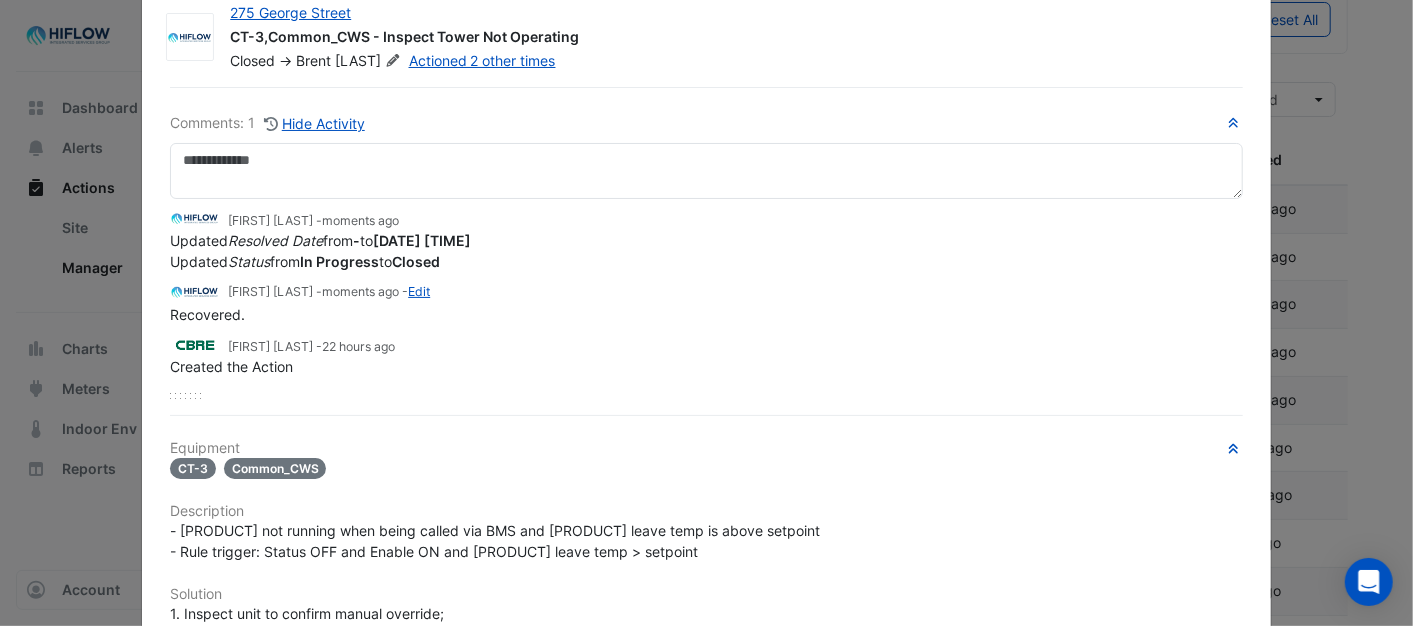 scroll, scrollTop: 0, scrollLeft: 0, axis: both 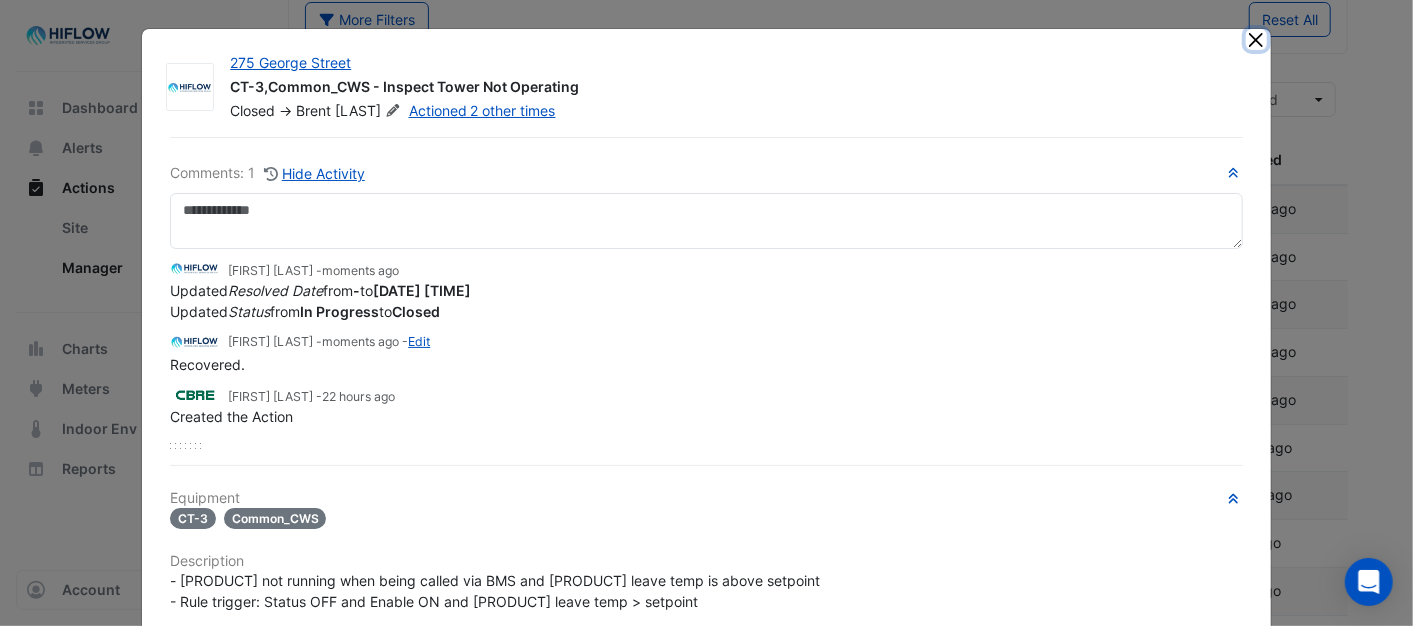 click 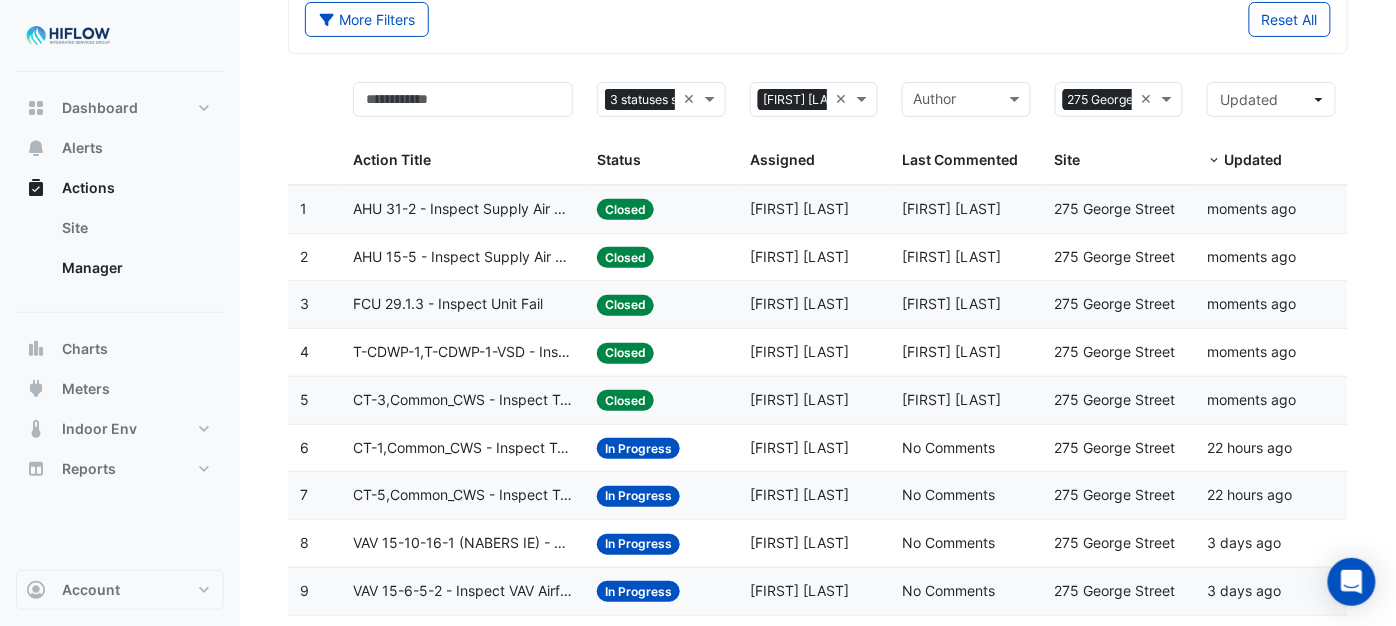 click on "CT-1,Common_CWS - Inspect Tower Not Operating" 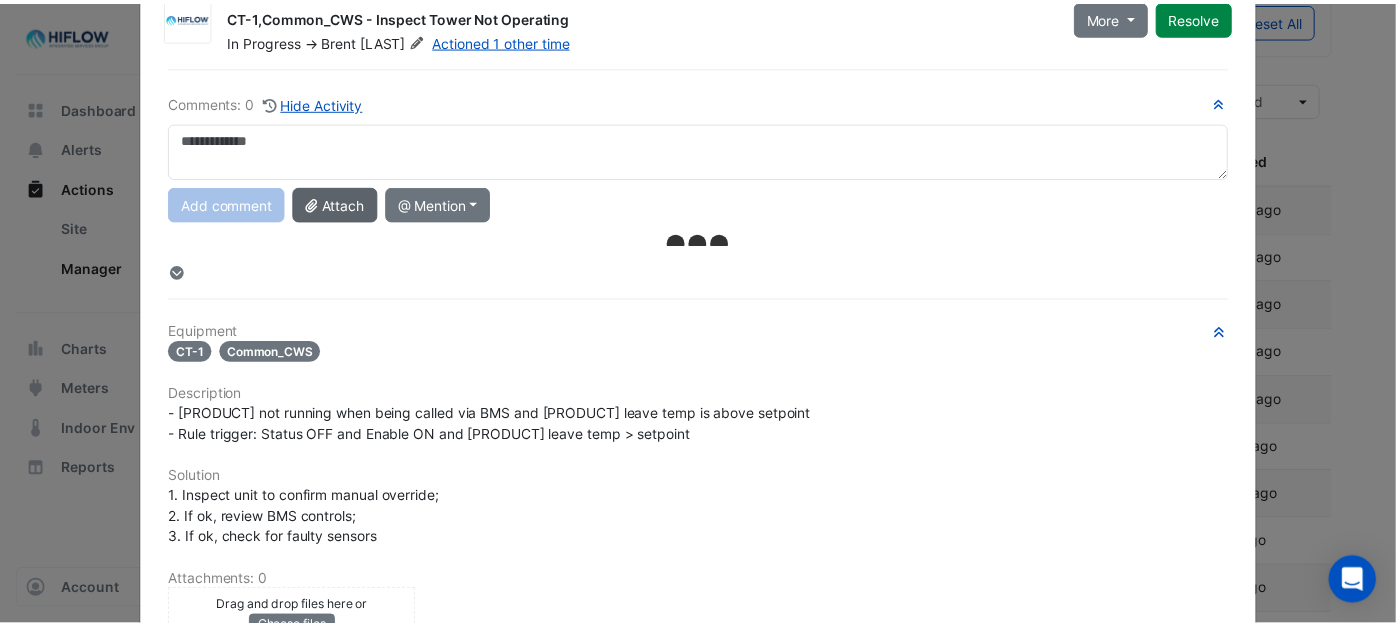 scroll, scrollTop: 0, scrollLeft: 0, axis: both 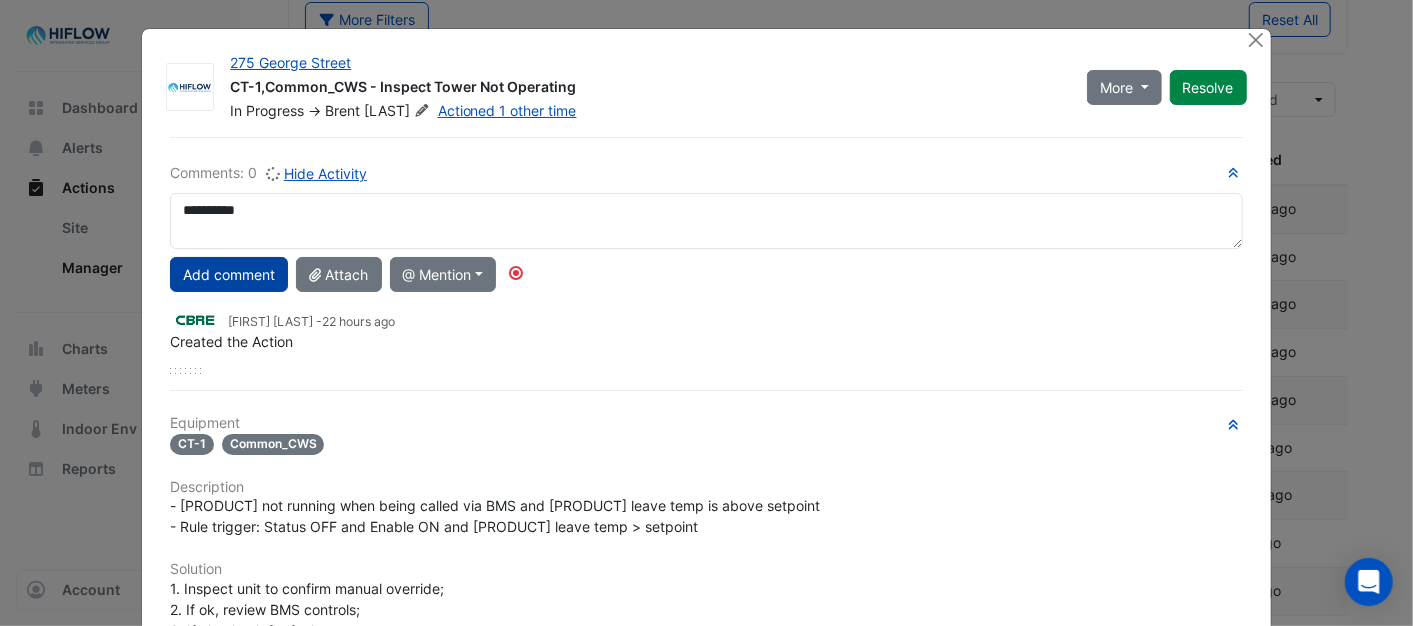 type on "**********" 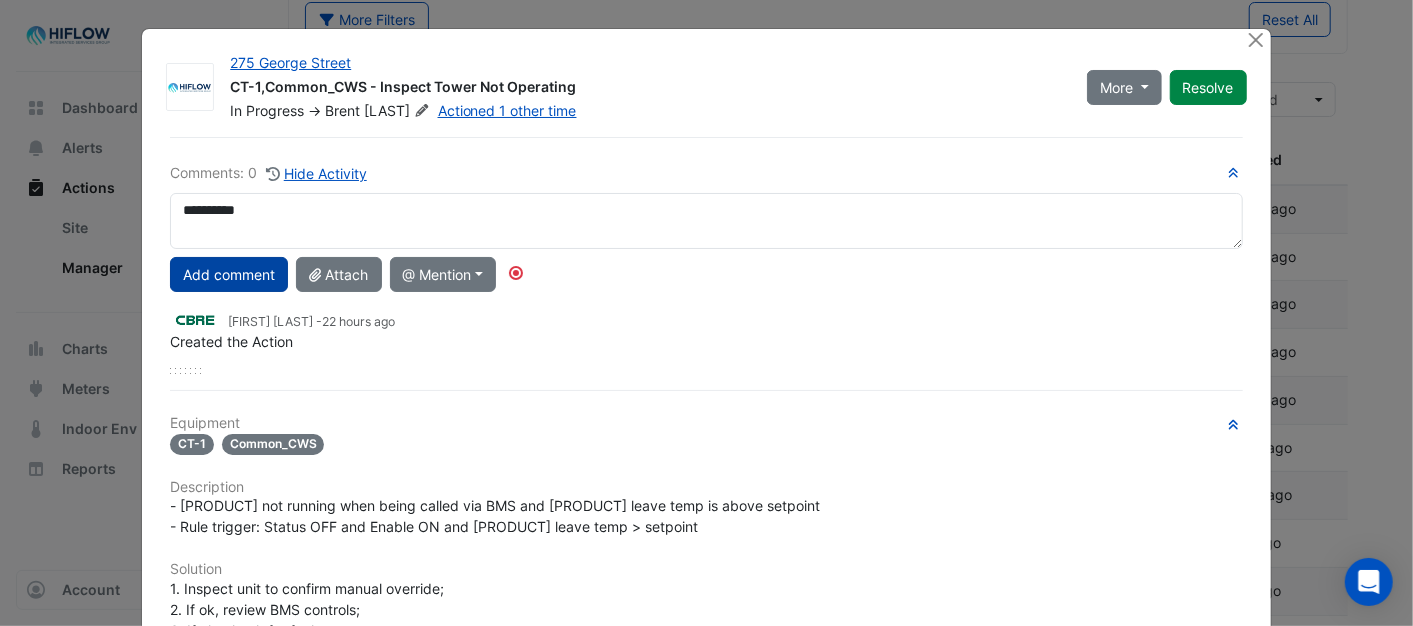 click on "Add comment" 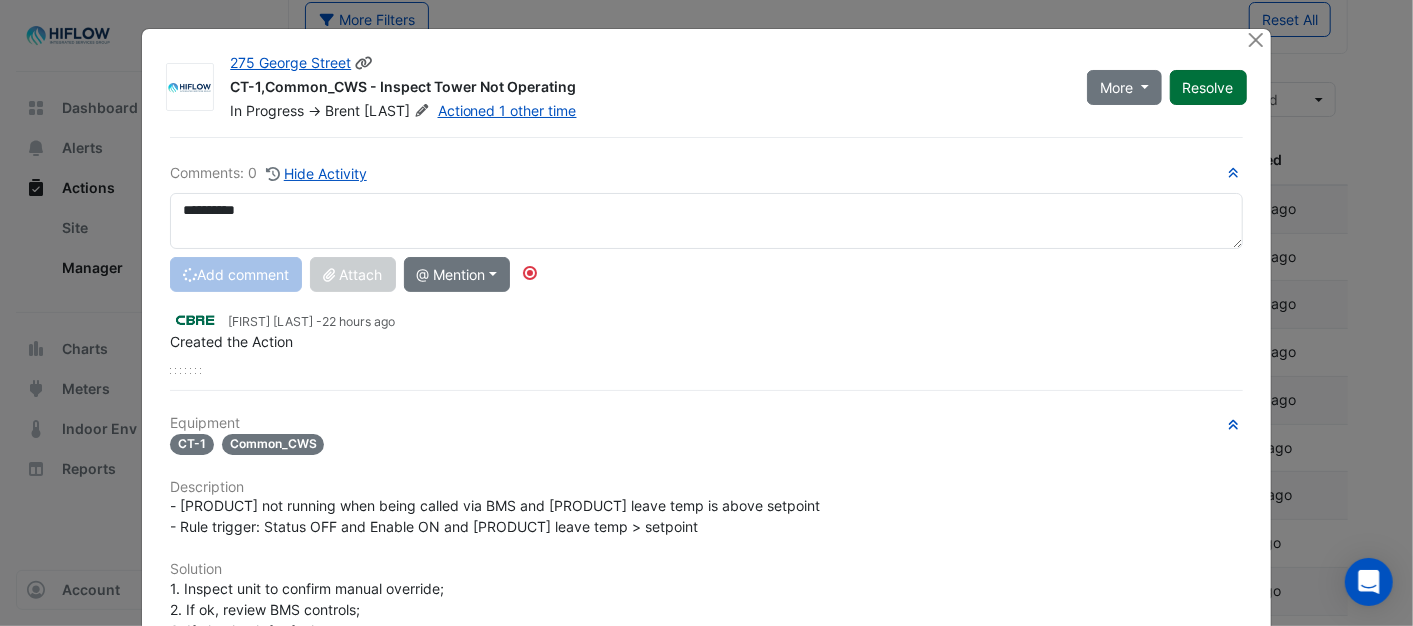 type 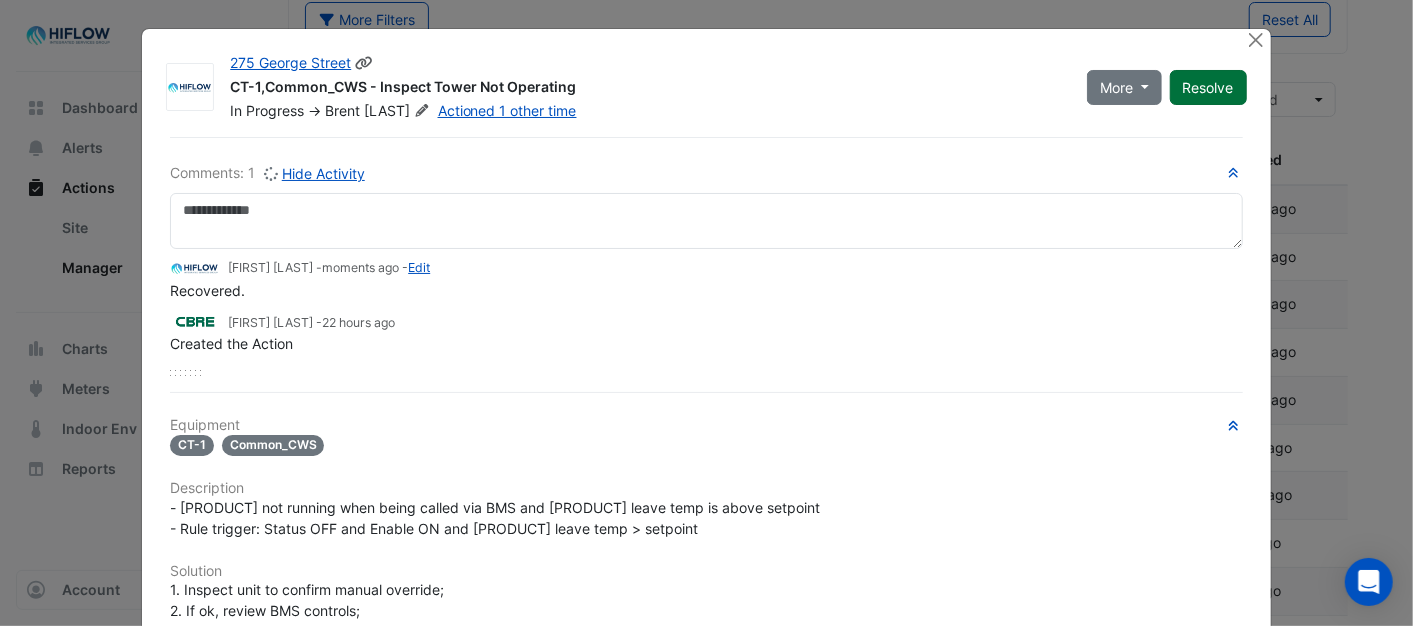 click on "Resolve" 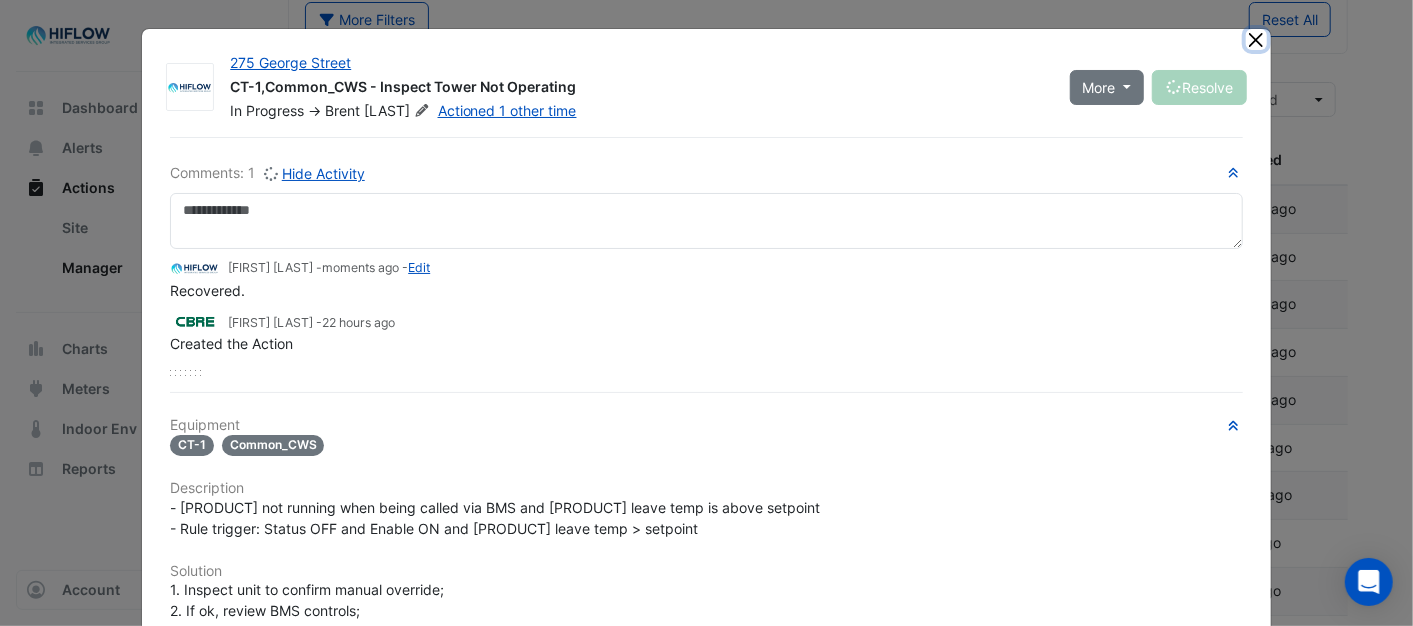 click 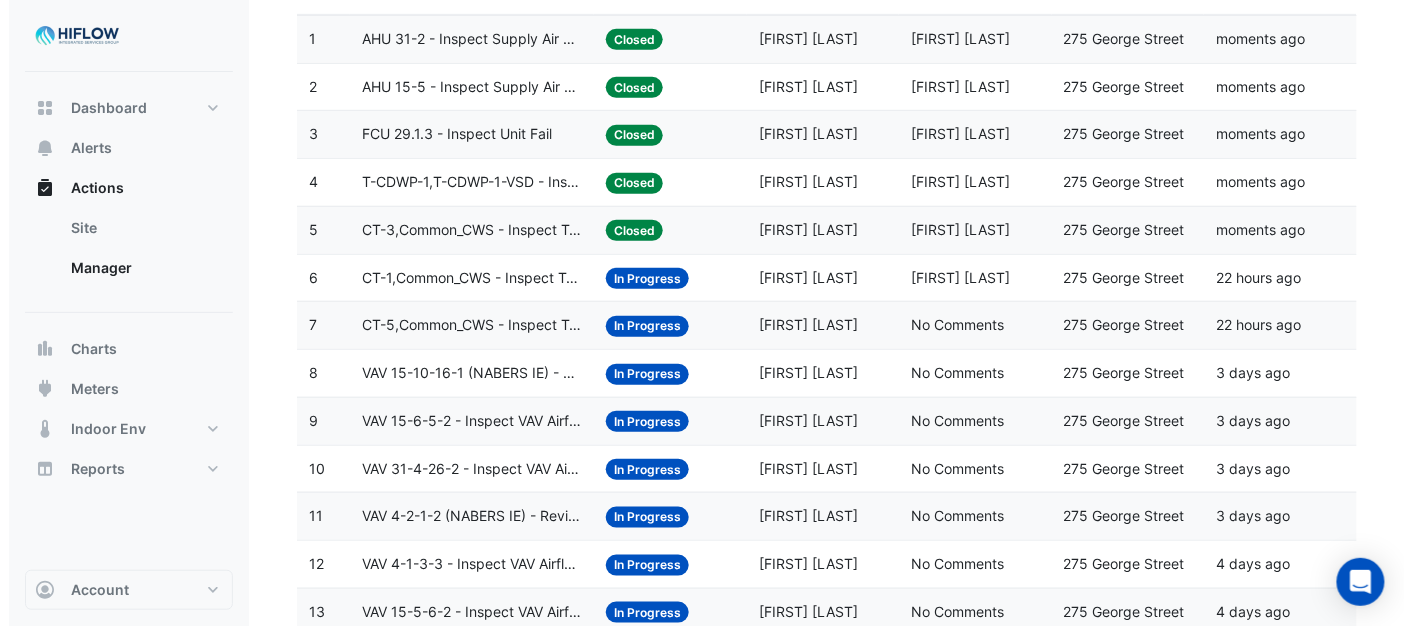 scroll, scrollTop: 333, scrollLeft: 0, axis: vertical 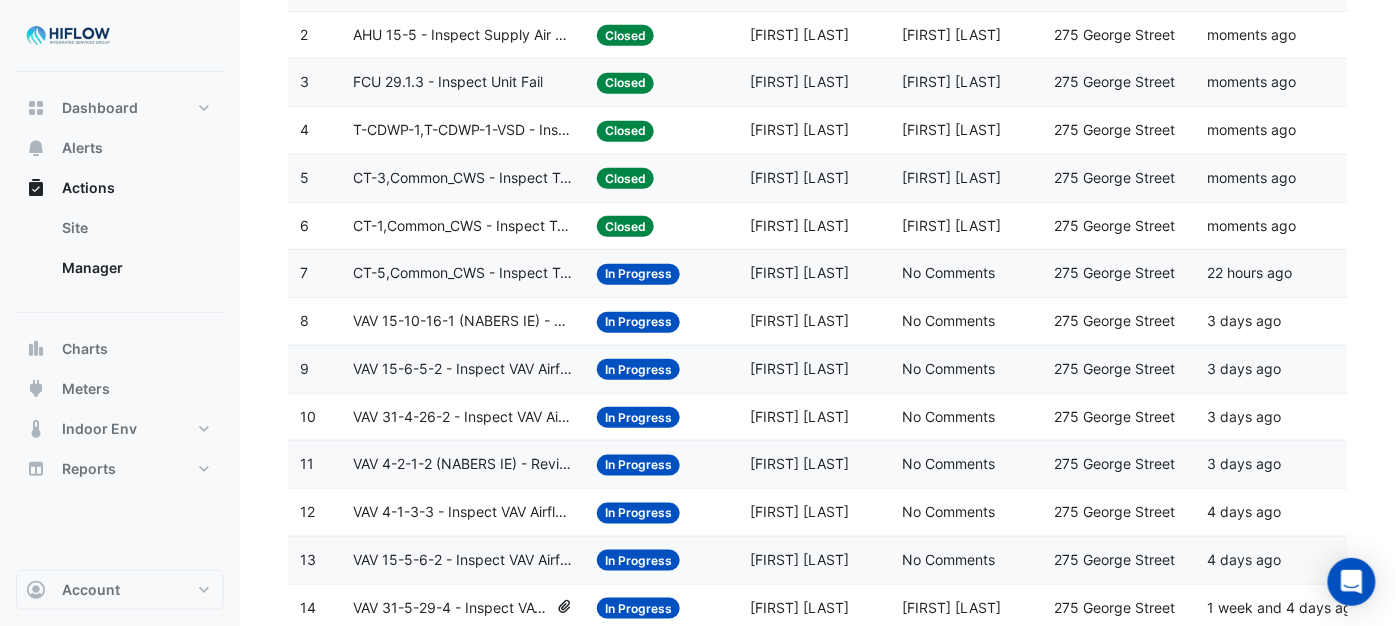 click on "CT-5,Common_CWS - Inspect Tower Not Operating" 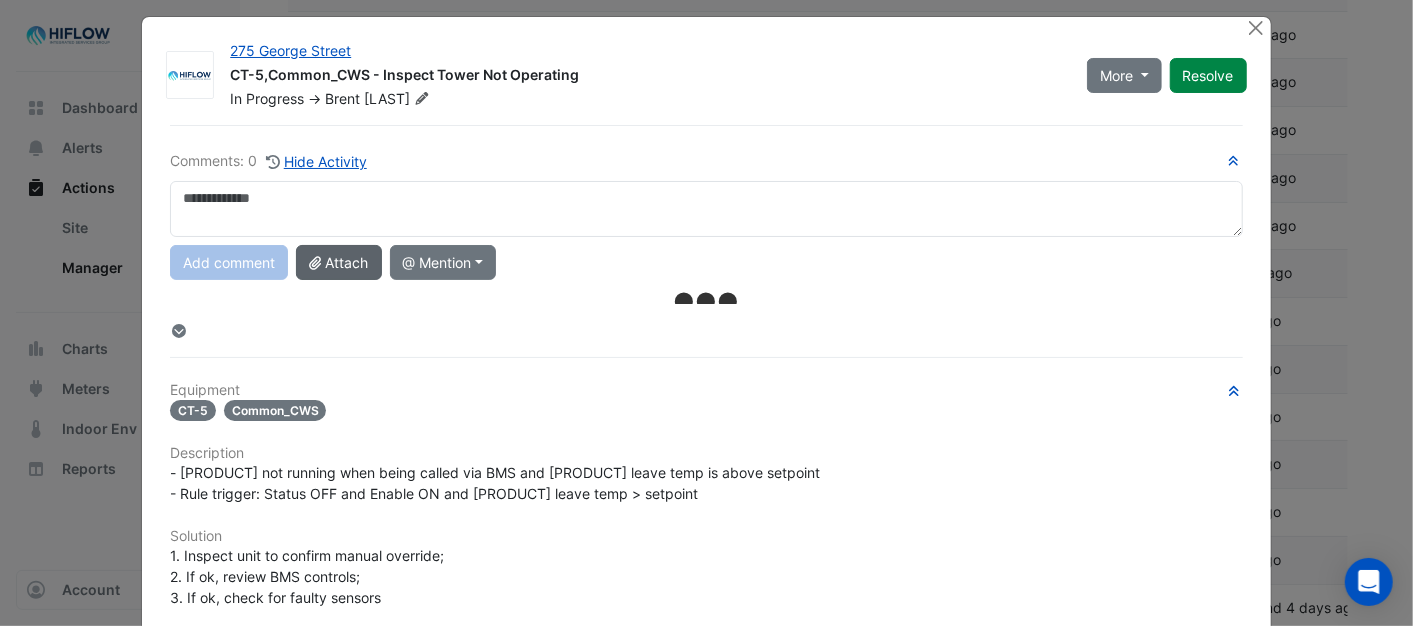 scroll, scrollTop: 0, scrollLeft: 0, axis: both 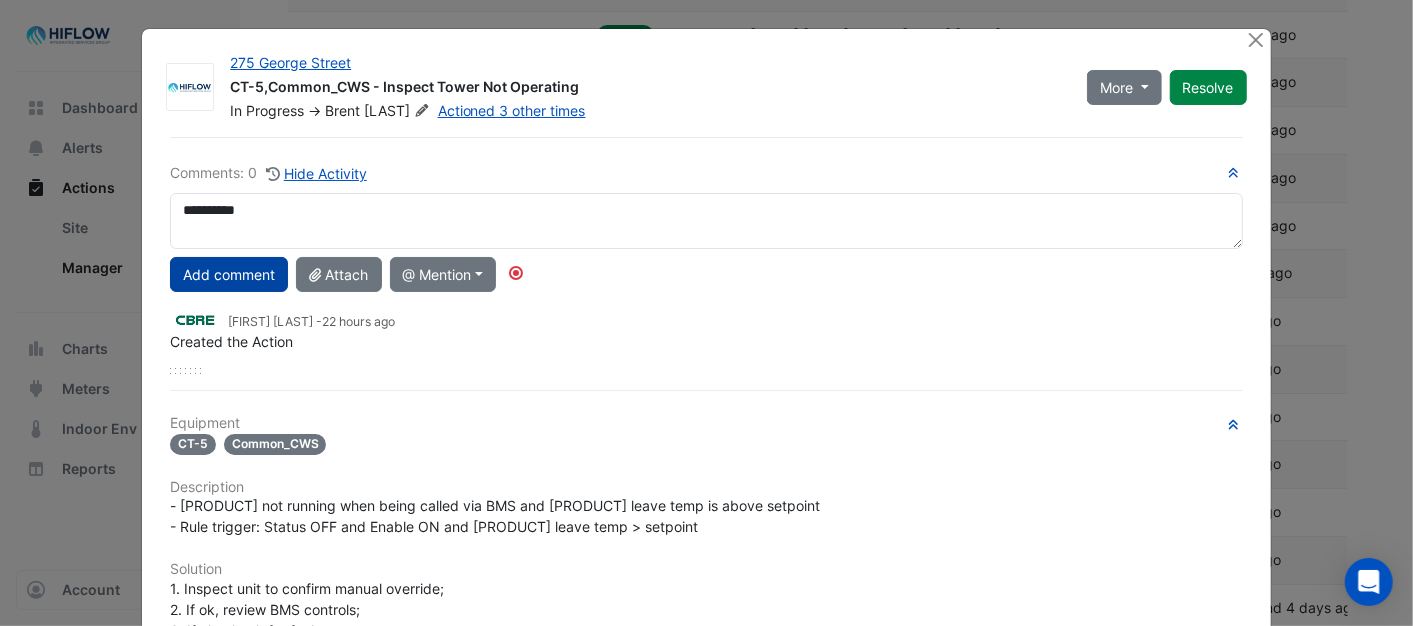 type on "**********" 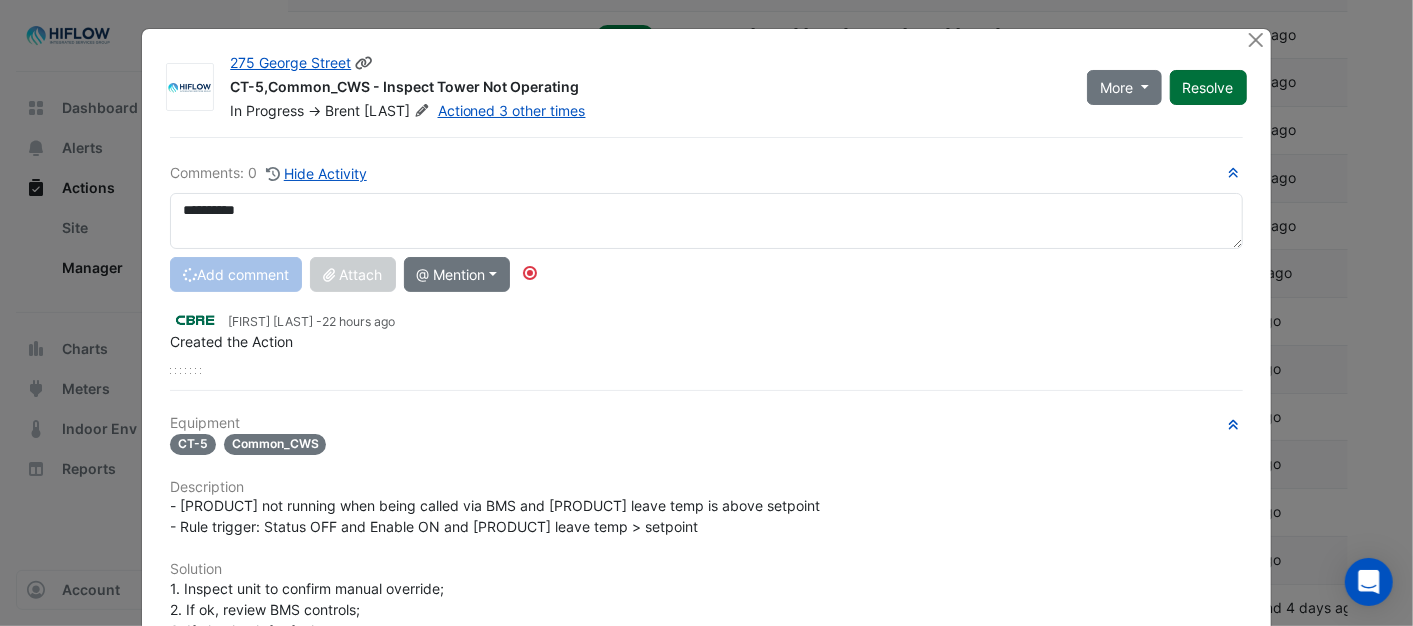 type 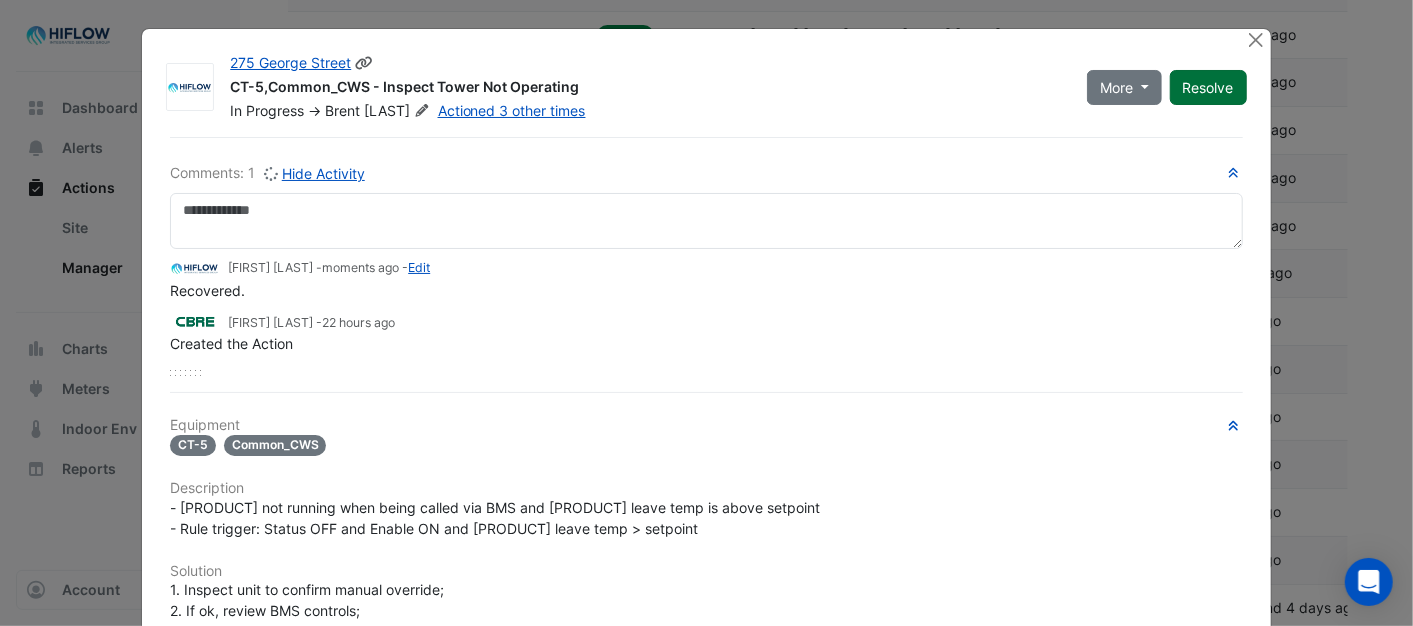 click on "Resolve" 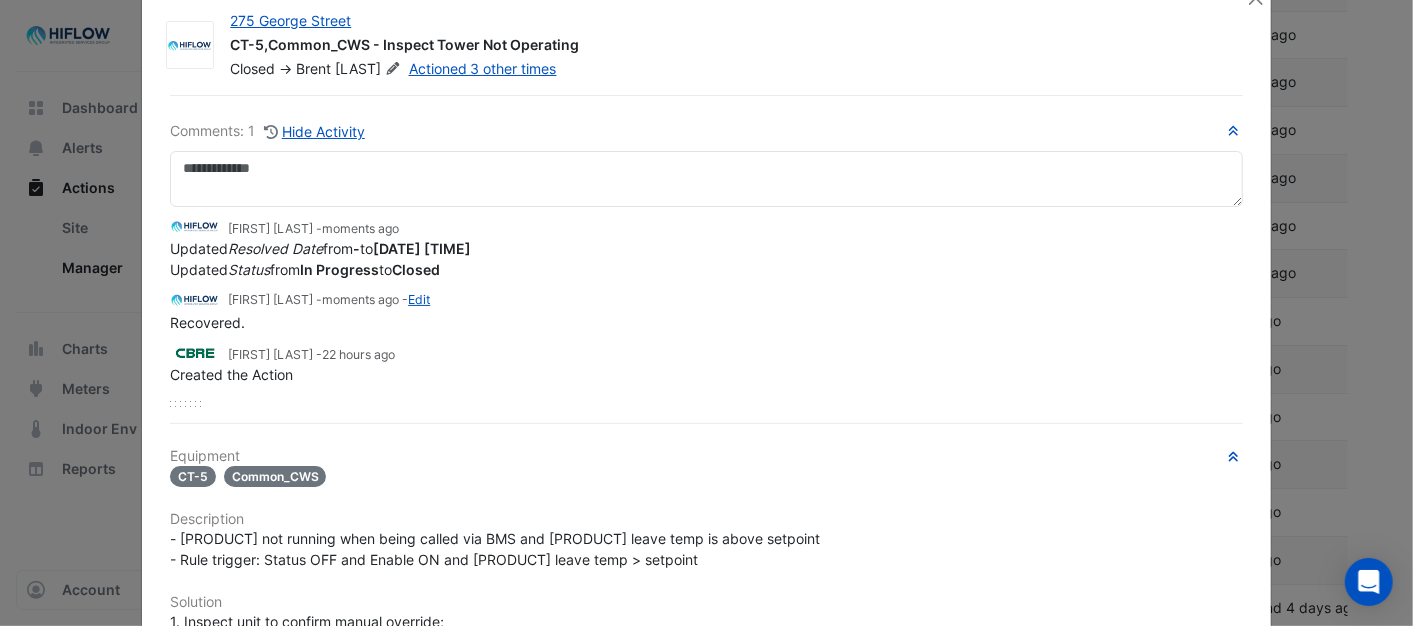 scroll, scrollTop: 0, scrollLeft: 0, axis: both 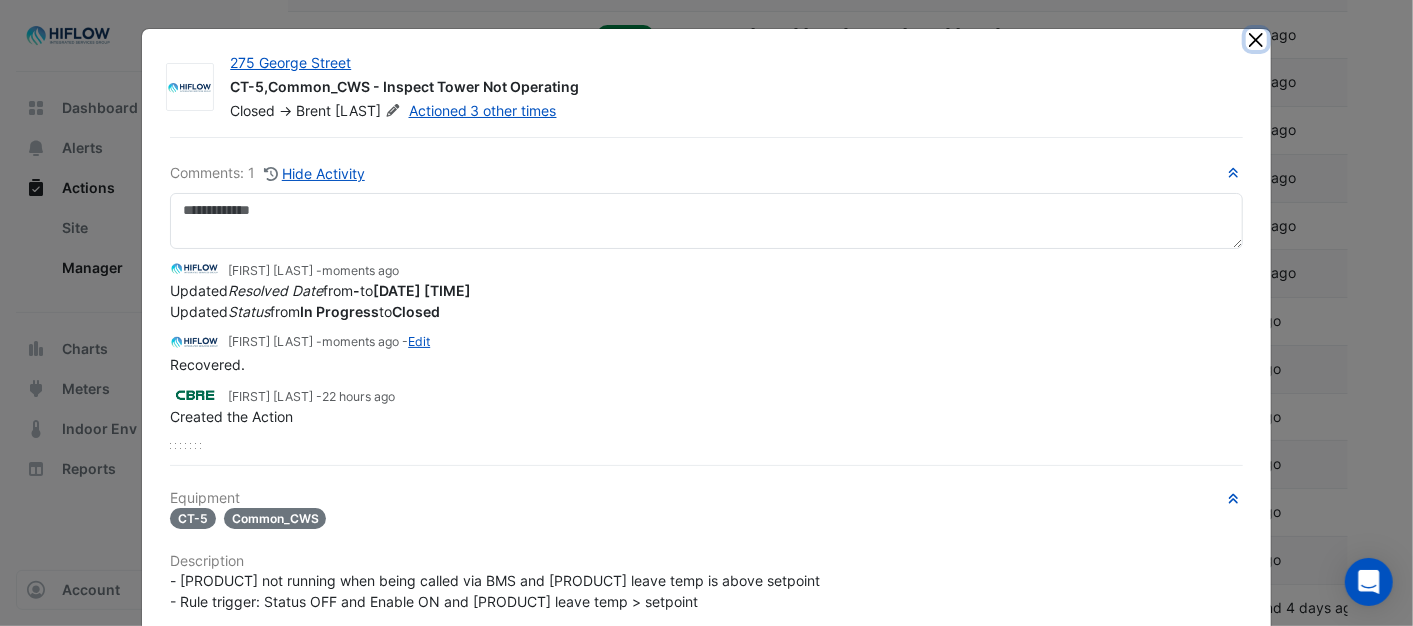 click 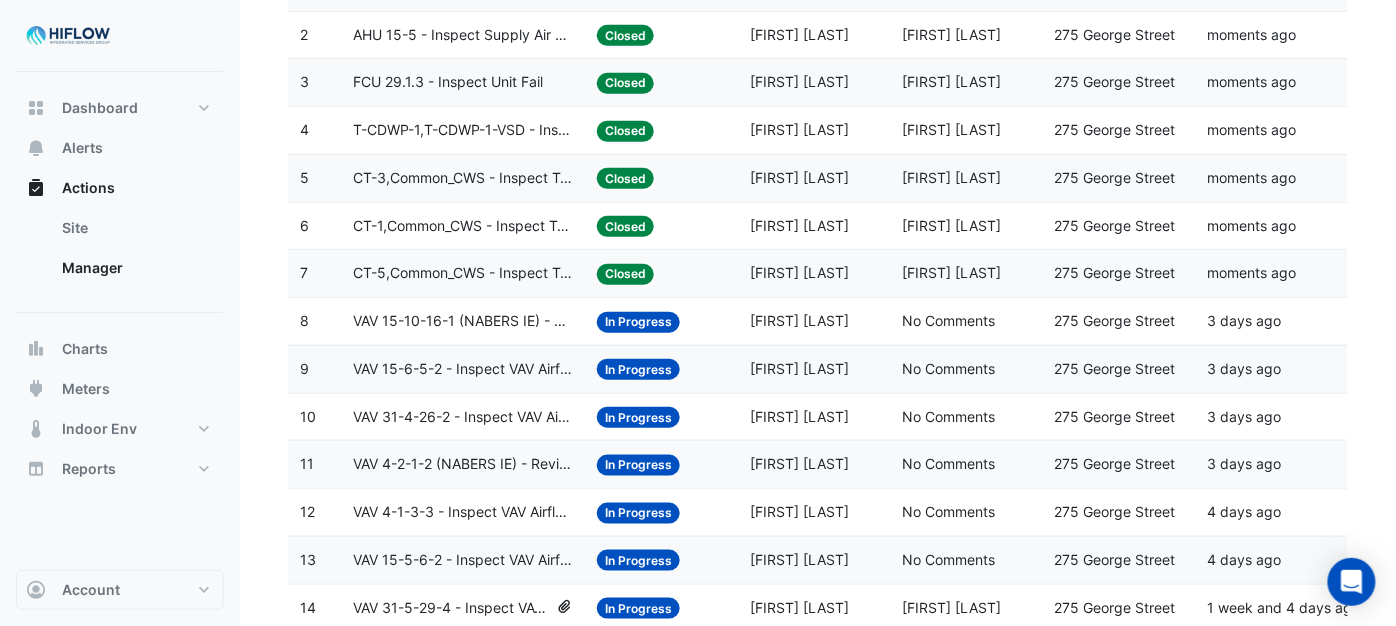 click on "VAV 15-10-16-1 (NABERS IE) - Review Critical Sensor Outside Range" 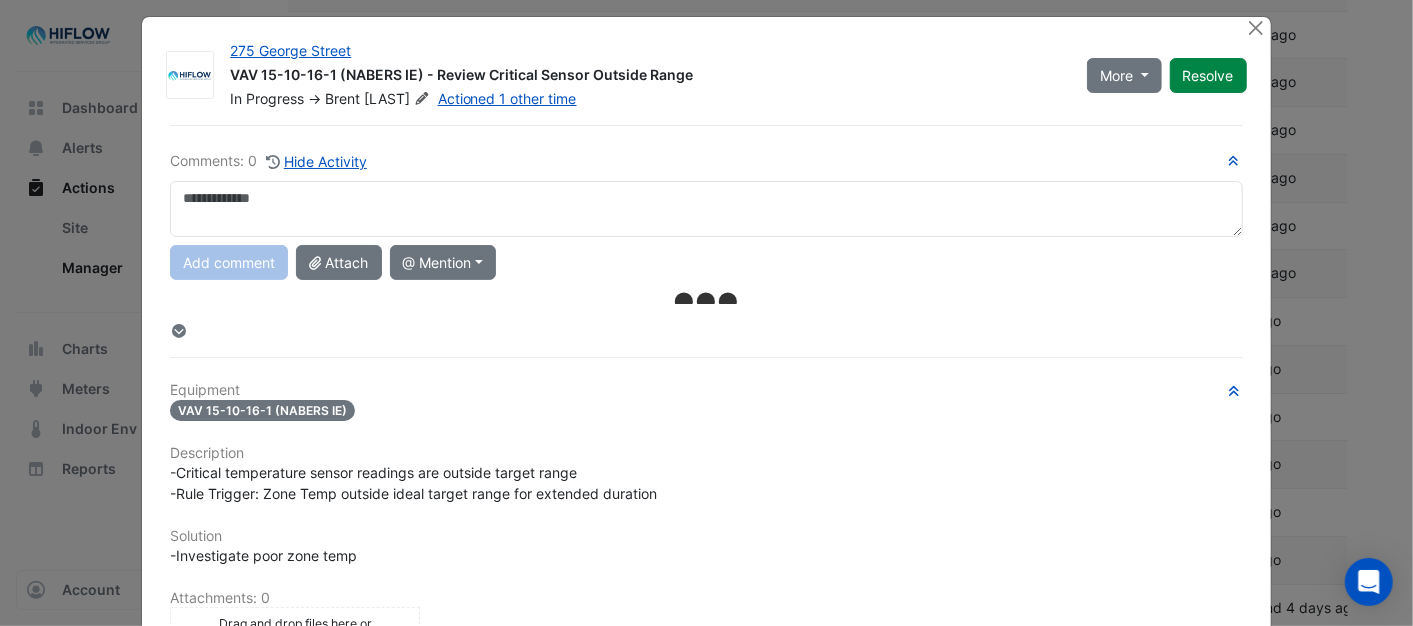 scroll, scrollTop: 0, scrollLeft: 0, axis: both 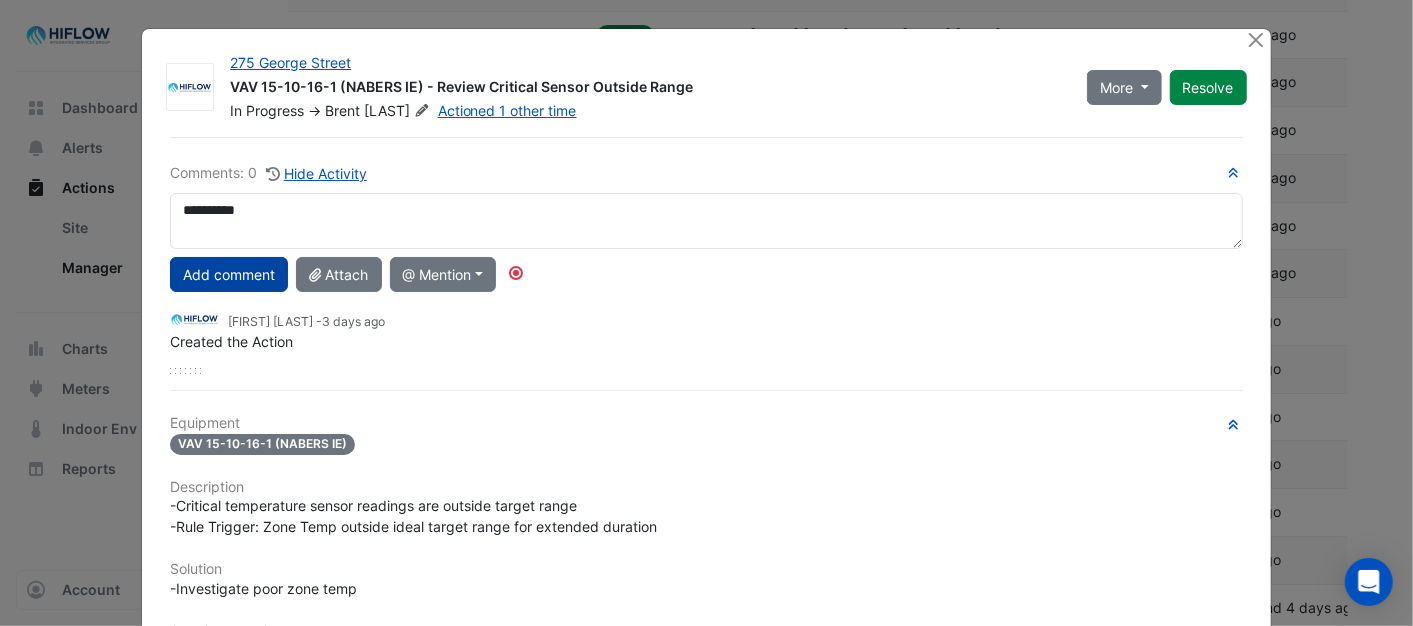 type on "**********" 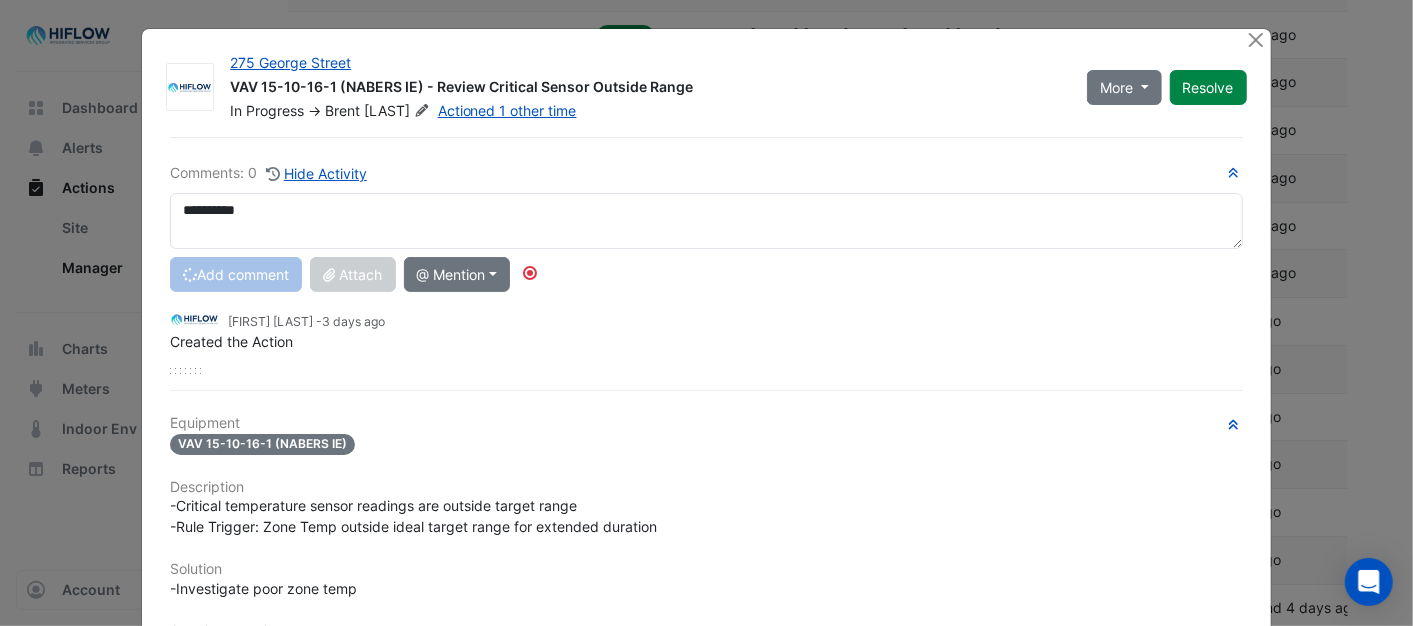type 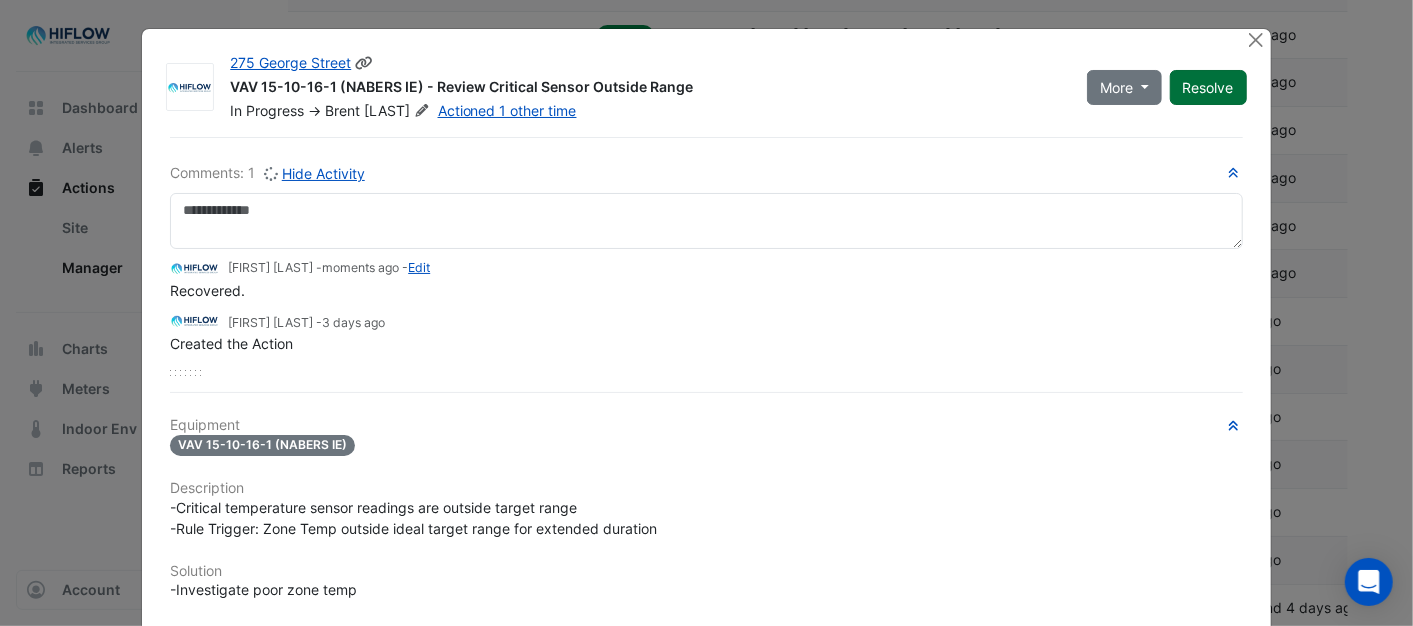 click on "Resolve" 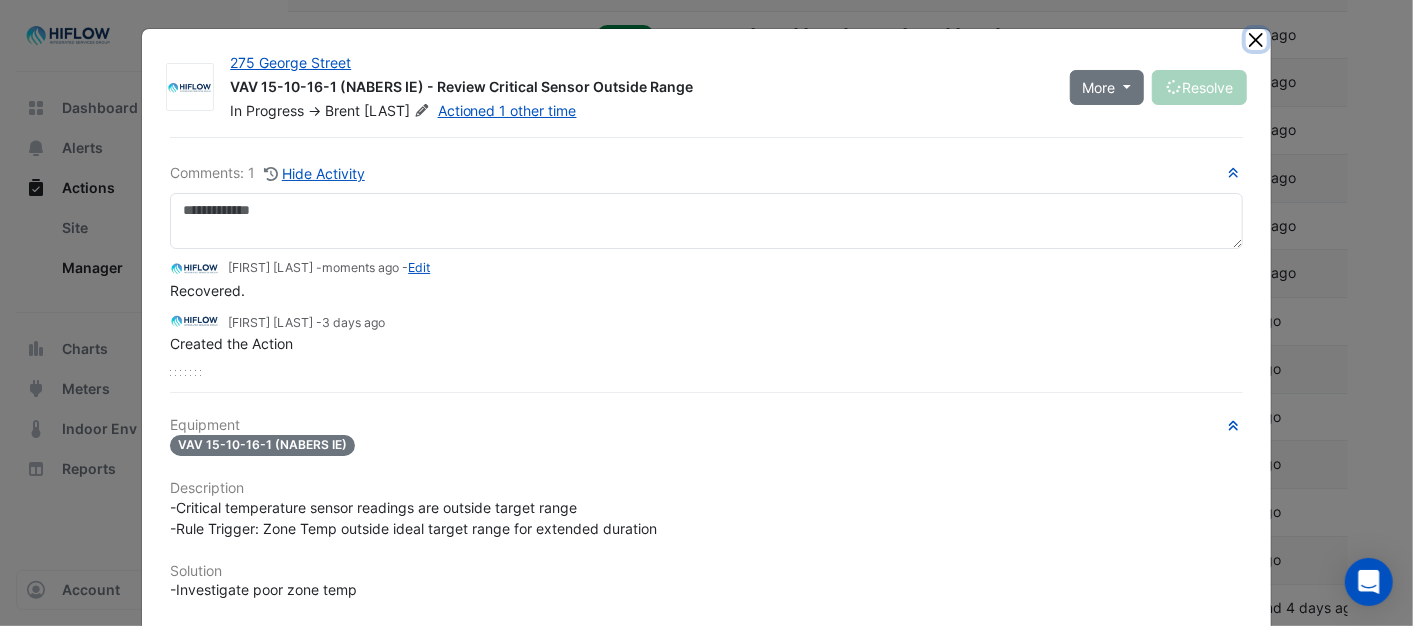 click 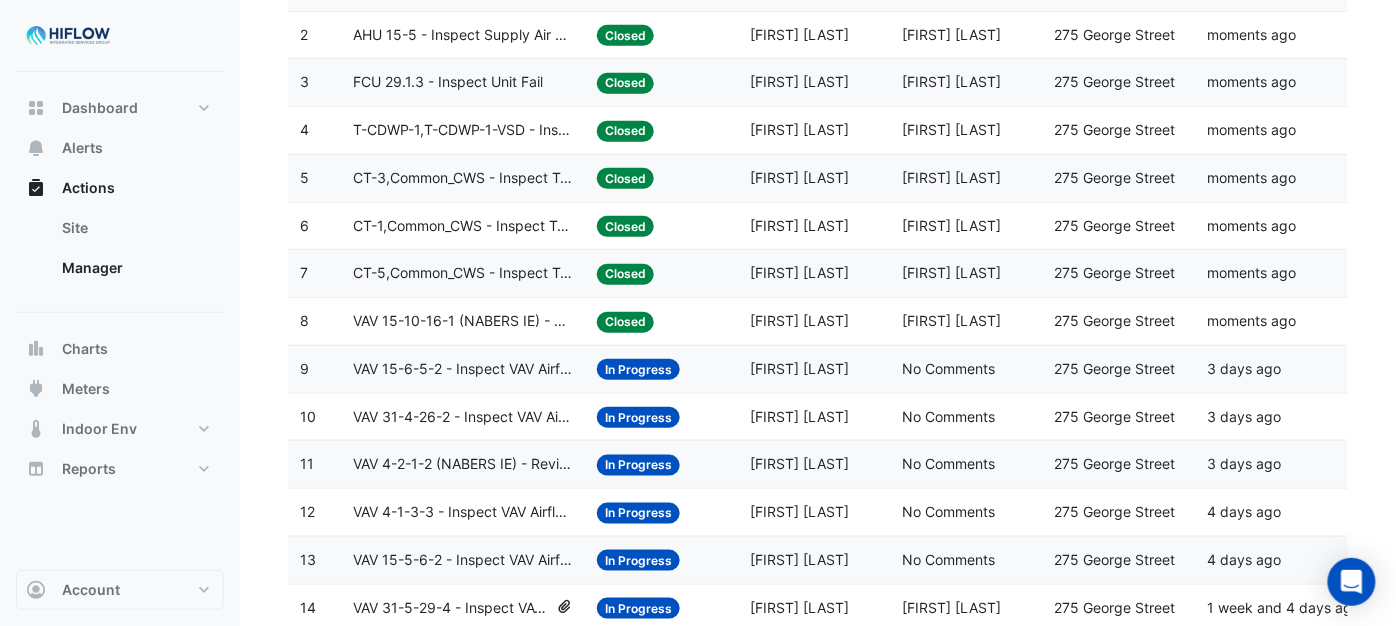 click on "VAV 15-6-5-2 - Inspect VAV Airflow Block" 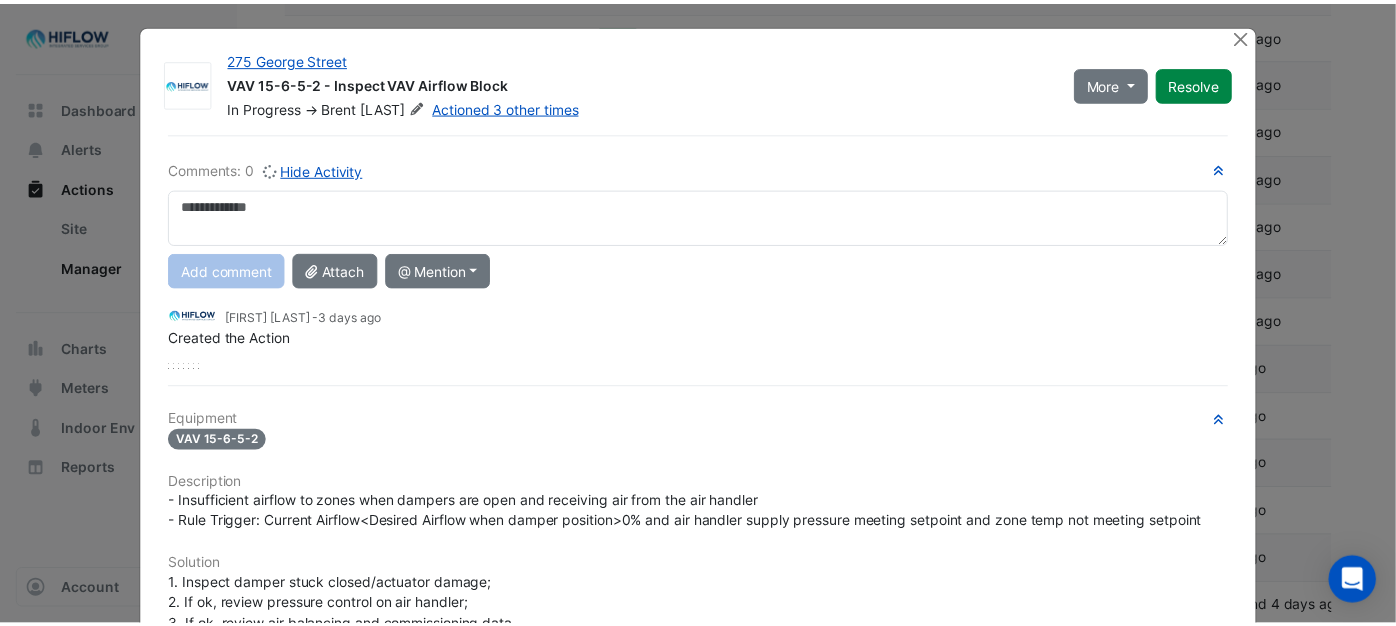 scroll, scrollTop: 0, scrollLeft: 0, axis: both 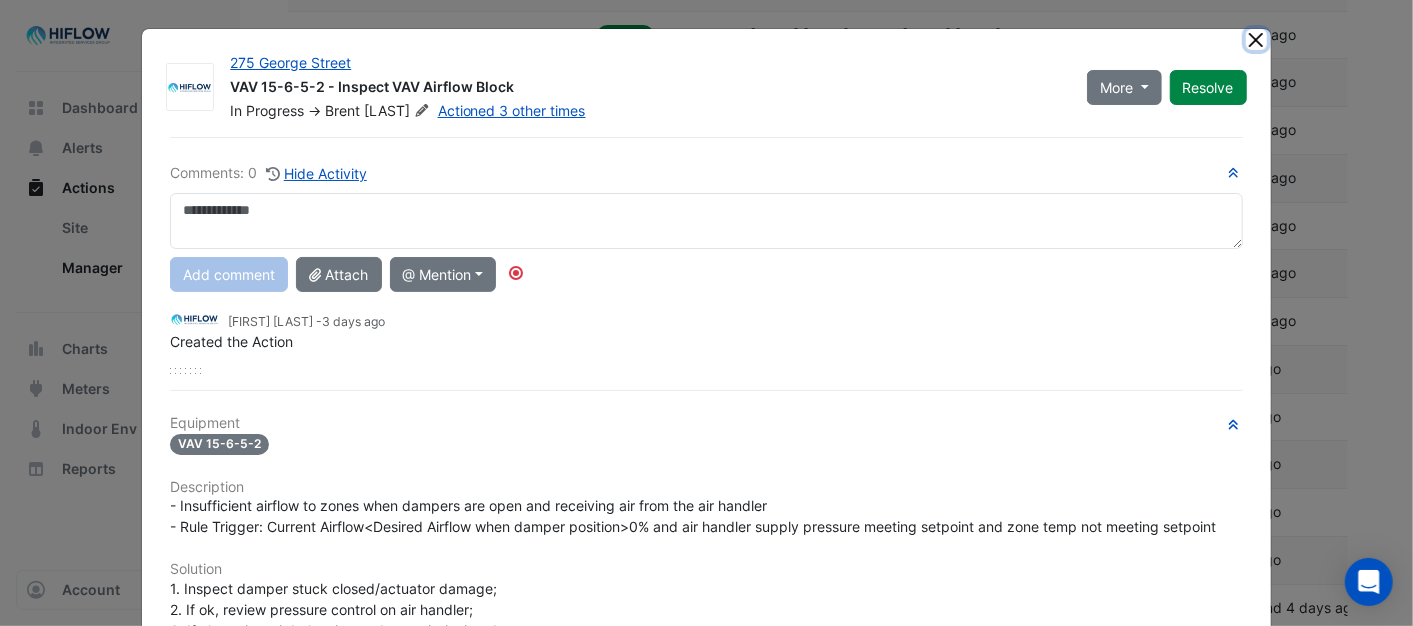 click 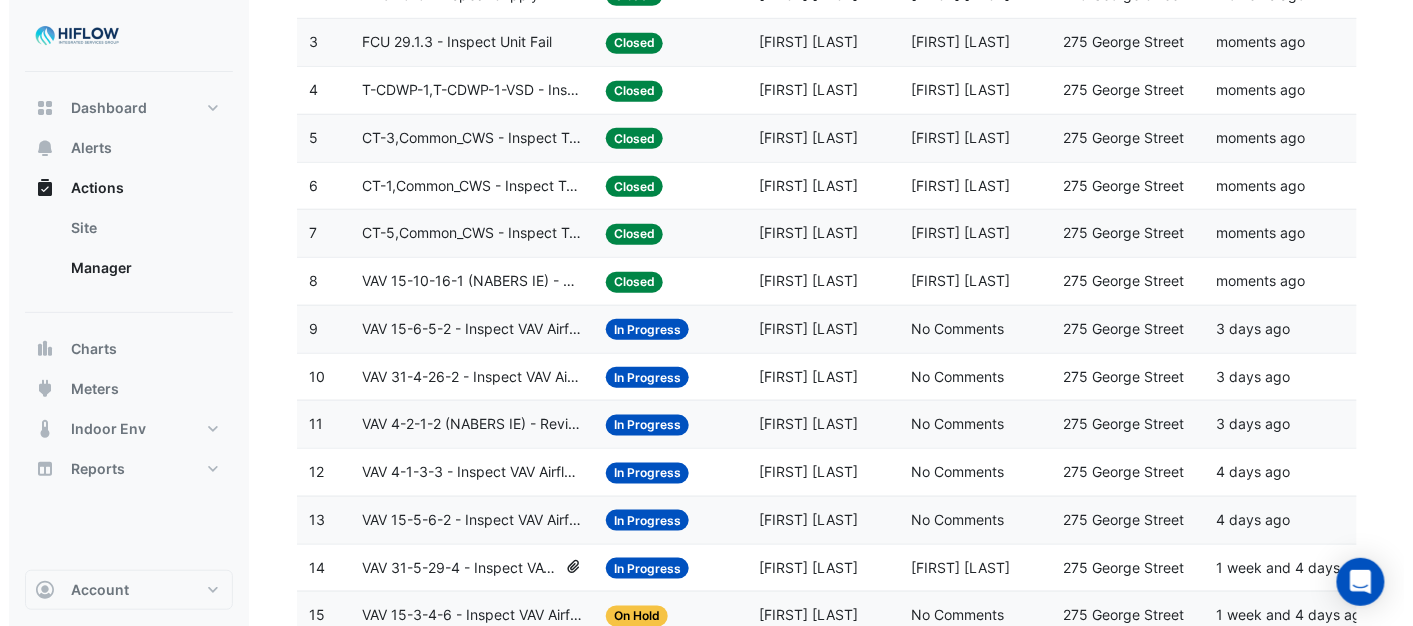 scroll, scrollTop: 444, scrollLeft: 0, axis: vertical 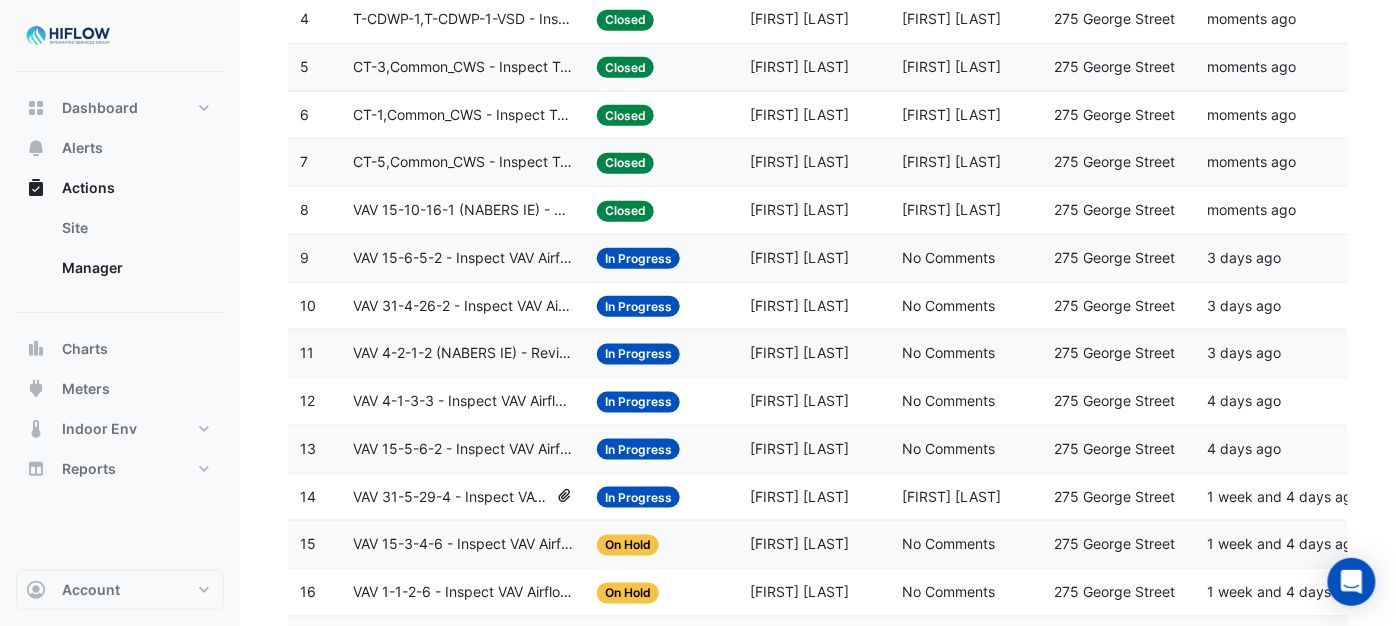 click on "VAV 31-4-26-2 - Inspect VAV Airflow Block" 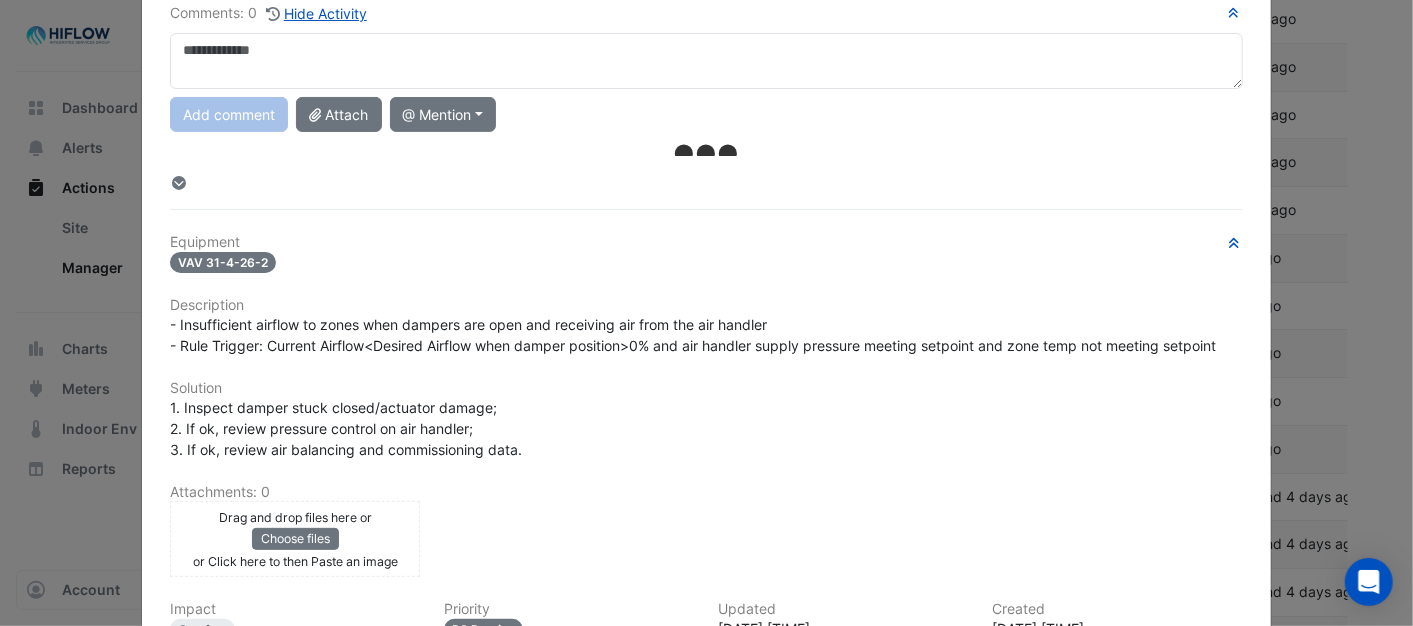 scroll, scrollTop: 0, scrollLeft: 0, axis: both 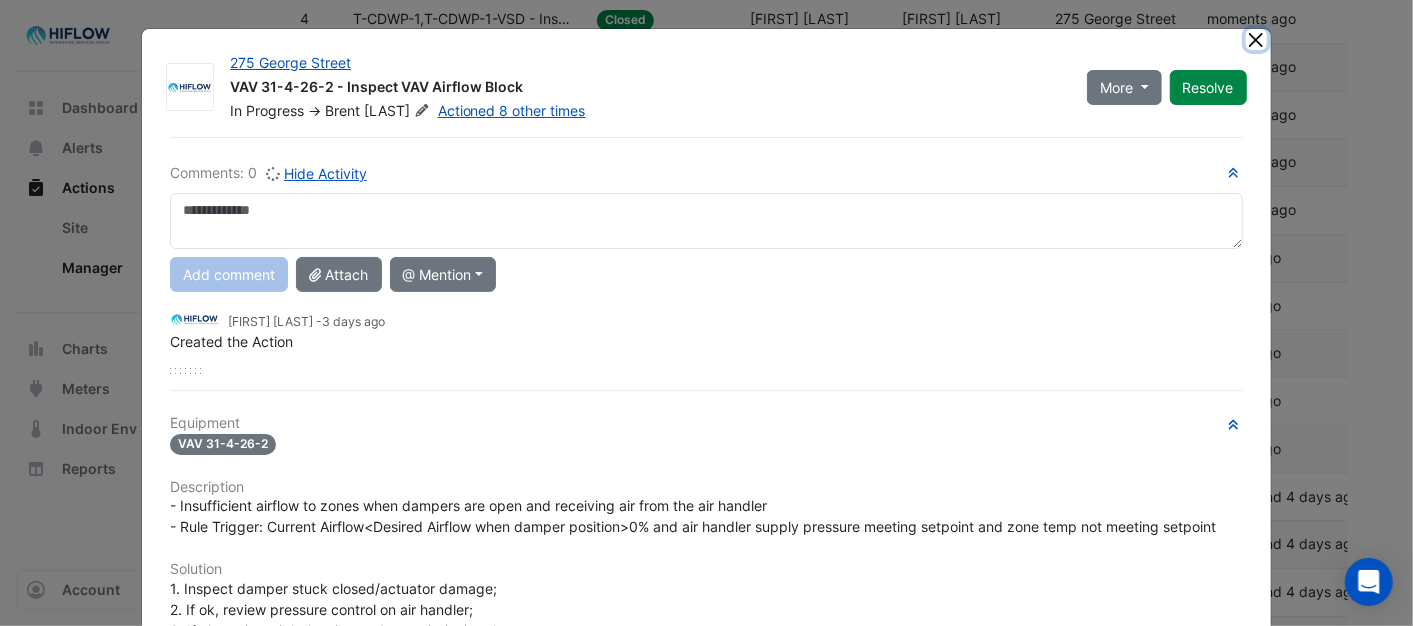 click 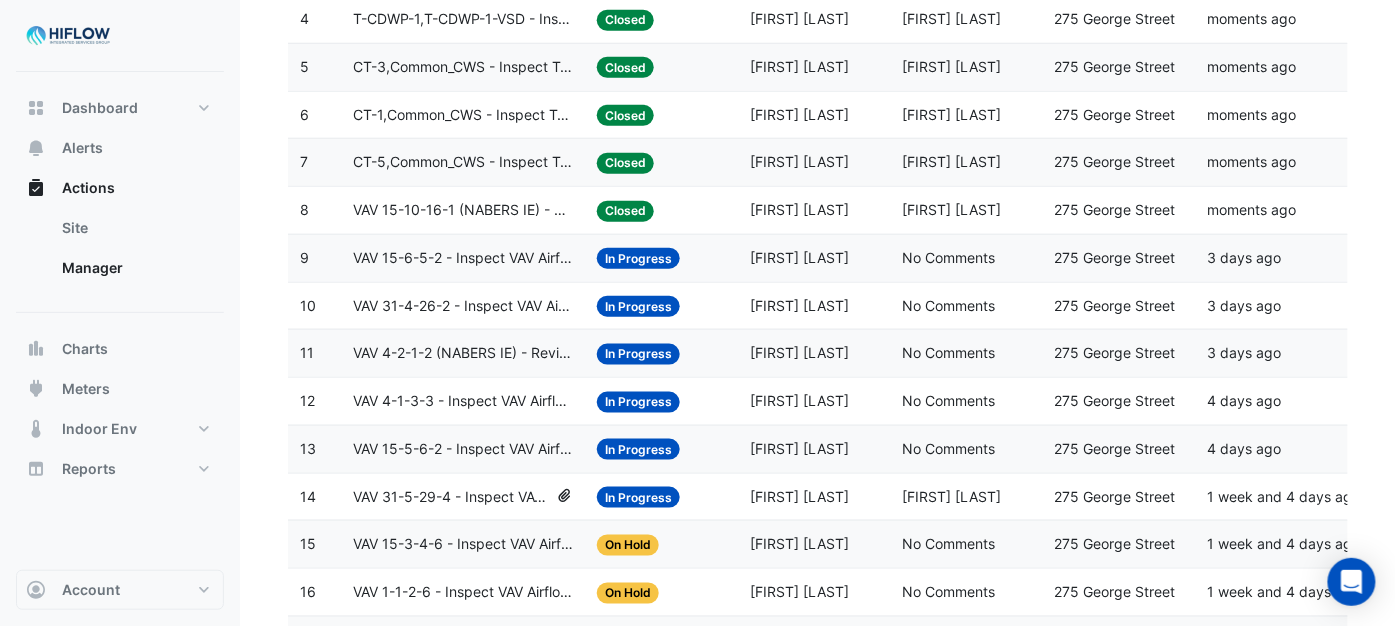click on "VAV 4-2-1-2 (NABERS IE) - Review Critical Sensor Outside Range" 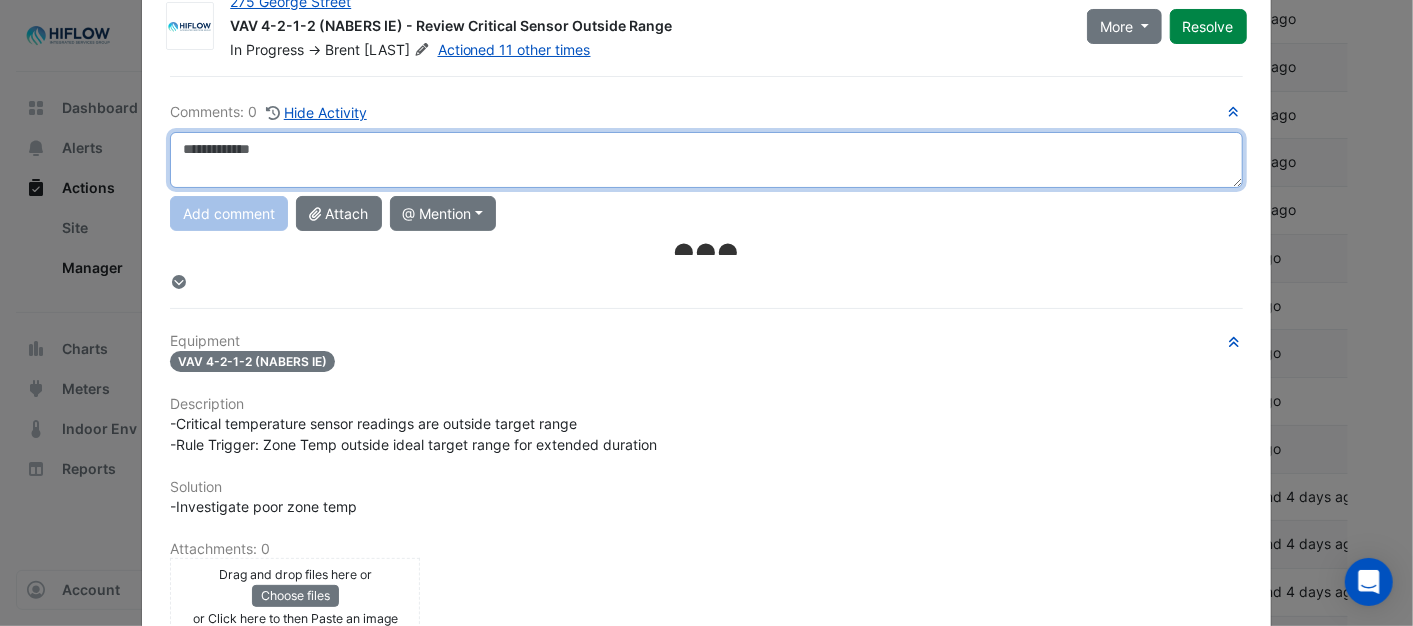 scroll, scrollTop: 0, scrollLeft: 0, axis: both 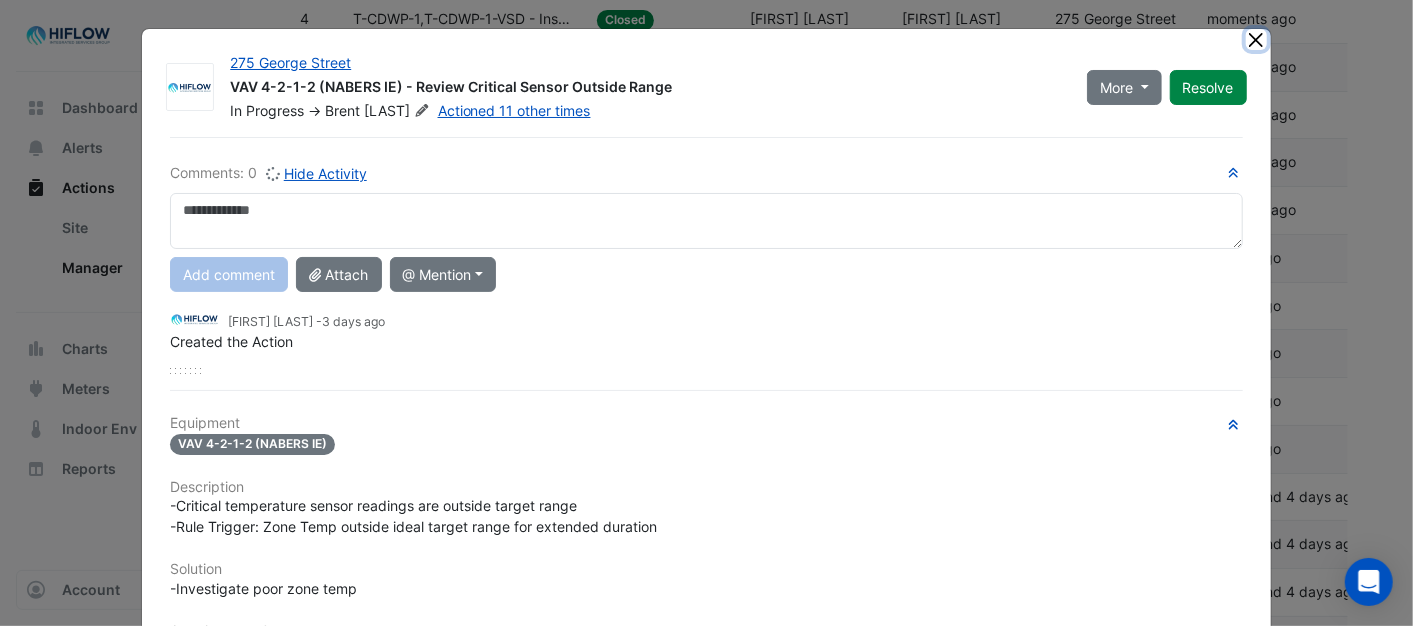 click 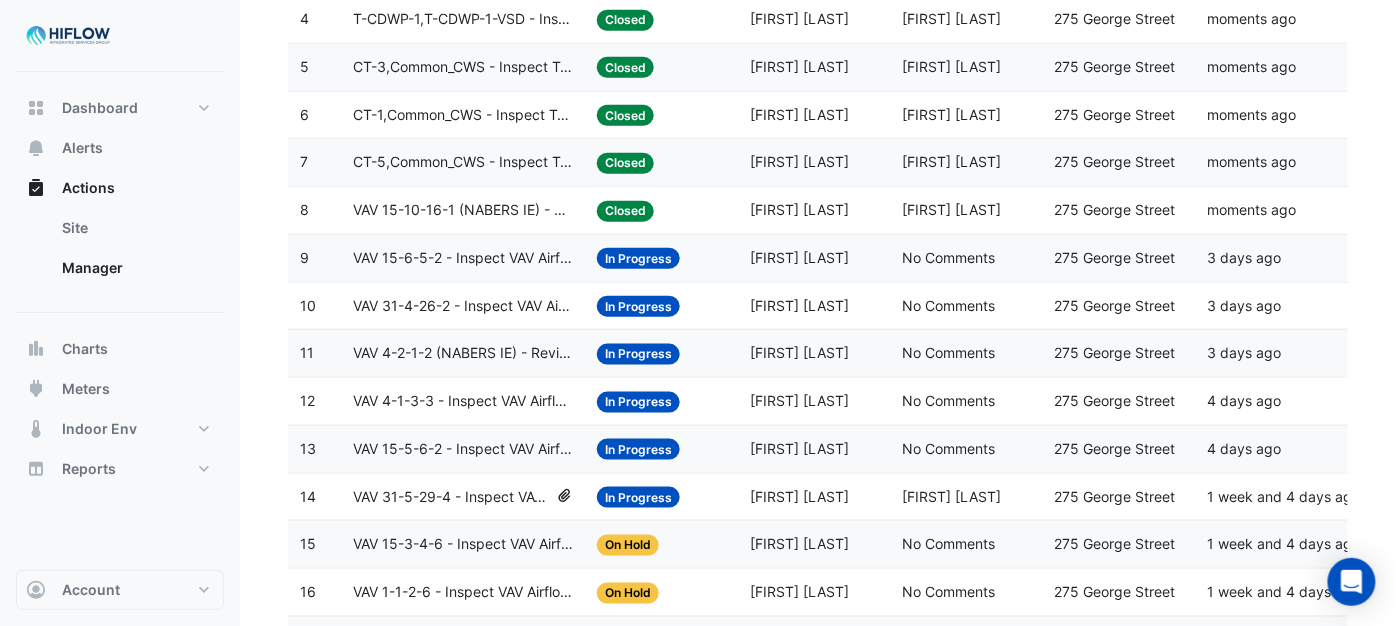 click on "VAV 4-1-3-3 - Inspect VAV Airflow Leak" 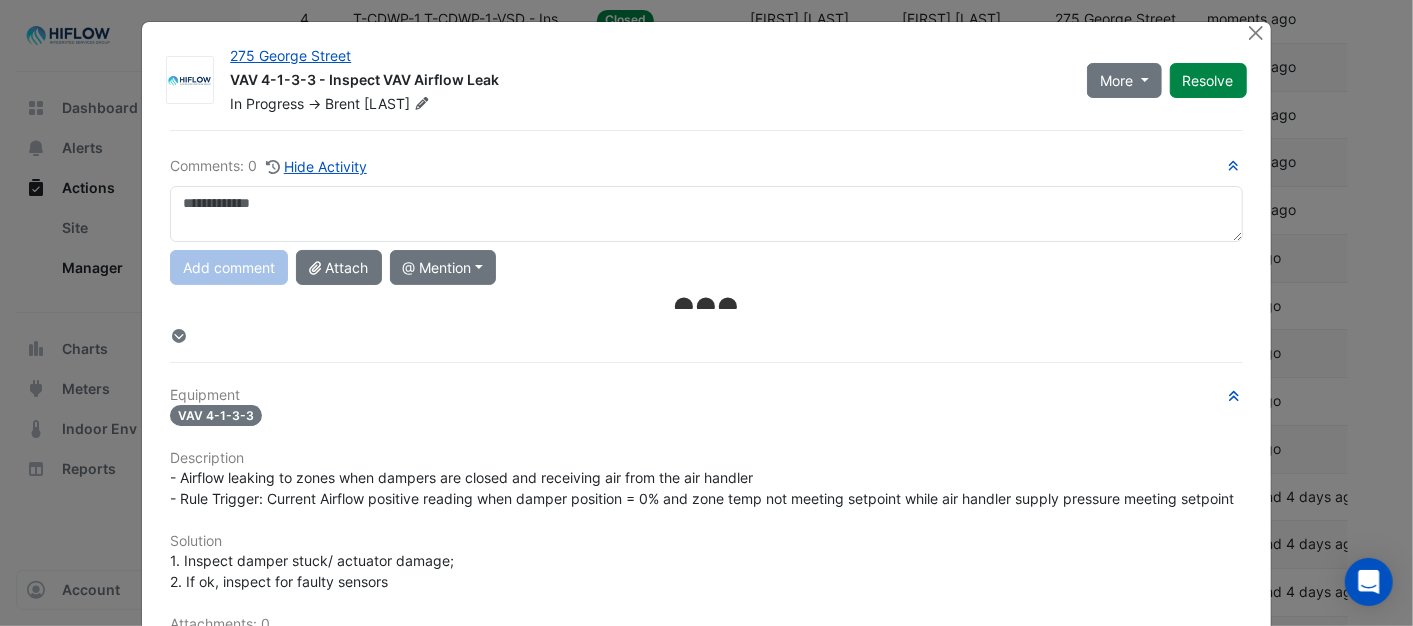 scroll, scrollTop: 0, scrollLeft: 0, axis: both 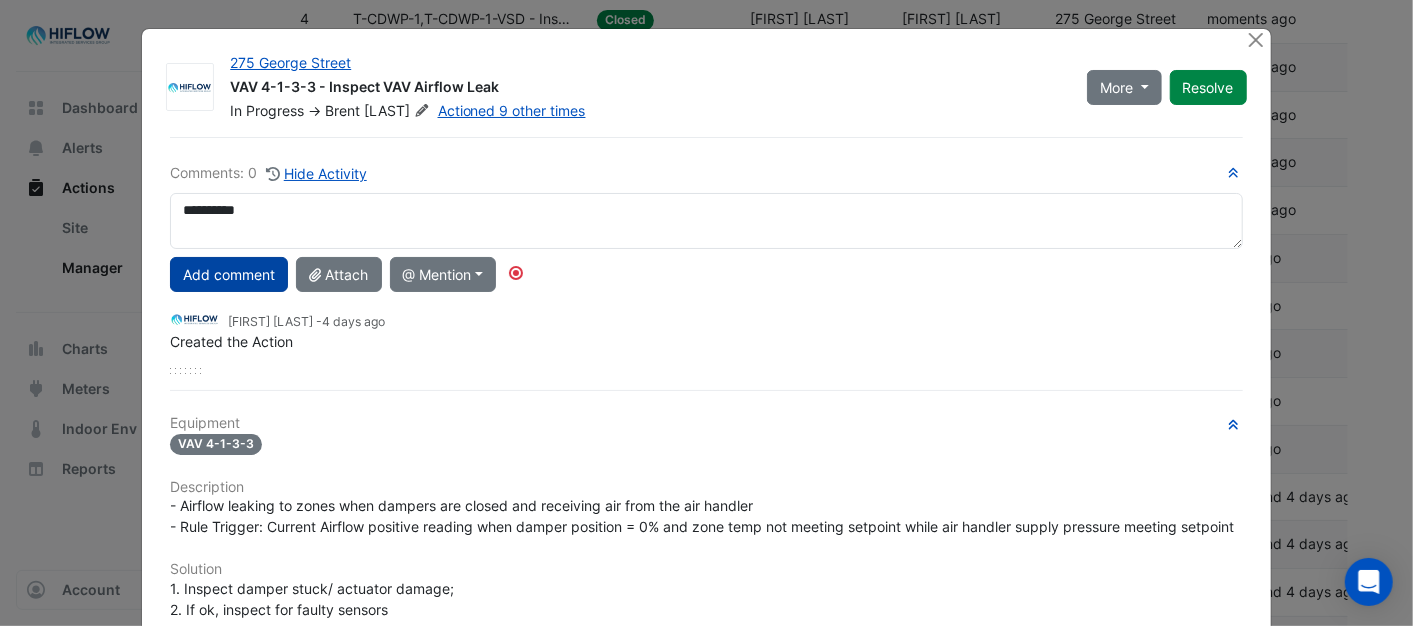 type on "**********" 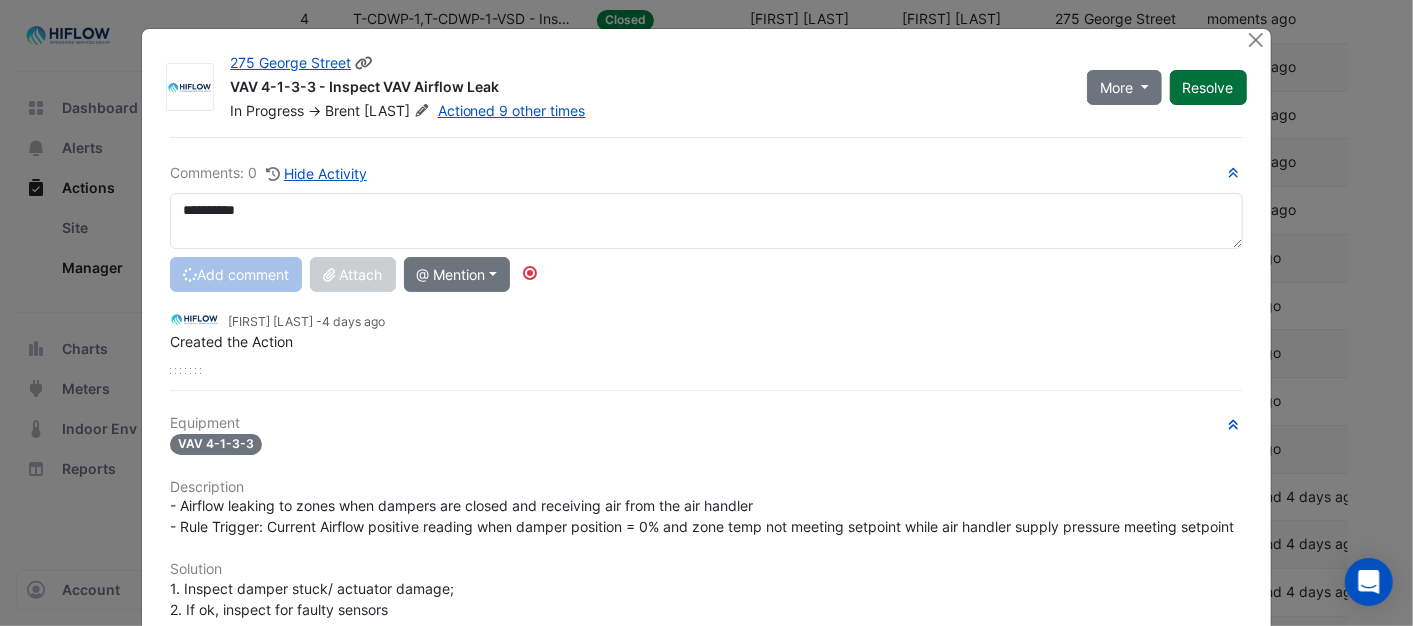 click on "Resolve" 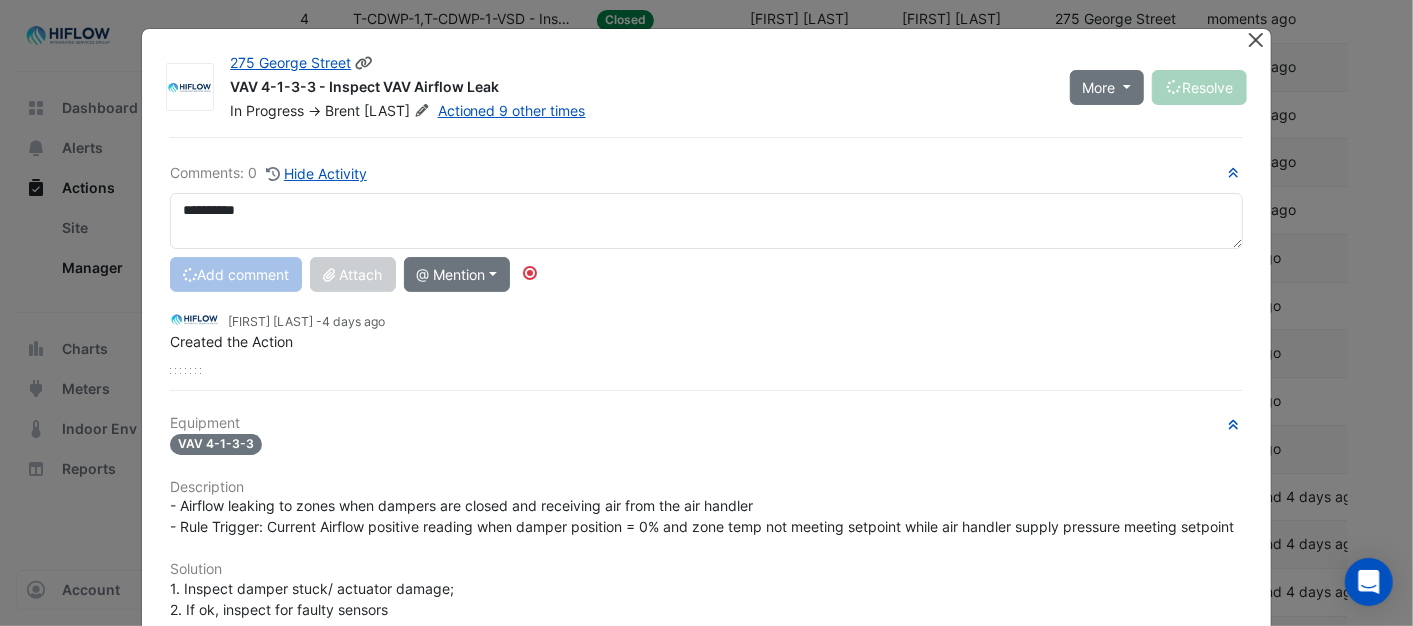 type 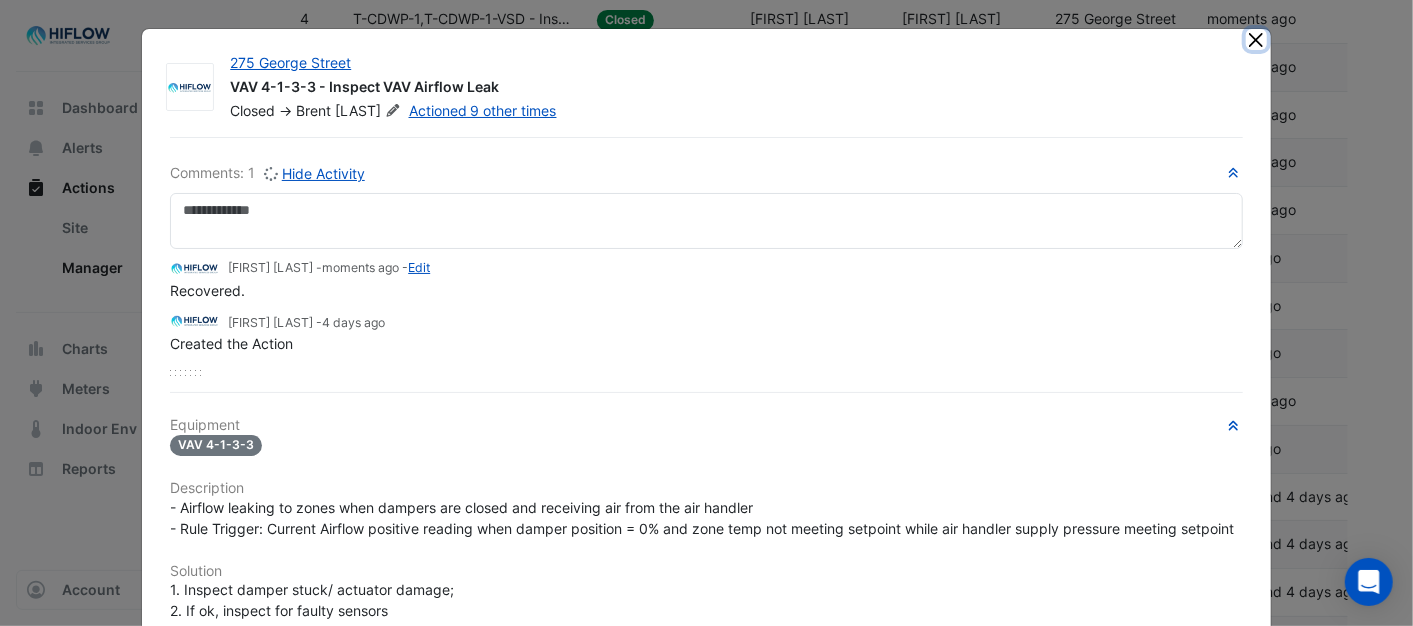 click 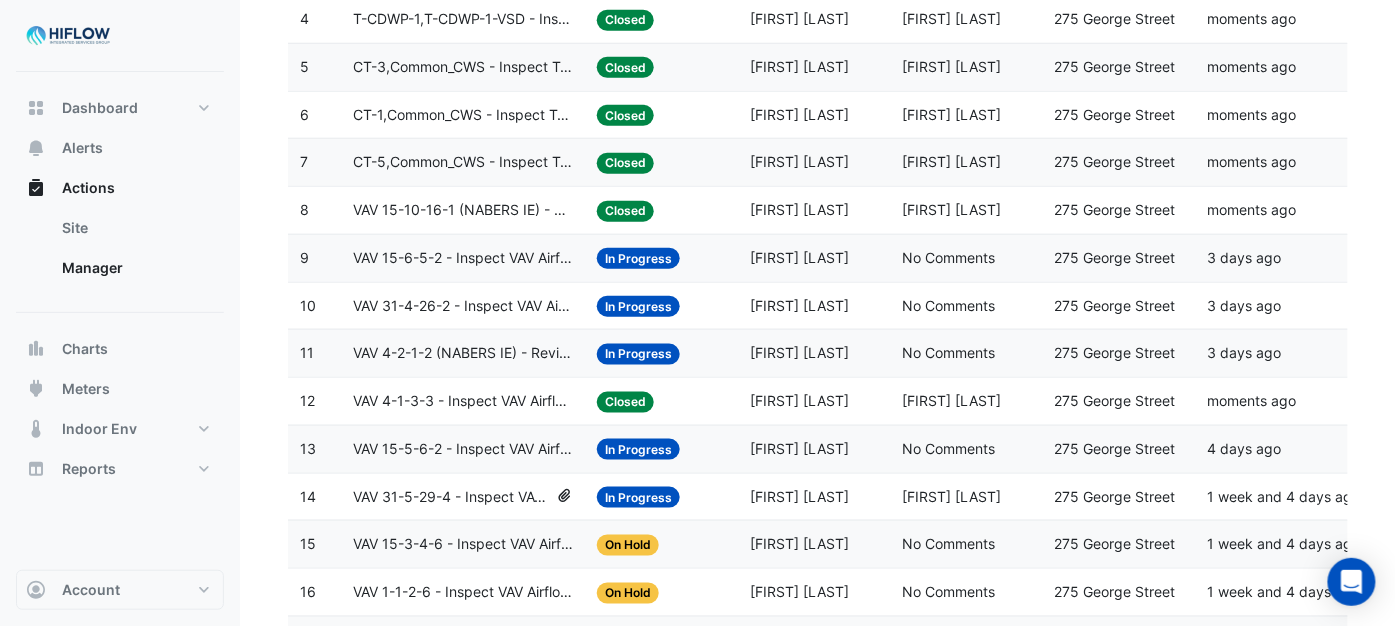 click on "VAV 15-5-6-2 - Inspect VAV Airflow Block" 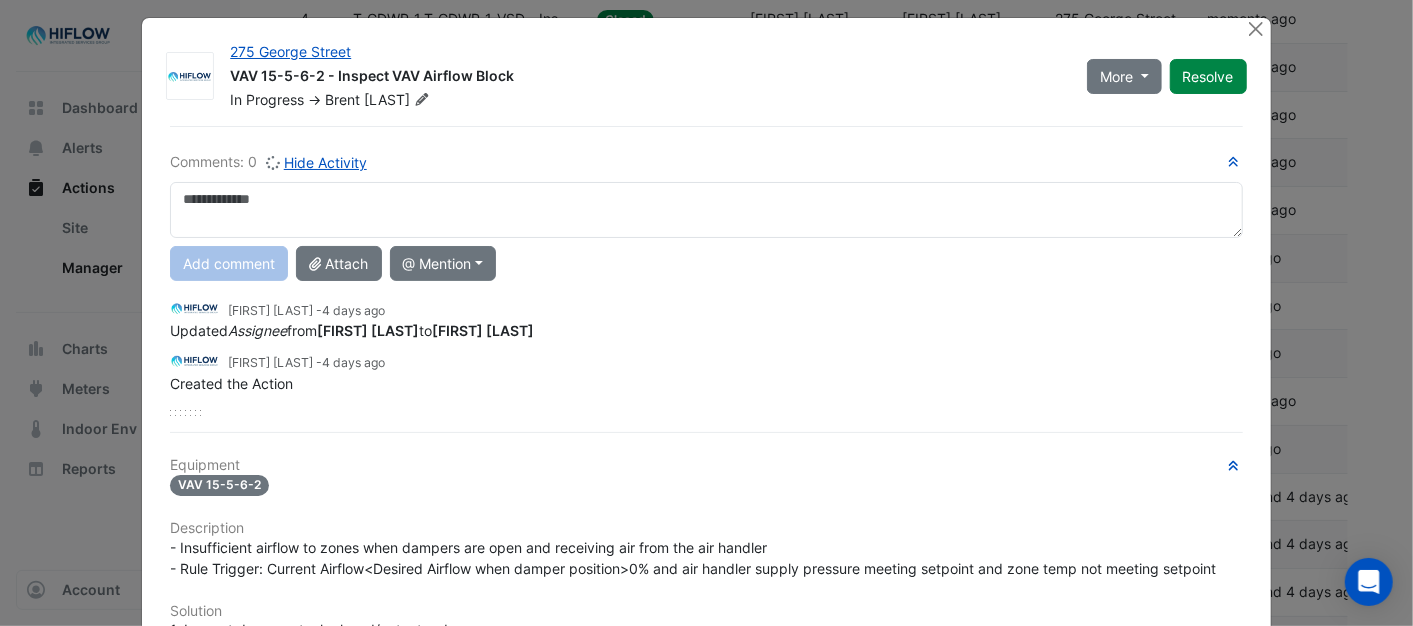scroll, scrollTop: 0, scrollLeft: 0, axis: both 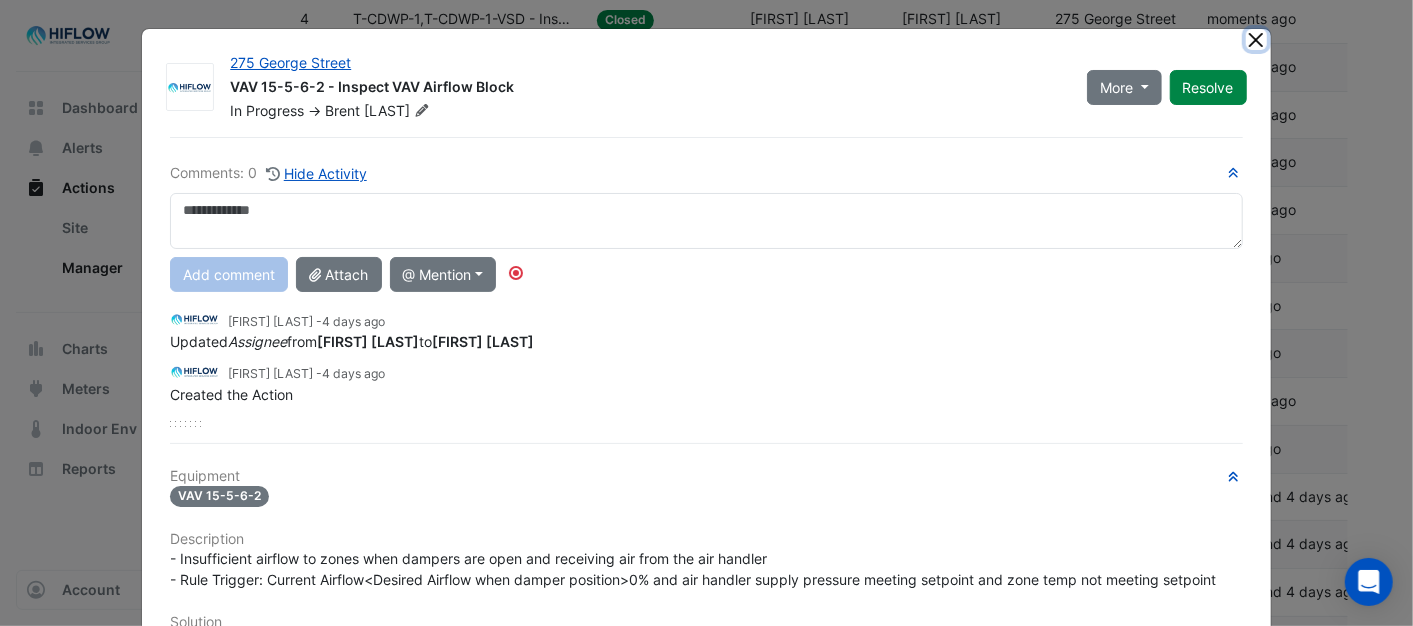 click 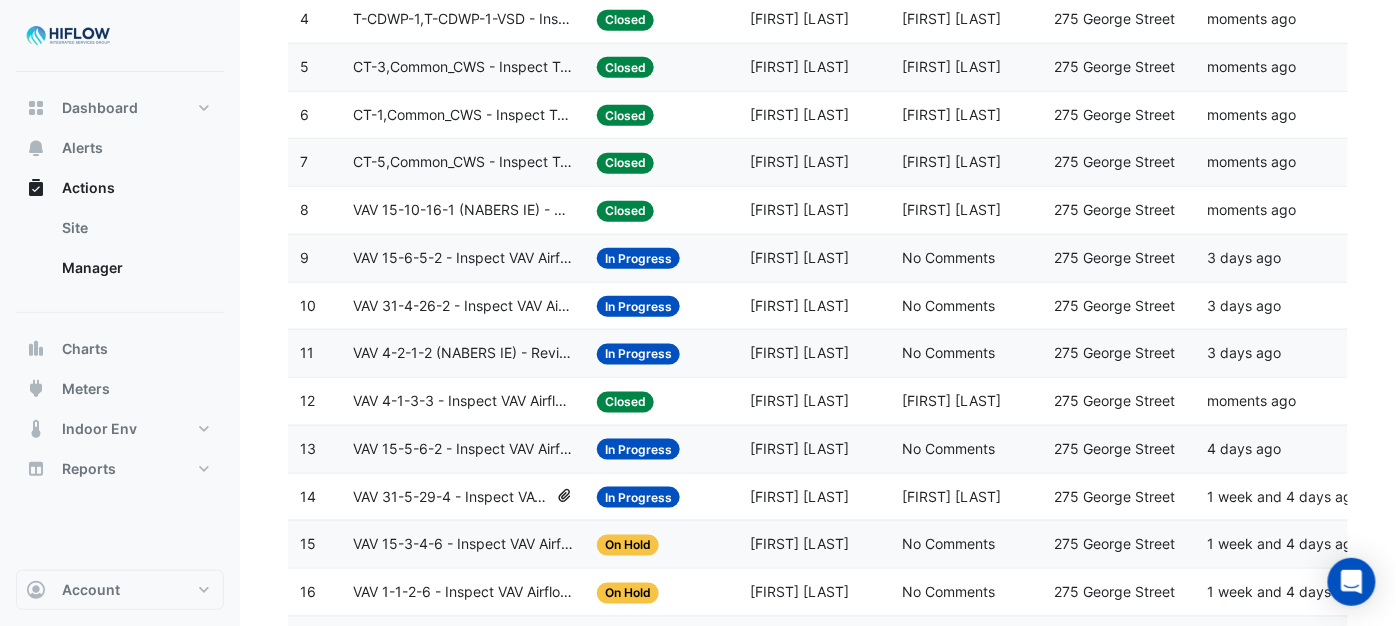 click on "VAV 31-5-29-4 - Inspect VAV Airflow Block" 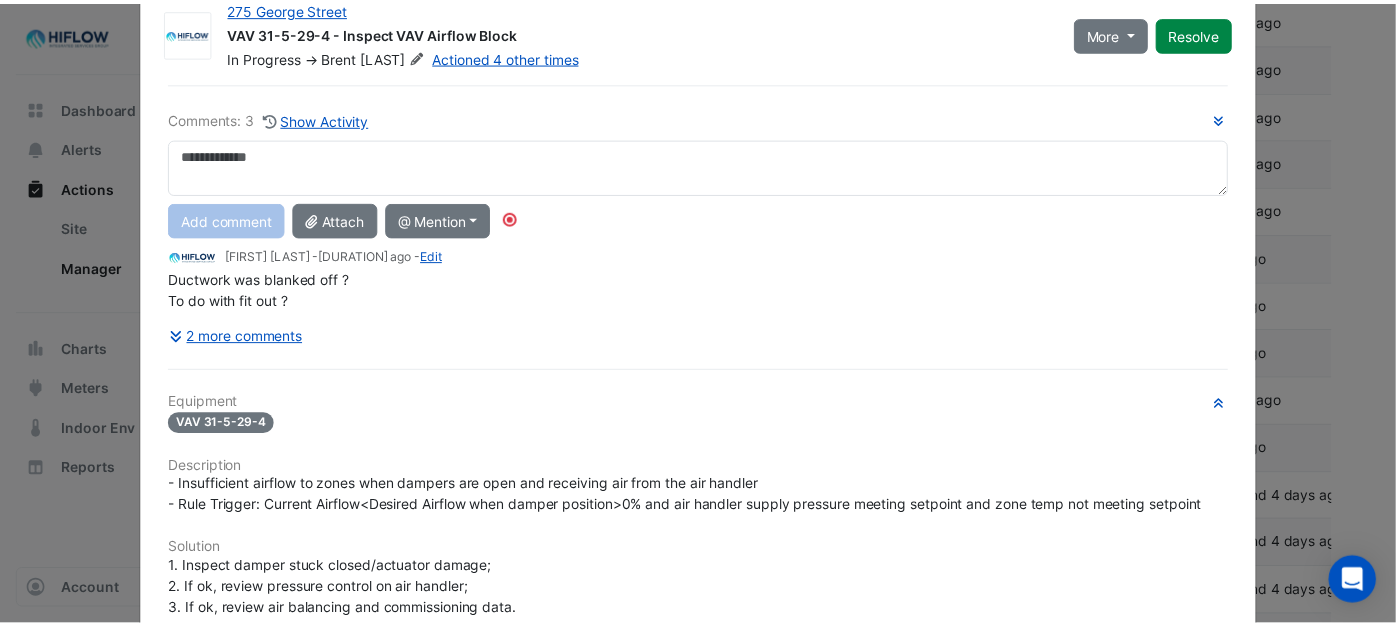 scroll, scrollTop: 0, scrollLeft: 0, axis: both 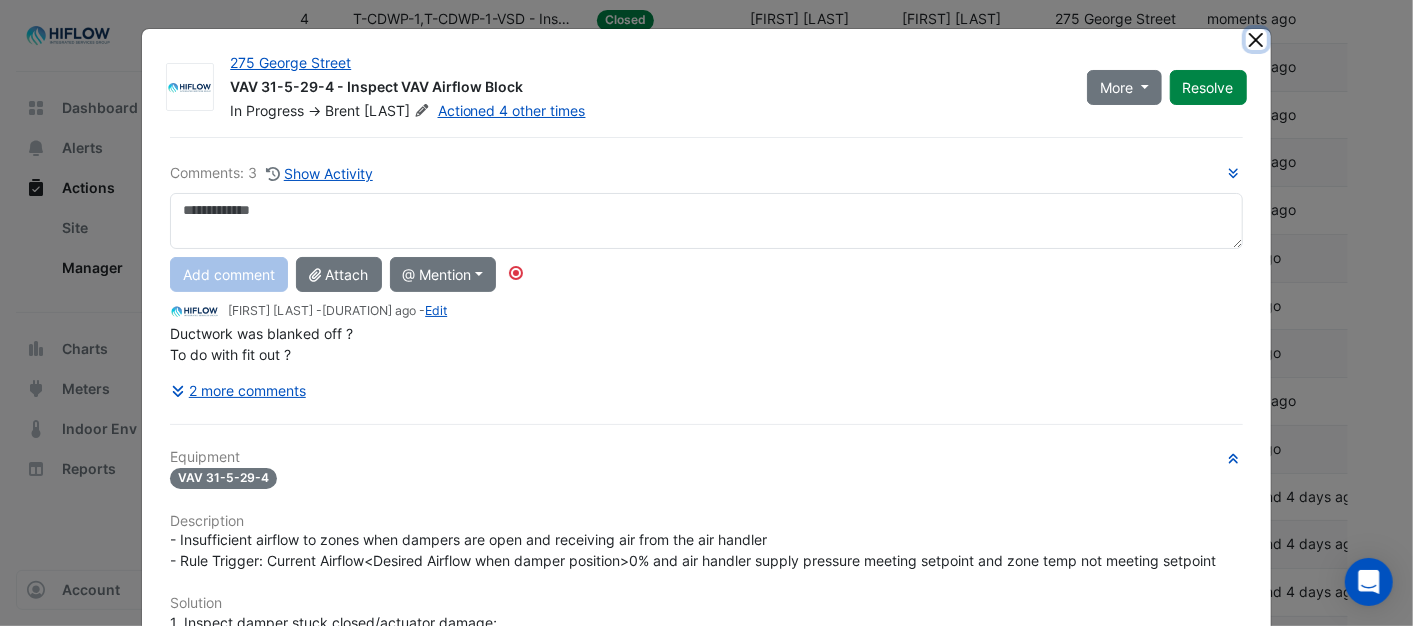 click 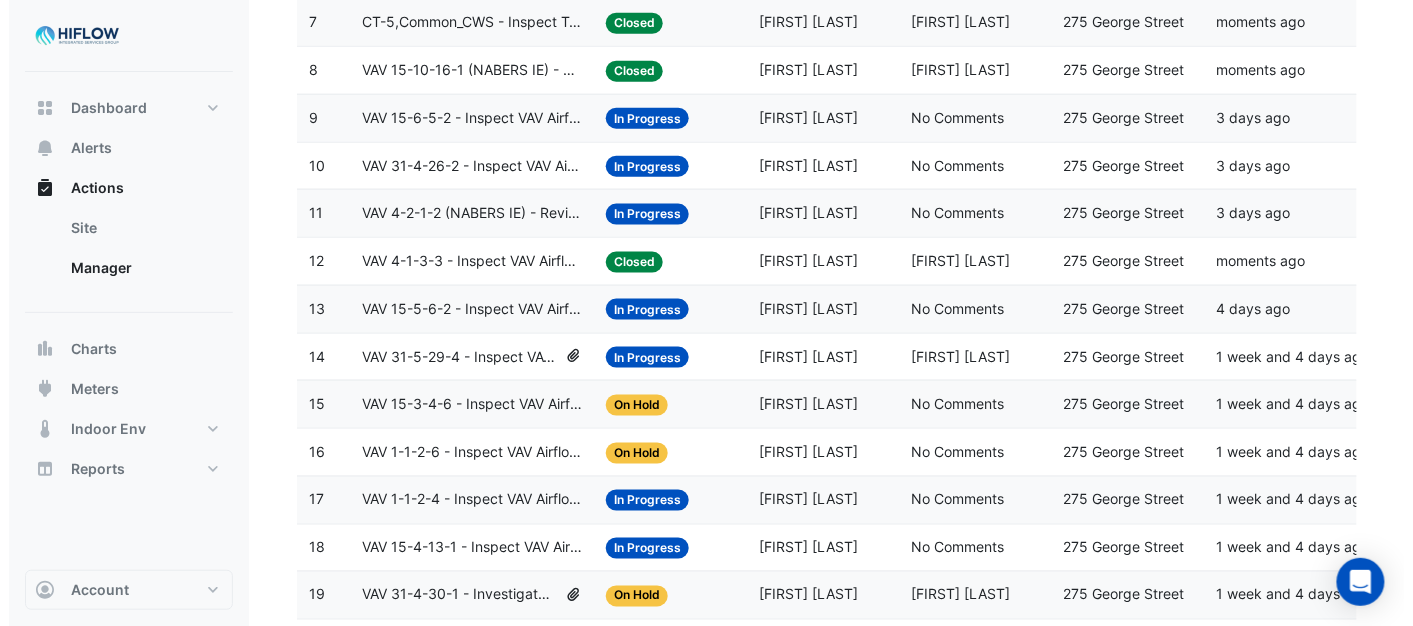 scroll, scrollTop: 666, scrollLeft: 0, axis: vertical 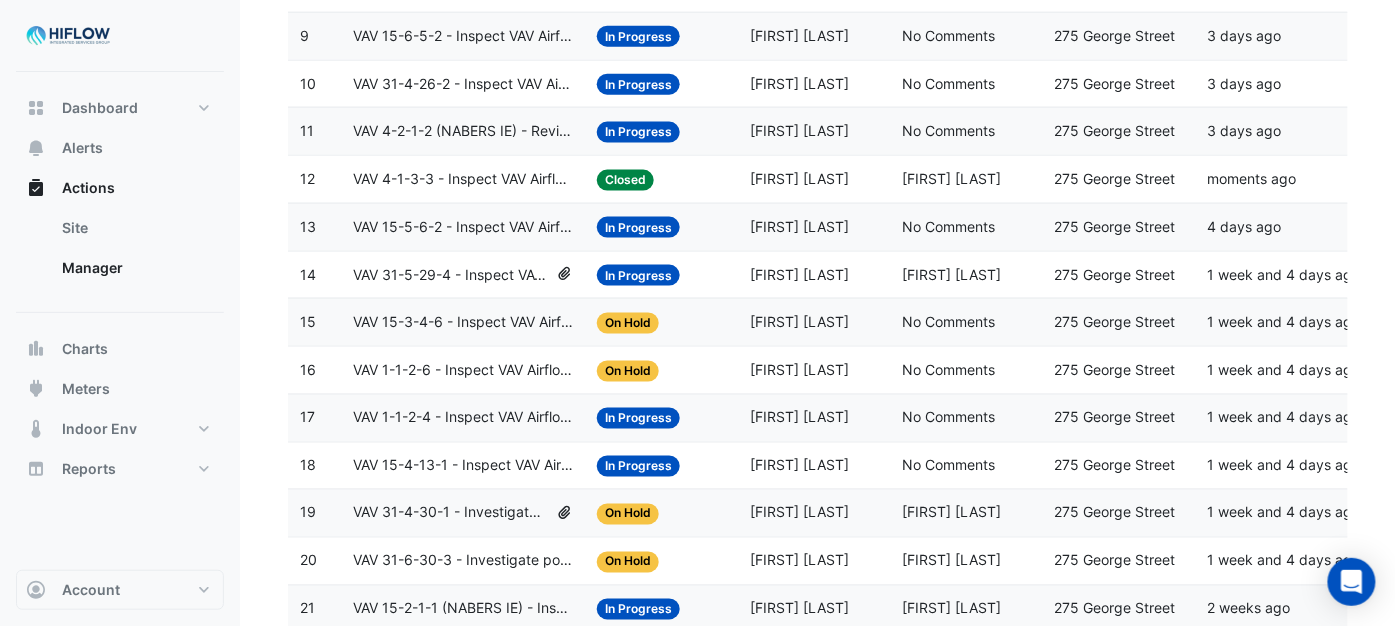 click on "VAV 15-3-4-6 - Inspect VAV Airflow Block" 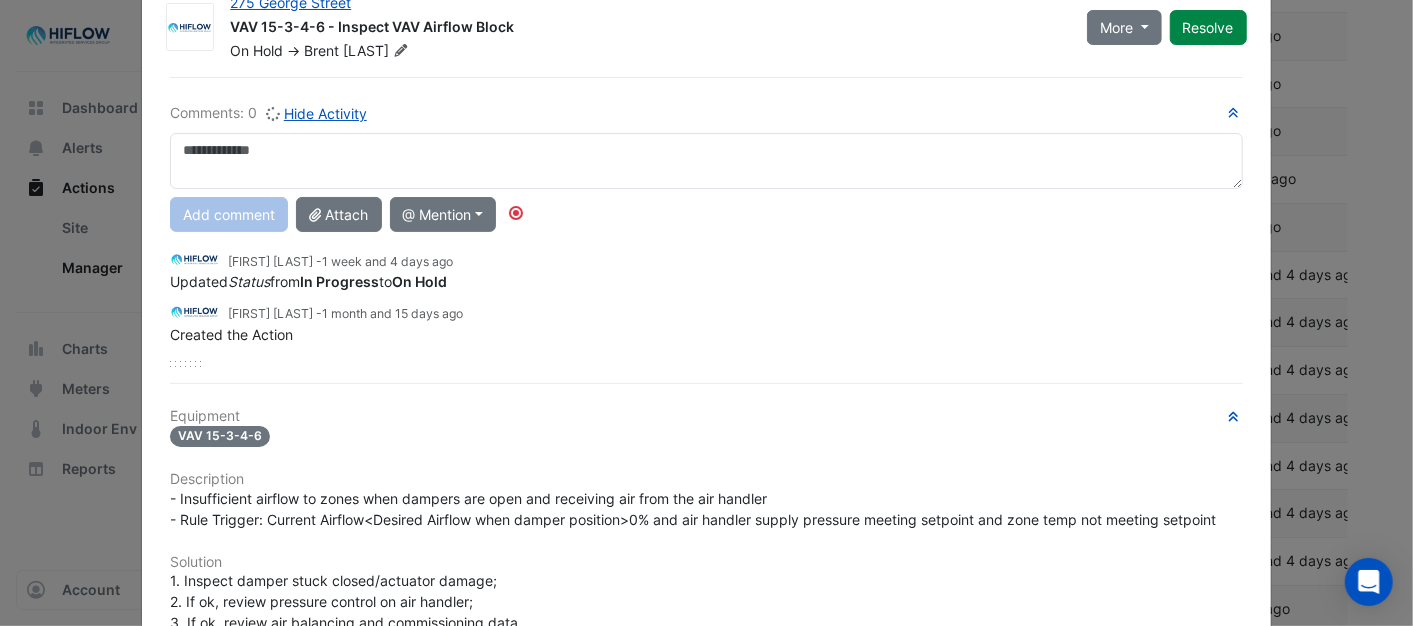 scroll, scrollTop: 0, scrollLeft: 0, axis: both 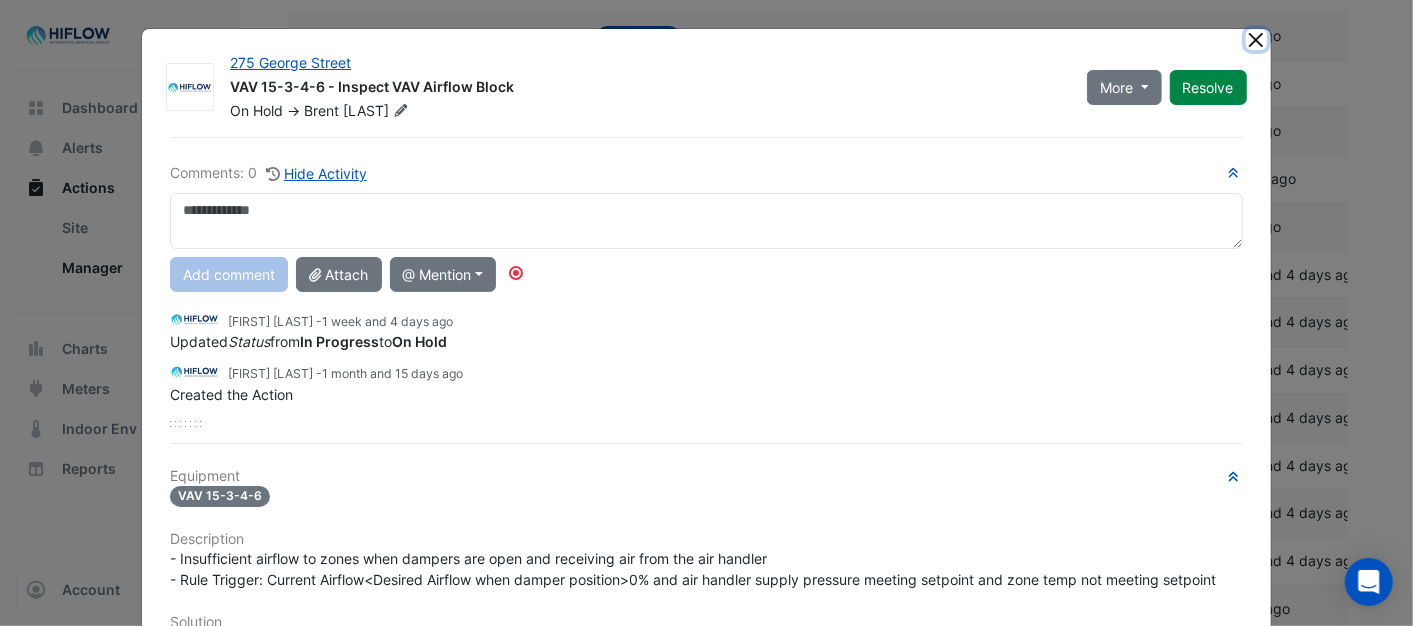 click 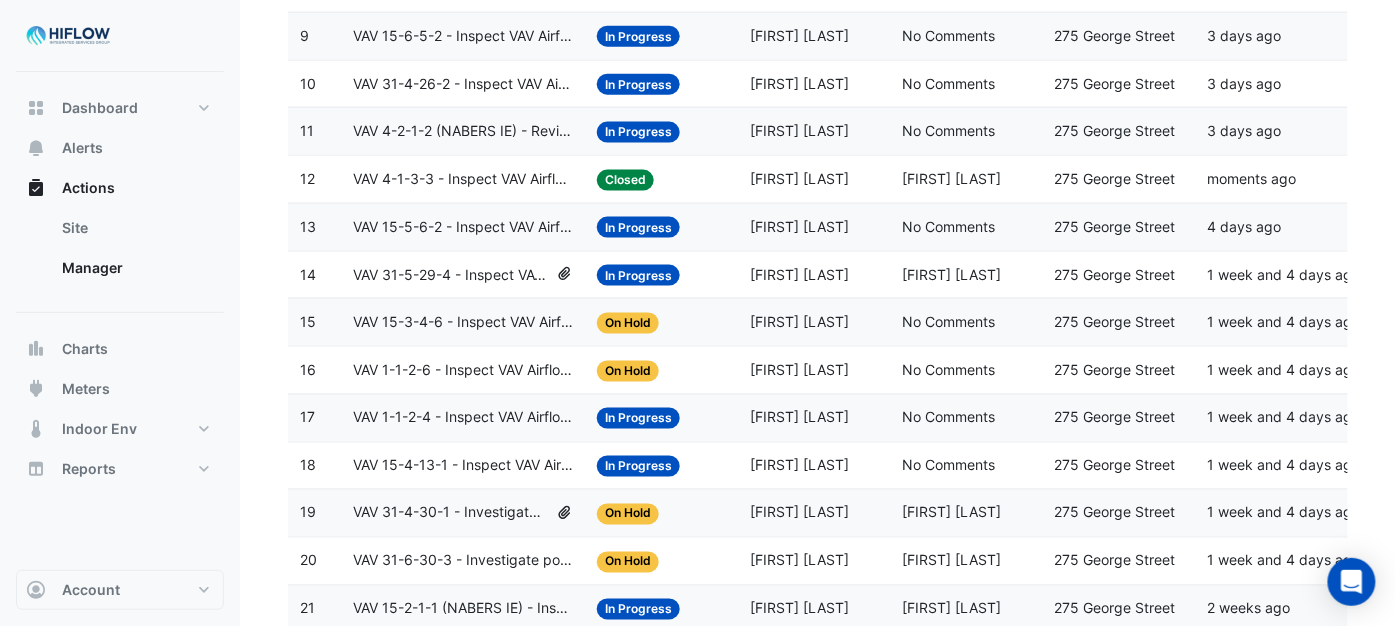 click on "VAV 1-1-2-6 - Inspect VAV Airflow Leak" 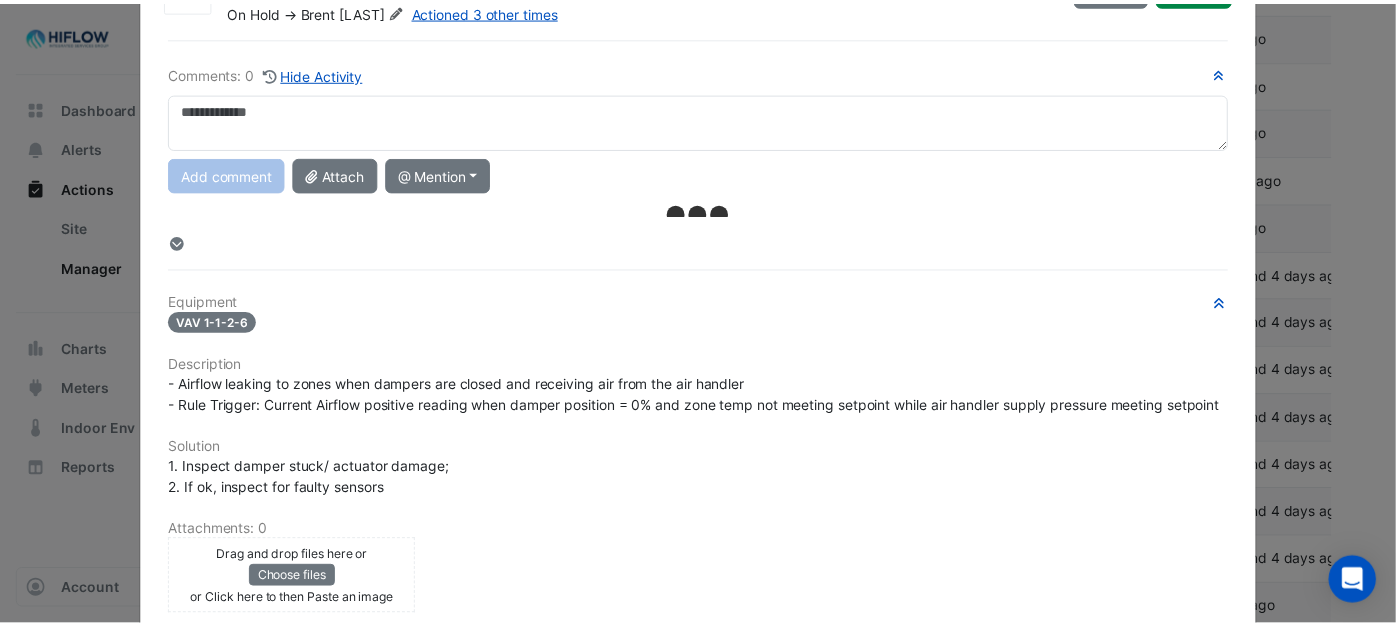 scroll, scrollTop: 0, scrollLeft: 0, axis: both 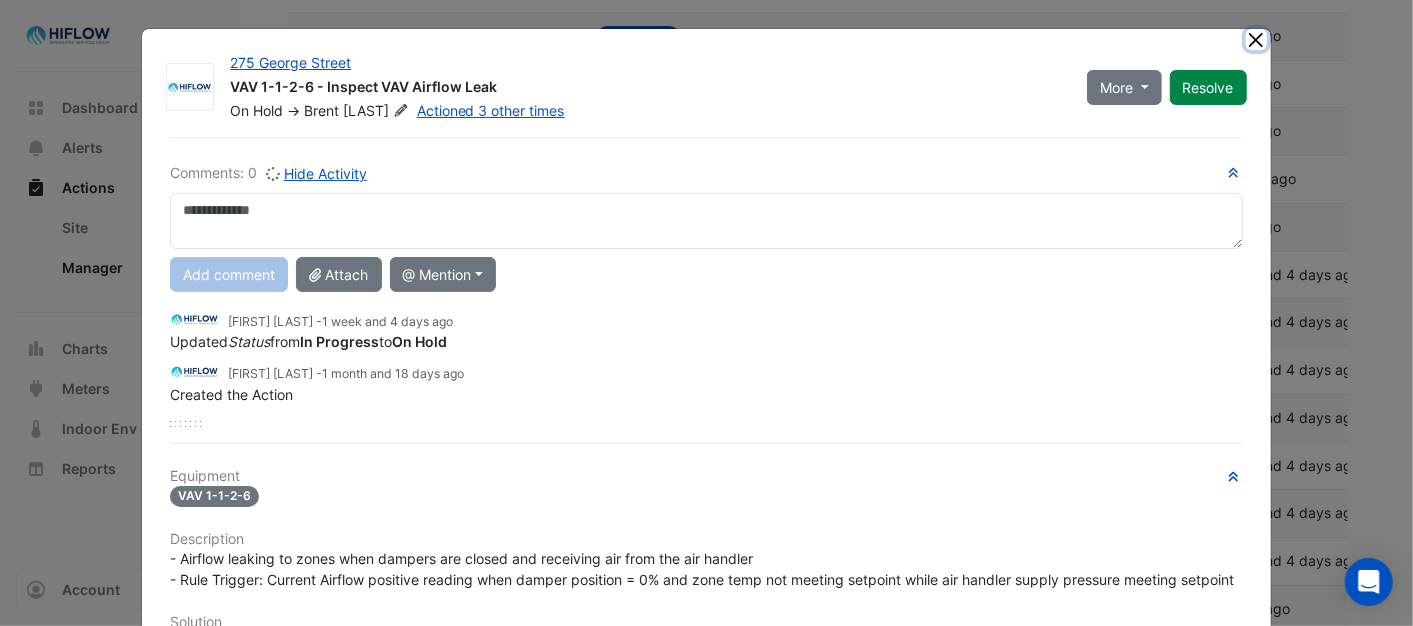 click 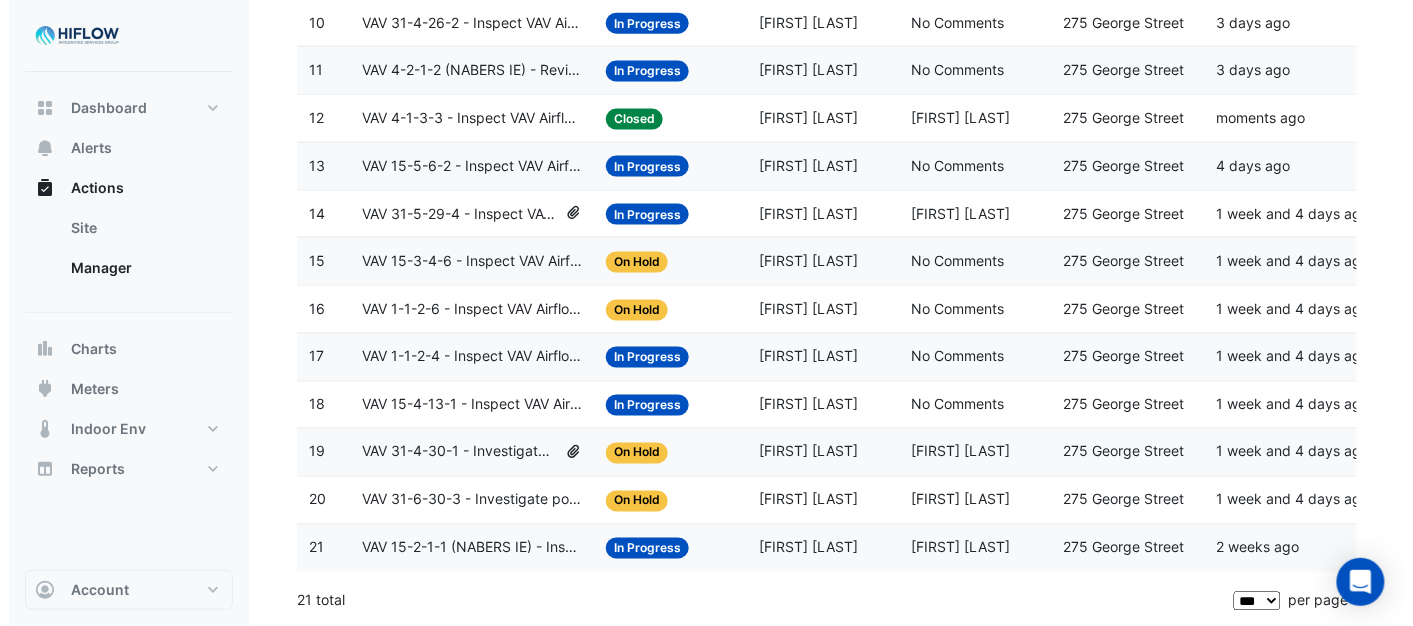 scroll, scrollTop: 738, scrollLeft: 0, axis: vertical 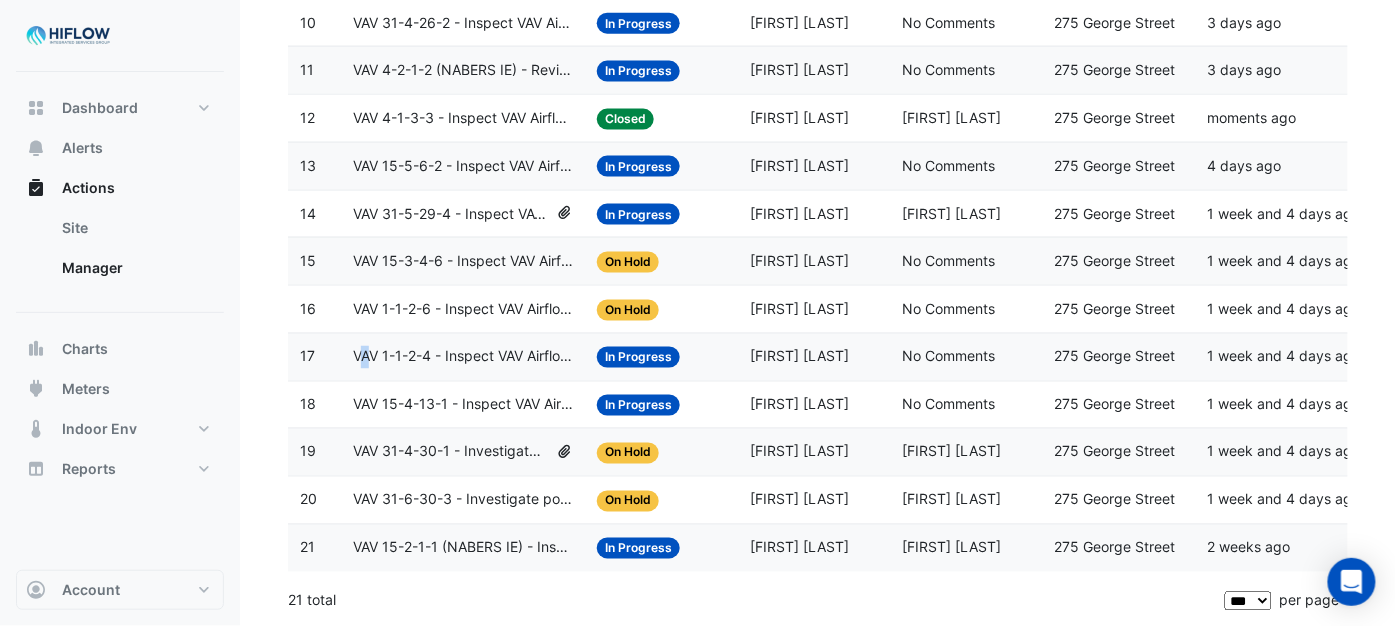 click on "VAV 1-1-2-4 - Inspect VAV Airflow Leak" 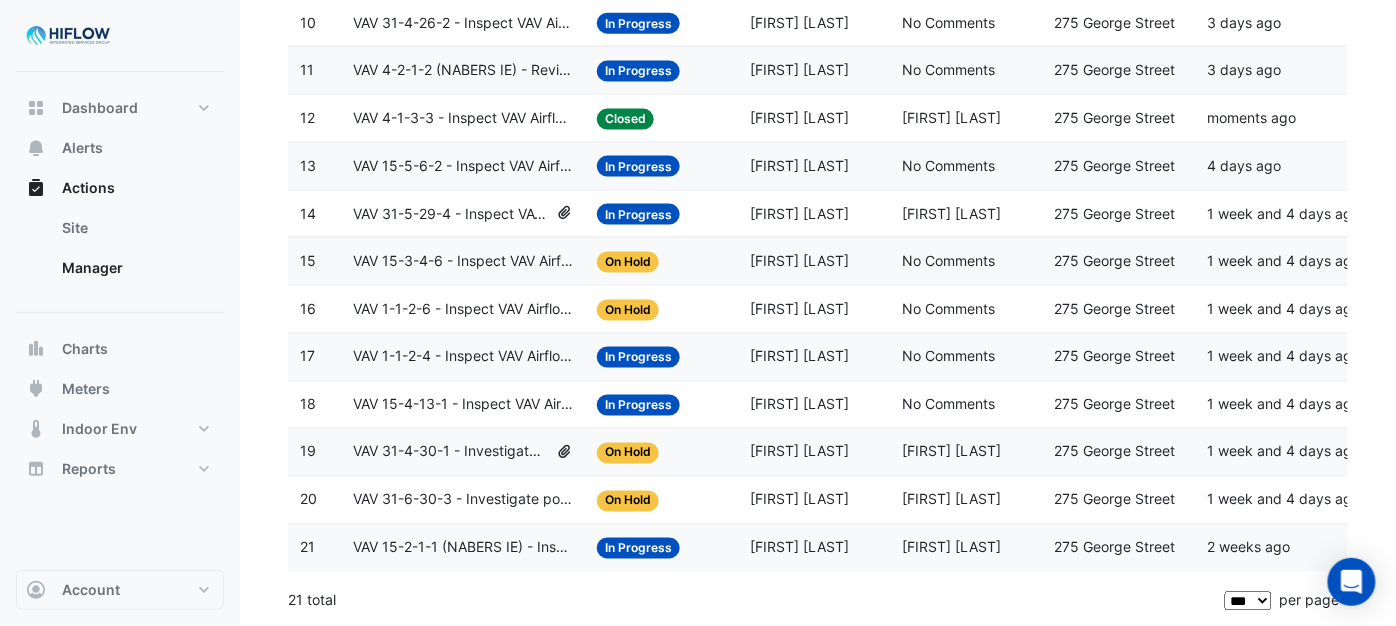 drag, startPoint x: 366, startPoint y: 346, endPoint x: 436, endPoint y: 354, distance: 70.45566 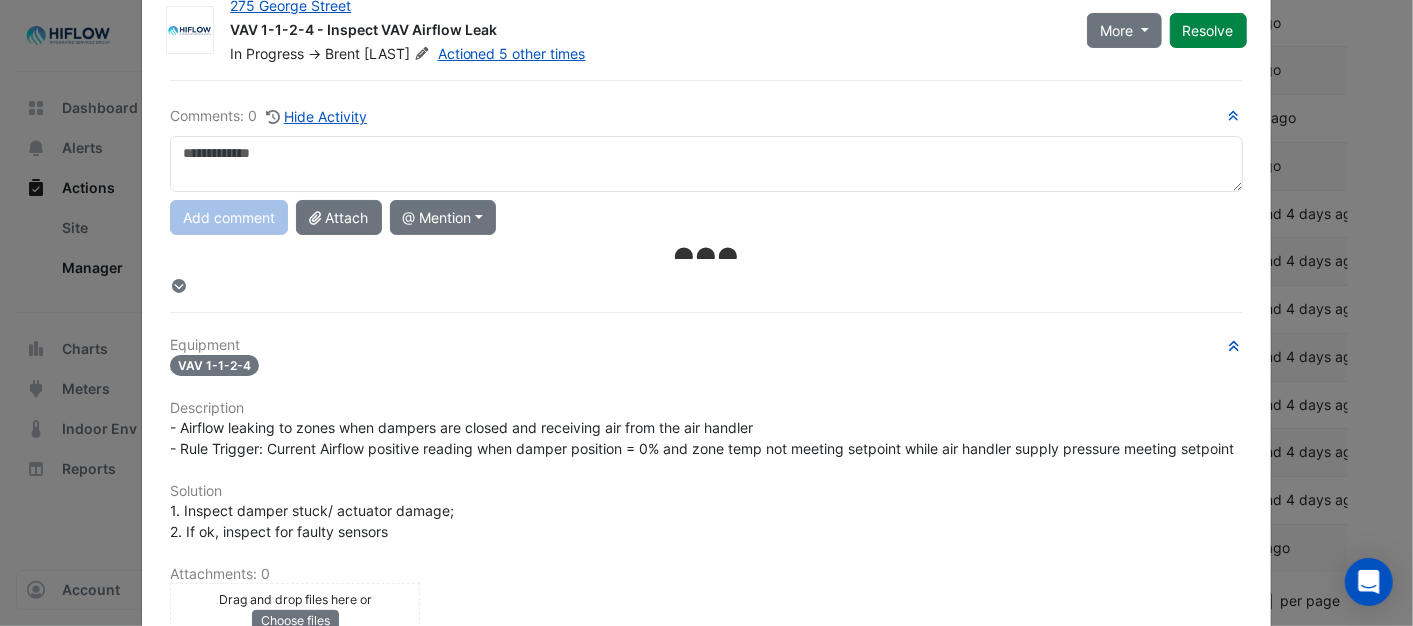 scroll, scrollTop: 0, scrollLeft: 0, axis: both 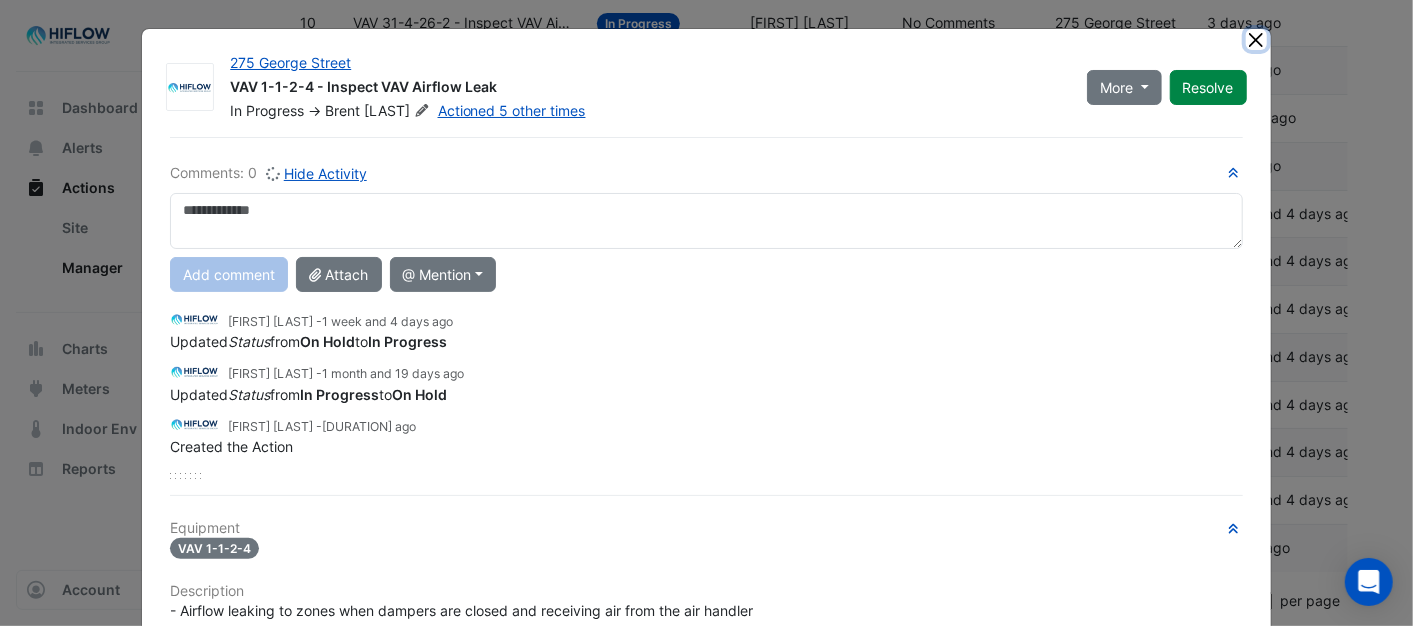 click 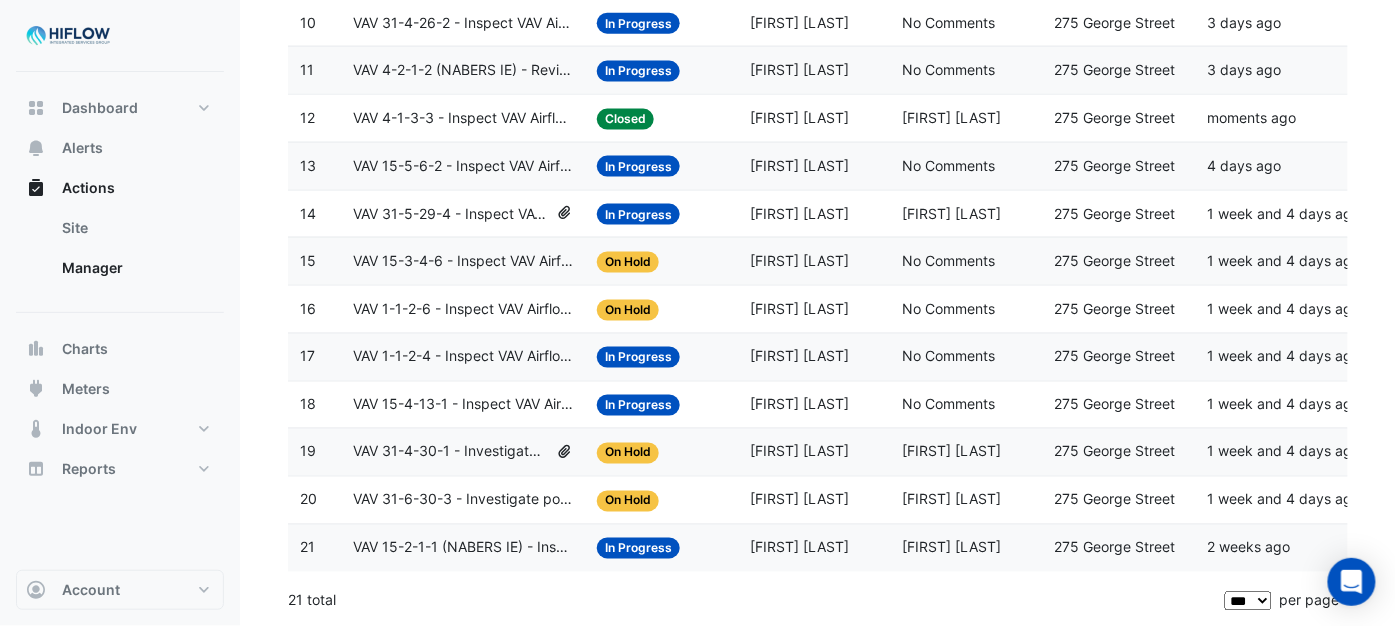 click on "VAV 15-4-13-1 - Inspect VAV Airflow Block" 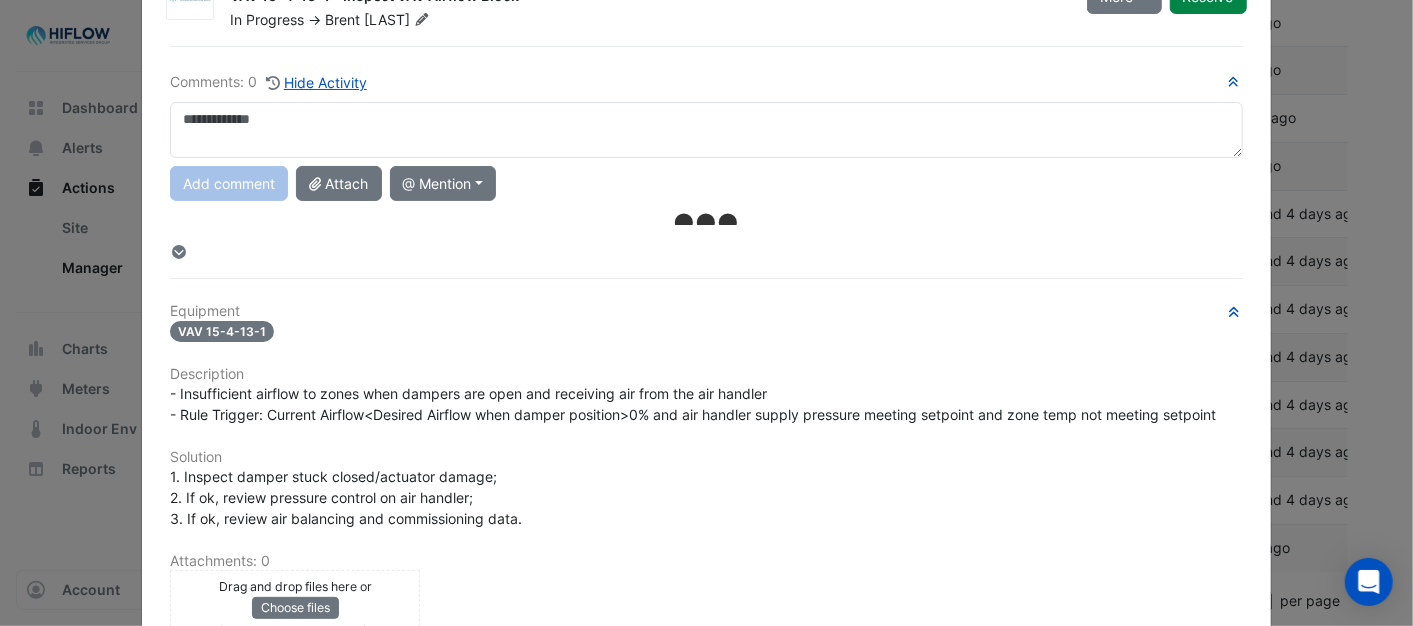 scroll, scrollTop: 61, scrollLeft: 0, axis: vertical 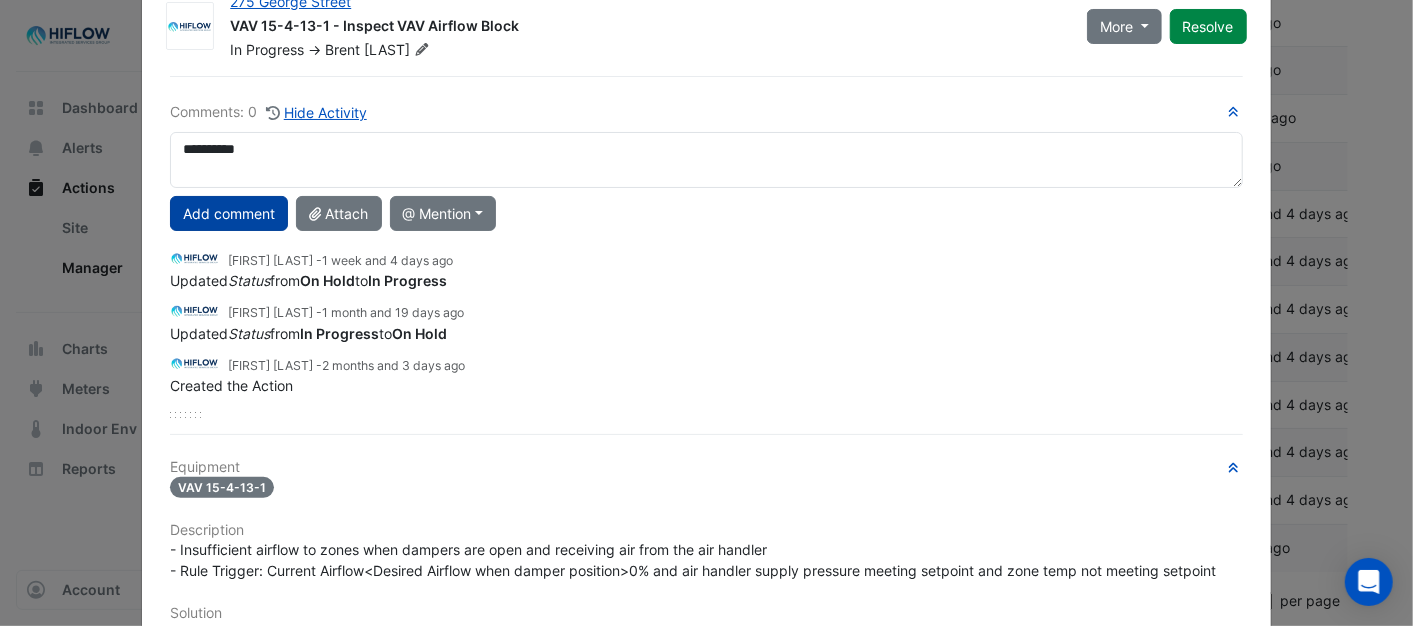 type on "**********" 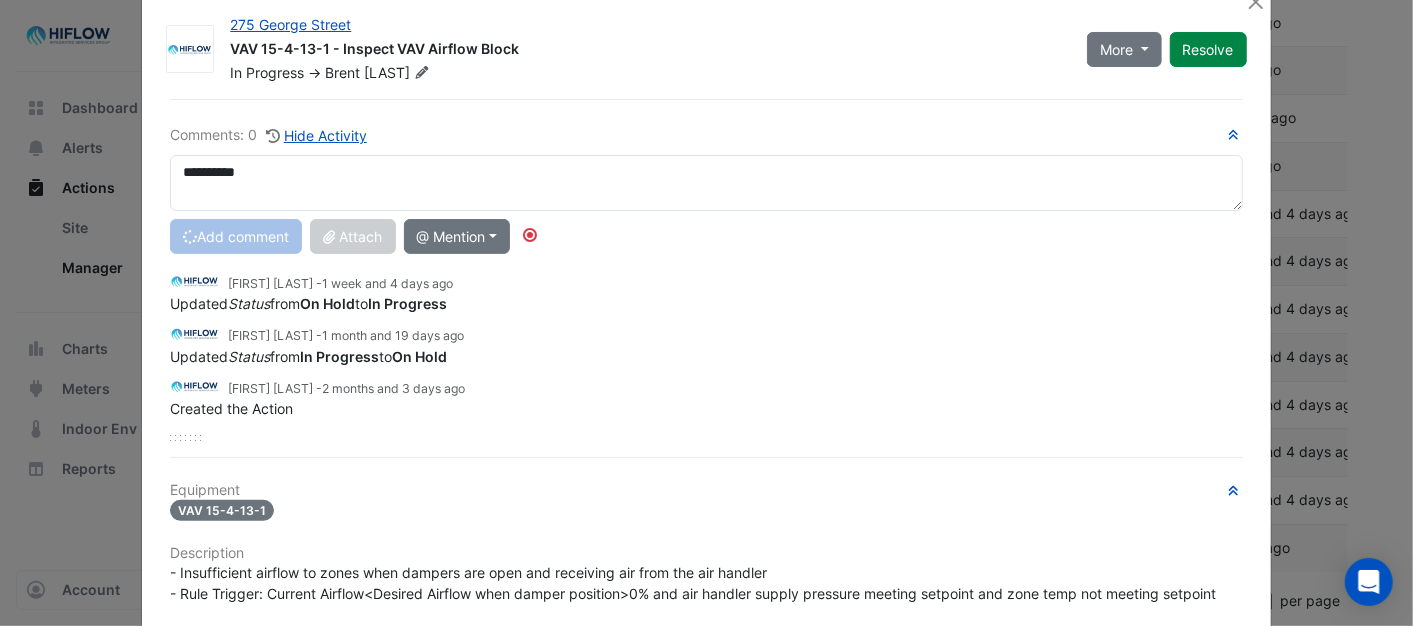 scroll, scrollTop: 0, scrollLeft: 0, axis: both 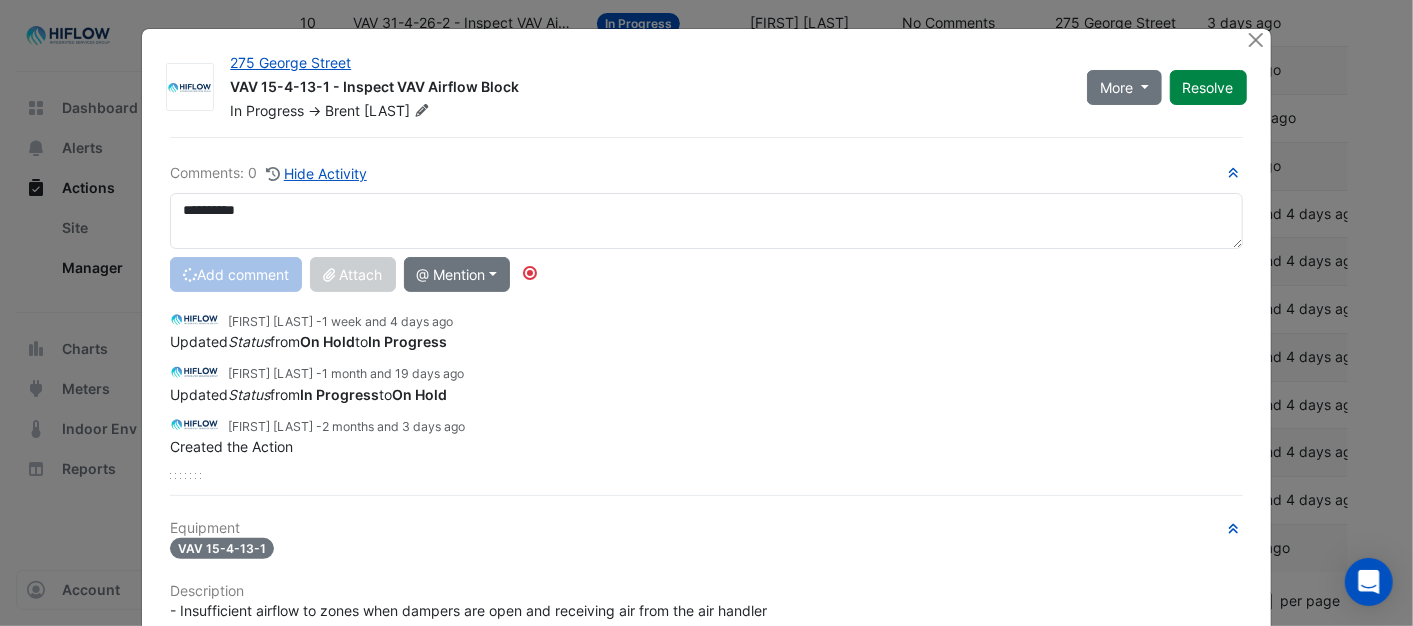 type 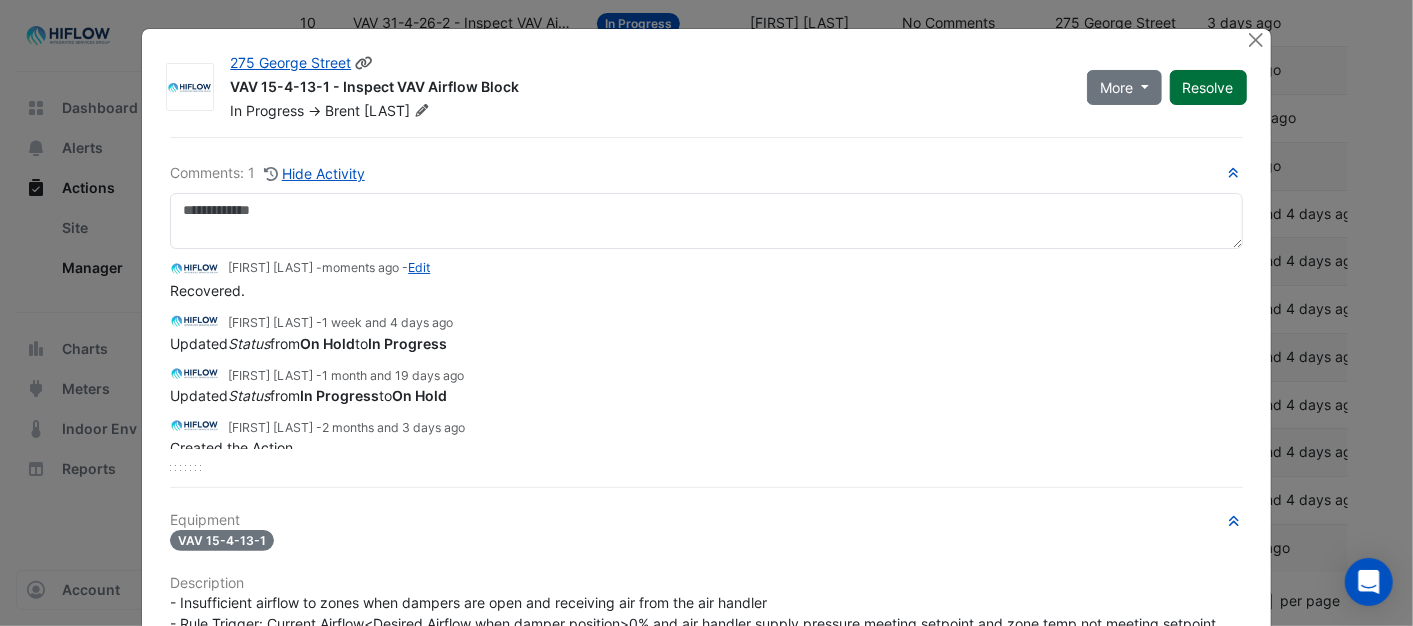 click on "Resolve" 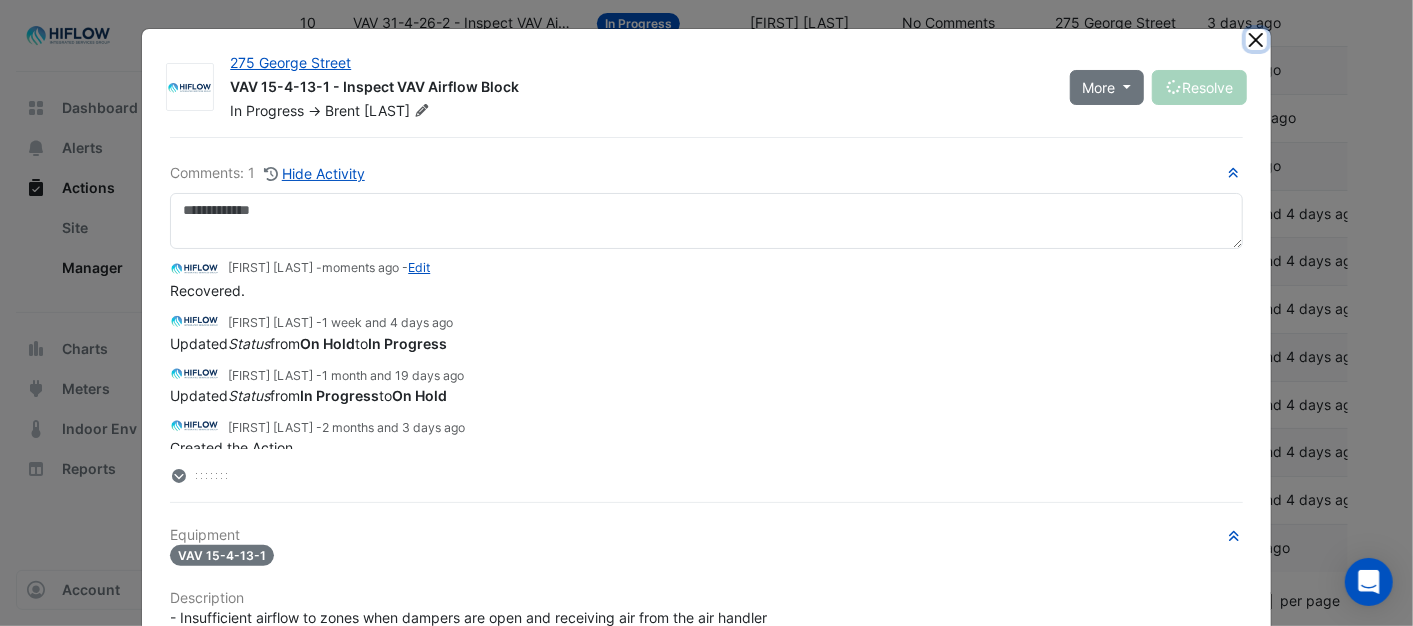 click 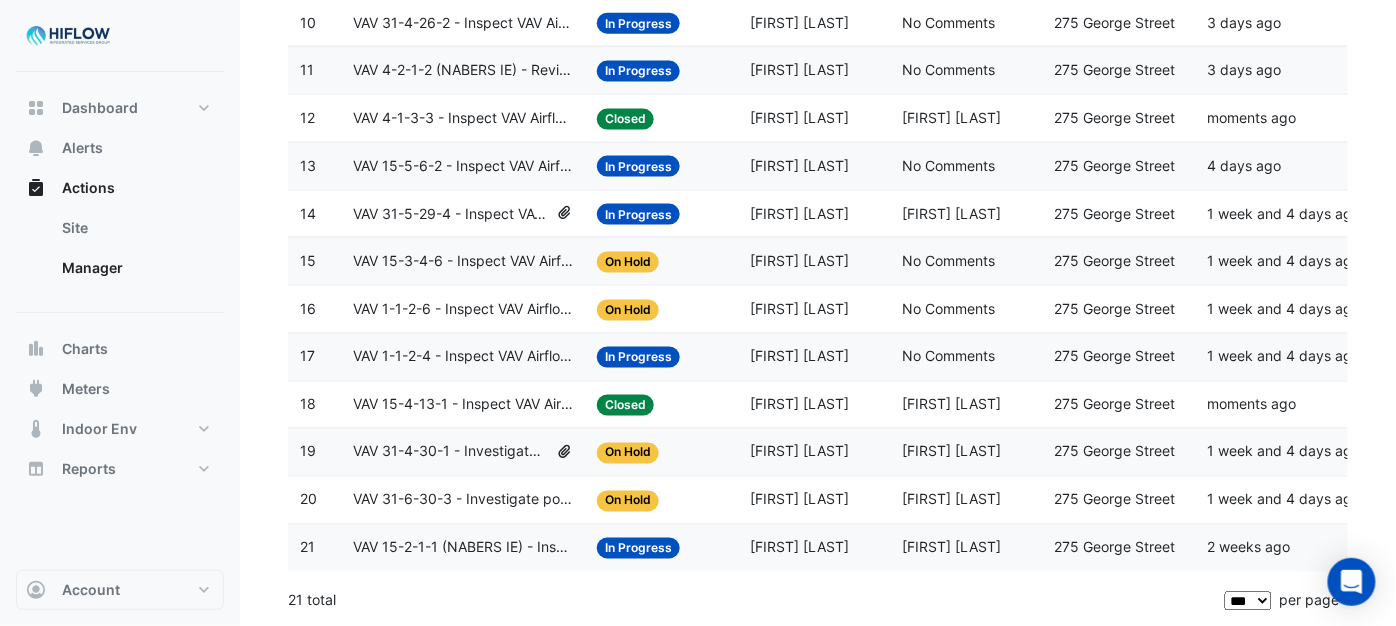click on "VAV 31-4-30-1 - Investigate poor zone temp" 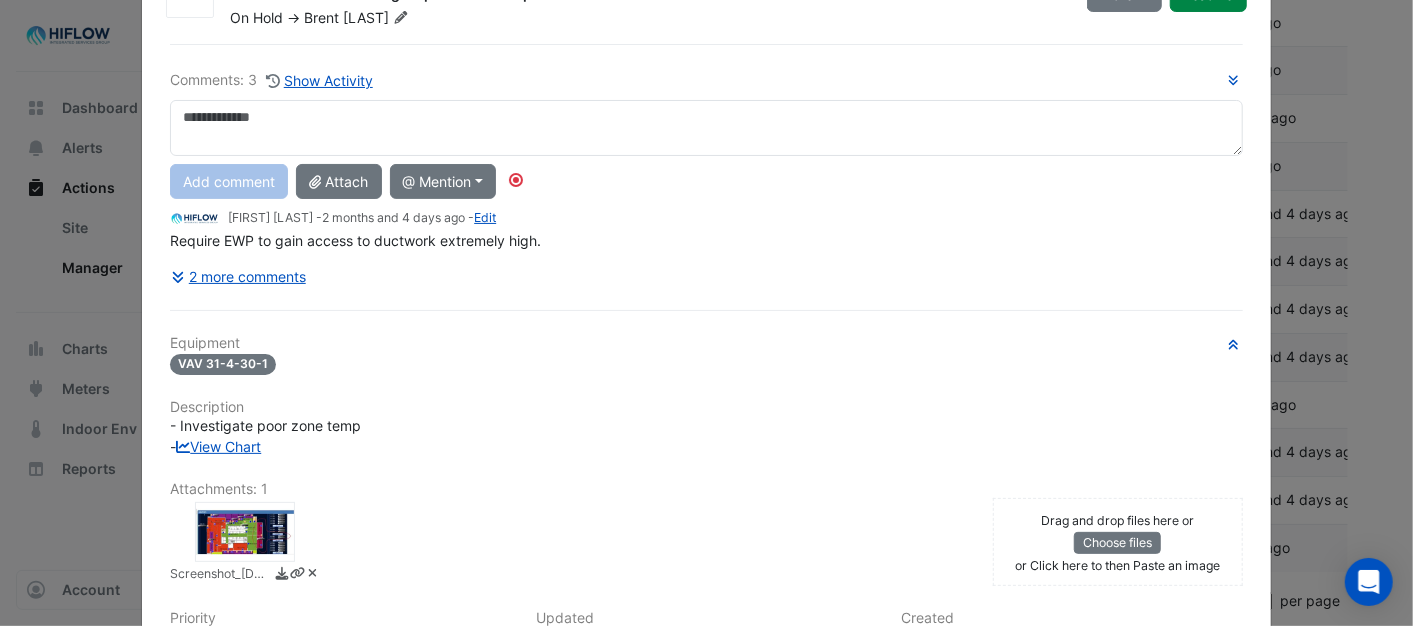 scroll, scrollTop: 0, scrollLeft: 0, axis: both 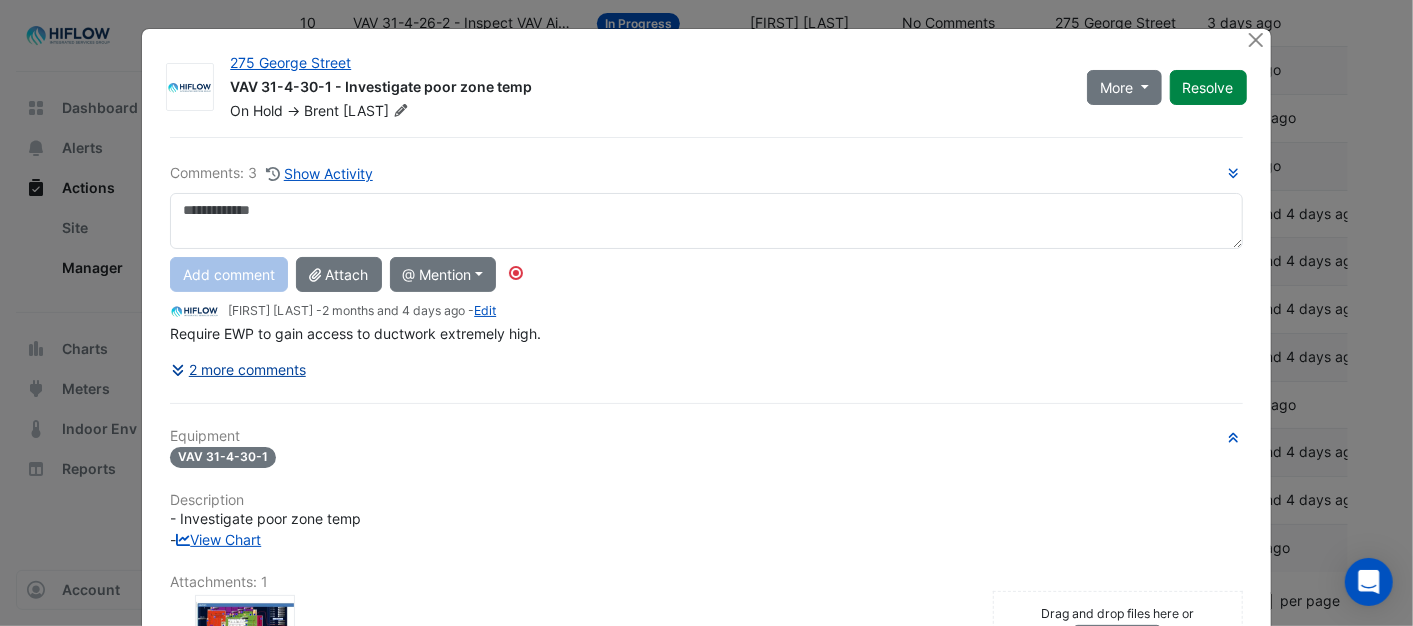 click on "2 more comments" 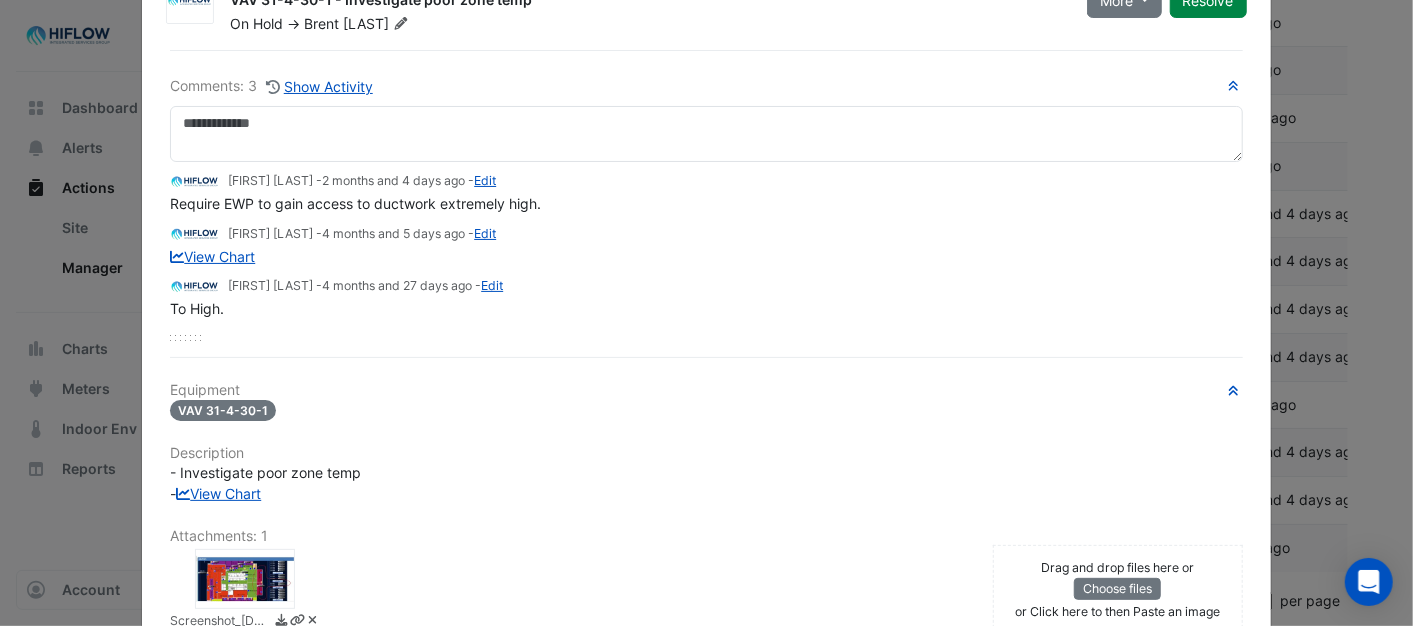 scroll, scrollTop: 0, scrollLeft: 0, axis: both 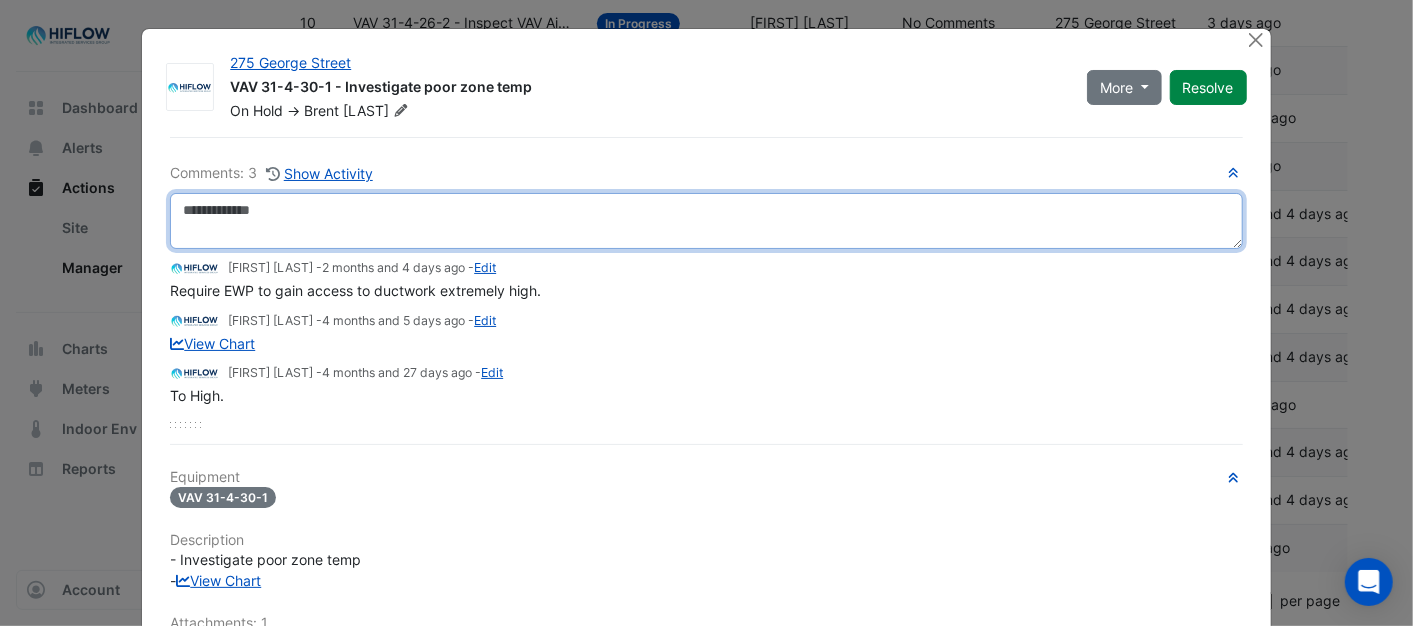 click at bounding box center (706, 221) 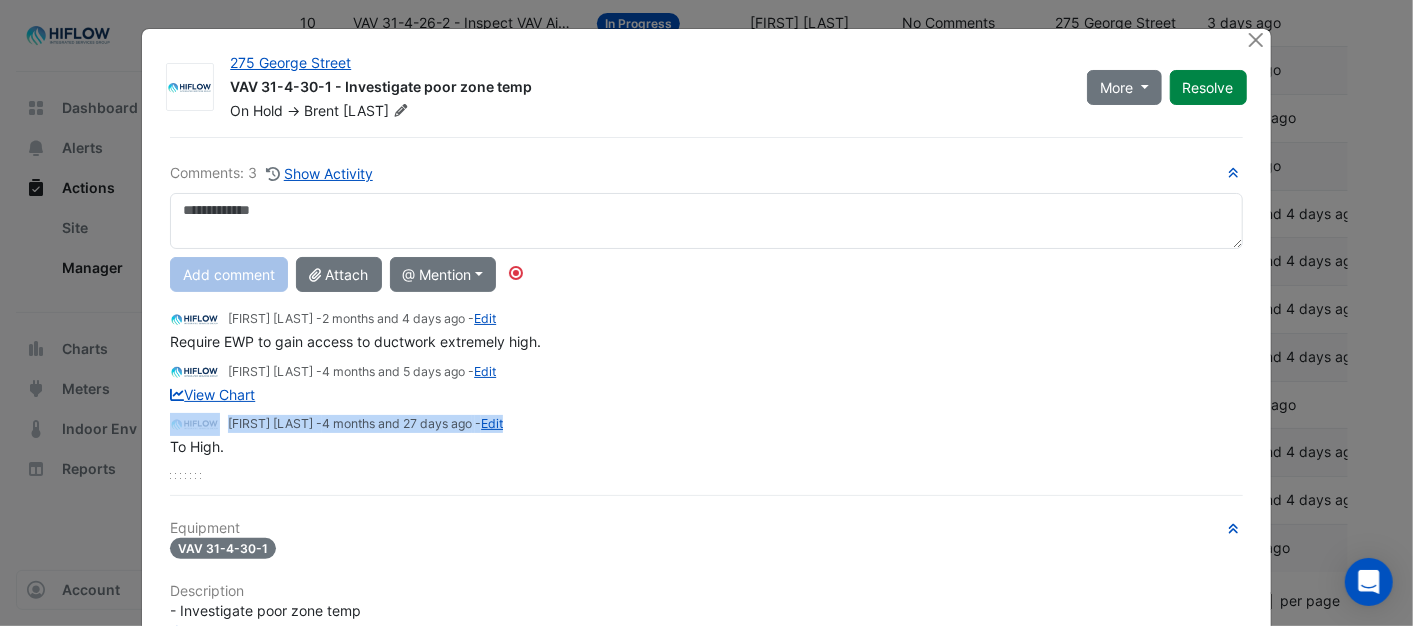 drag, startPoint x: 202, startPoint y: 214, endPoint x: 1092, endPoint y: 325, distance: 896.8952 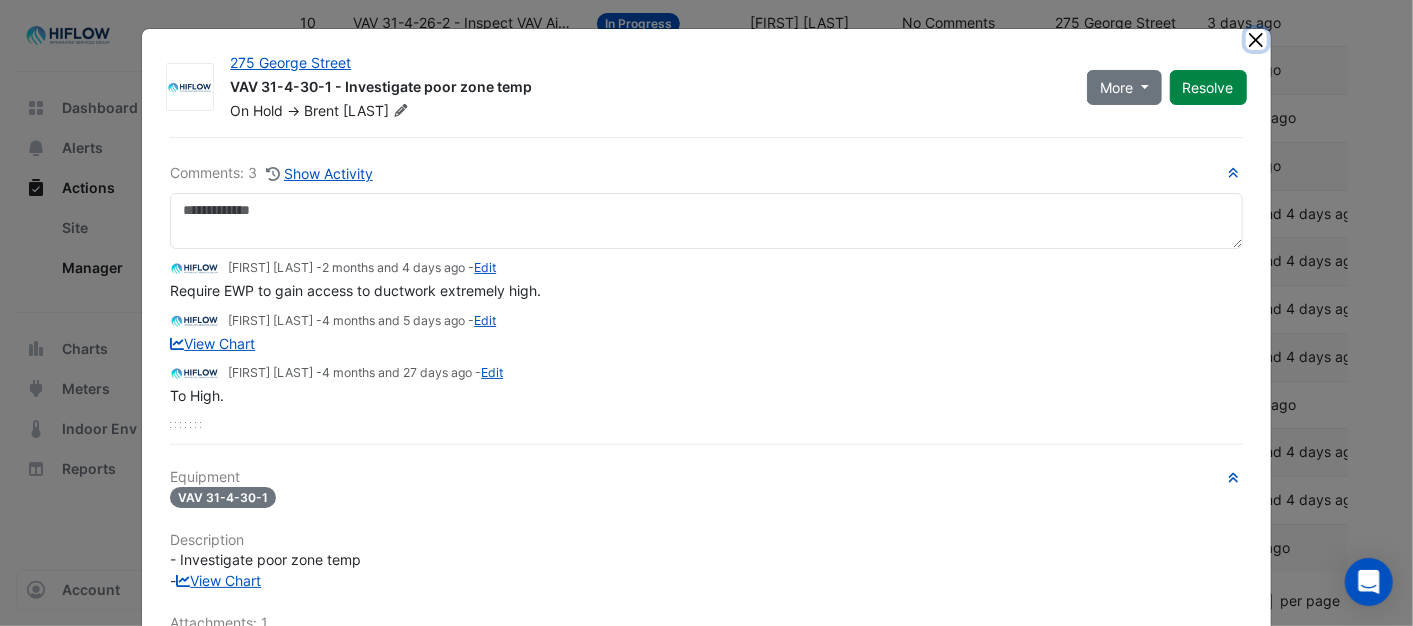 click 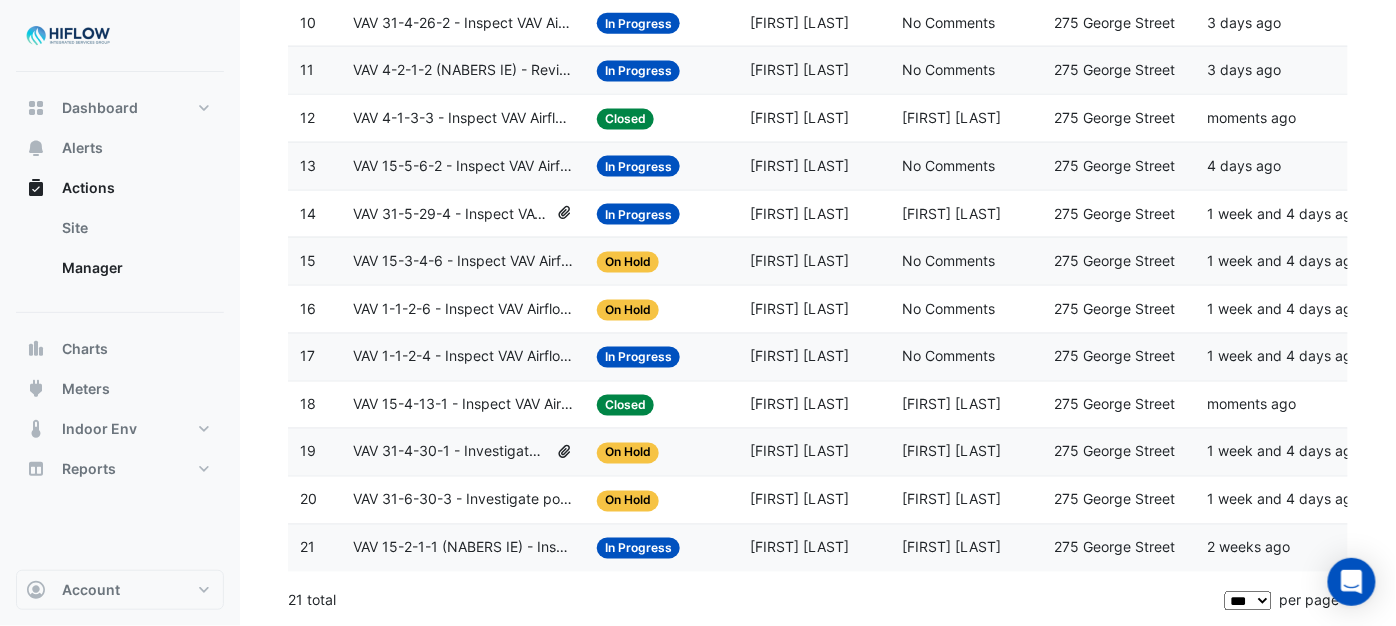 click on "VAV 31-6-30-3 - Investigate poor zone temp" 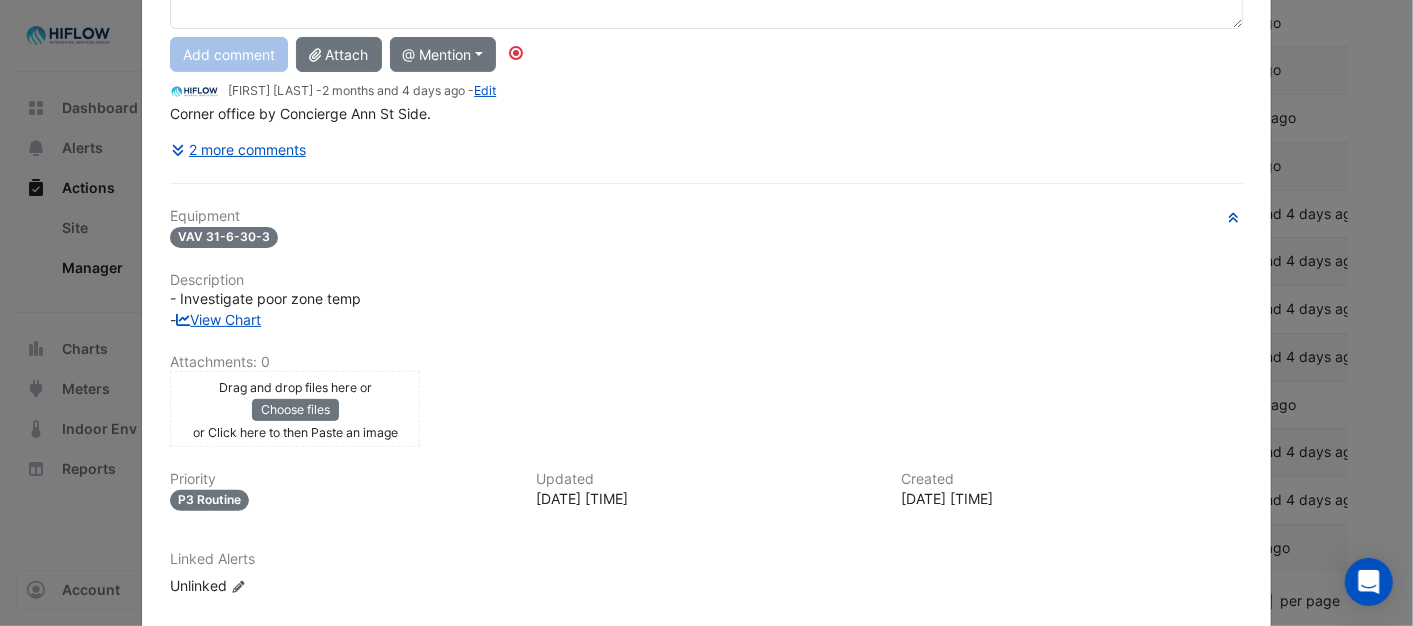 scroll, scrollTop: 0, scrollLeft: 0, axis: both 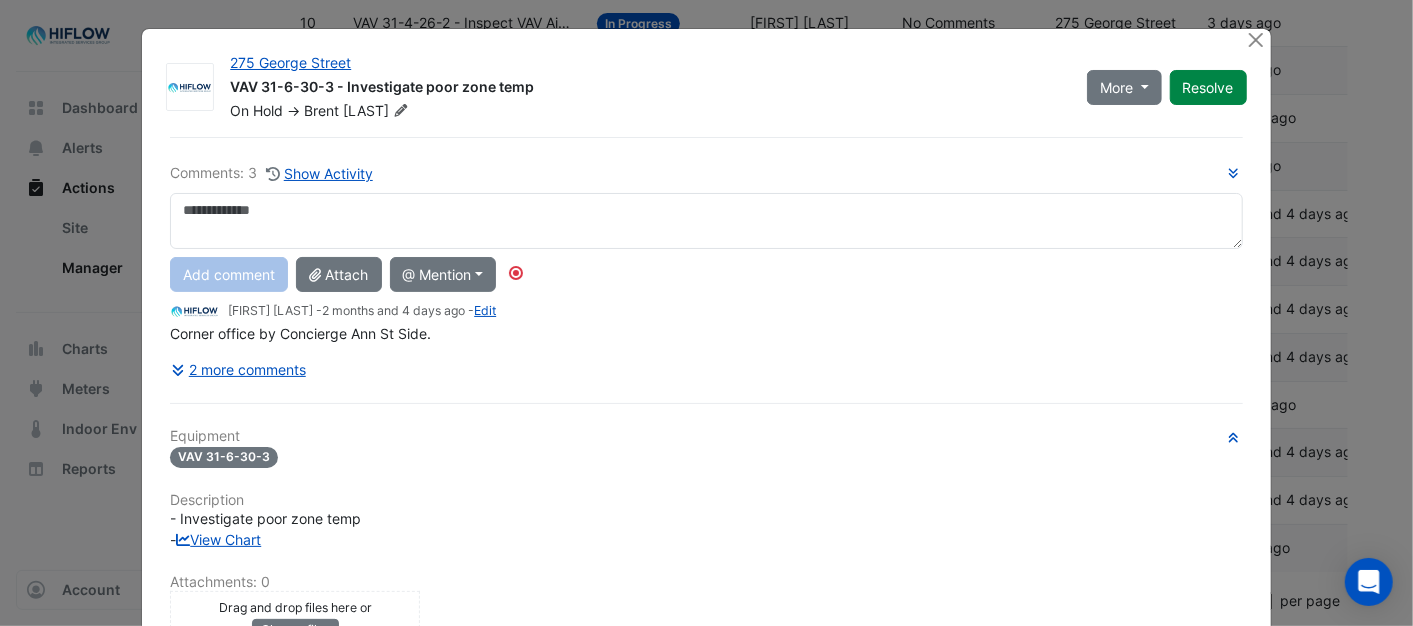 click 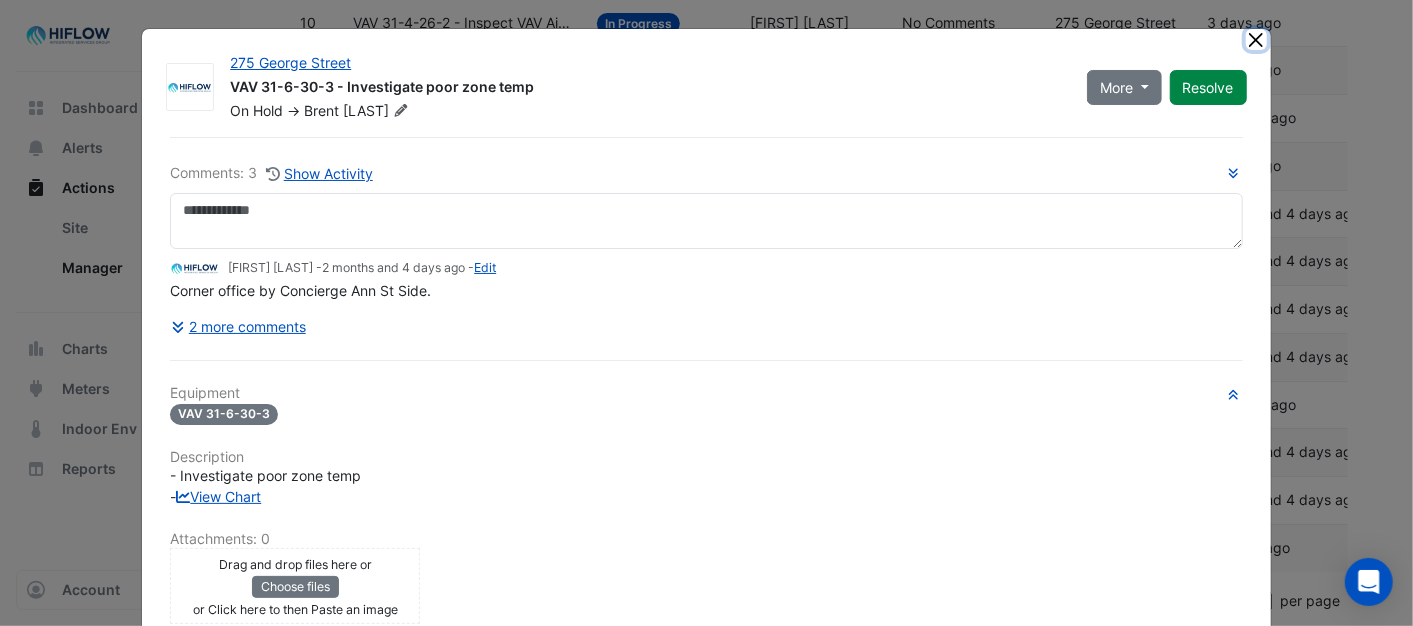 click 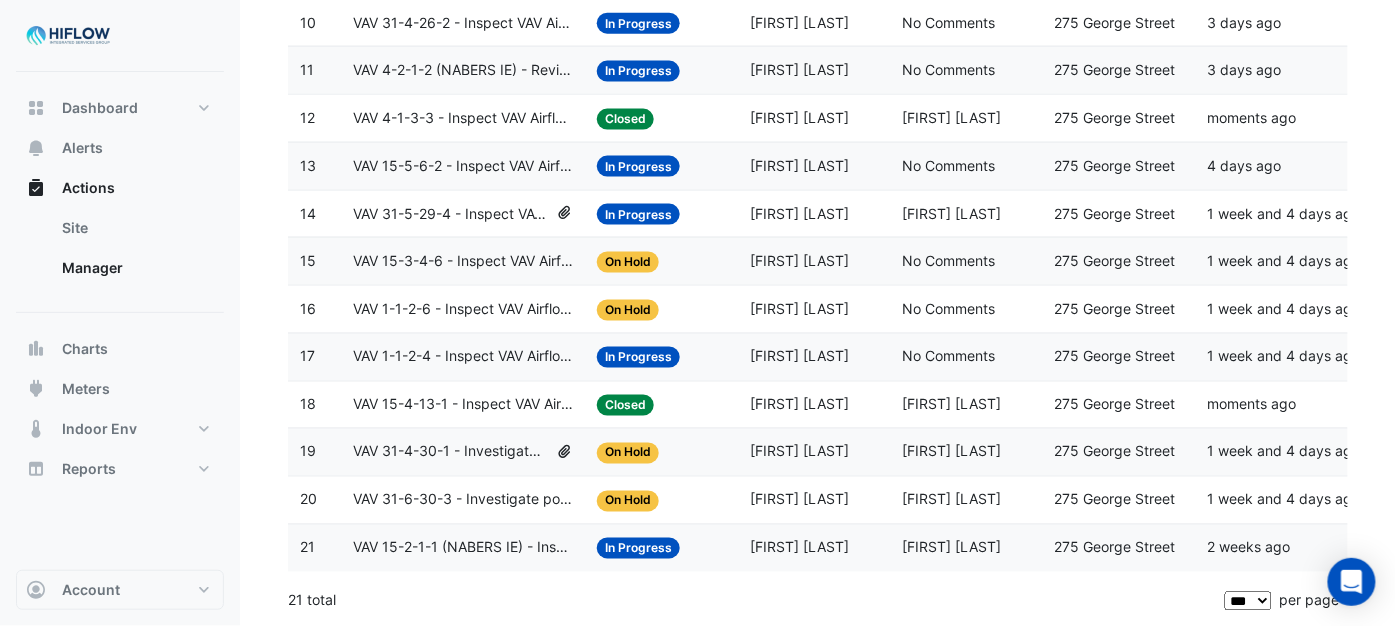 click on "VAV 15-2-1-1 (NABERS IE) - Inspect Critical Sensor Broken" 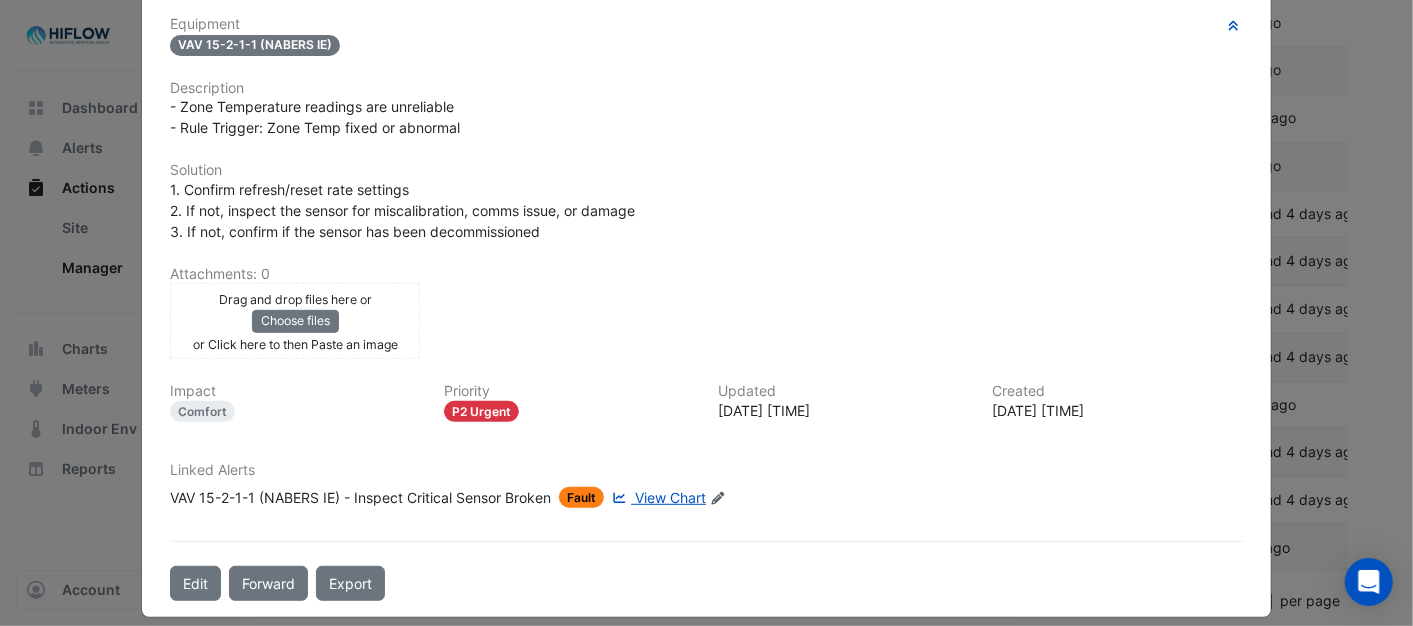 scroll, scrollTop: 427, scrollLeft: 0, axis: vertical 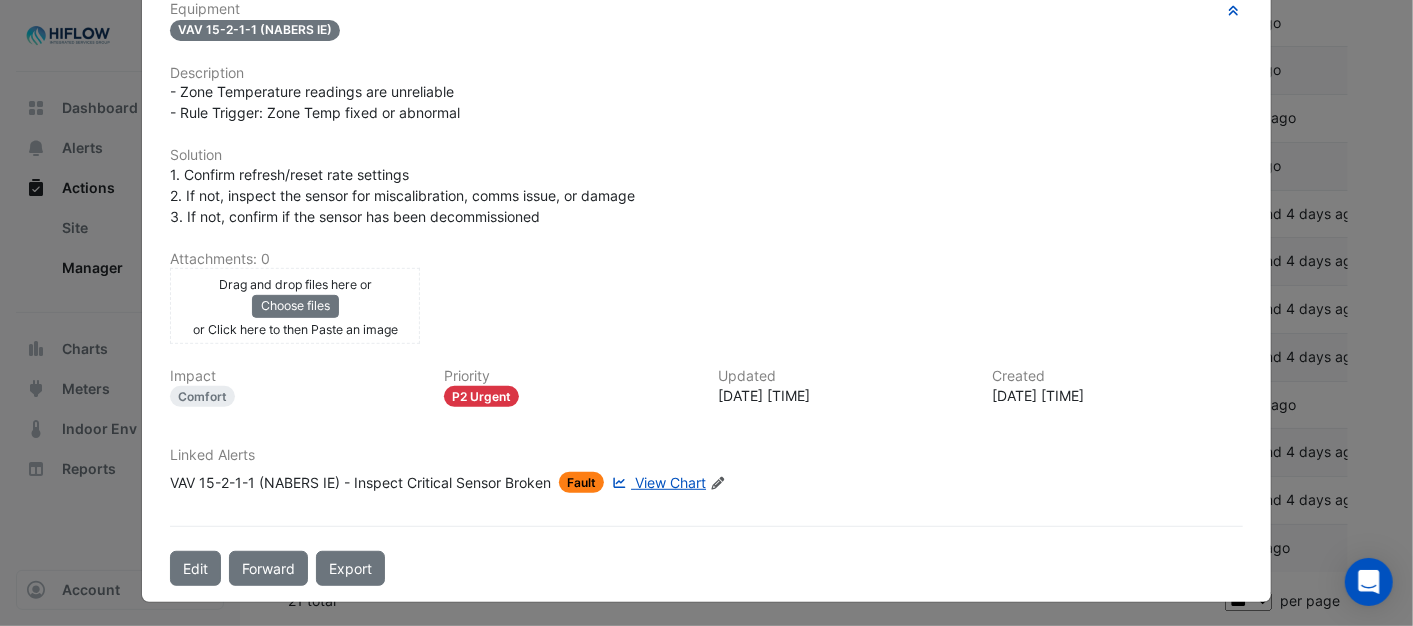 click on "View Chart" 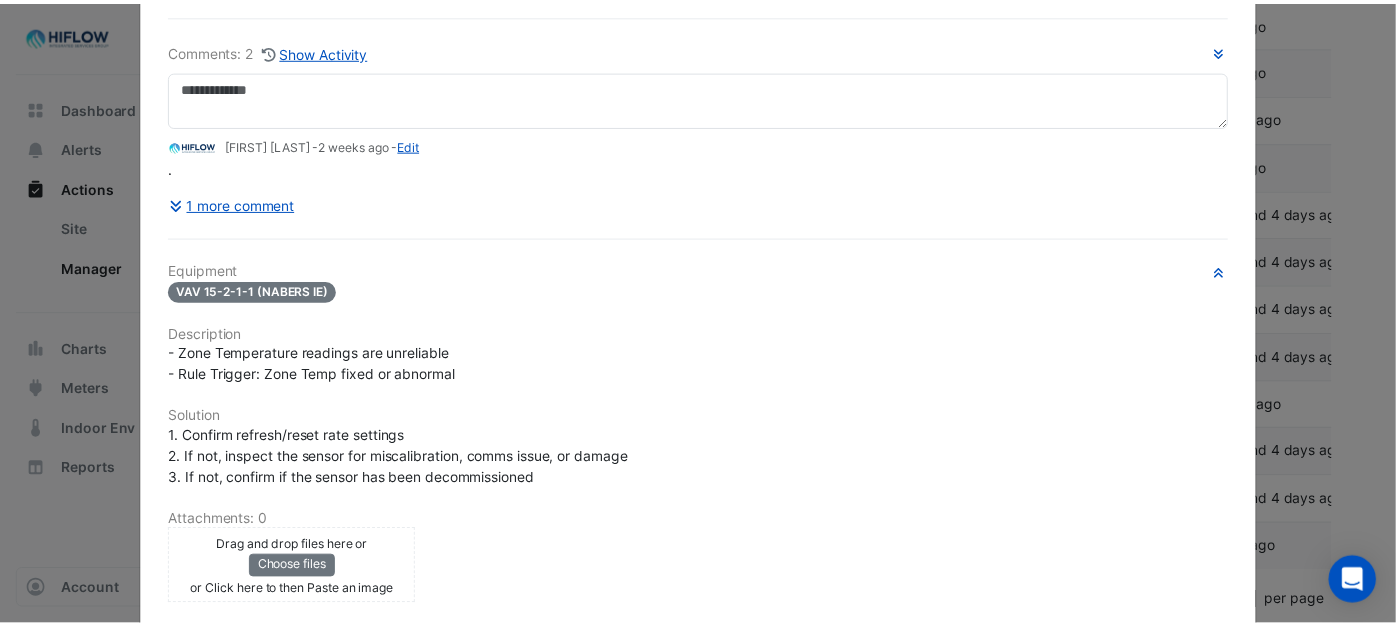 scroll, scrollTop: 0, scrollLeft: 0, axis: both 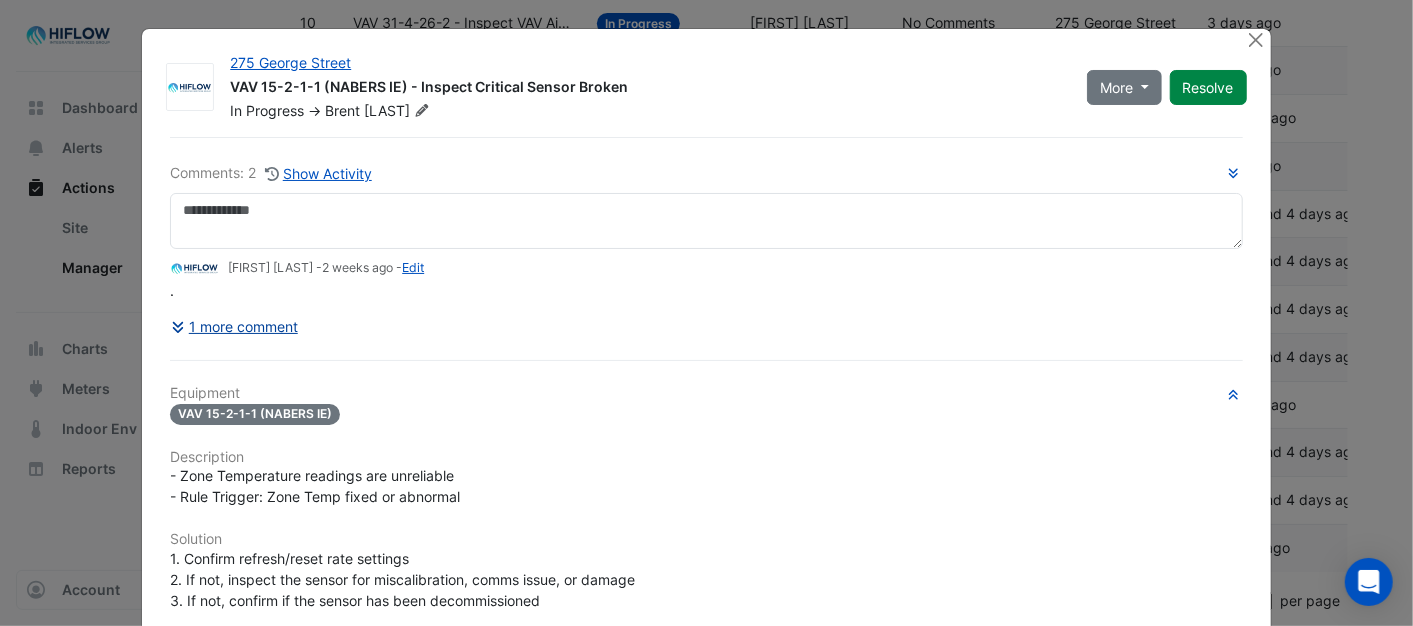 click on "1 more comment" 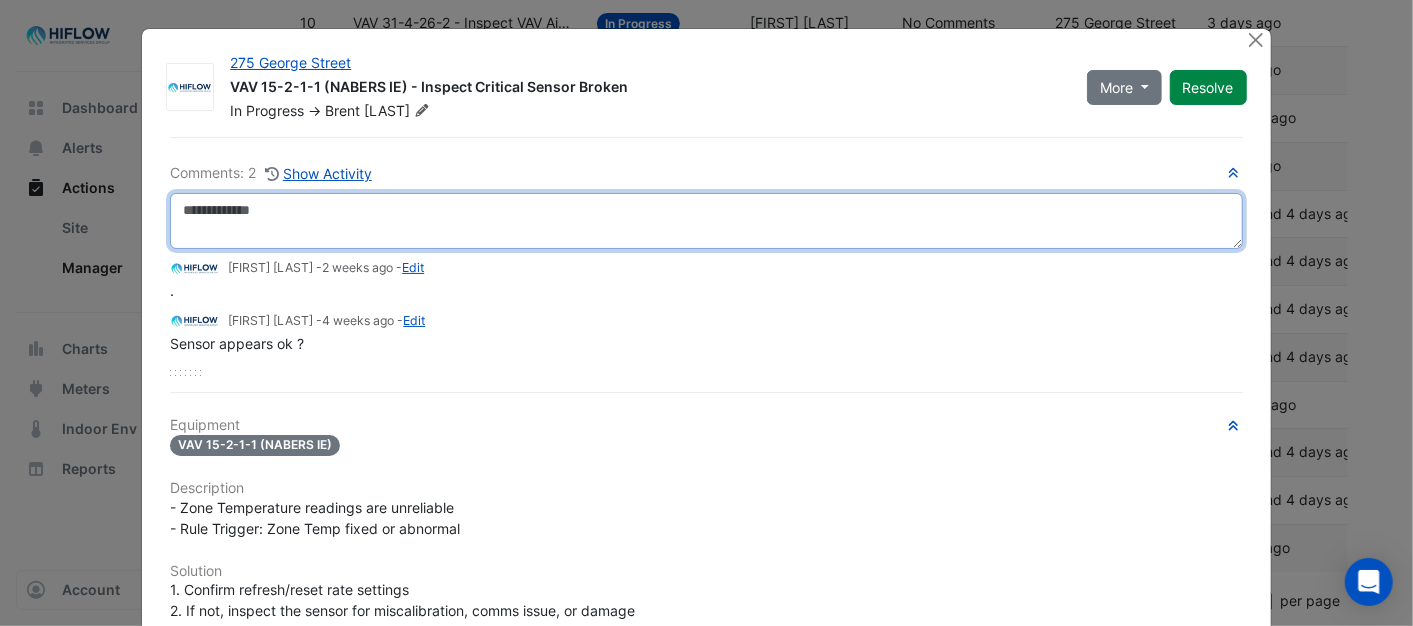 click at bounding box center (706, 221) 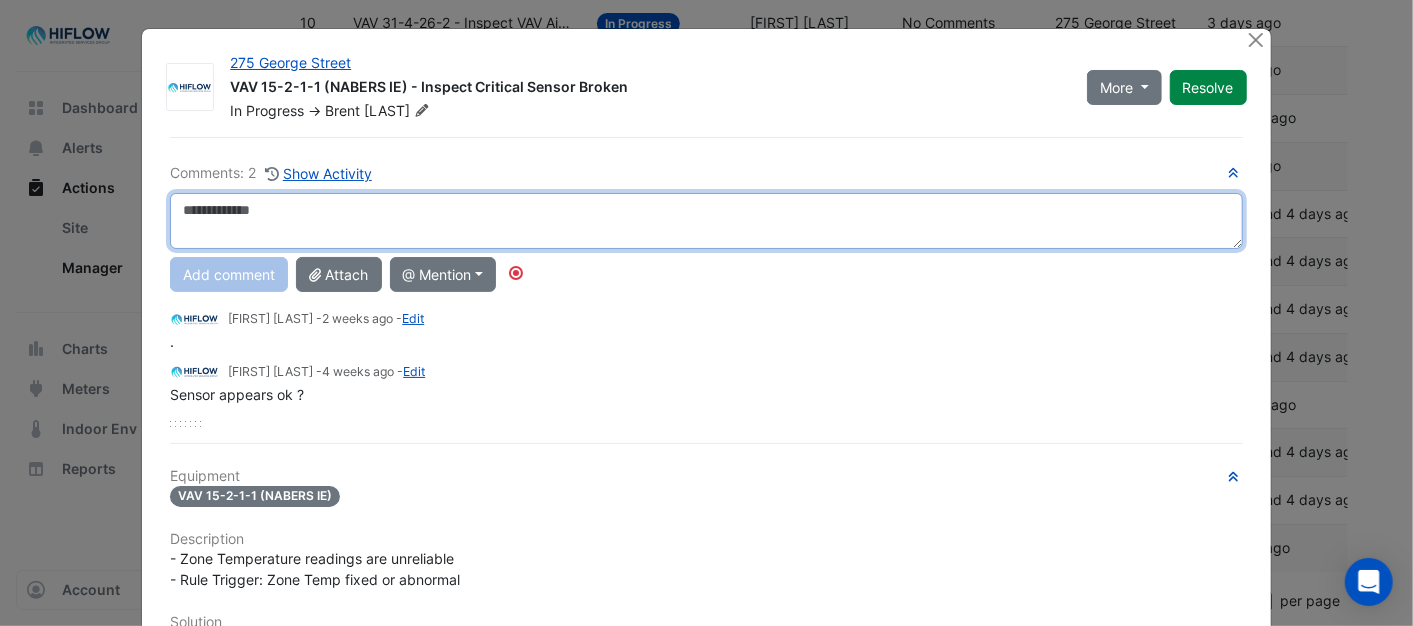 paste on "**********" 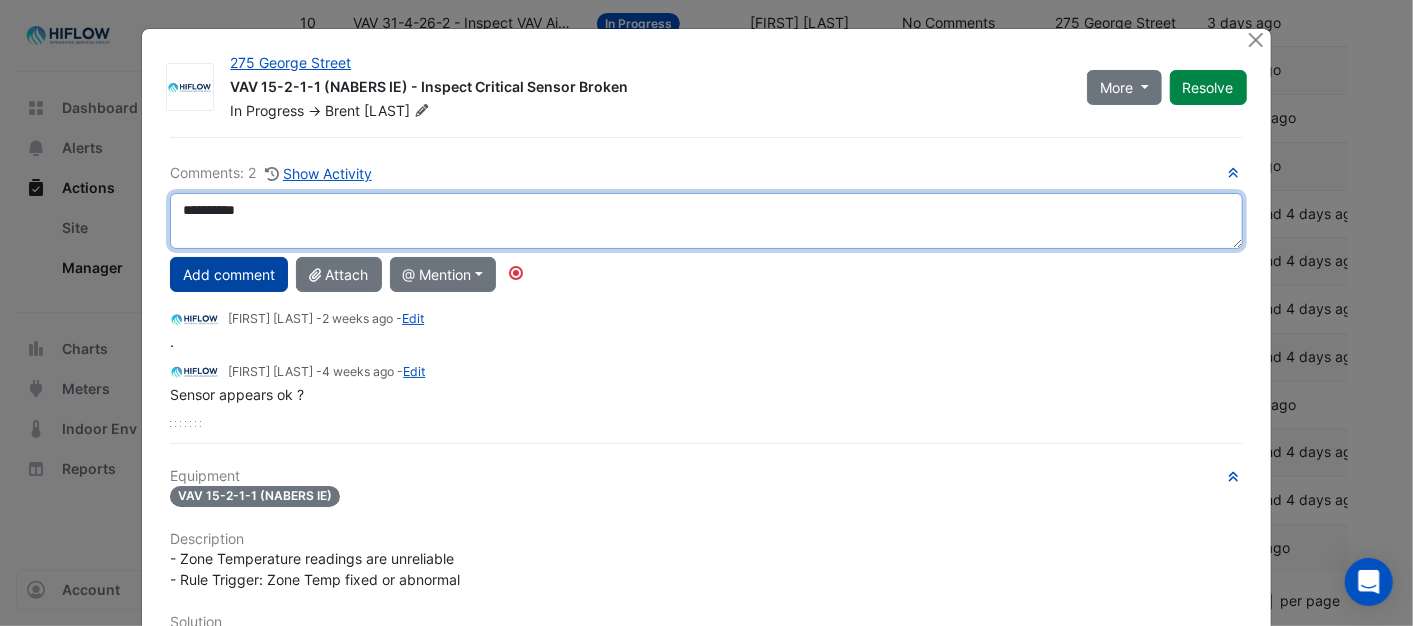 type on "**********" 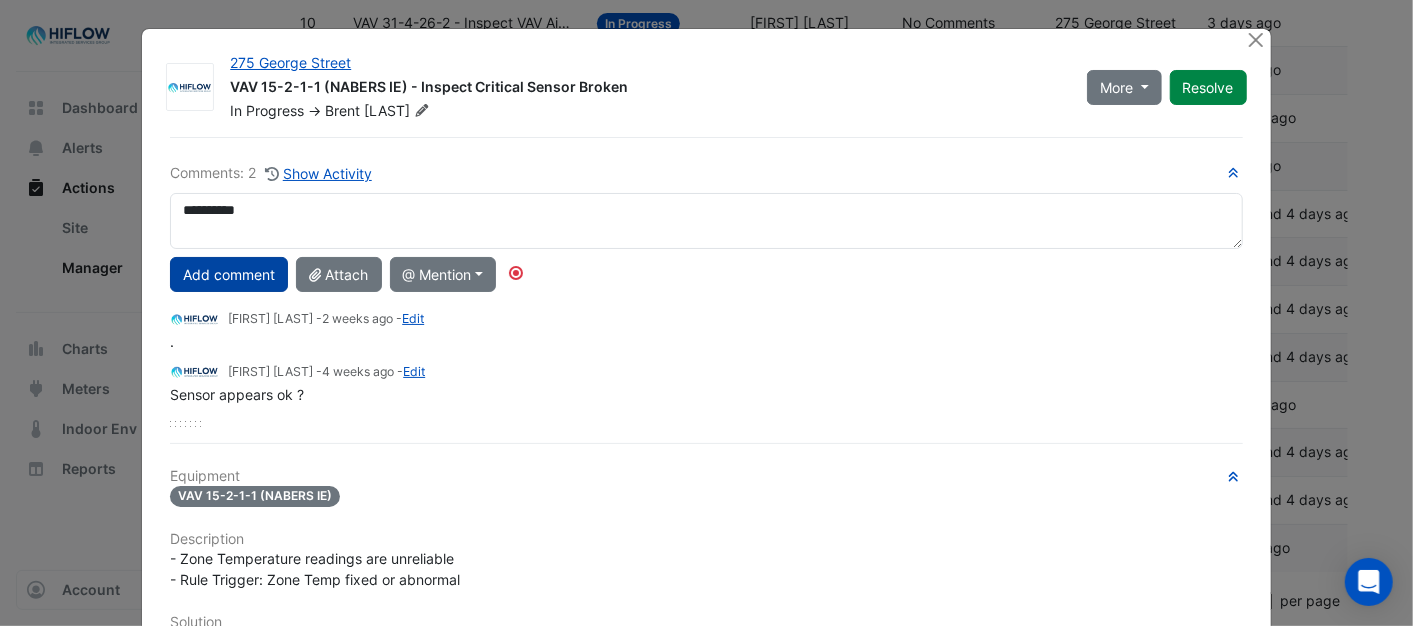 click on "Add comment" 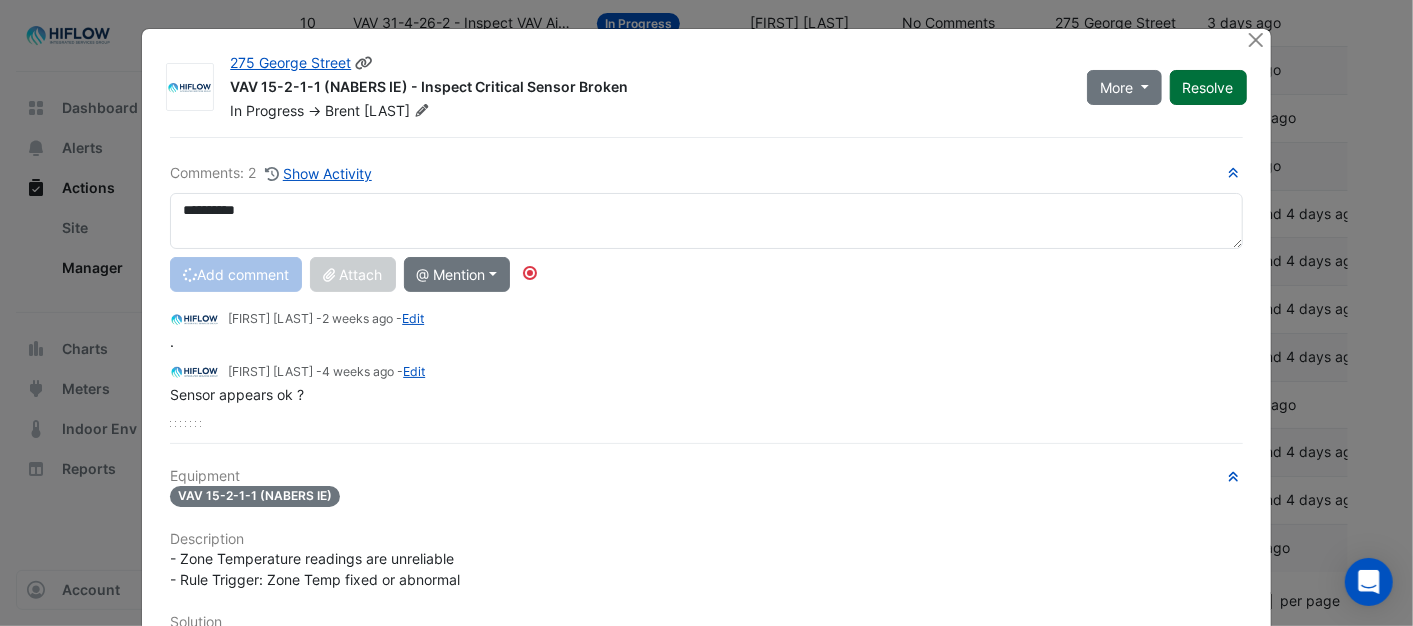 click on "Resolve" 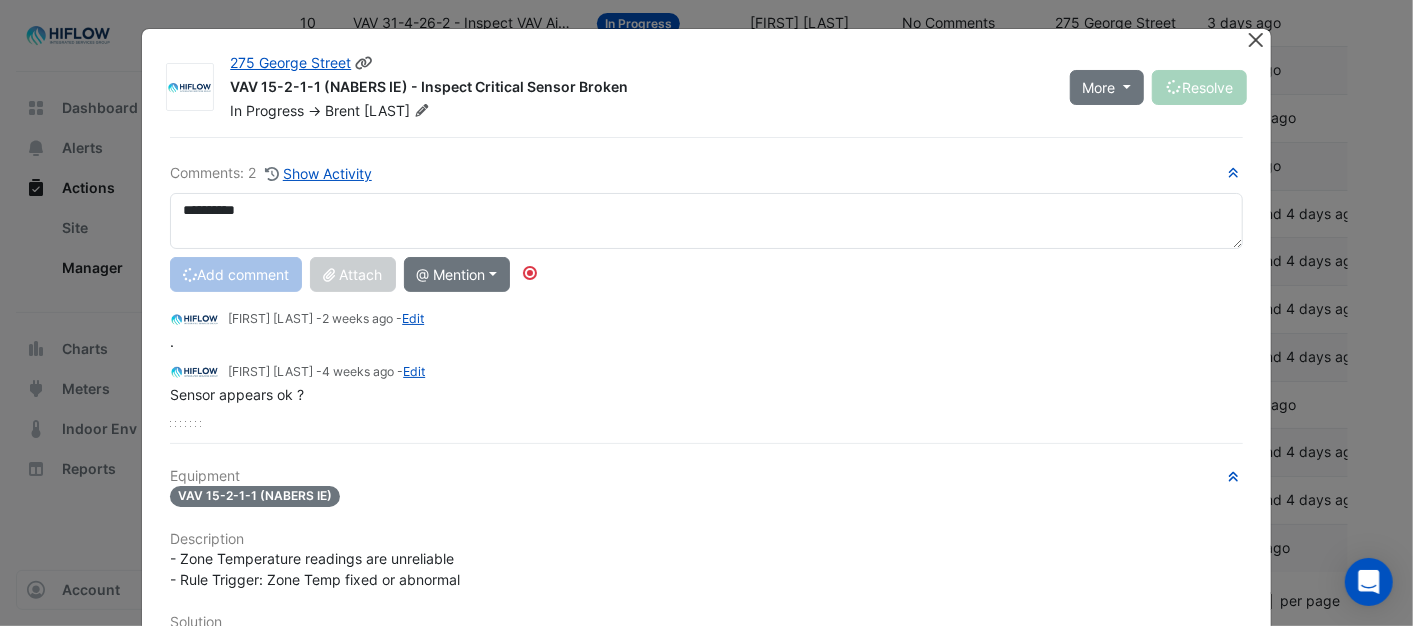 type 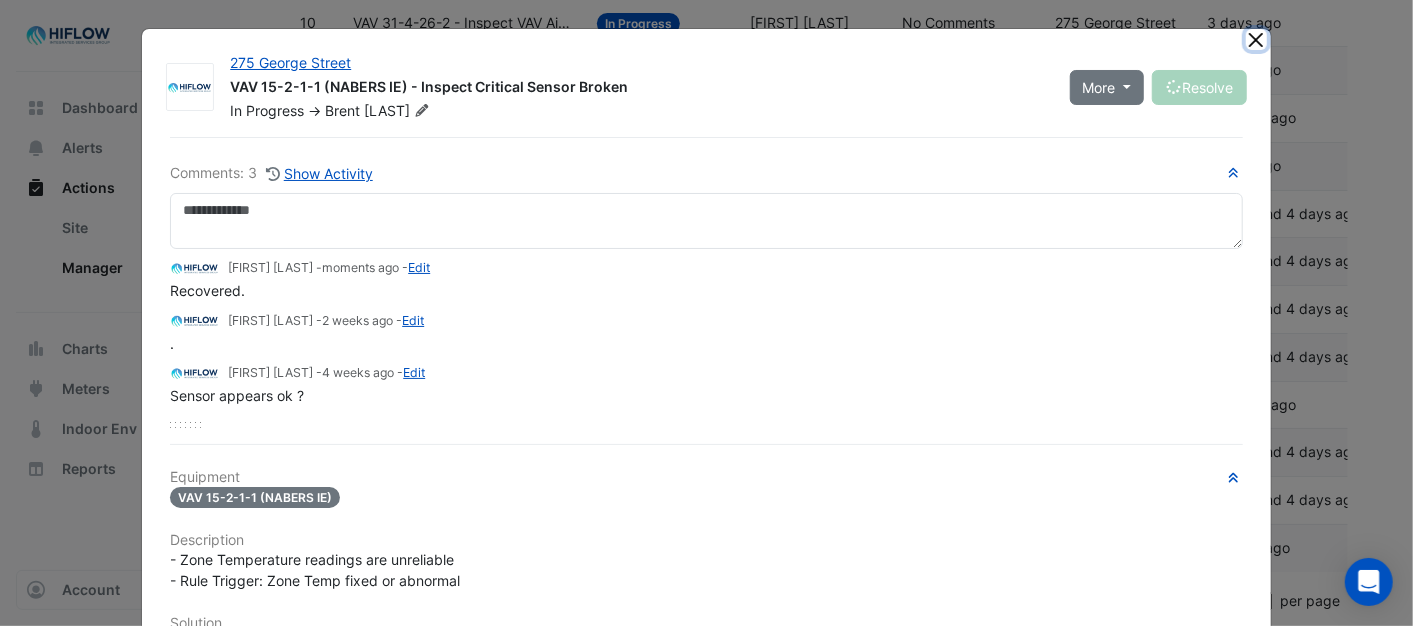 click 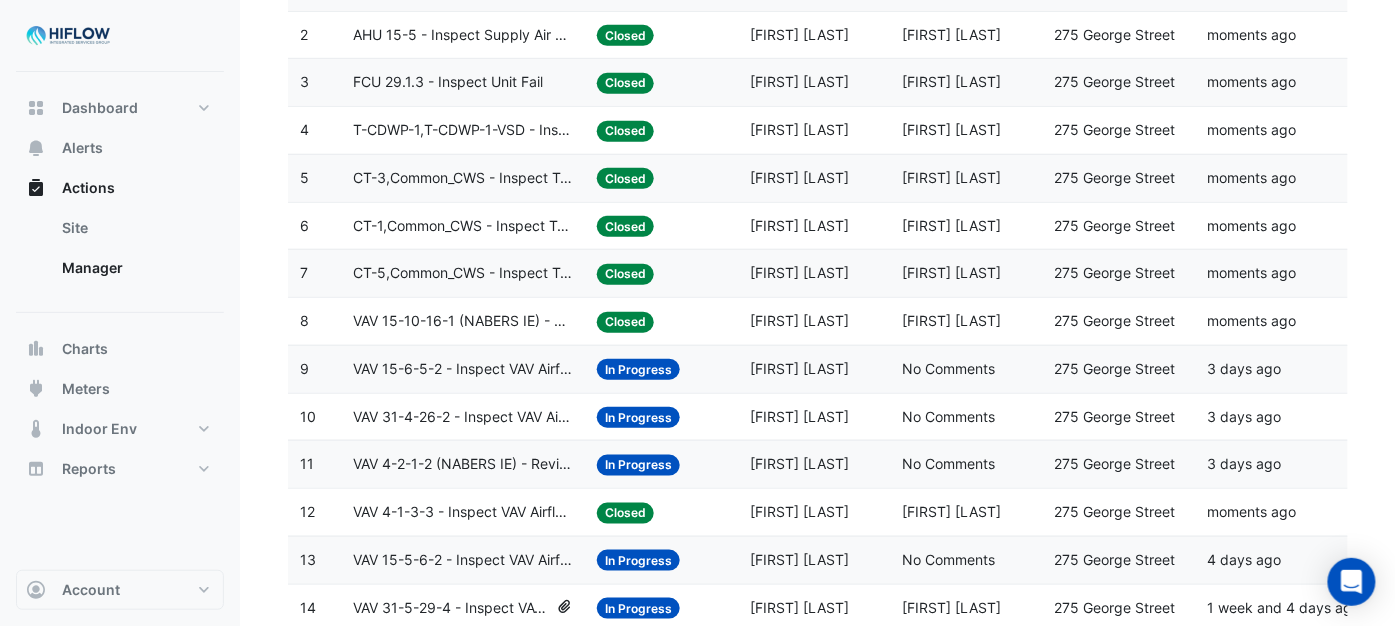 scroll, scrollTop: 0, scrollLeft: 0, axis: both 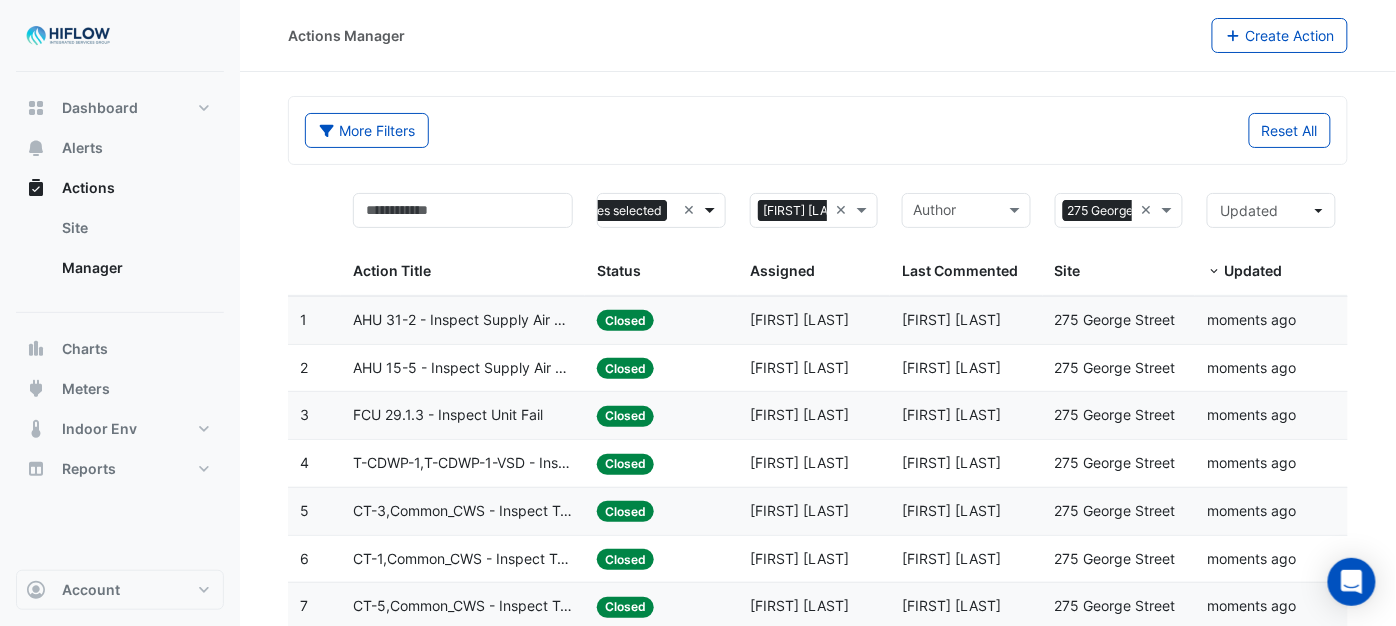 click at bounding box center [712, 210] 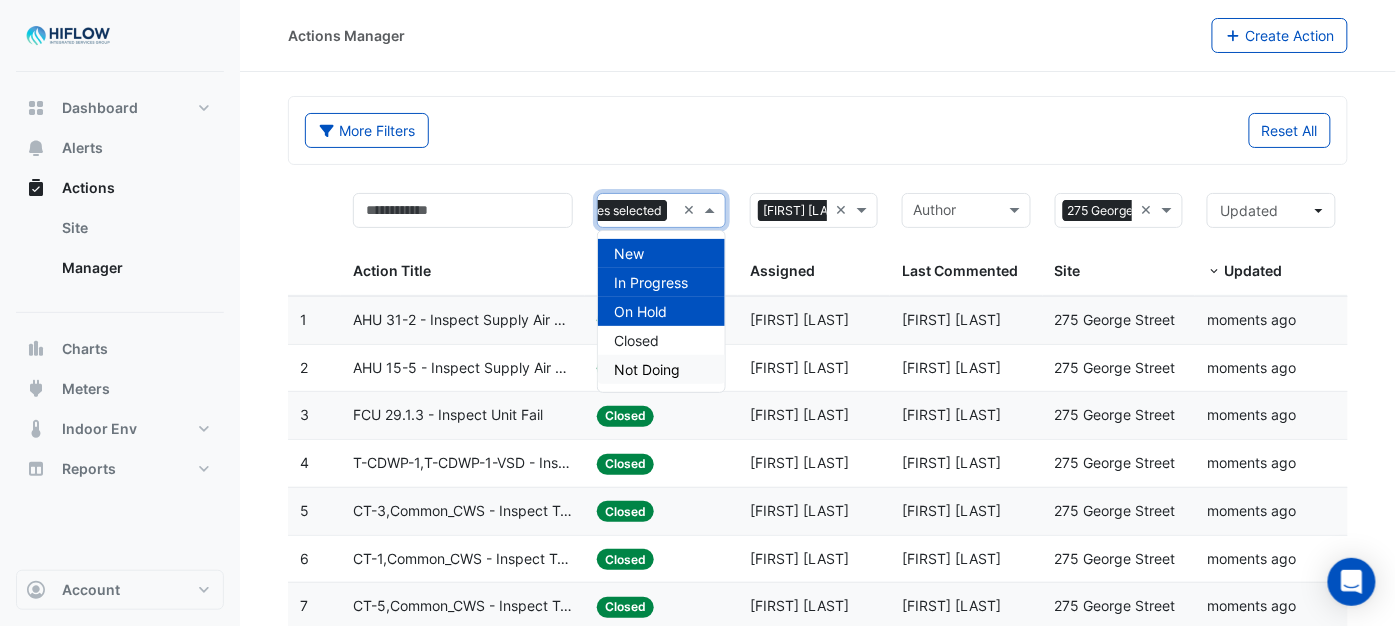 click on "Not Doing" at bounding box center [647, 369] 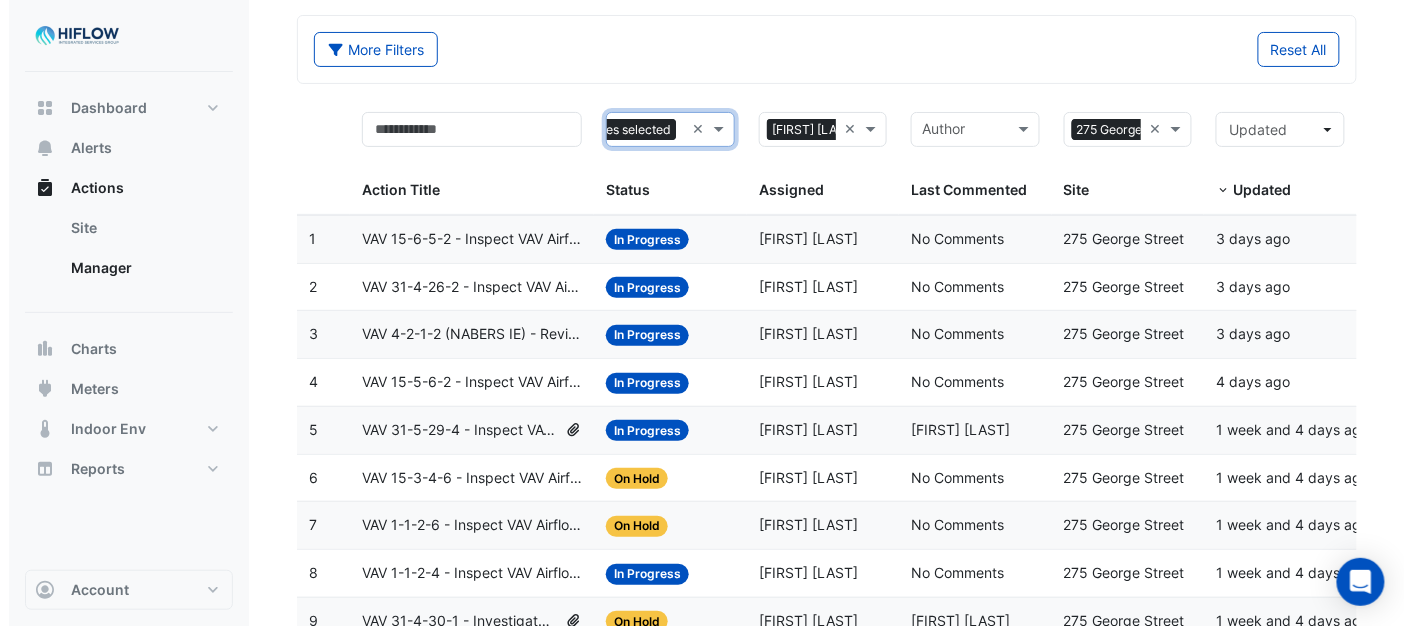 scroll, scrollTop: 207, scrollLeft: 0, axis: vertical 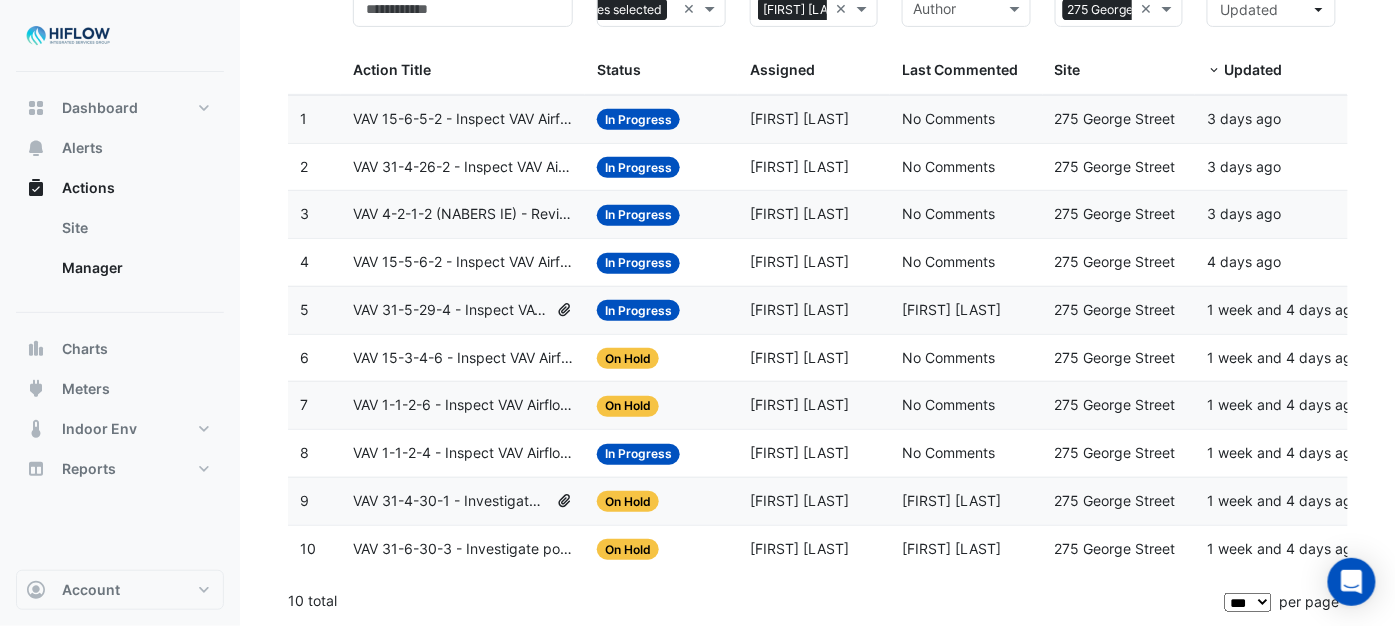click on "VAV 15-6-5-2 - Inspect VAV Airflow Block" 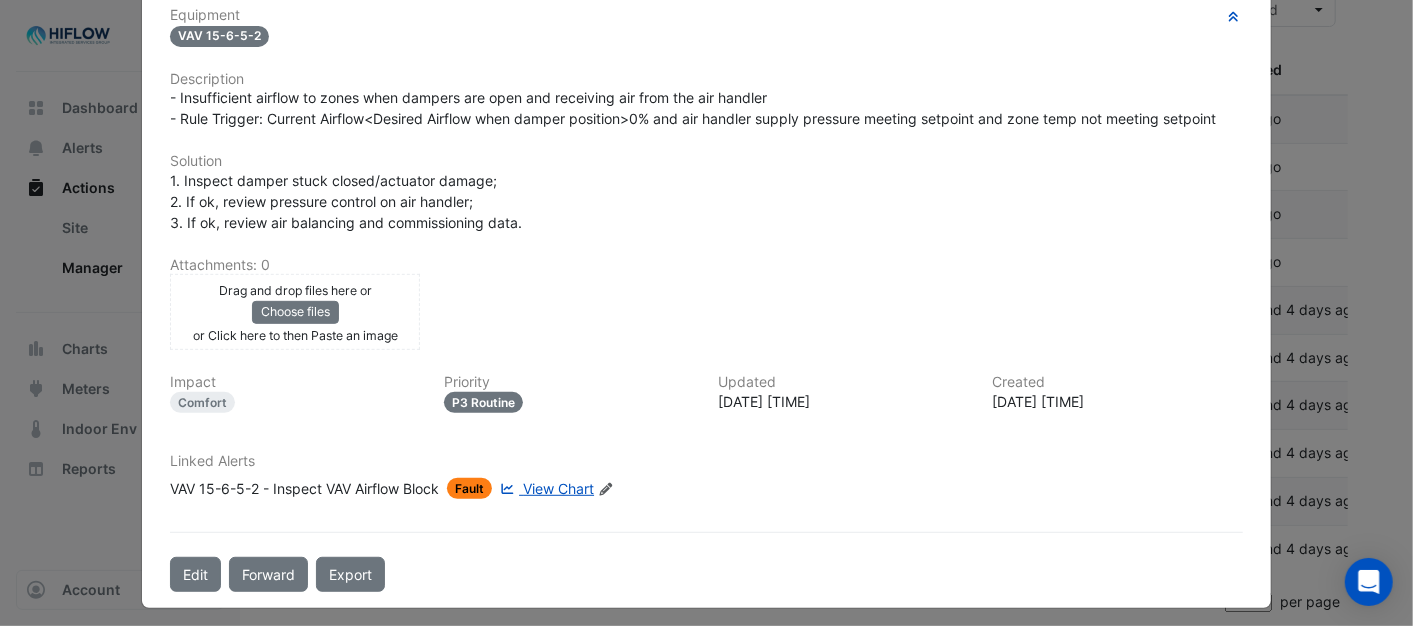 scroll, scrollTop: 415, scrollLeft: 0, axis: vertical 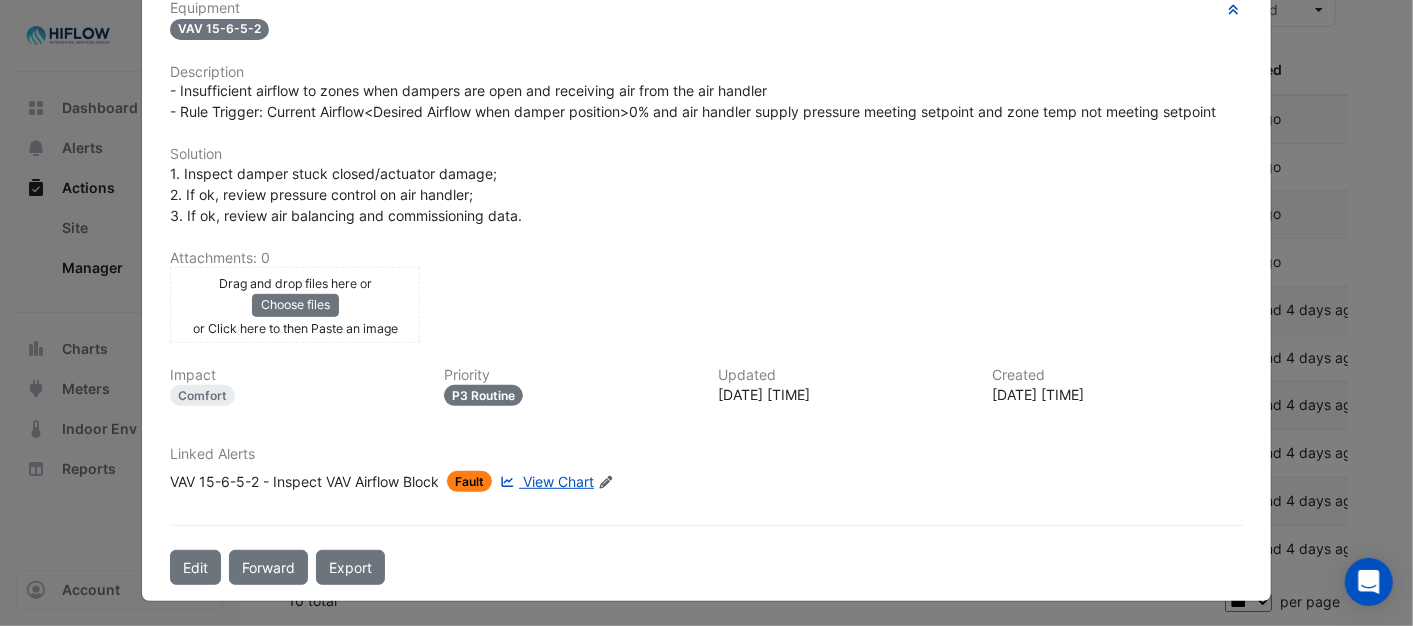 click on "View Chart" 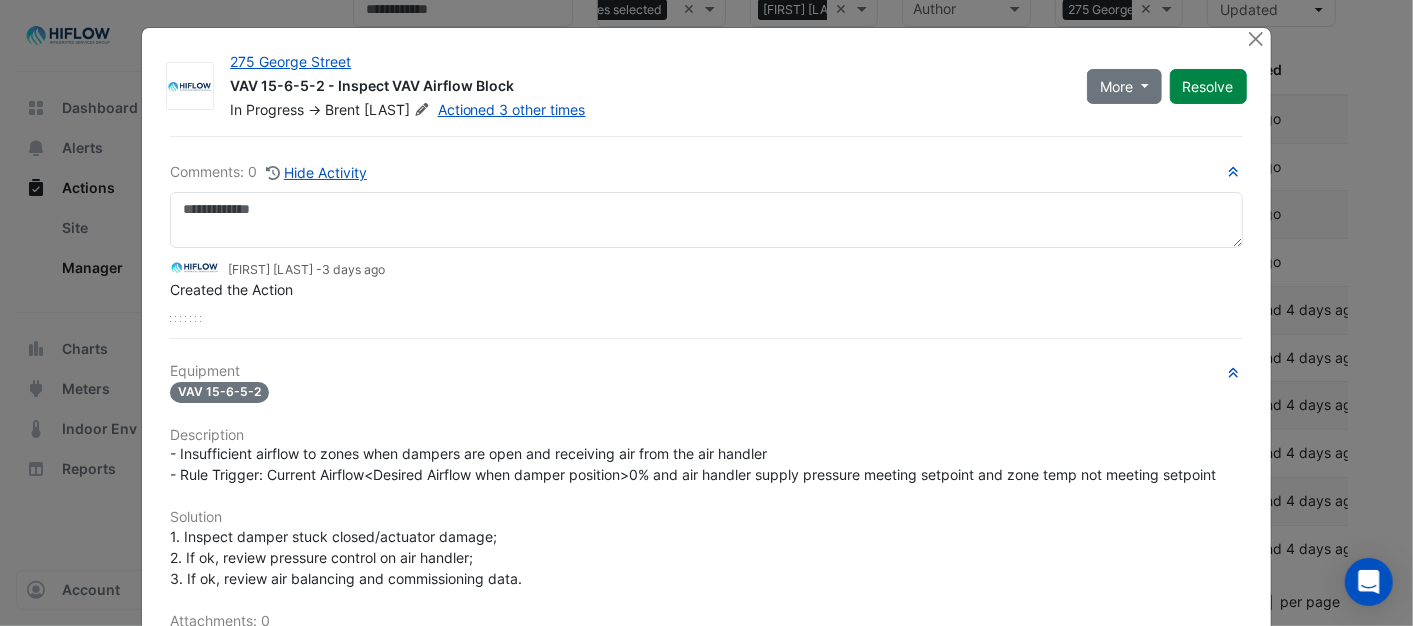 scroll, scrollTop: 0, scrollLeft: 0, axis: both 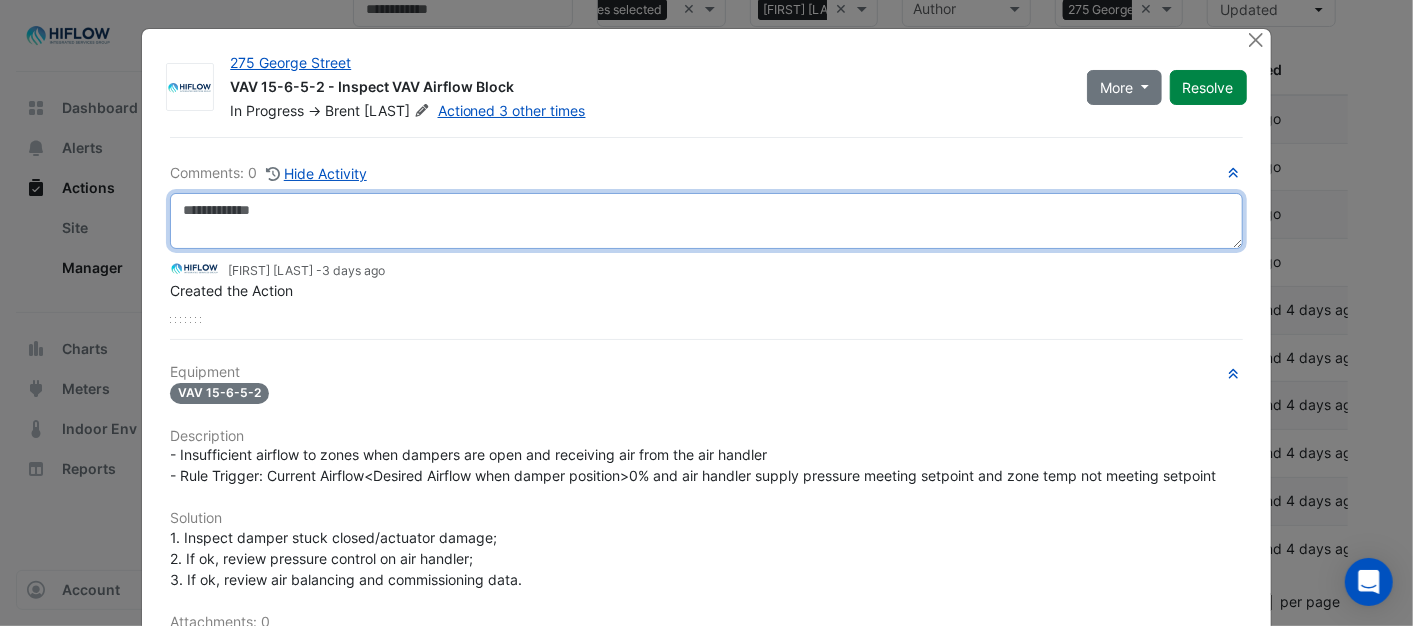 click at bounding box center [706, 221] 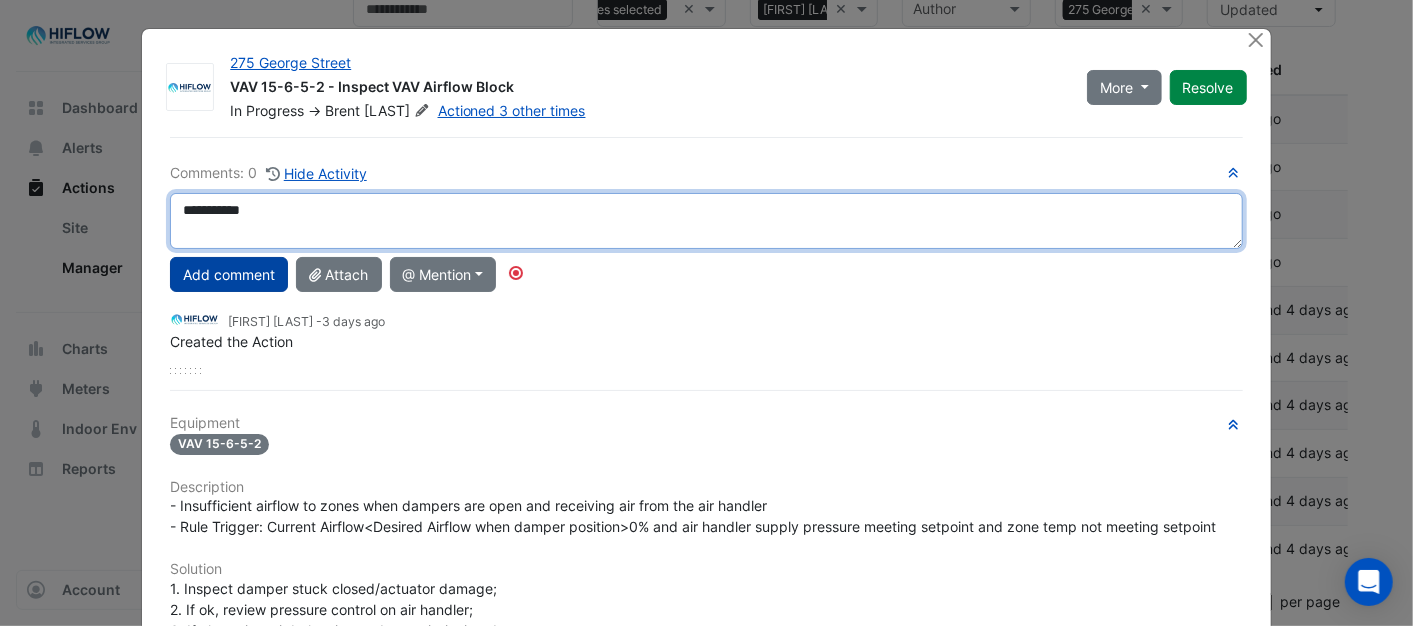 type on "**********" 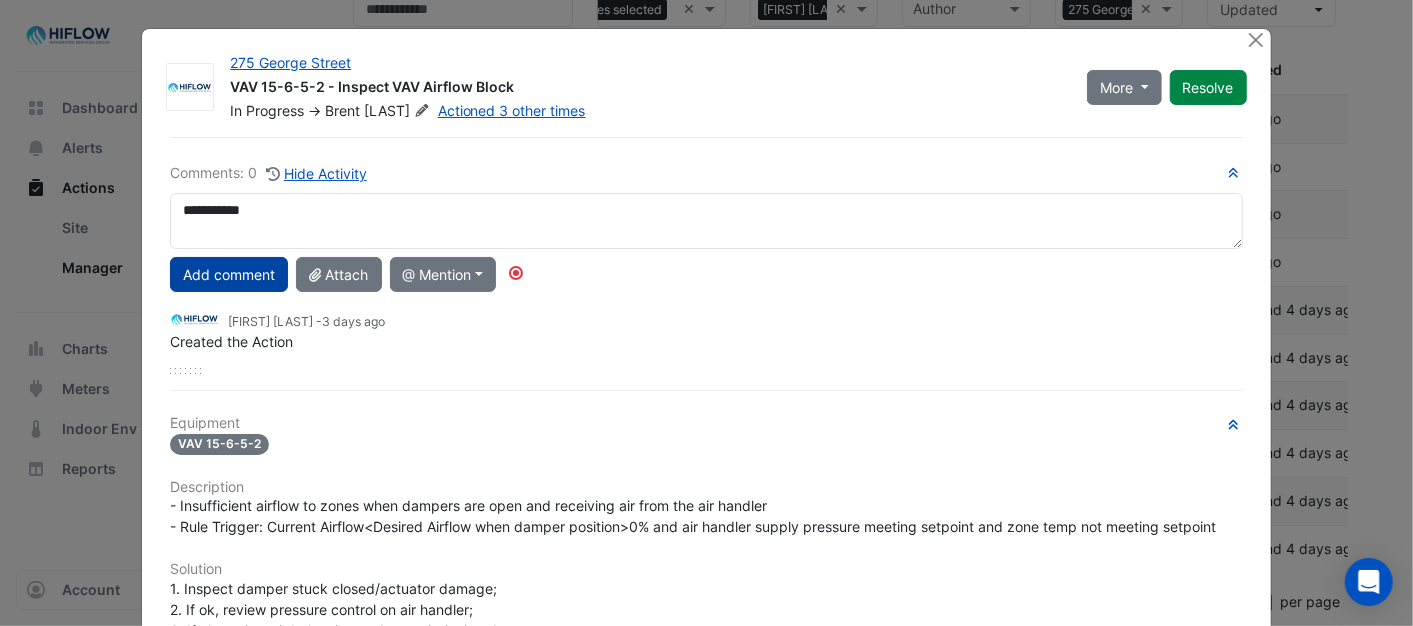 click on "Add comment" 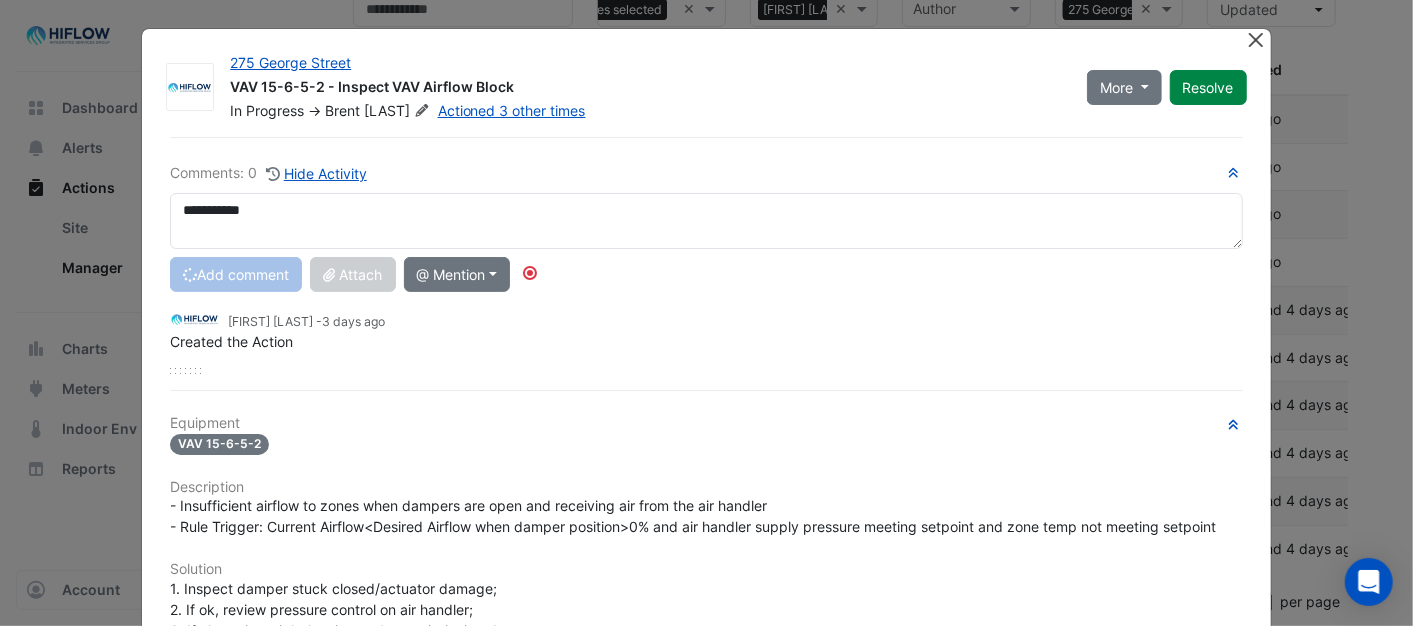type 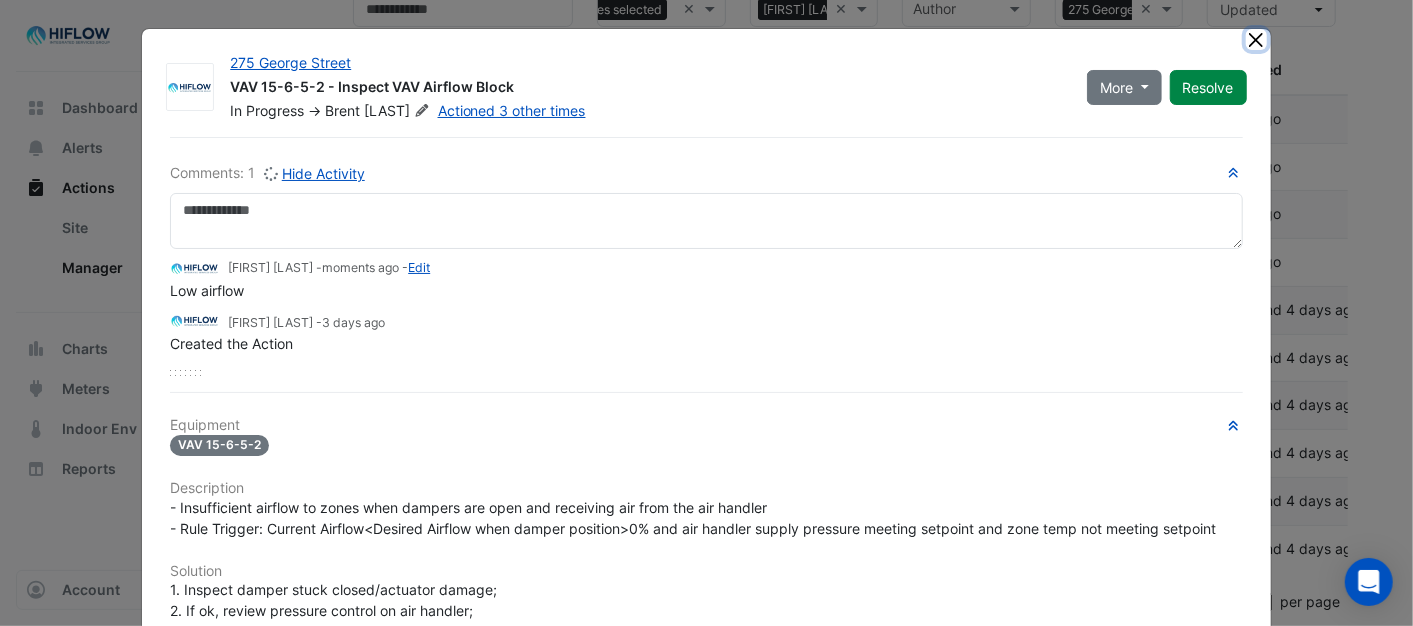 click 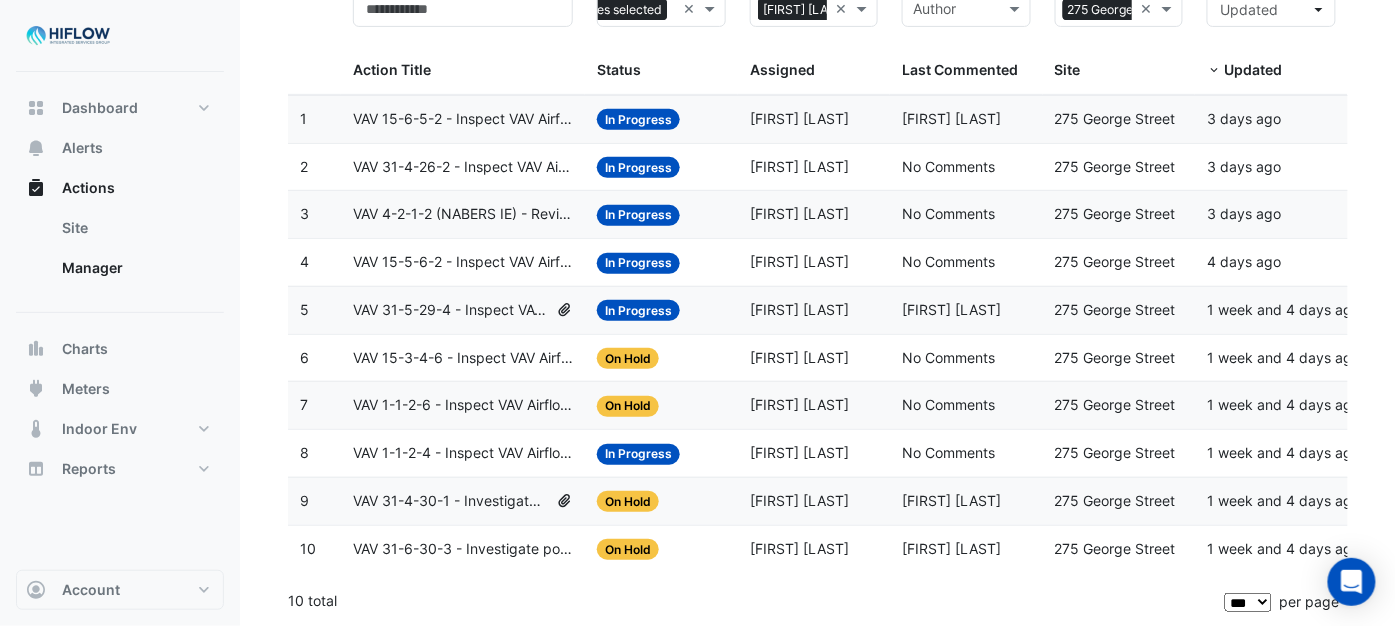 click on "VAV 15-6-5-2 - Inspect VAV Airflow Block" 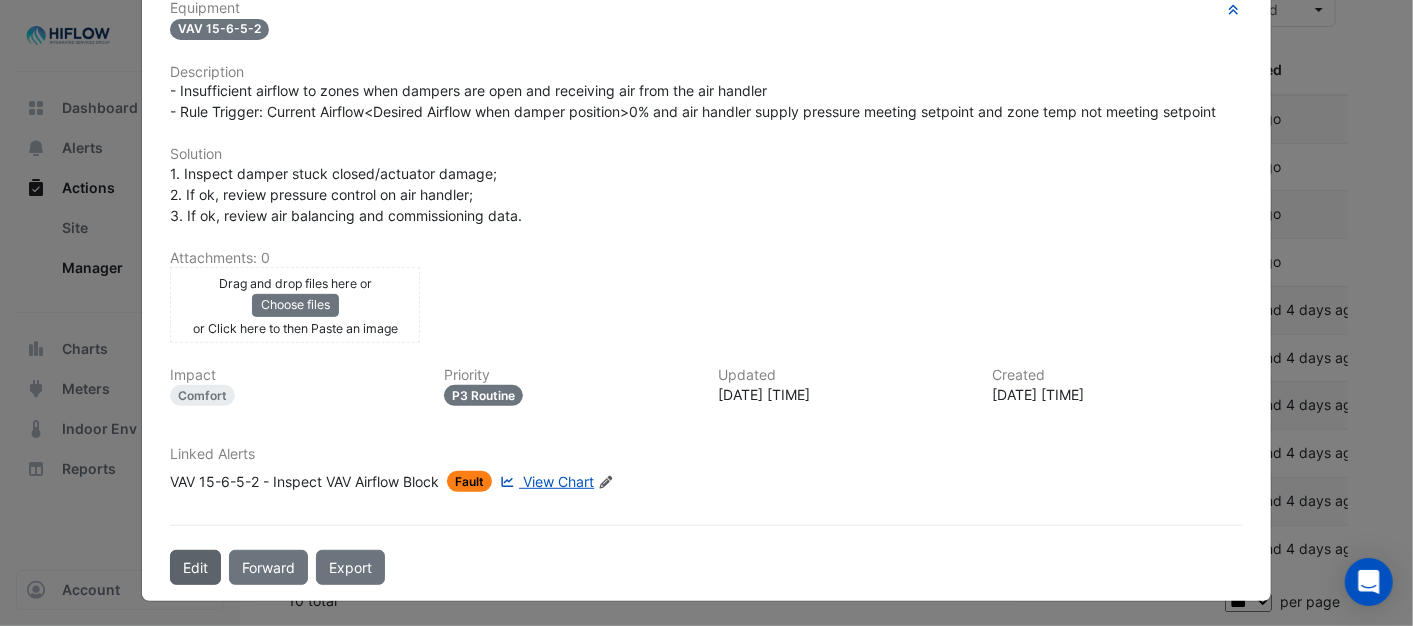 click on "Edit" 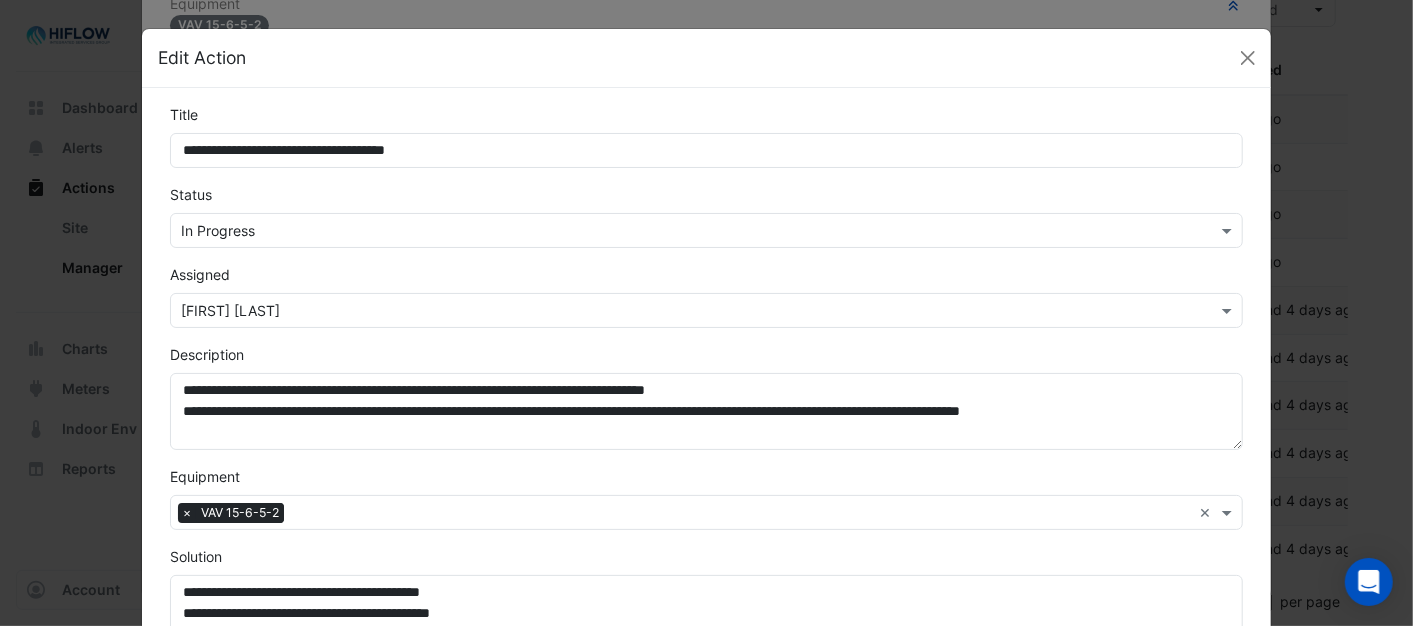 scroll, scrollTop: 342, scrollLeft: 0, axis: vertical 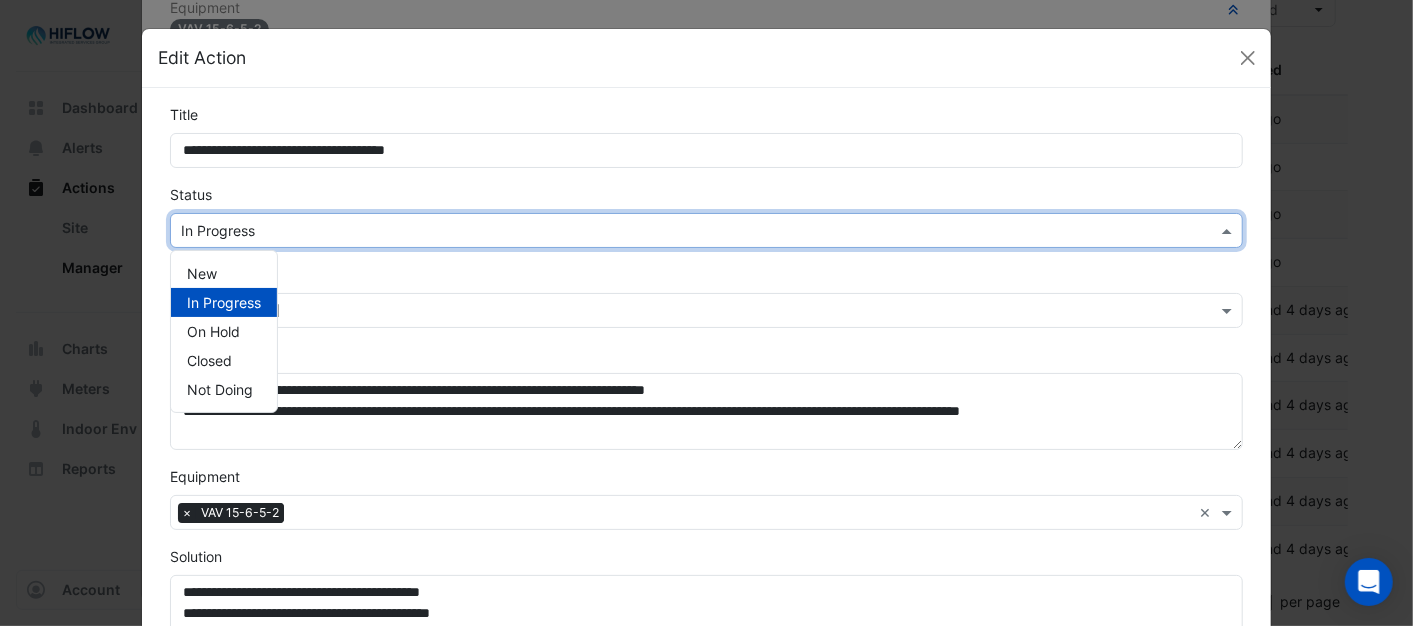 click at bounding box center (1229, 230) 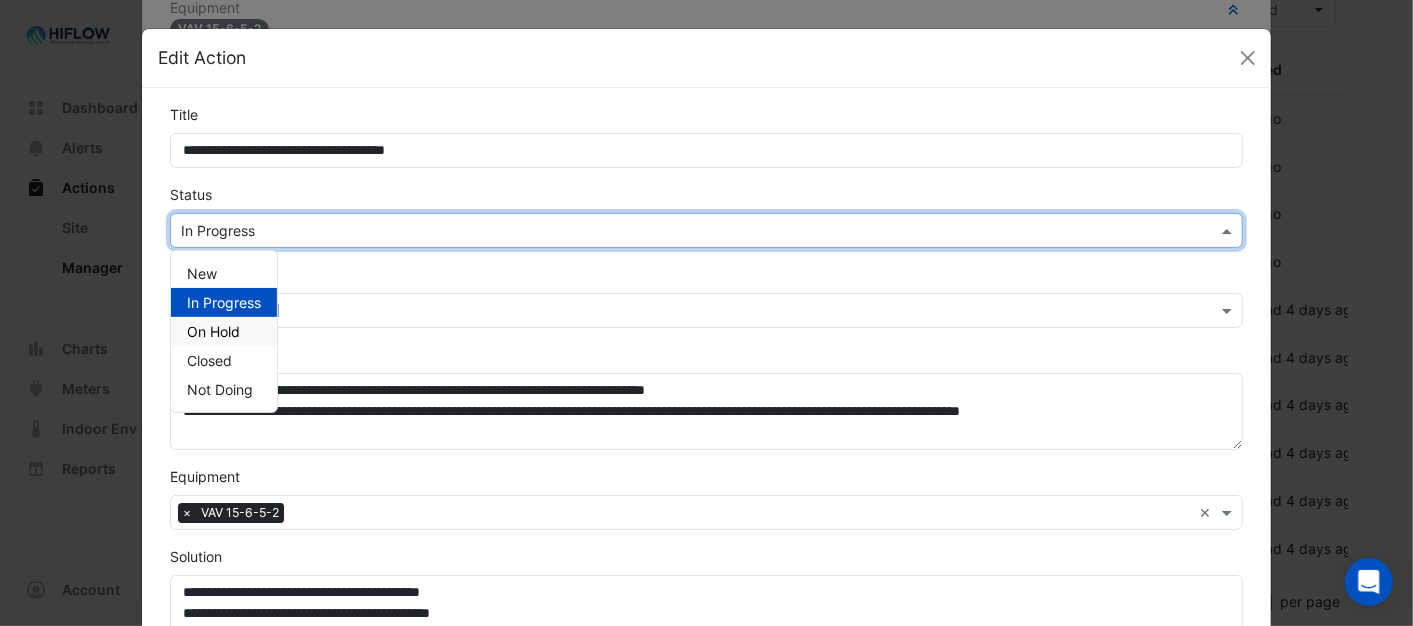 click on "On Hold" at bounding box center [213, 331] 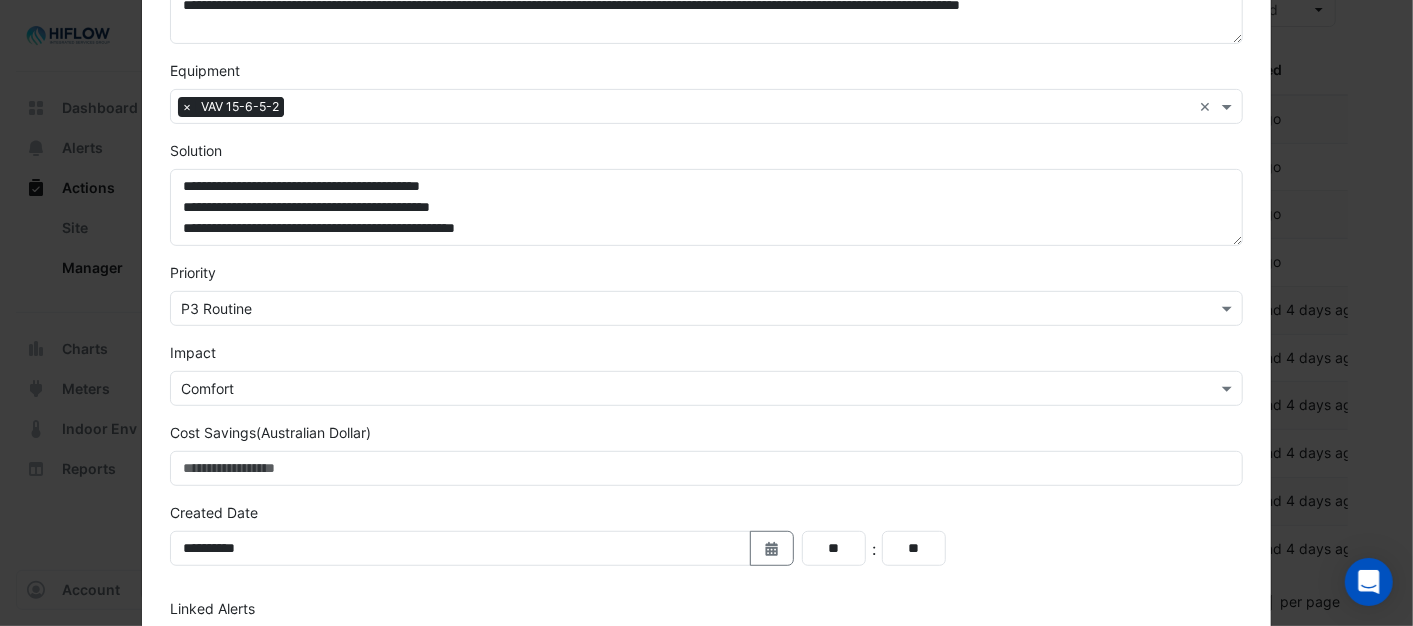 scroll, scrollTop: 555, scrollLeft: 0, axis: vertical 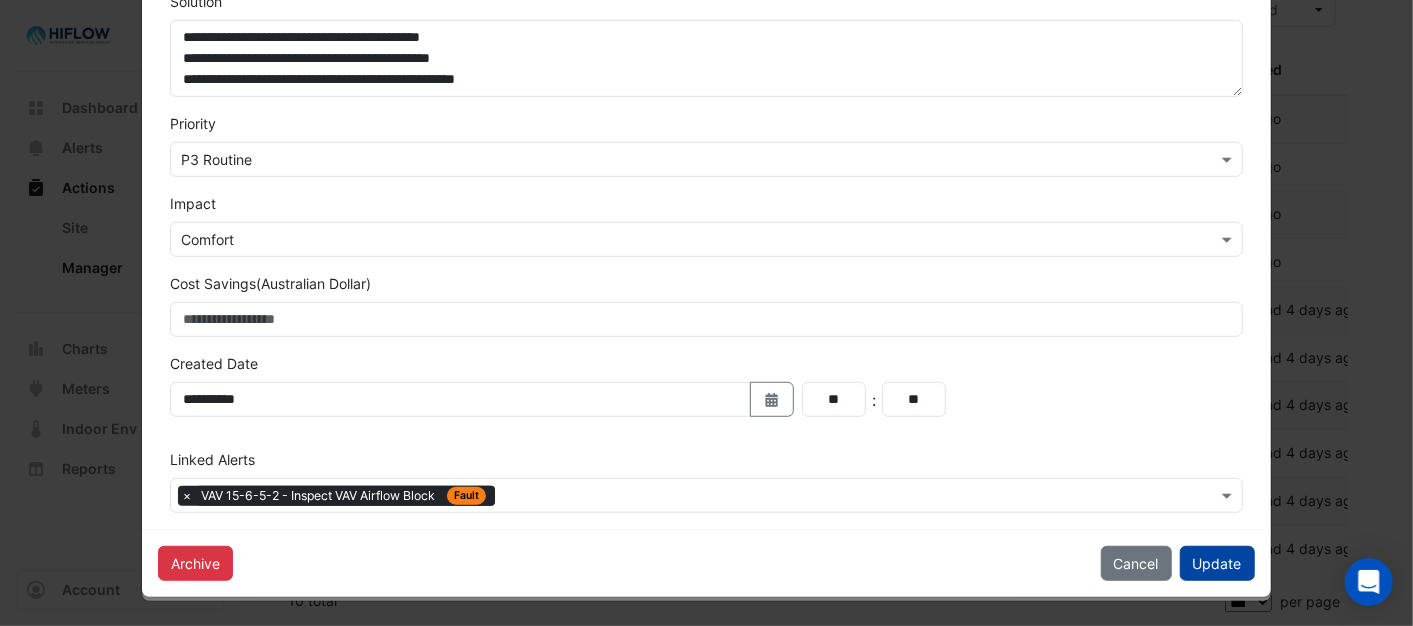 click on "Update" 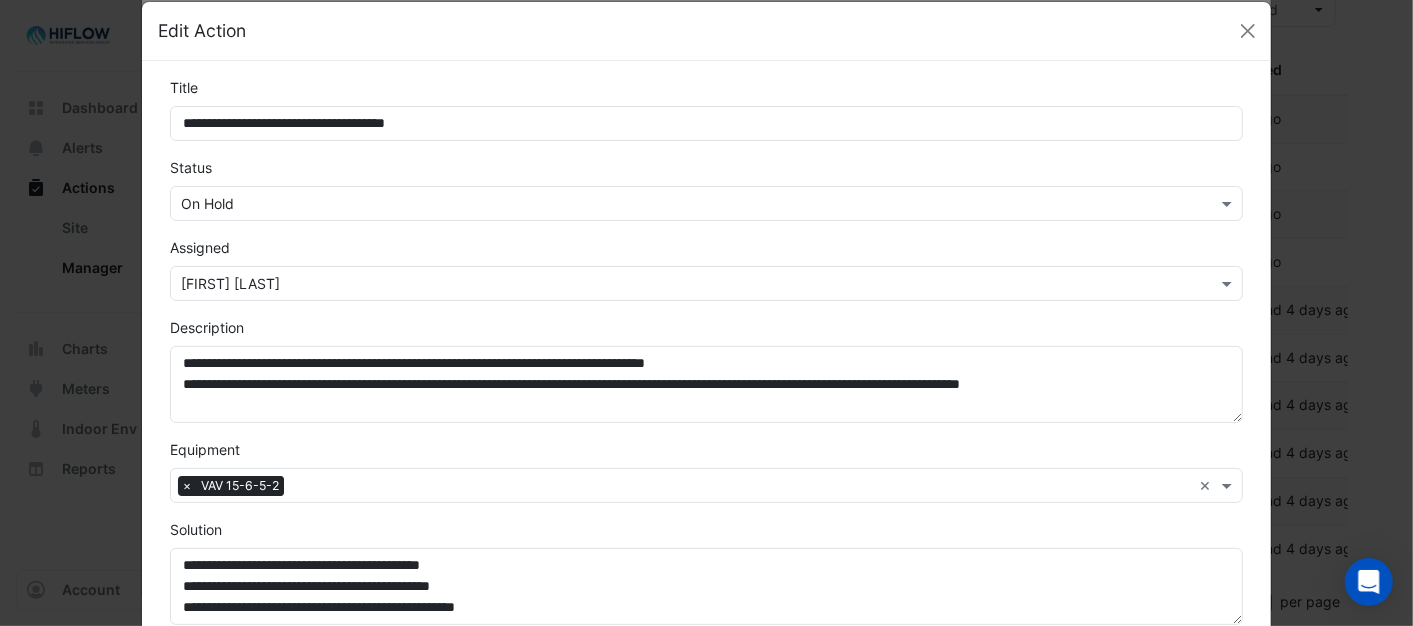 scroll, scrollTop: 0, scrollLeft: 0, axis: both 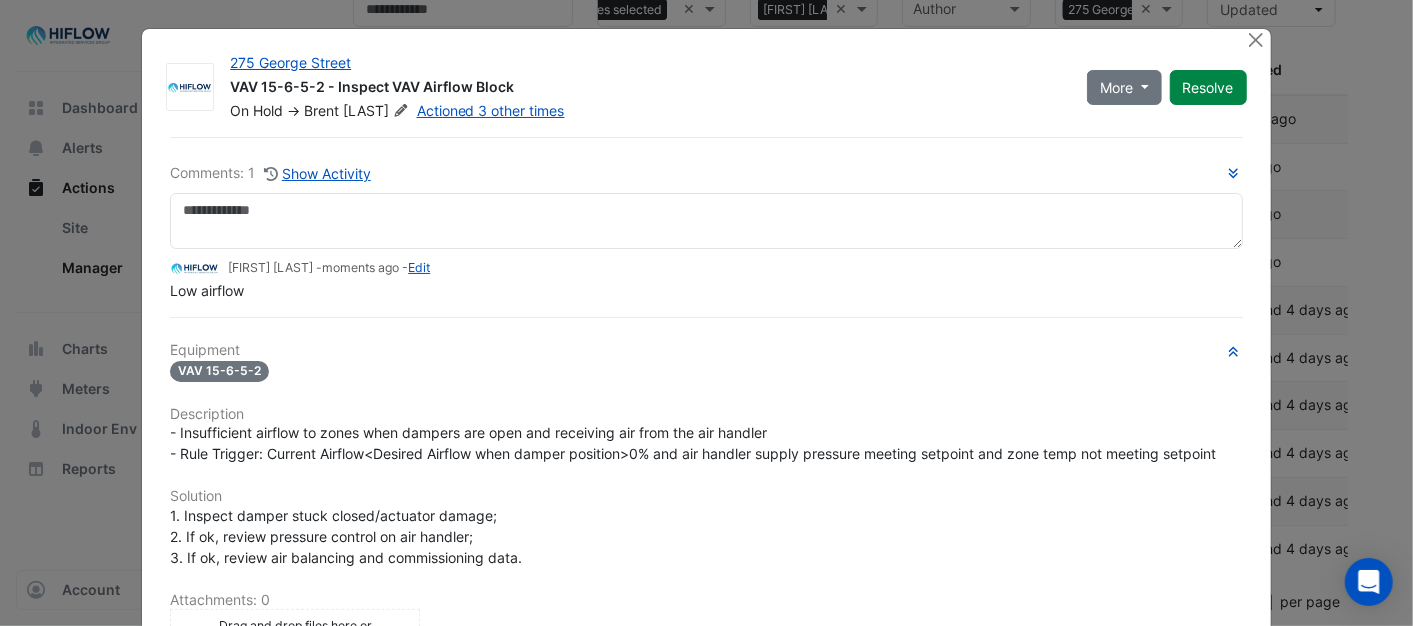 click on "275 George Street
VAV 15-6-5-2 - Inspect VAV Airflow Block
On Hold
->
Brent
Kessell
Actioned 3 other times
More
Not Doing" 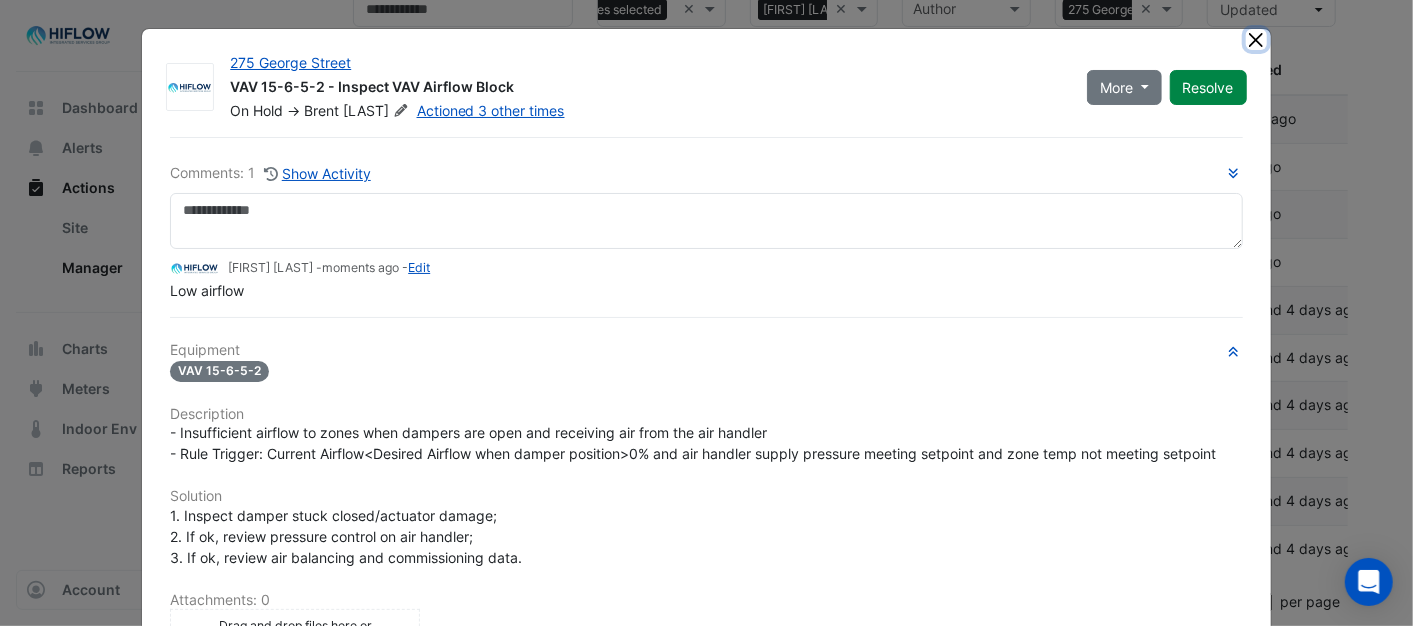 click 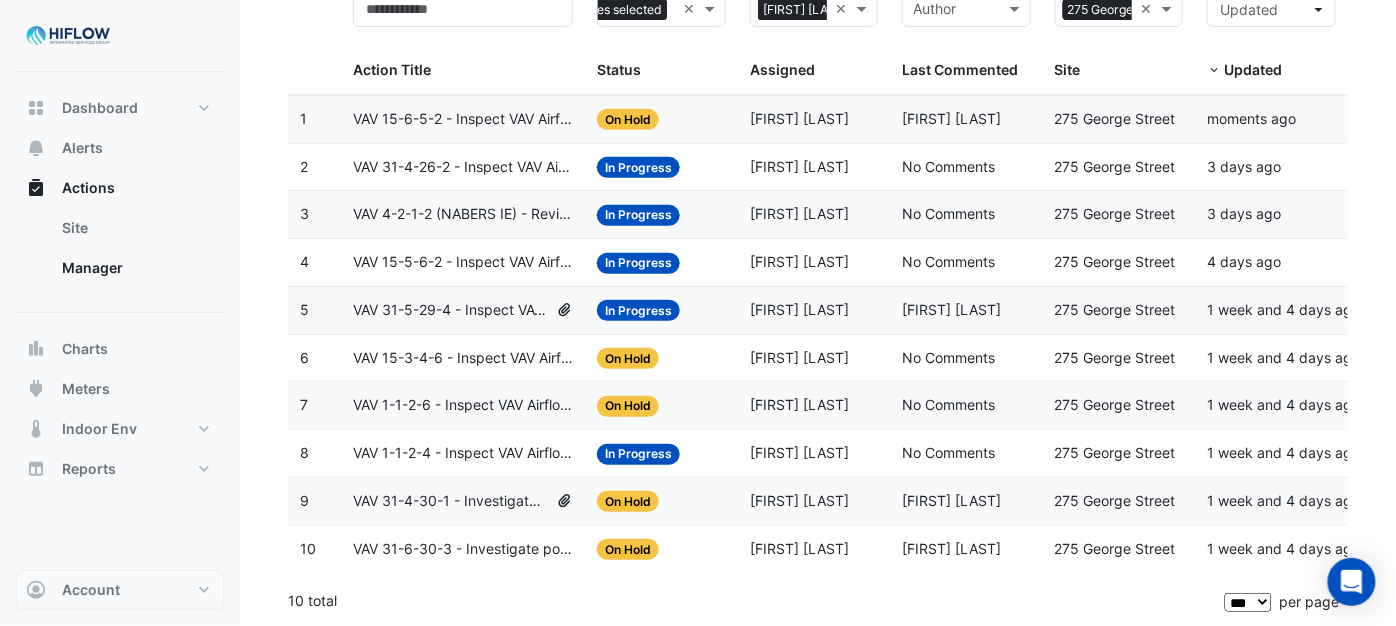 click on "VAV 31-4-26-2 - Inspect VAV Airflow Block" 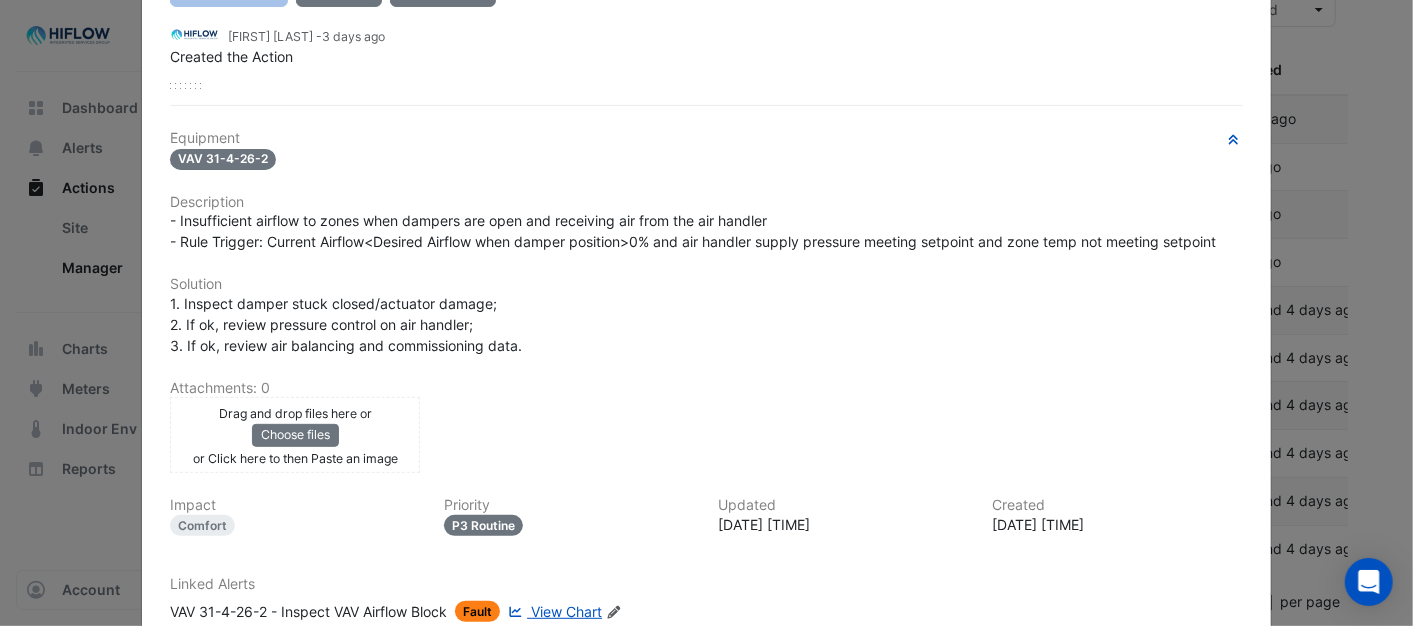 scroll, scrollTop: 415, scrollLeft: 0, axis: vertical 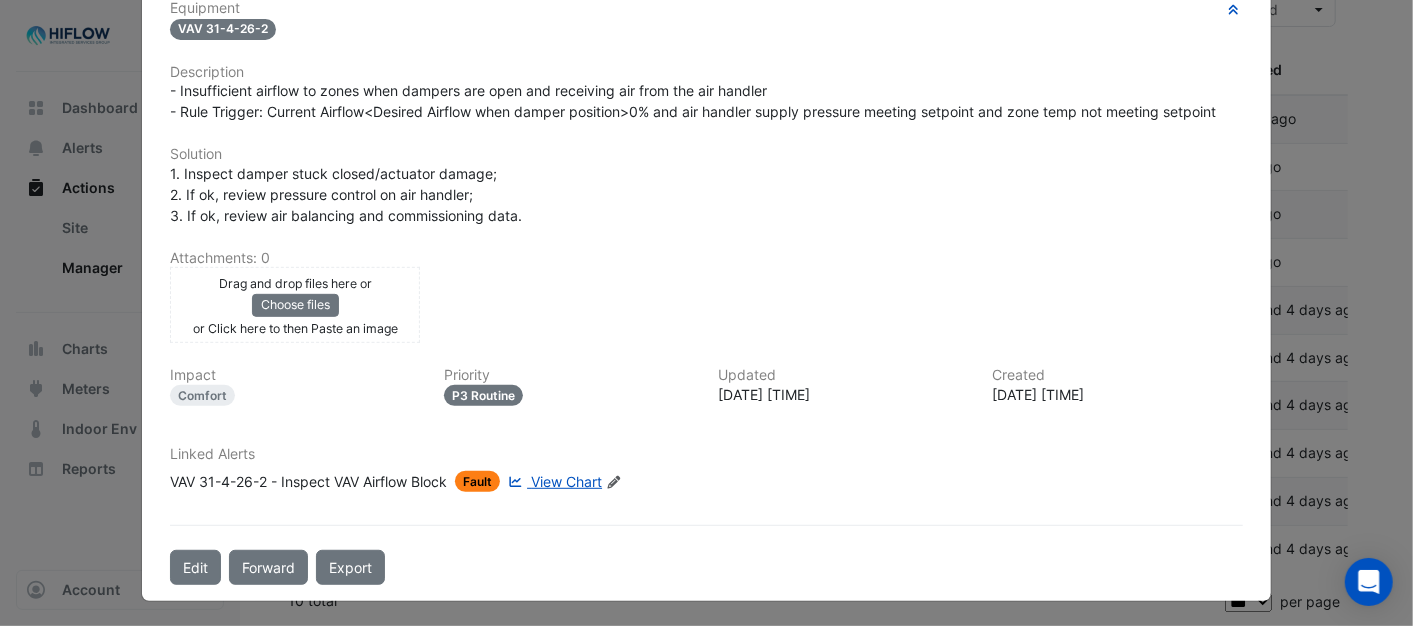 click on "View Chart" 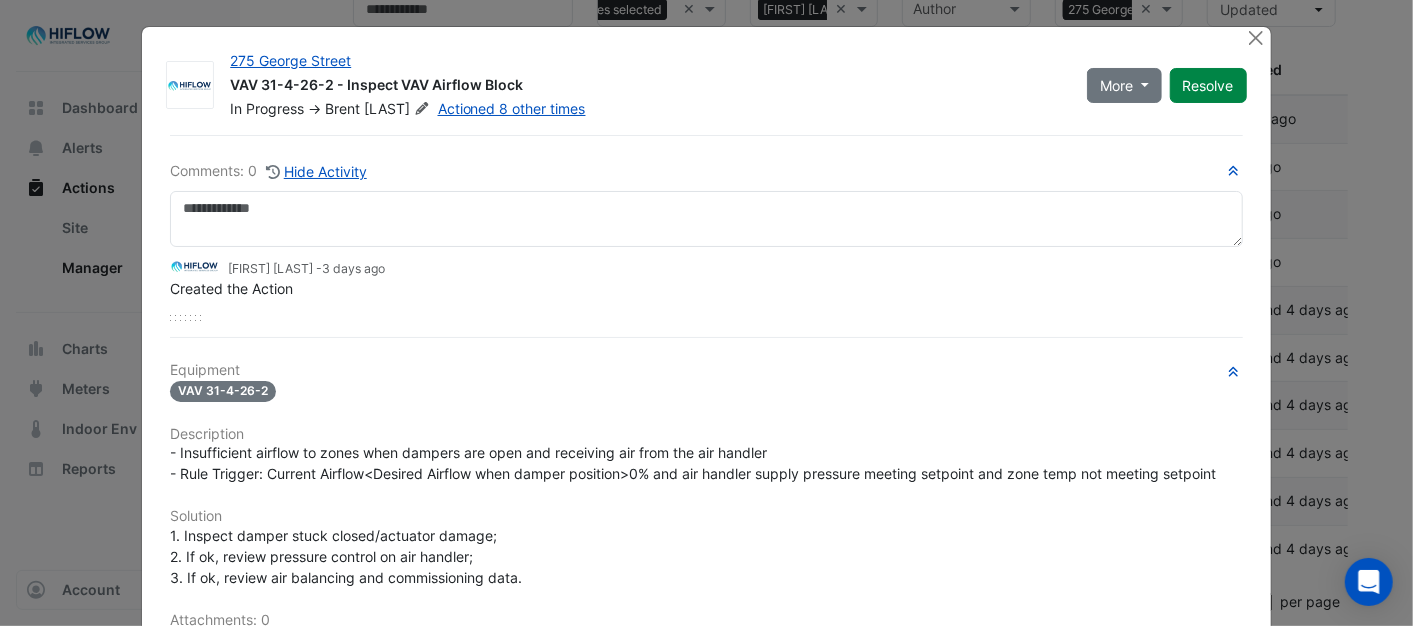 scroll, scrollTop: 0, scrollLeft: 0, axis: both 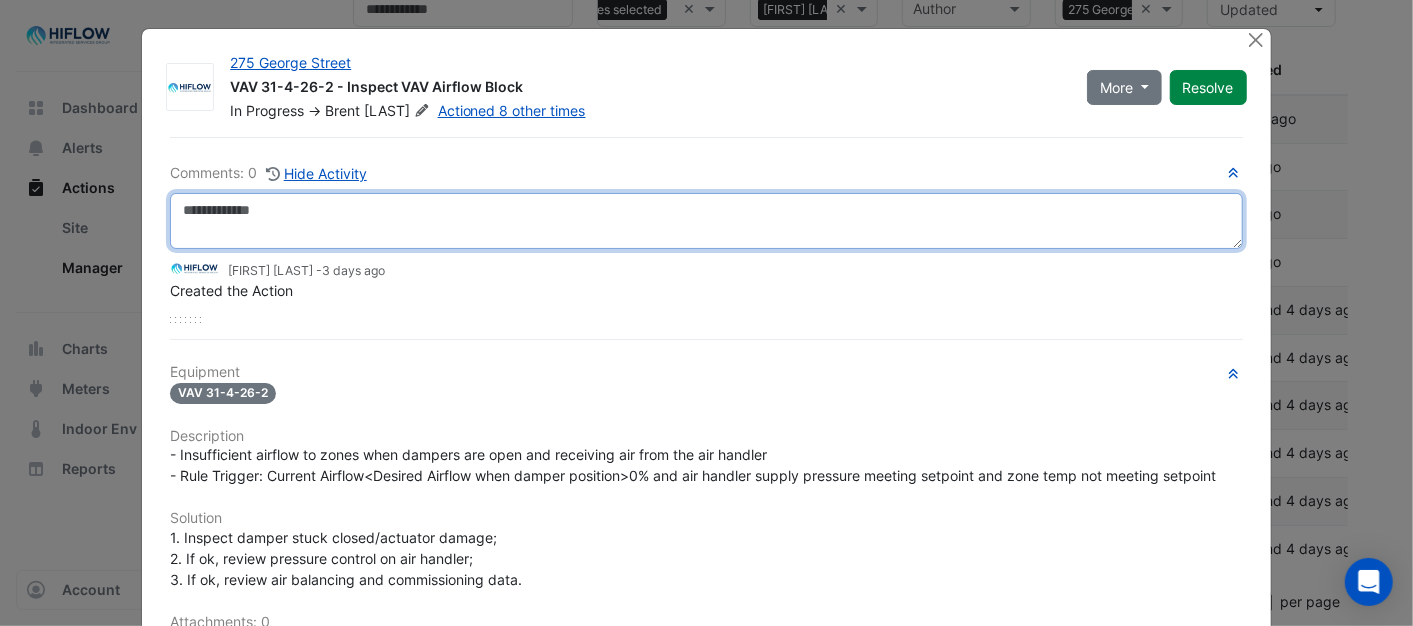 click at bounding box center [706, 221] 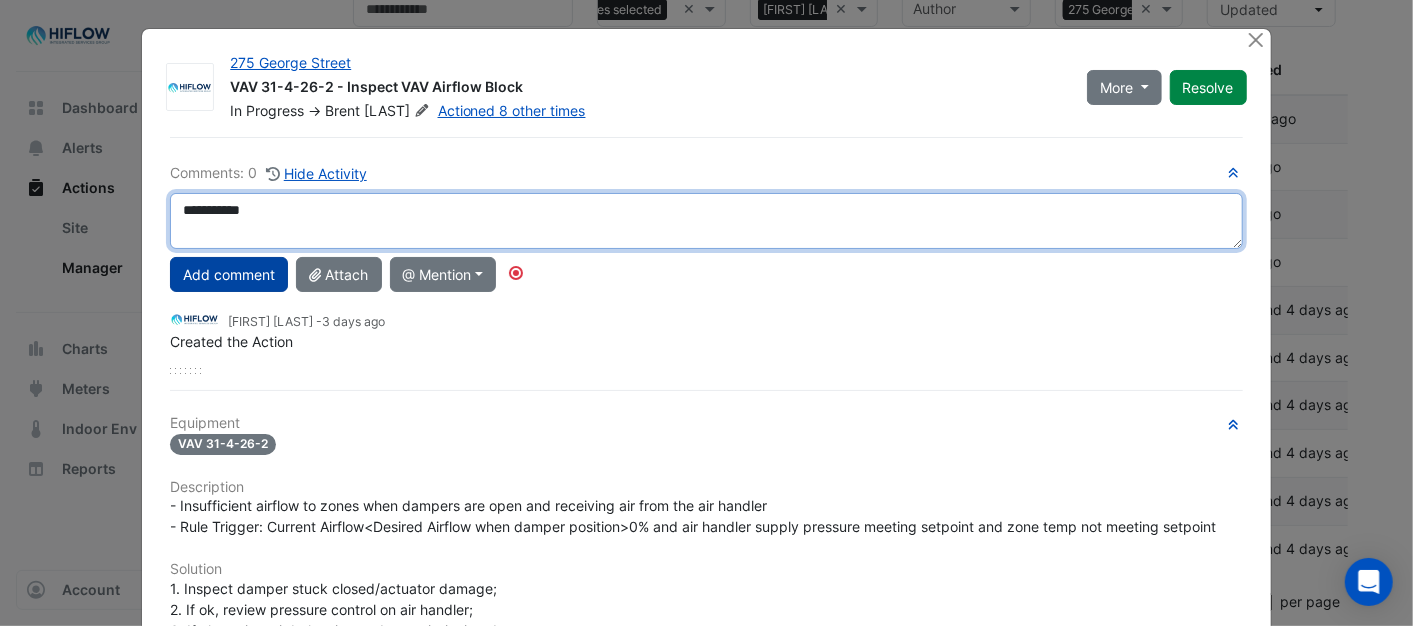 type on "**********" 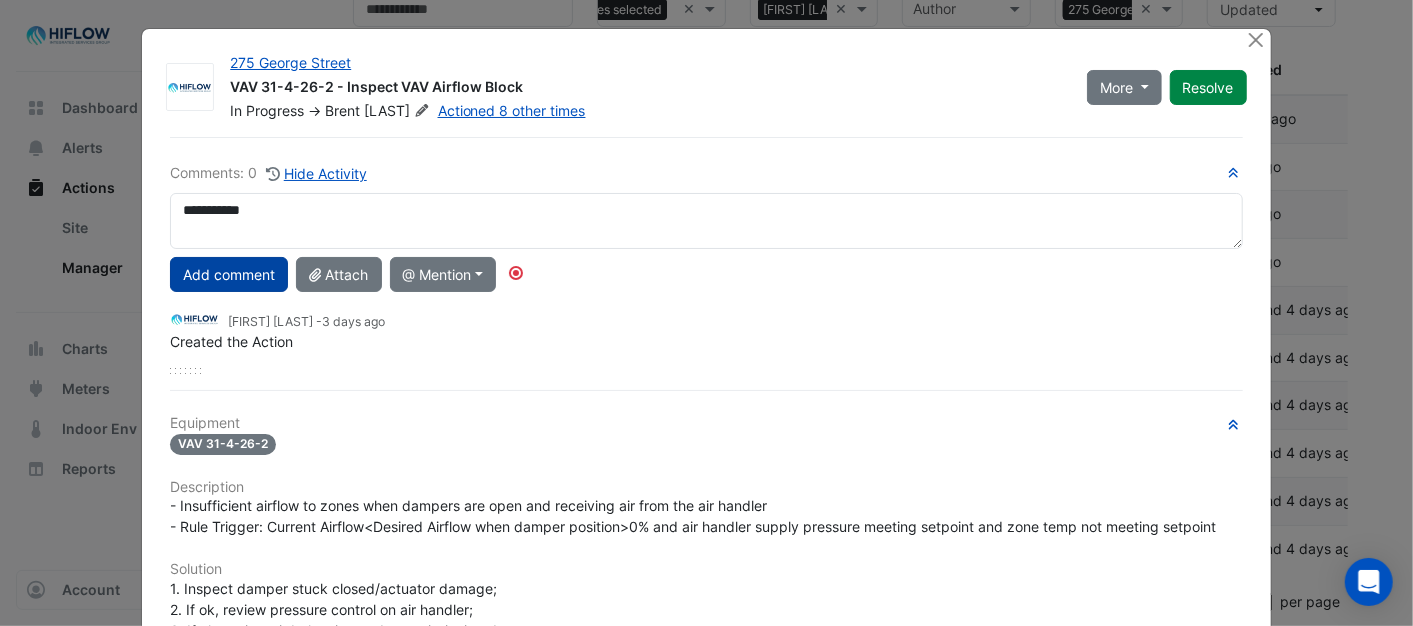 click on "Add comment" 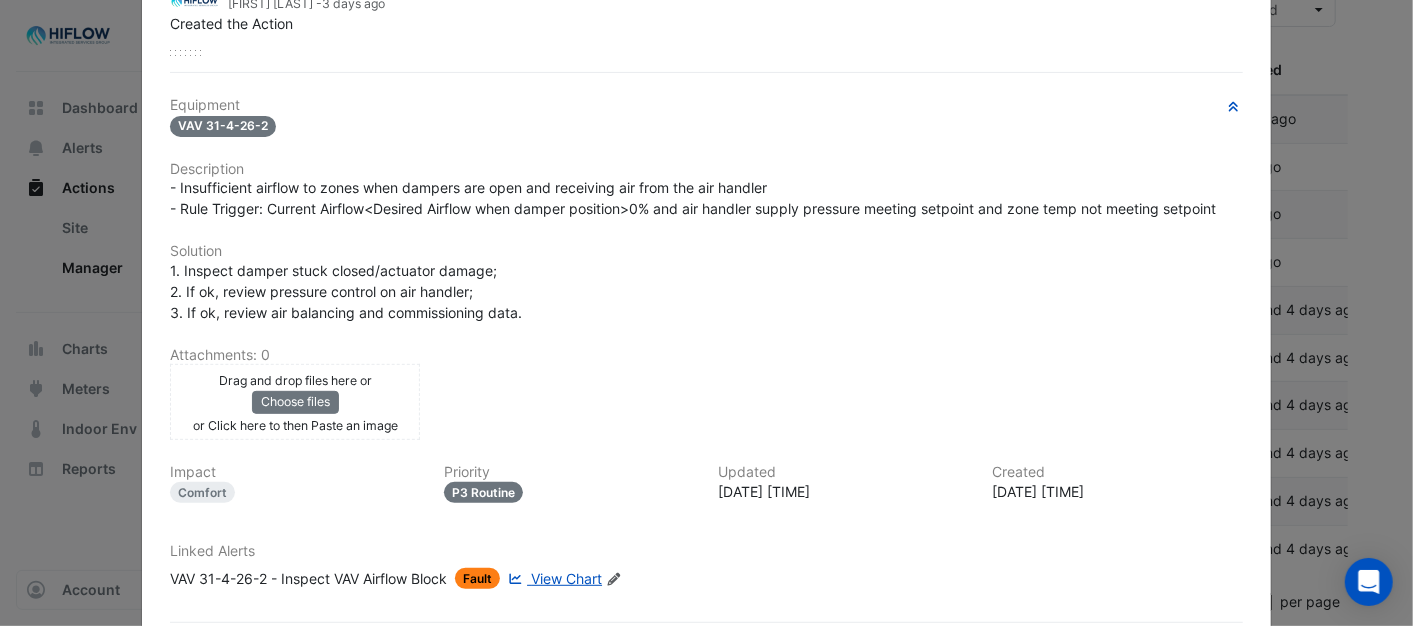 scroll, scrollTop: 415, scrollLeft: 0, axis: vertical 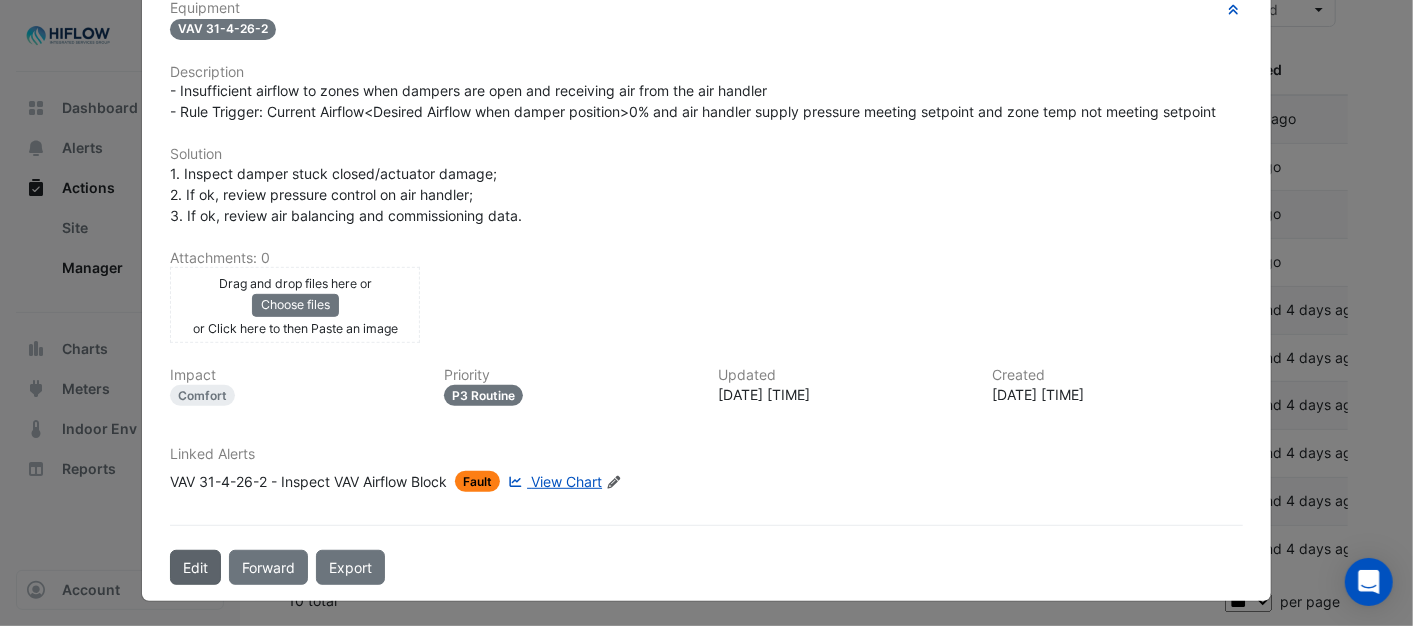 type 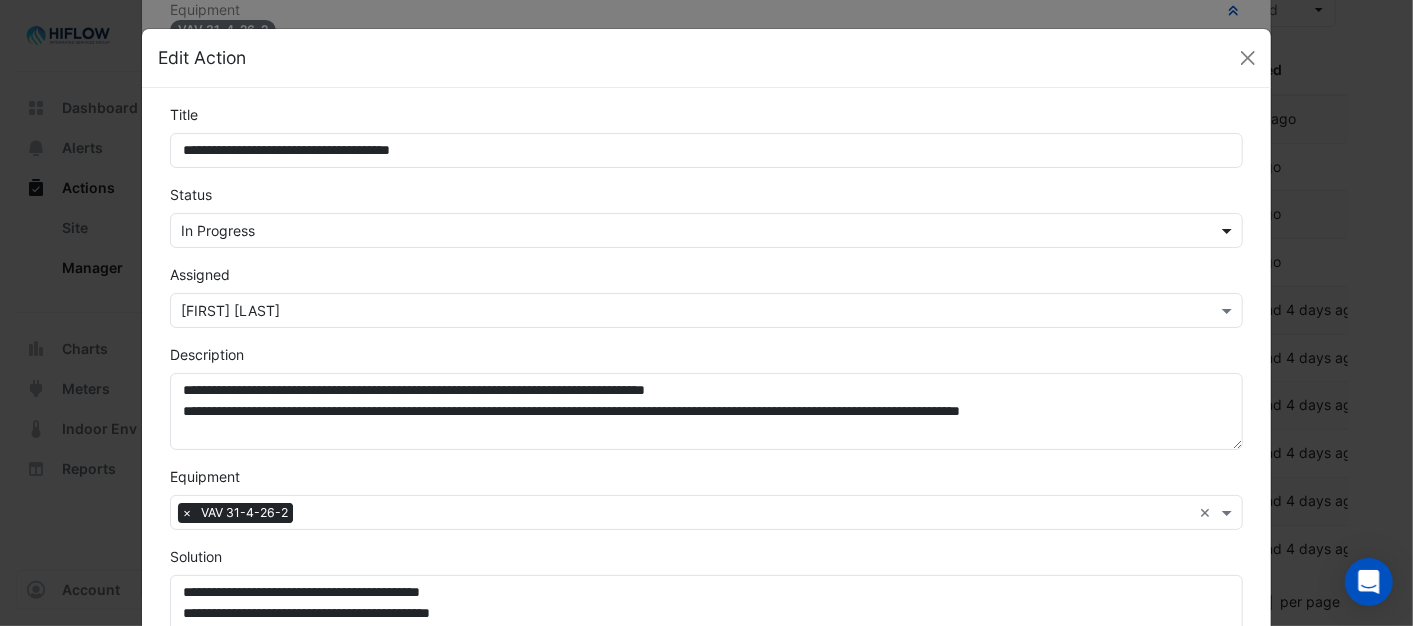 click at bounding box center [1229, 230] 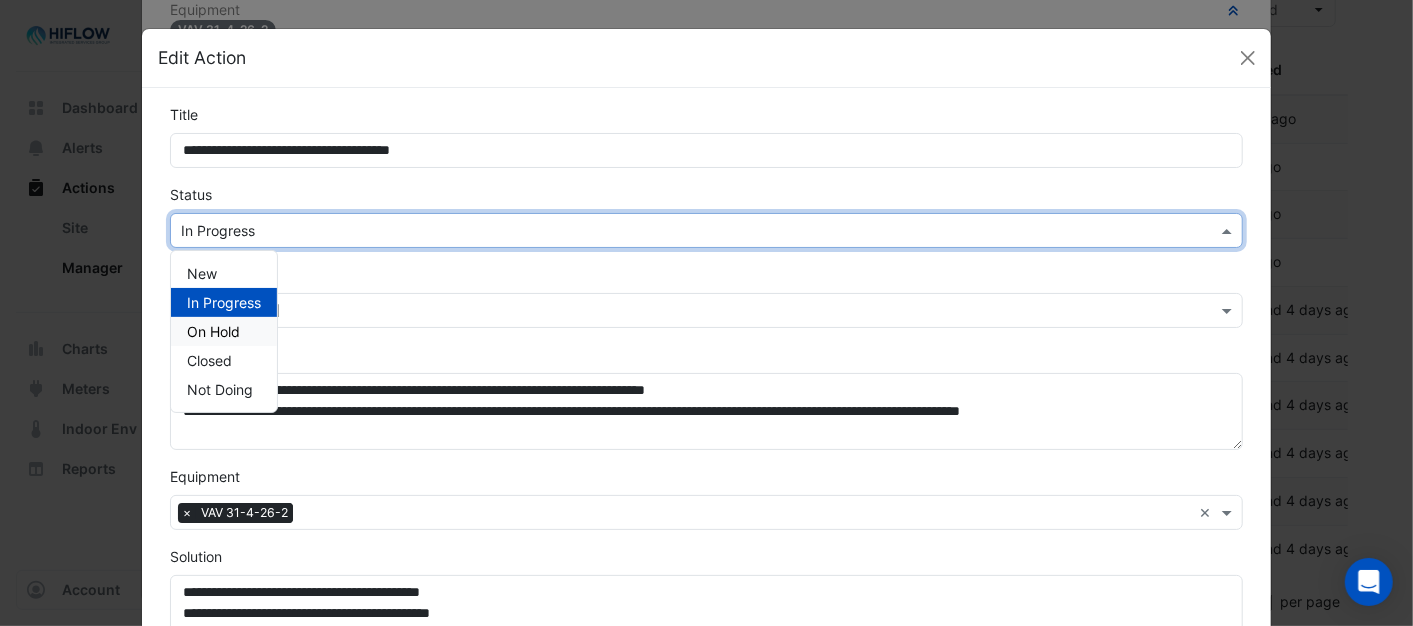 click on "On Hold" at bounding box center [213, 331] 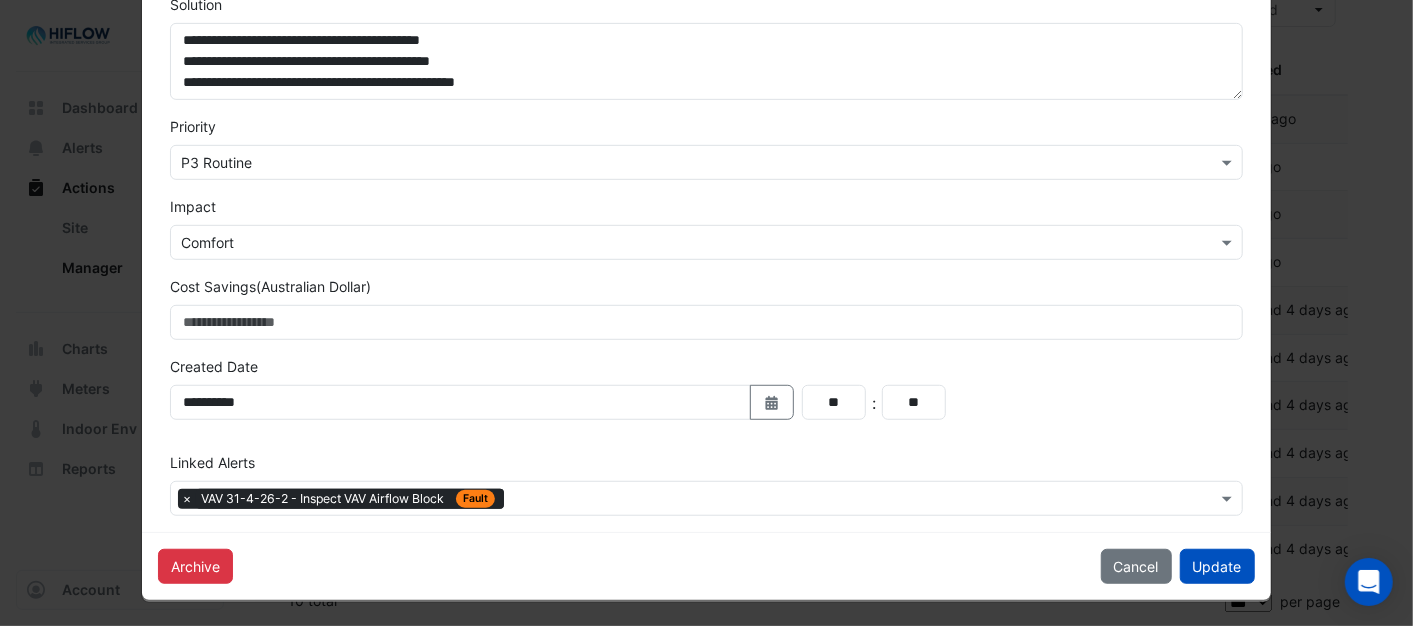 scroll, scrollTop: 555, scrollLeft: 0, axis: vertical 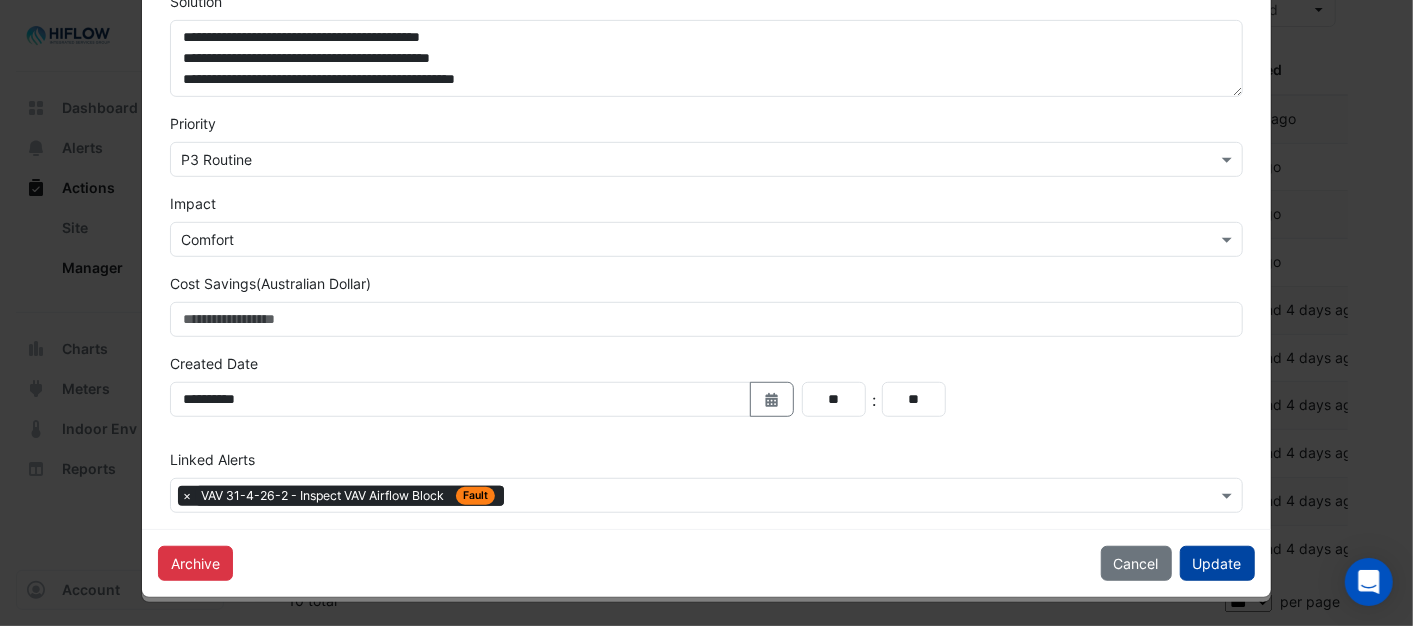 click on "Update" 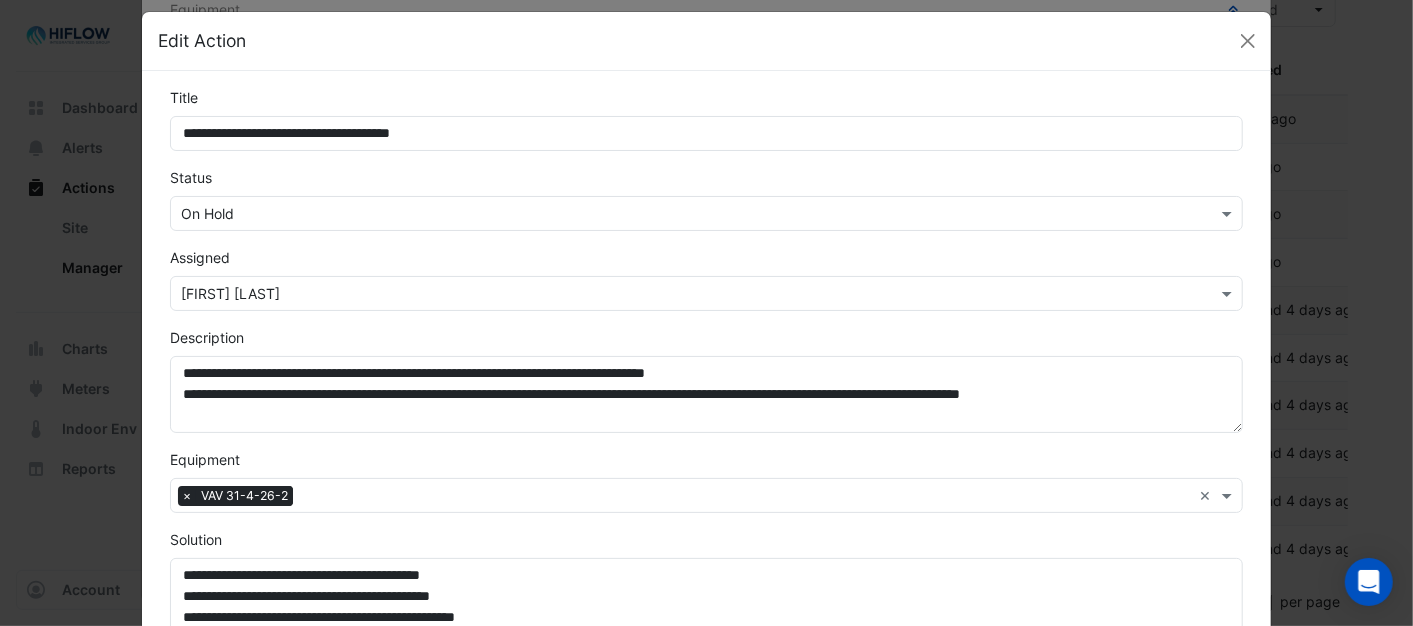 scroll, scrollTop: 0, scrollLeft: 0, axis: both 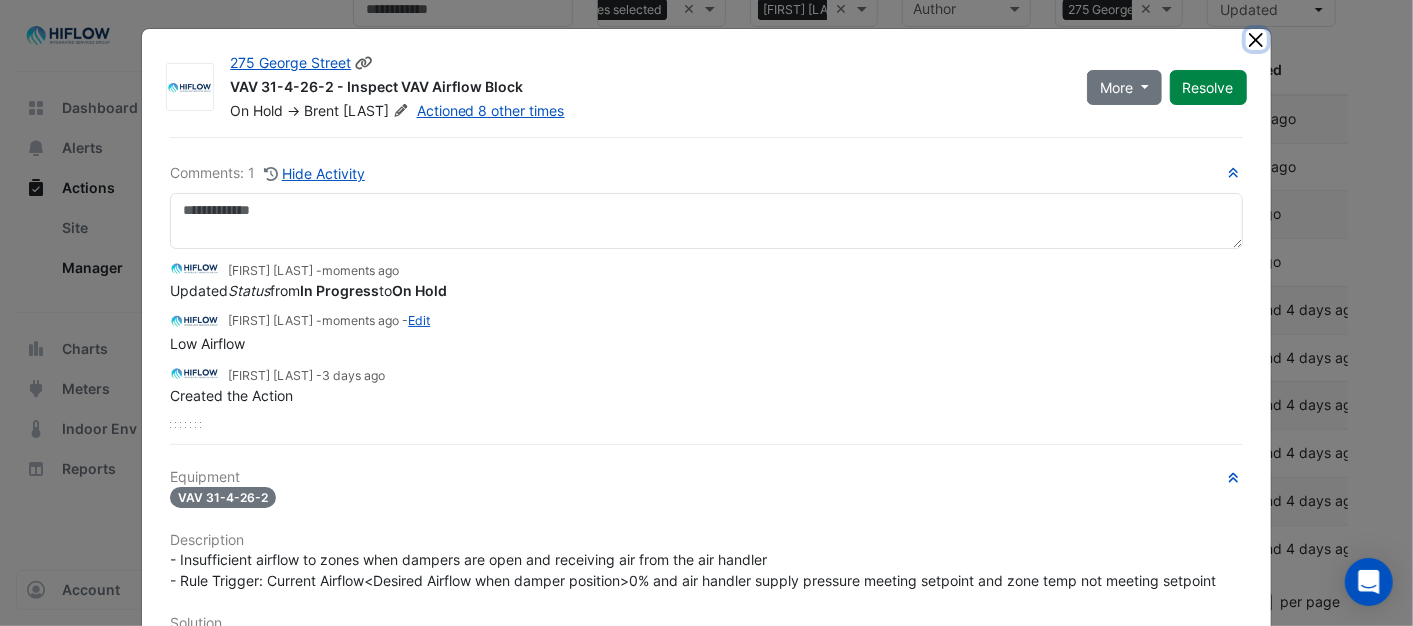 click 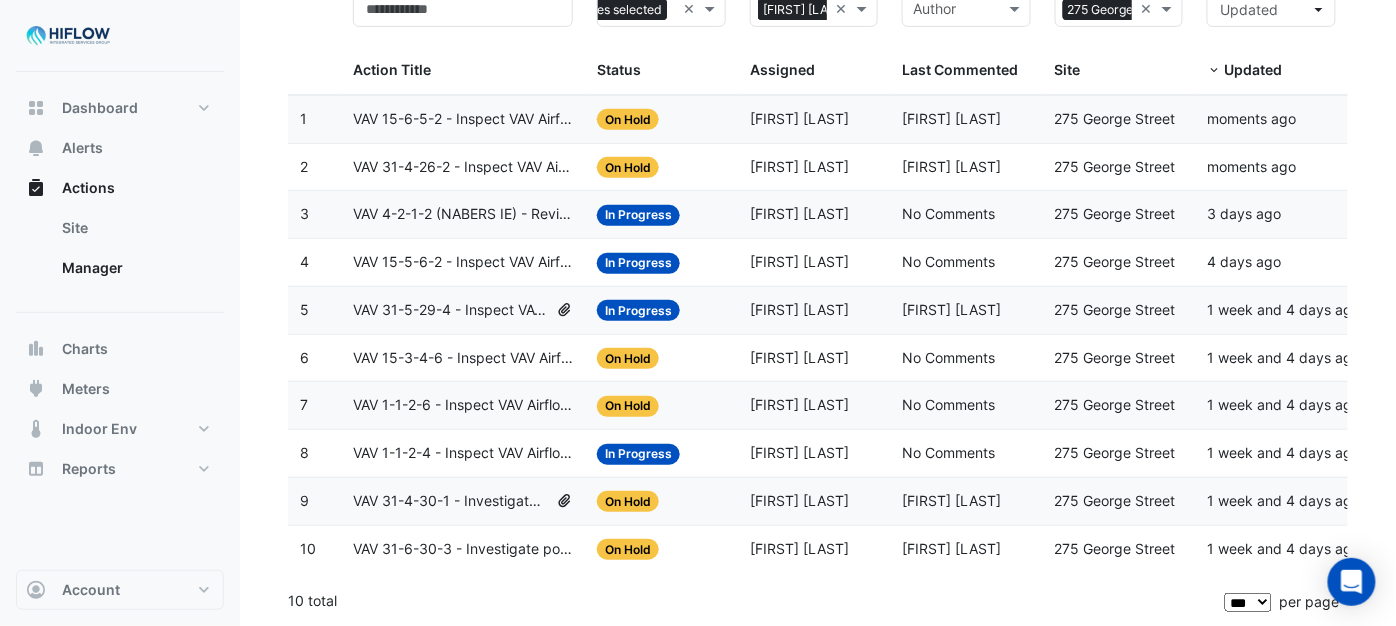 click on "VAV 4-2-1-2 (NABERS IE) - Review Critical Sensor Outside Range" 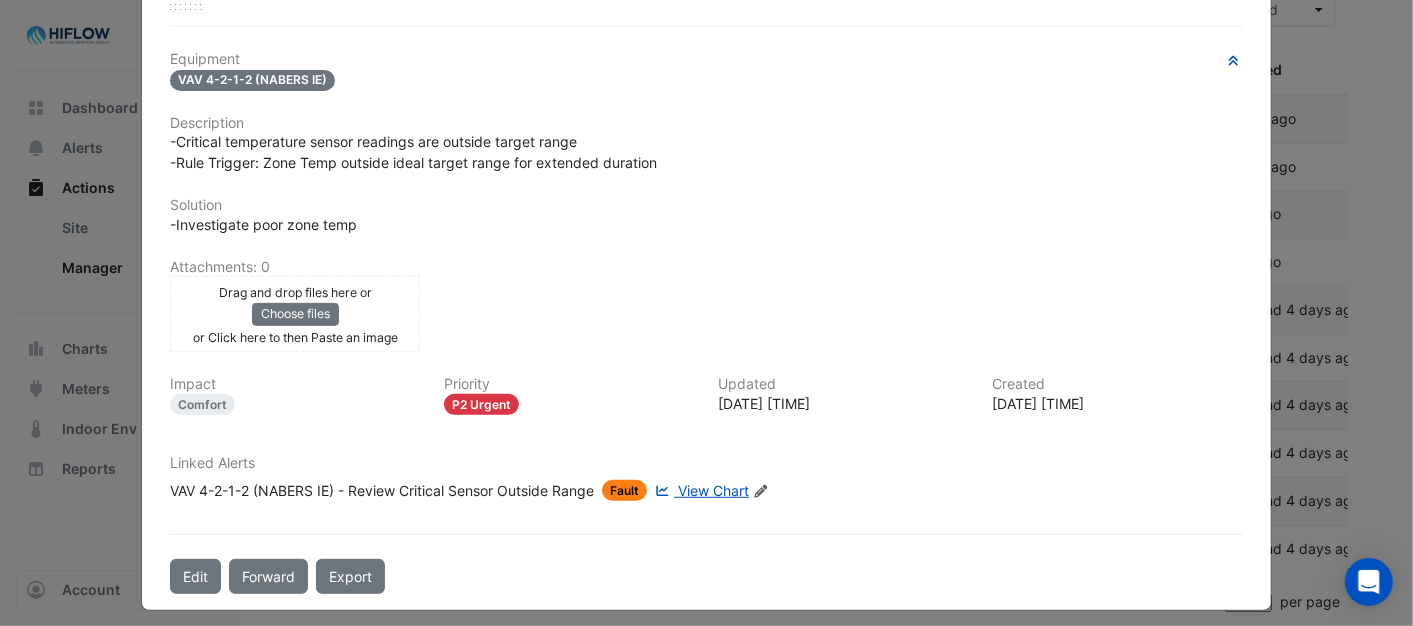 scroll, scrollTop: 373, scrollLeft: 0, axis: vertical 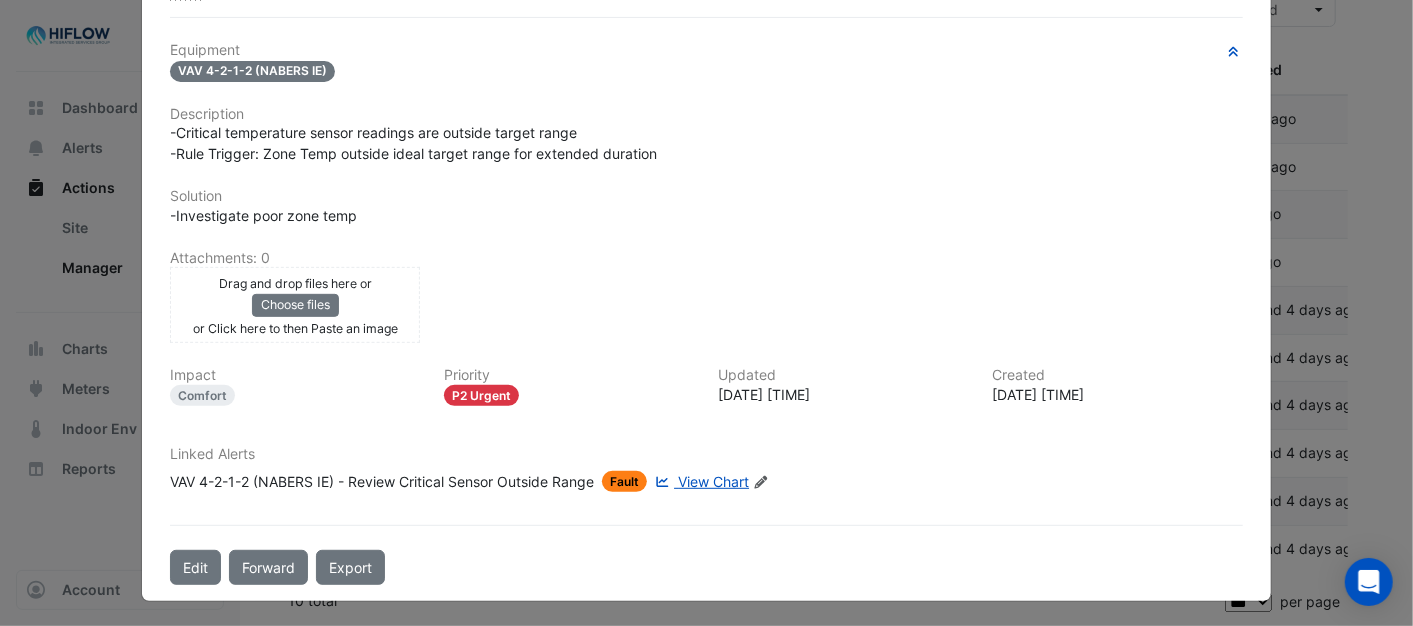 click on "View Chart" 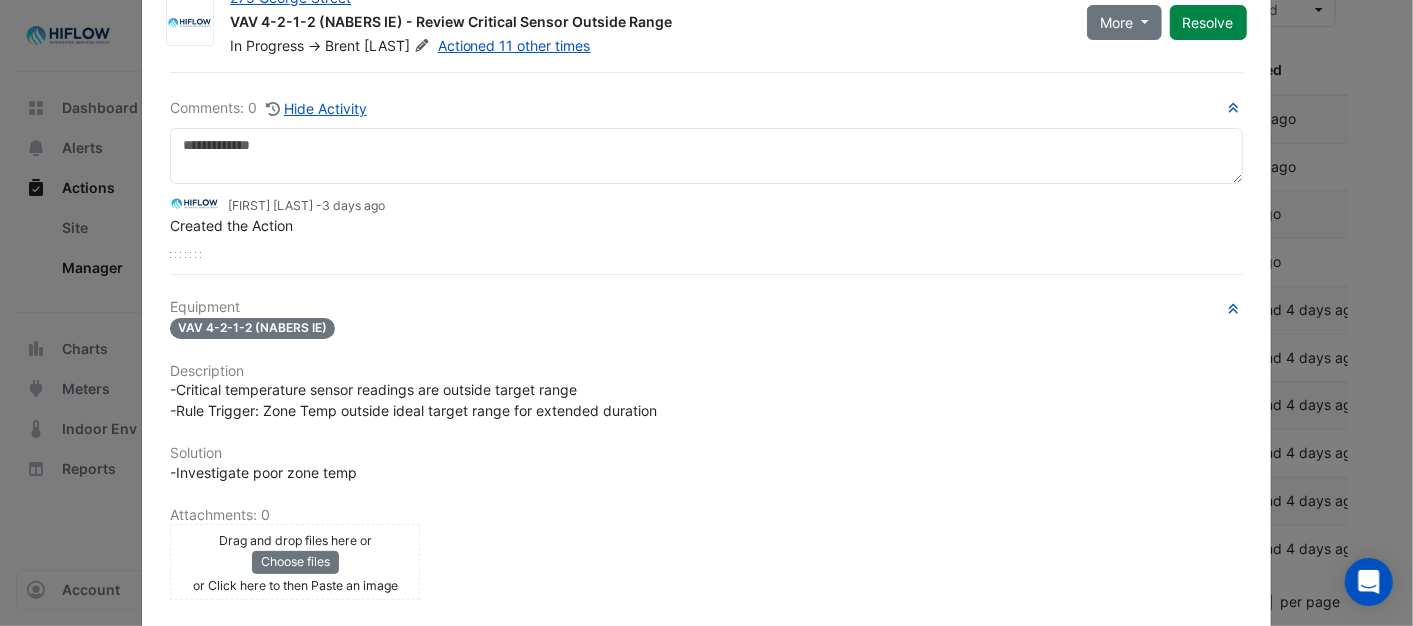 scroll, scrollTop: 0, scrollLeft: 0, axis: both 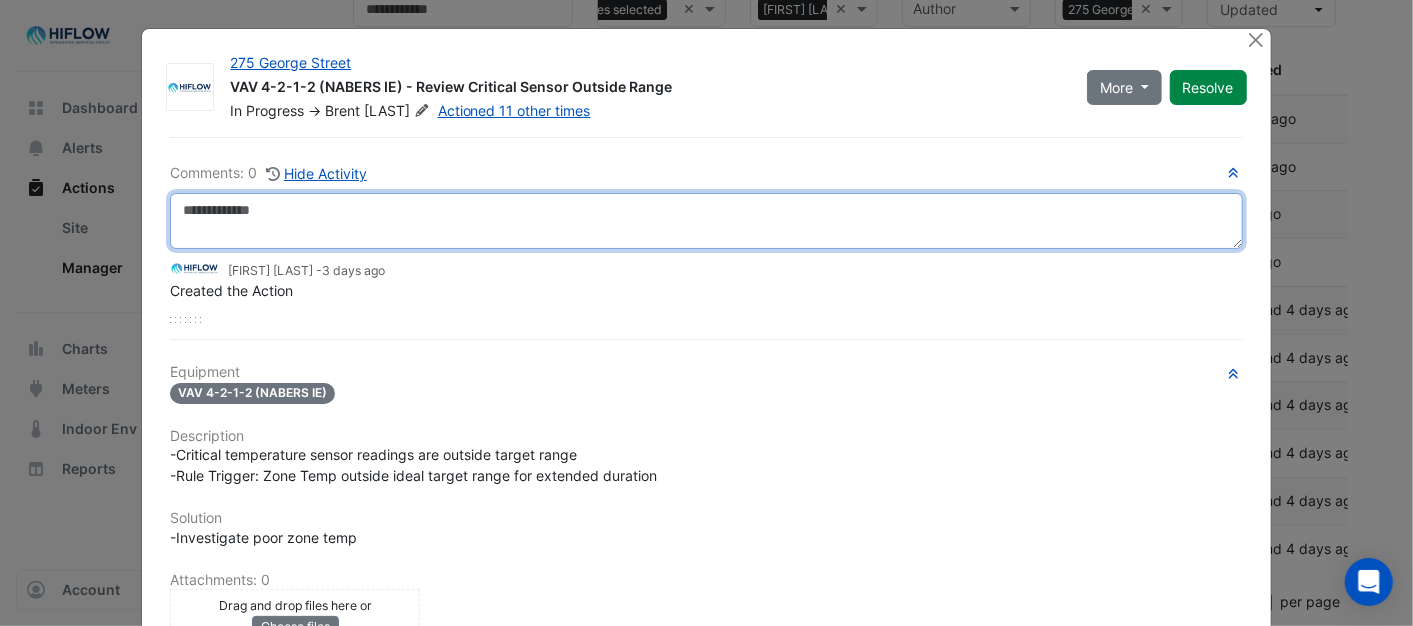click at bounding box center (706, 221) 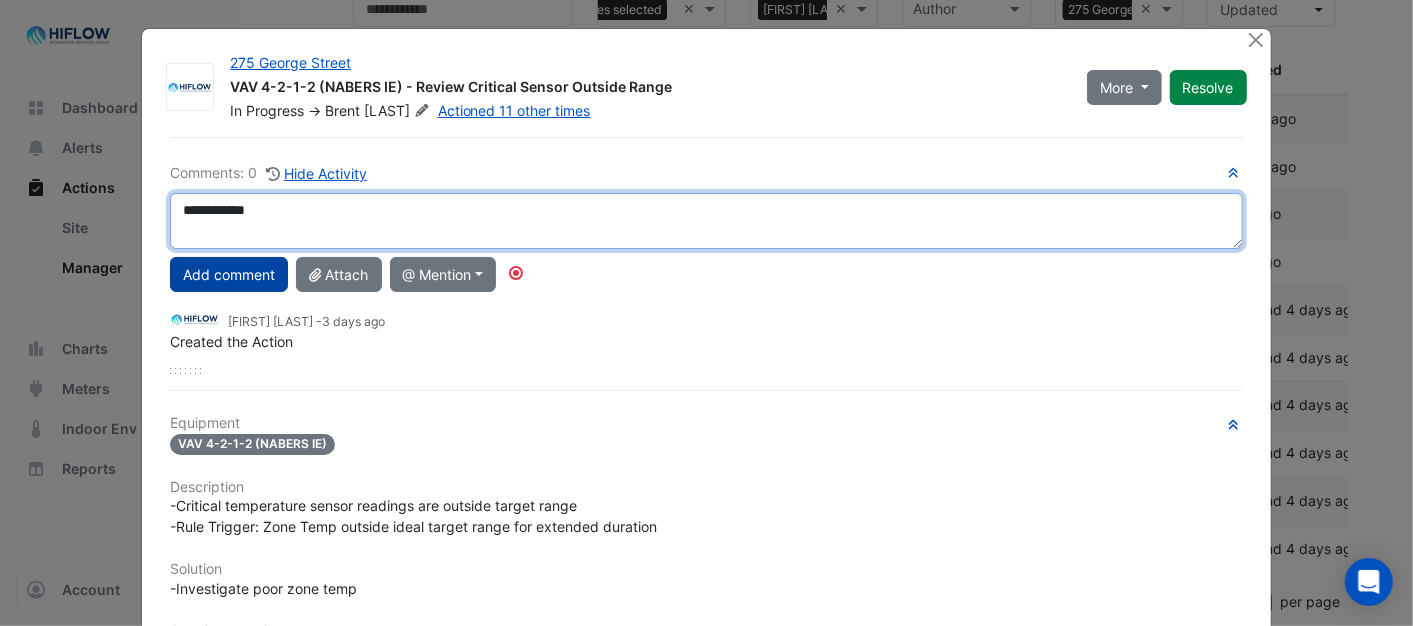 type on "**********" 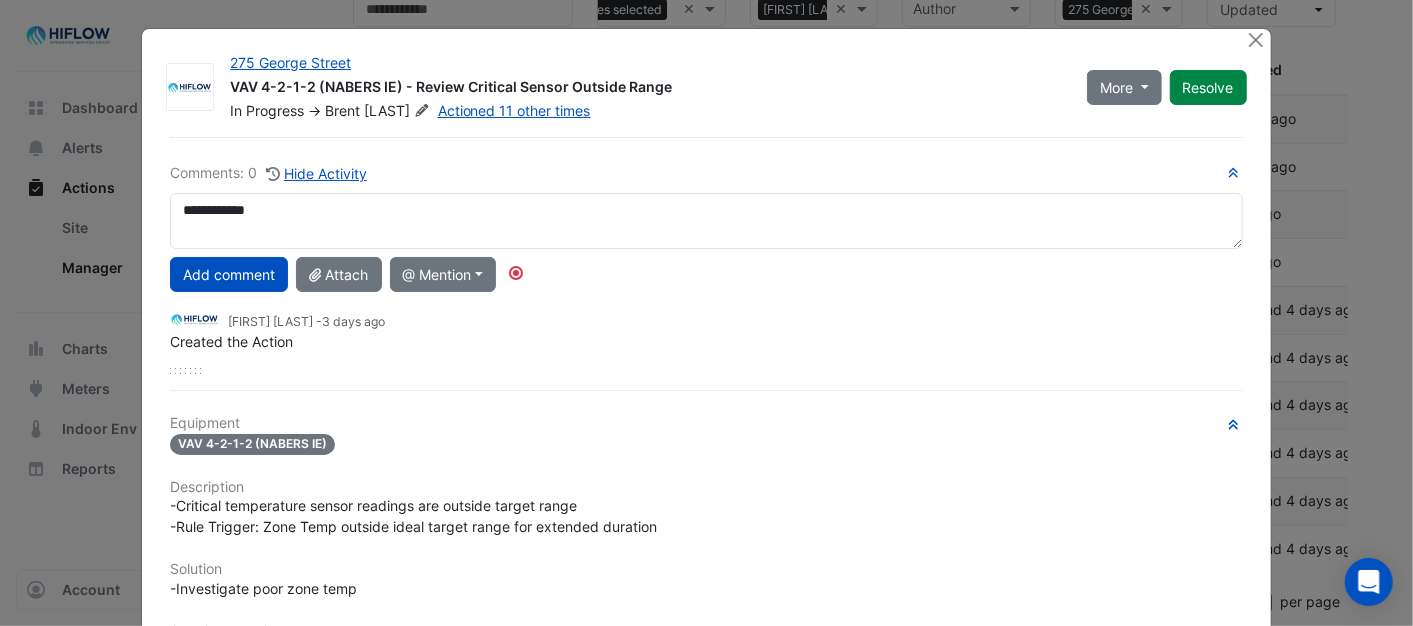 click on "Add comment" 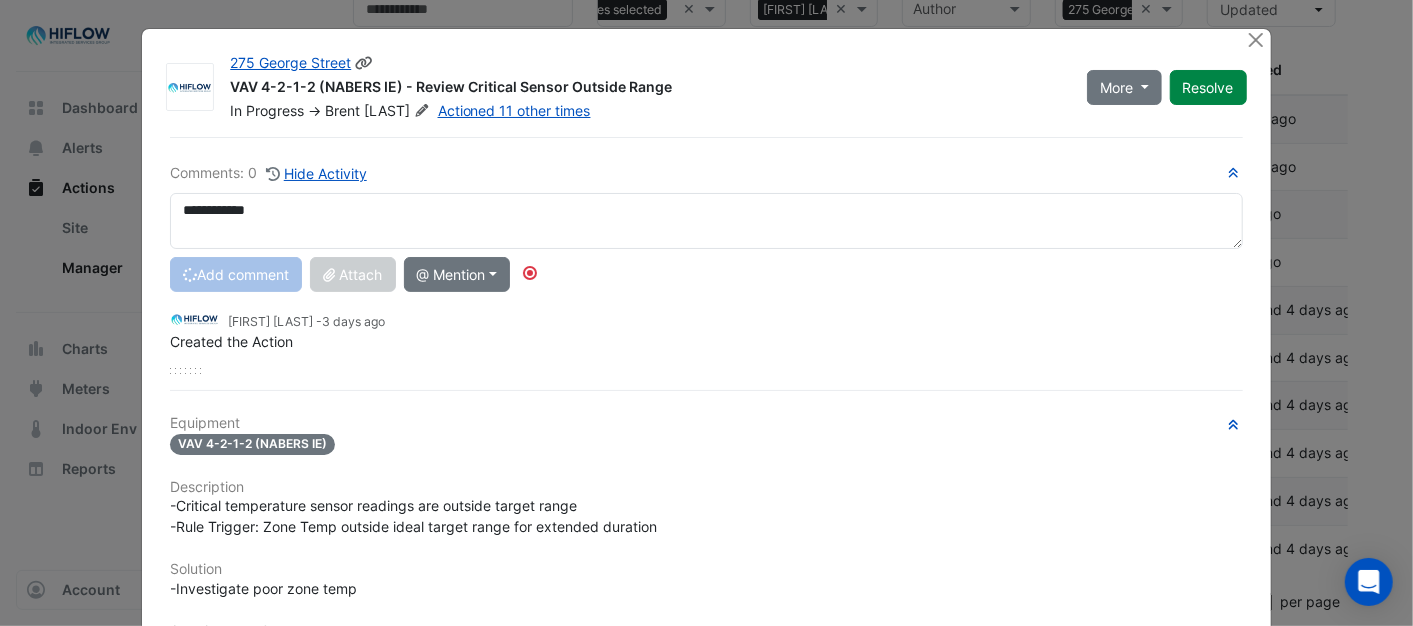 type 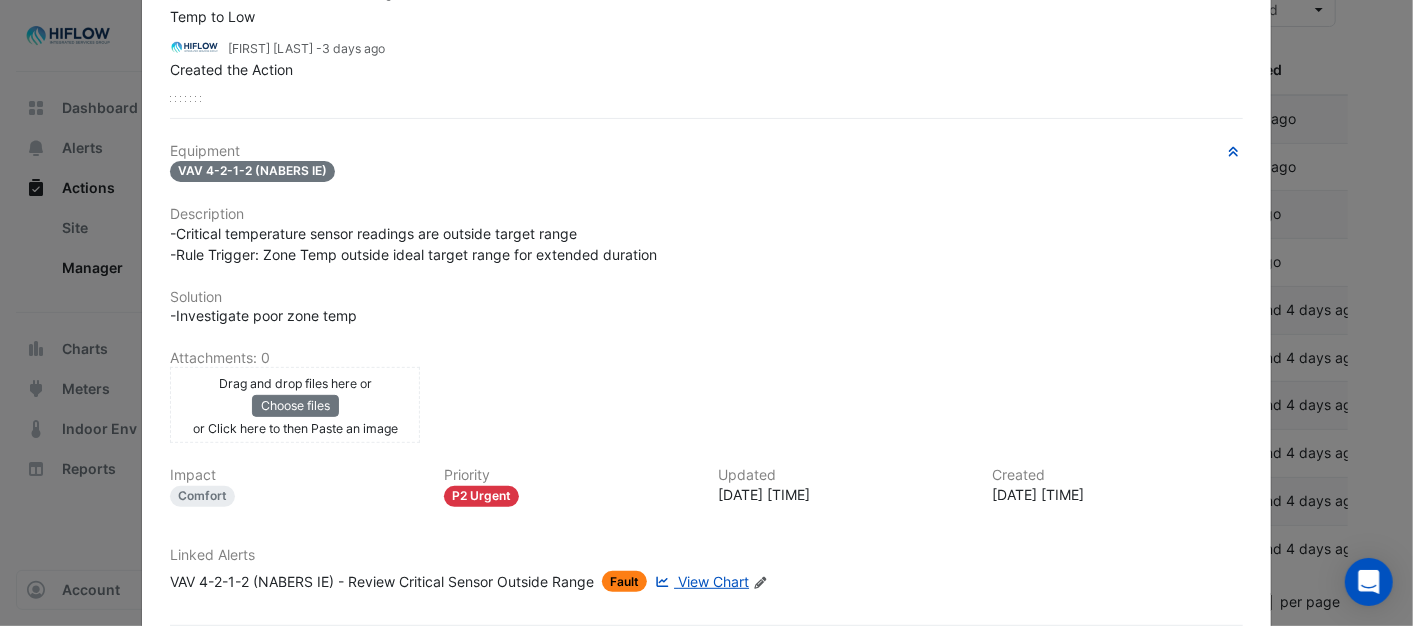 scroll, scrollTop: 373, scrollLeft: 0, axis: vertical 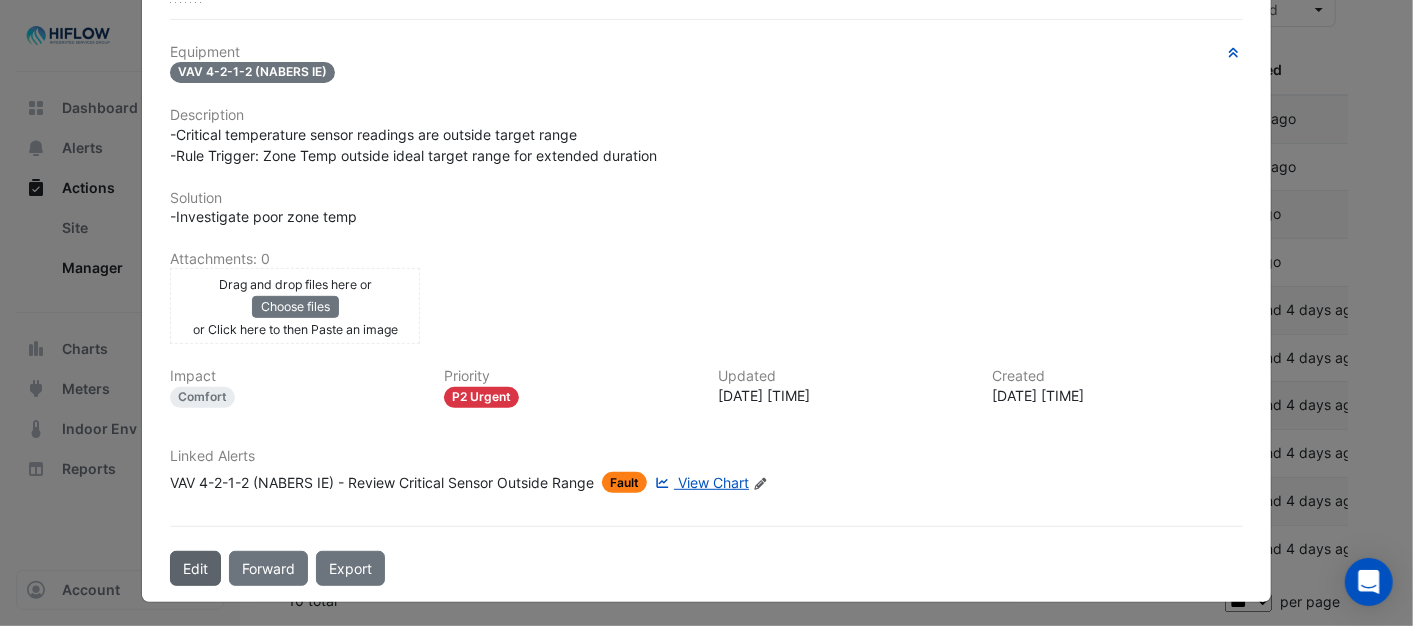 click on "Edit" 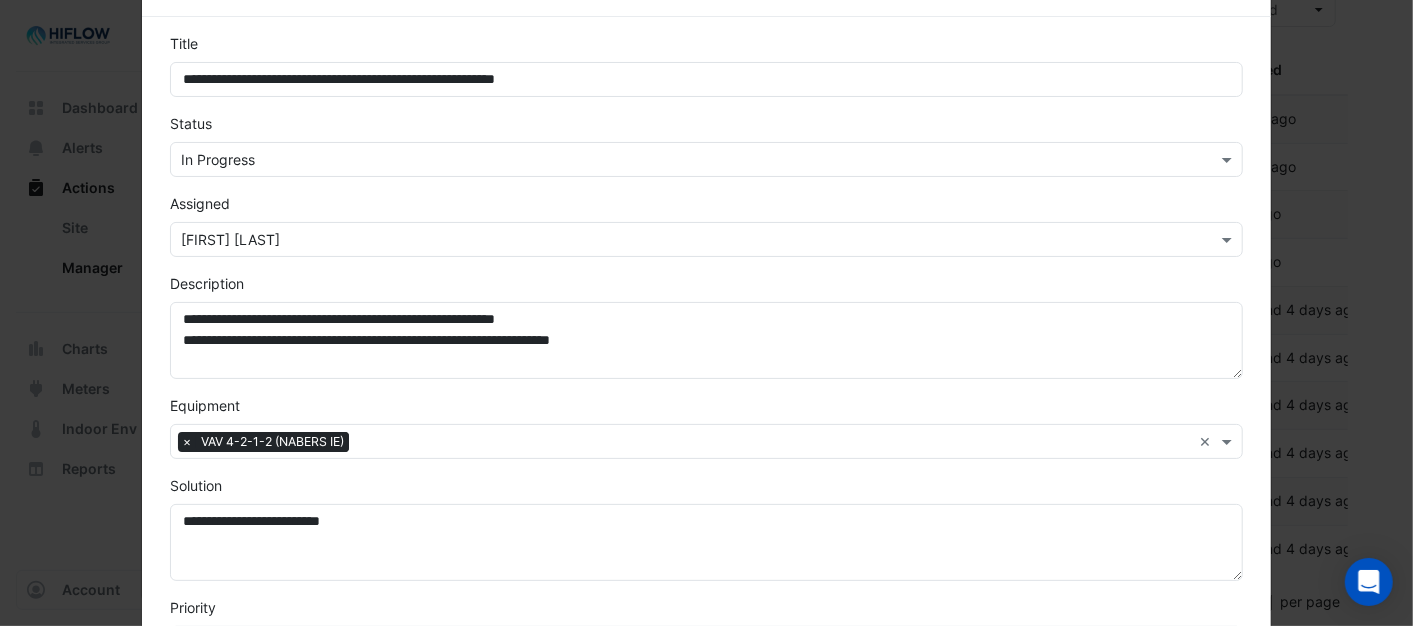 scroll, scrollTop: 0, scrollLeft: 0, axis: both 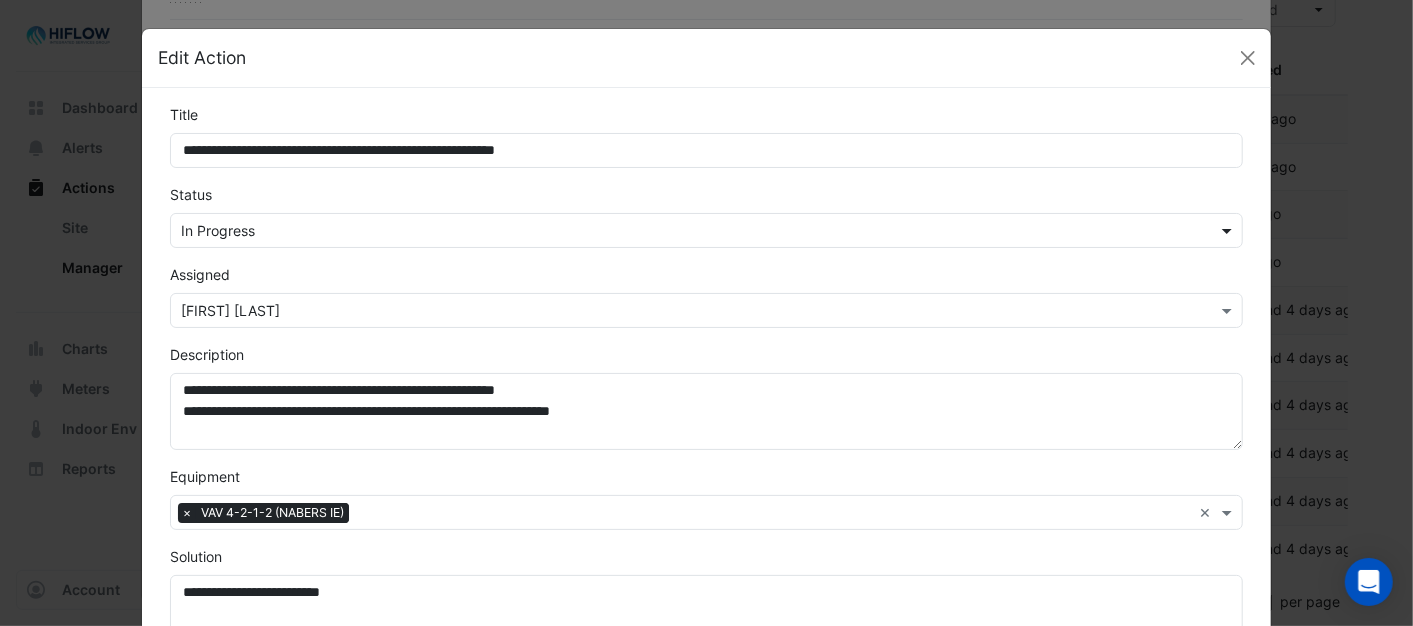 click at bounding box center [1229, 230] 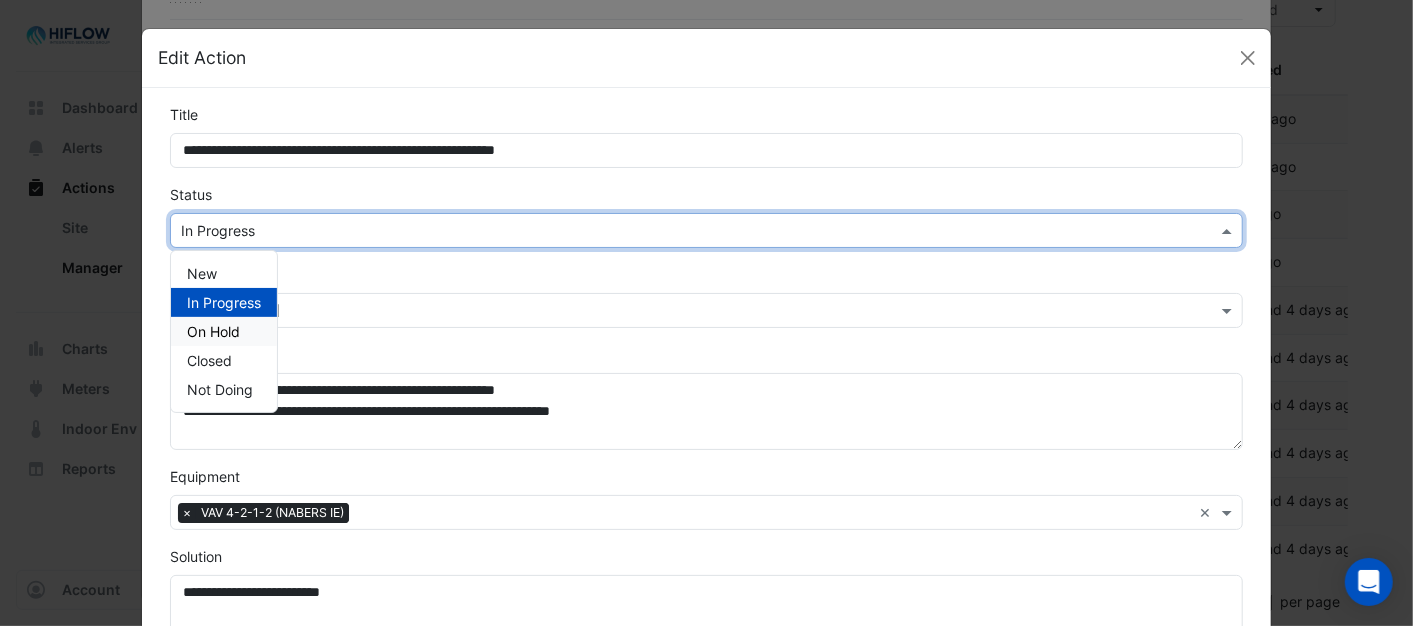 click on "On Hold" at bounding box center [213, 331] 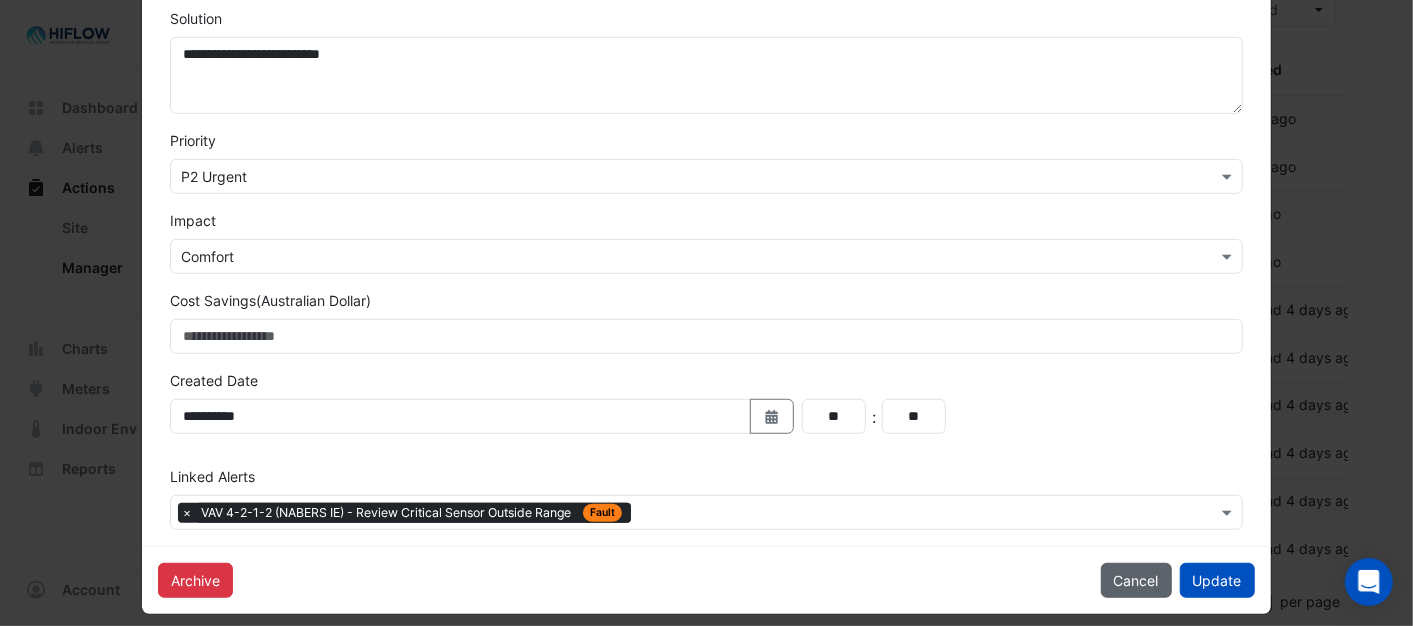 scroll, scrollTop: 555, scrollLeft: 0, axis: vertical 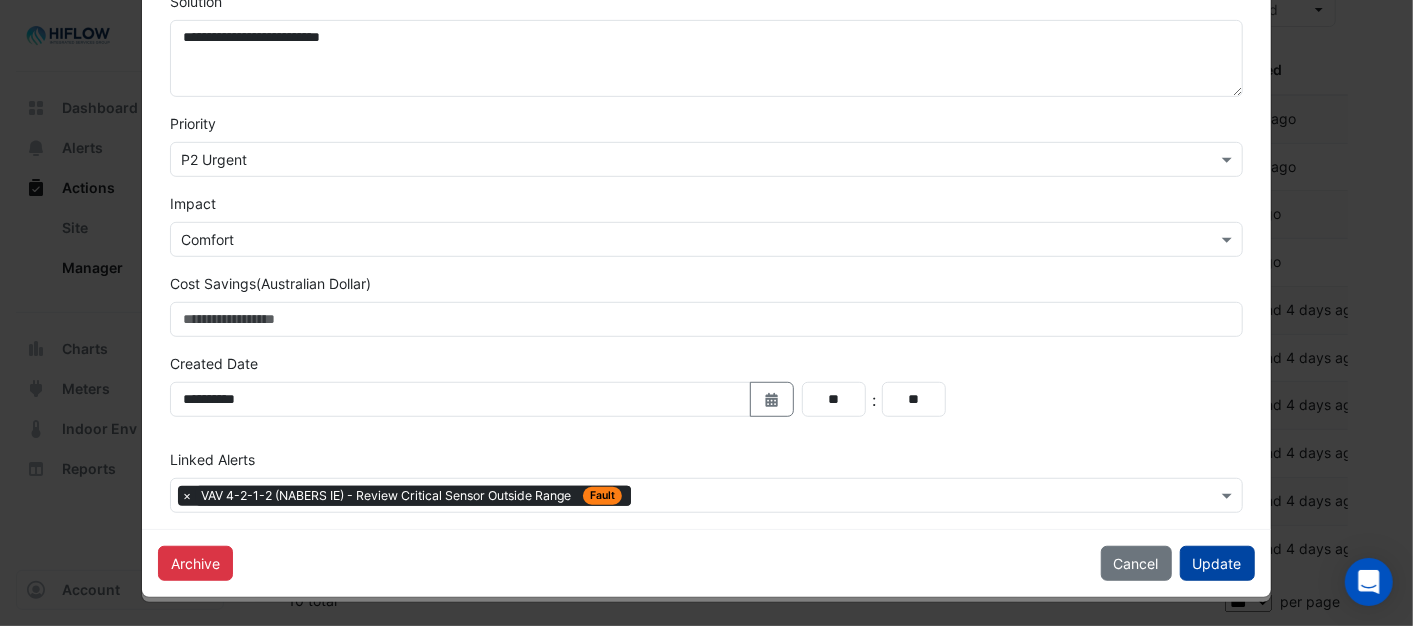 click on "Update" 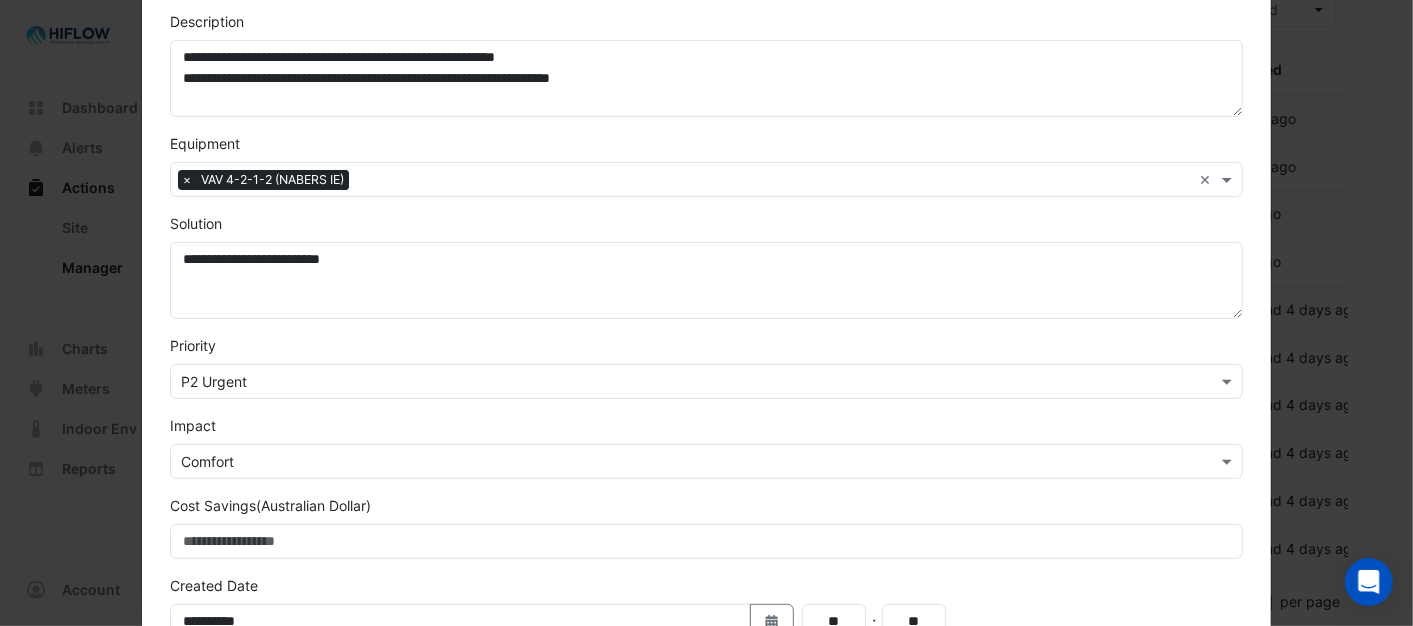 scroll, scrollTop: 284, scrollLeft: 0, axis: vertical 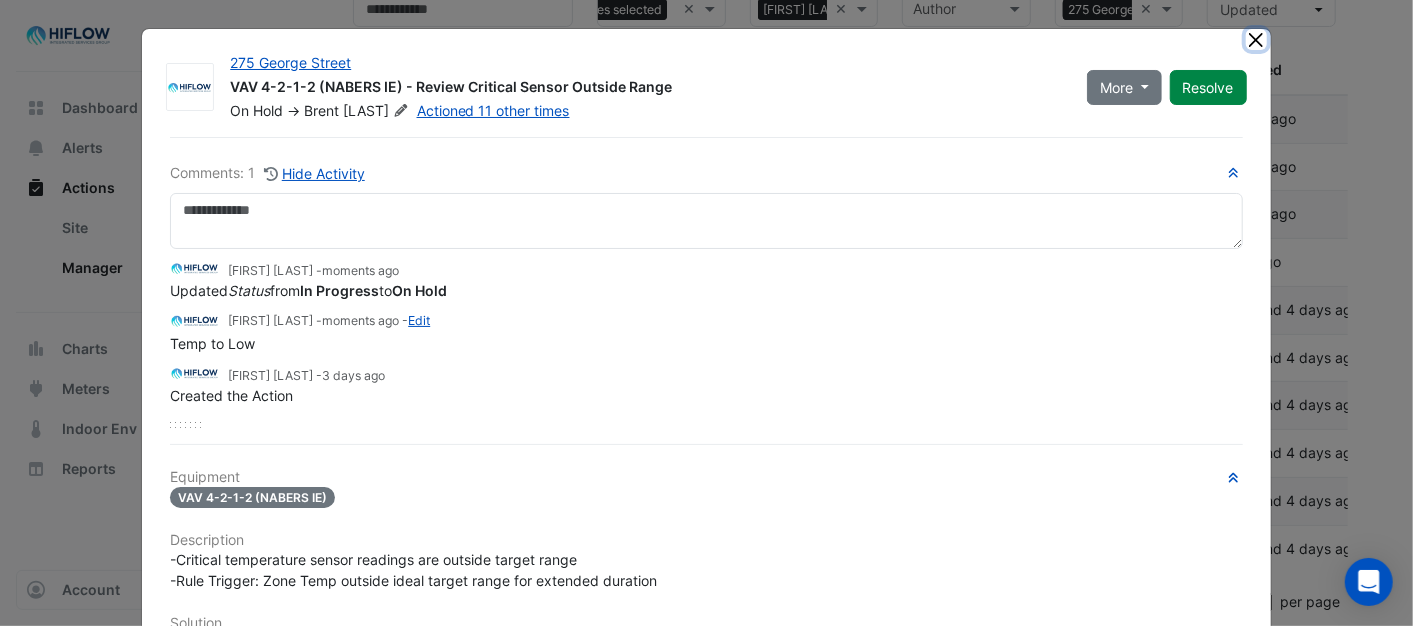 click 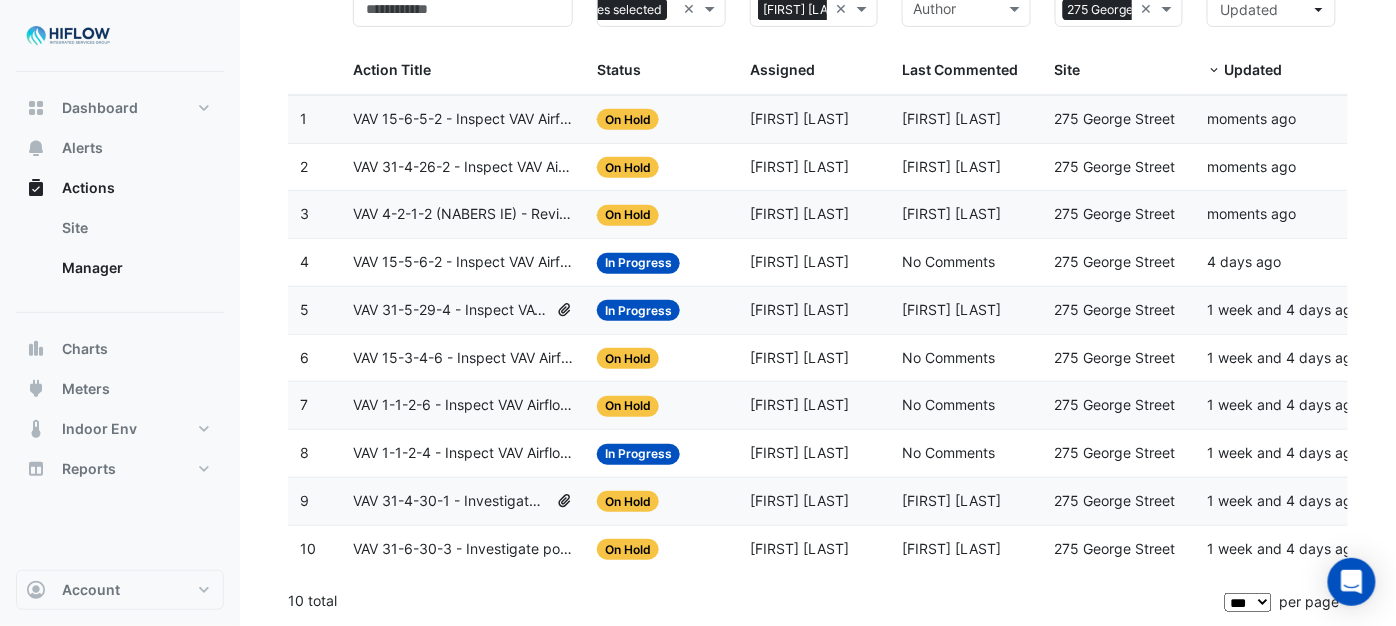 click on "VAV 15-5-6-2 - Inspect VAV Airflow Block" 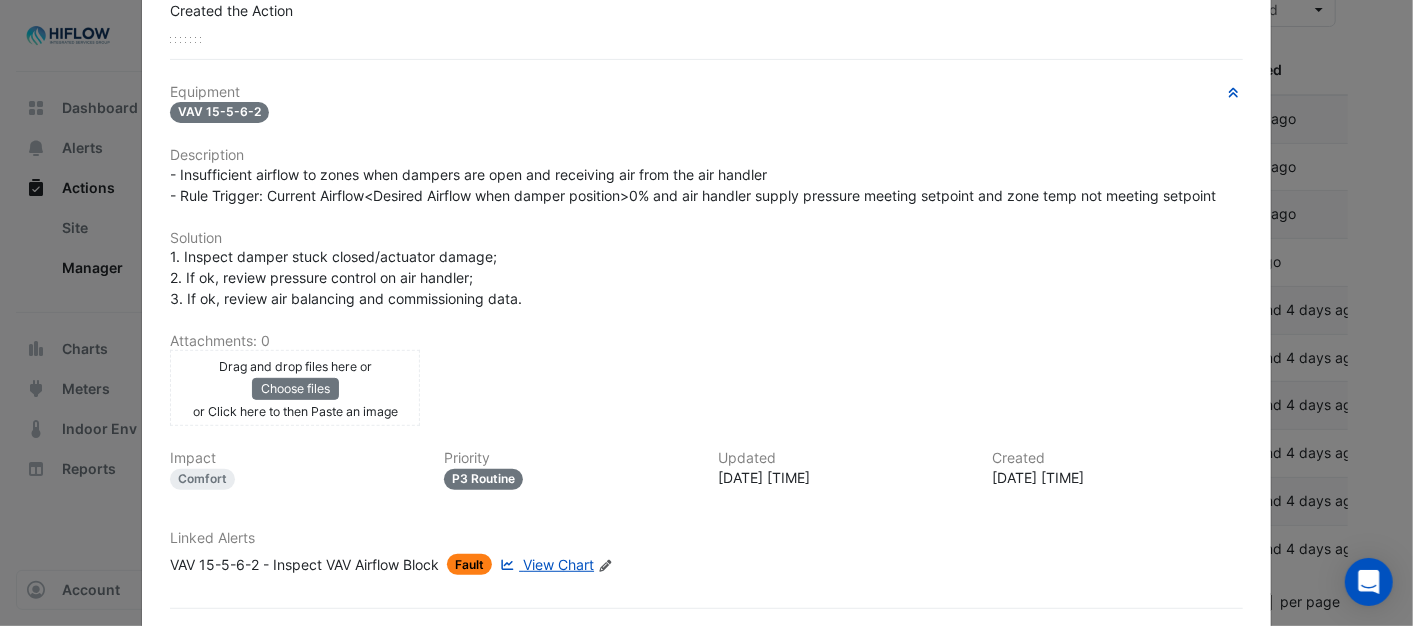 scroll, scrollTop: 466, scrollLeft: 0, axis: vertical 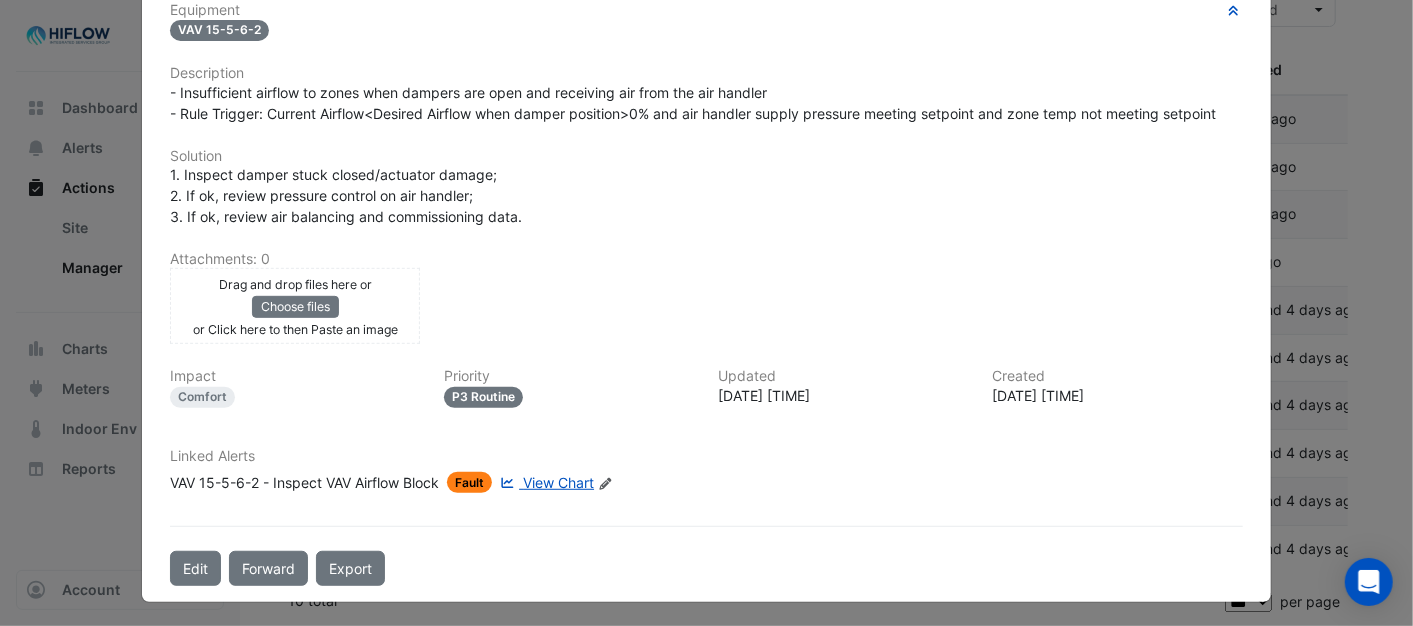 click on "View Chart" 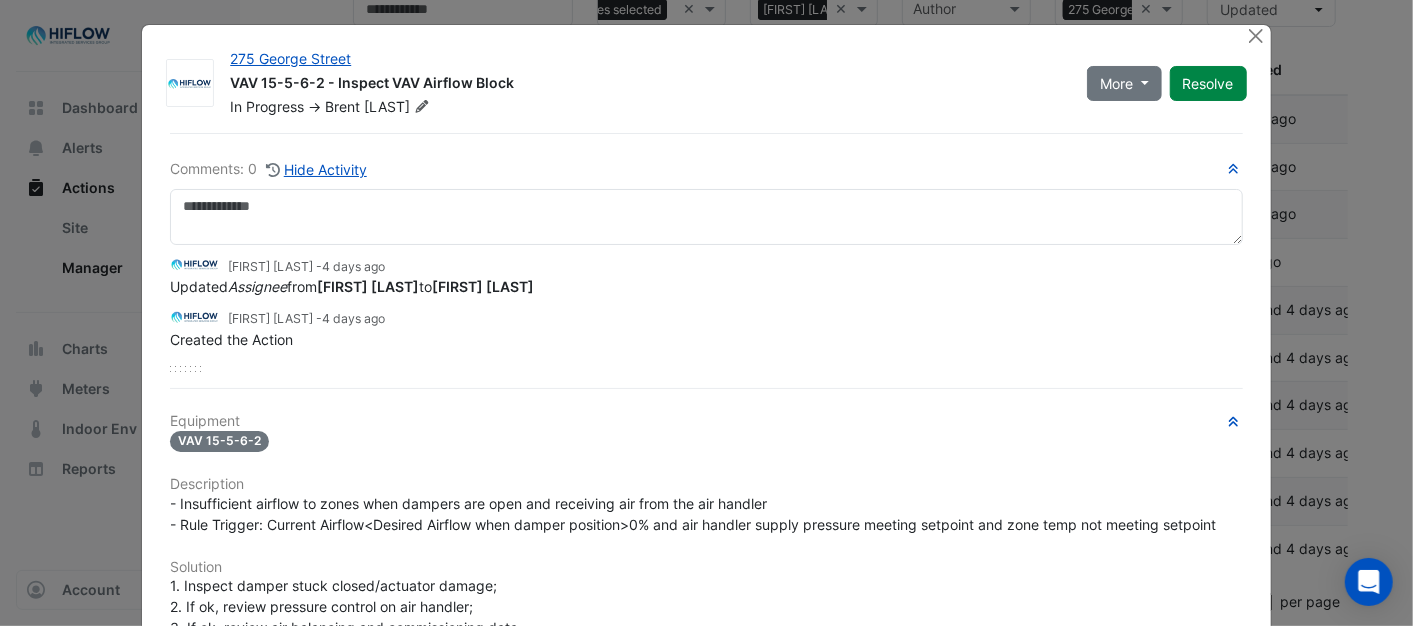 scroll, scrollTop: 0, scrollLeft: 0, axis: both 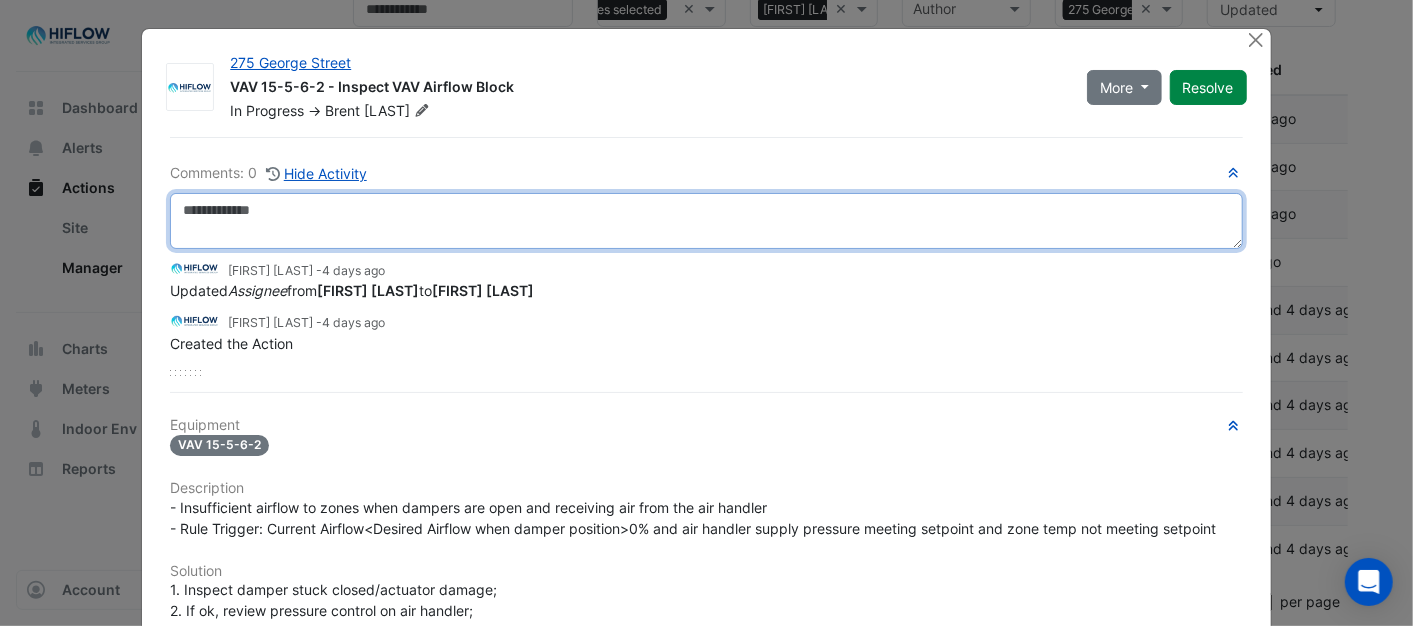 click at bounding box center (706, 221) 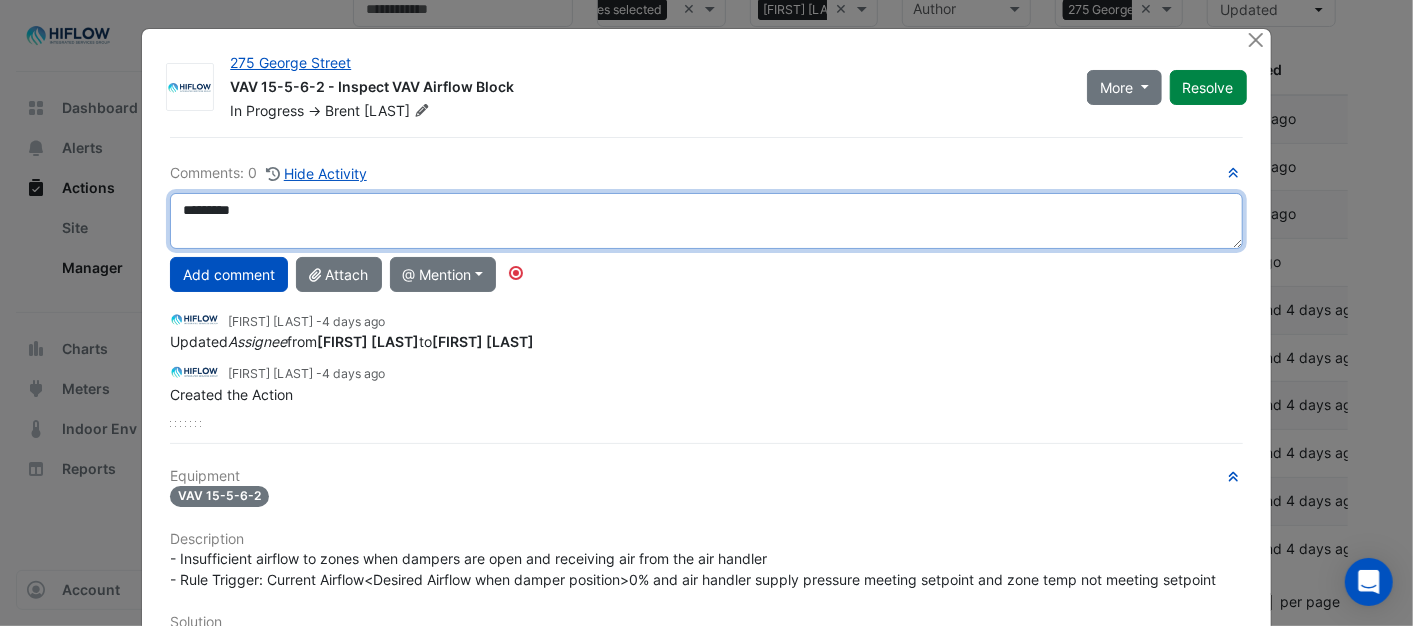 click on "*********" at bounding box center (706, 221) 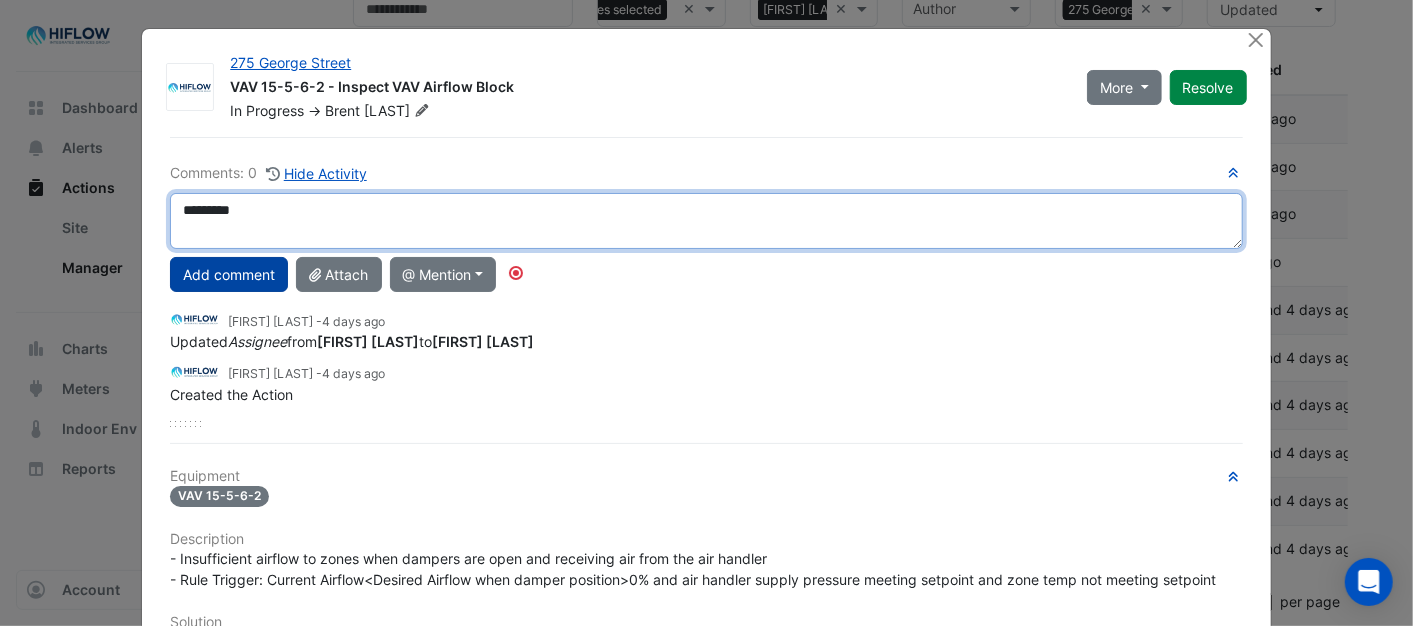 type on "*********" 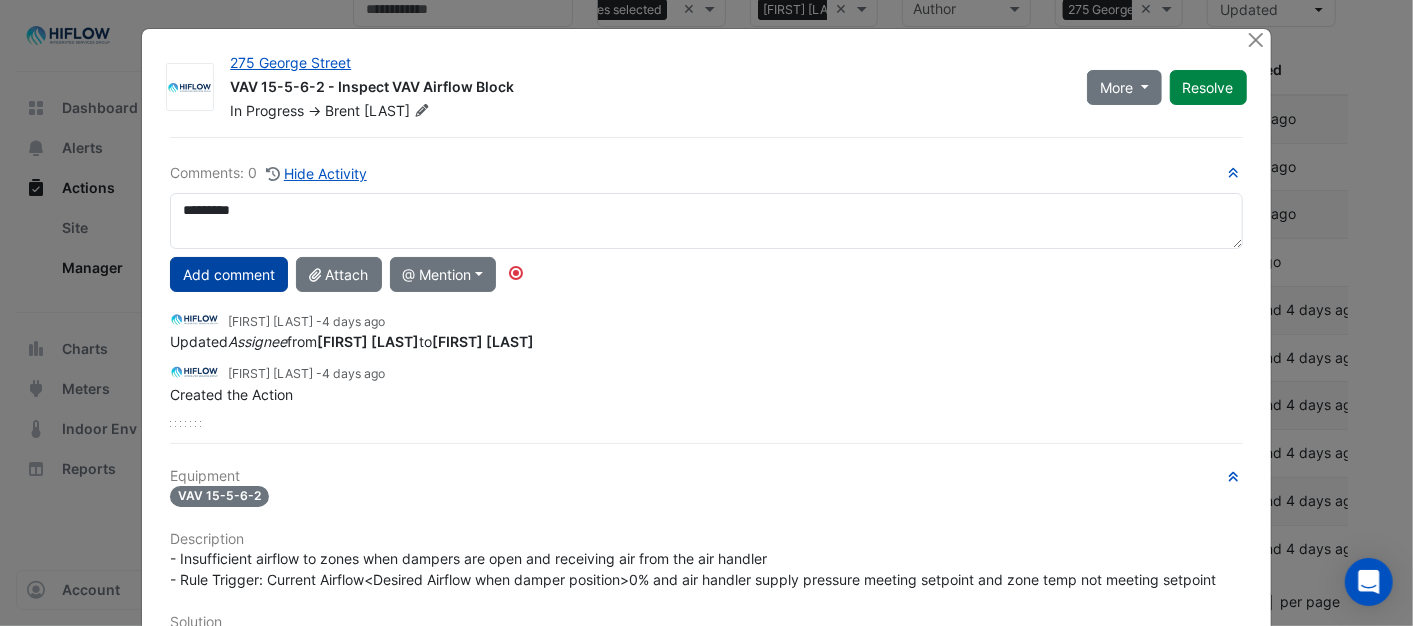 click on "Add comment" 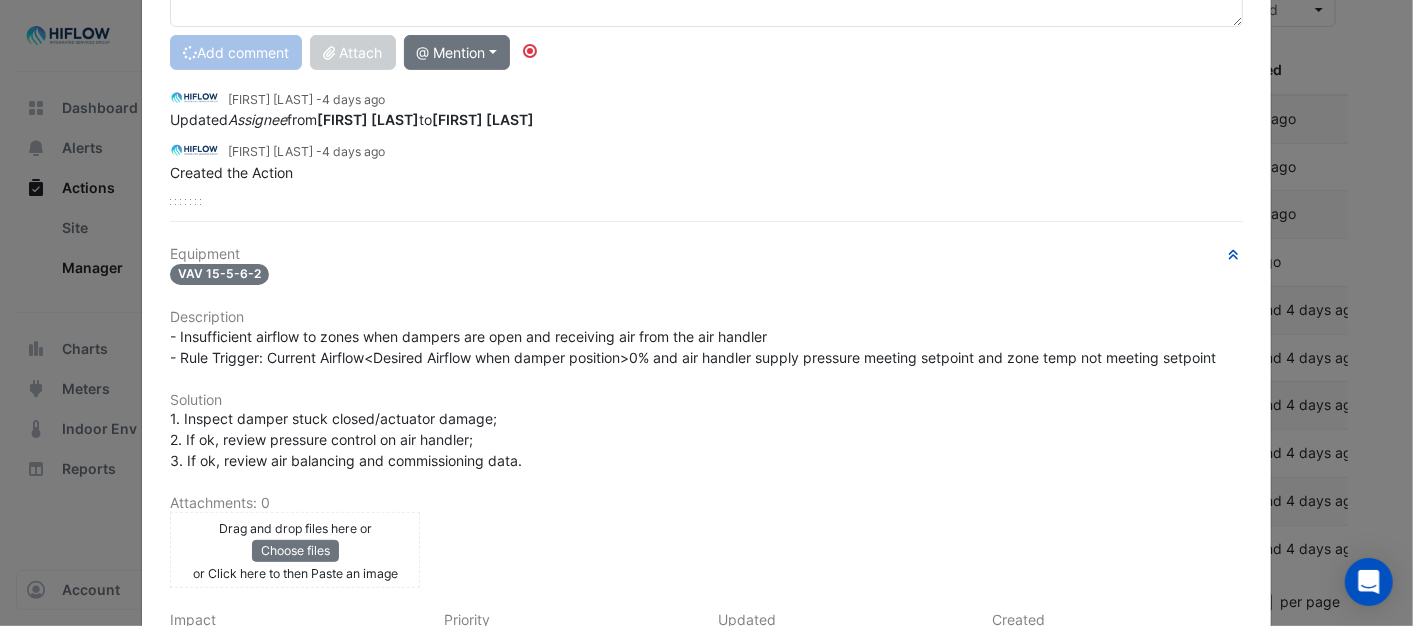type 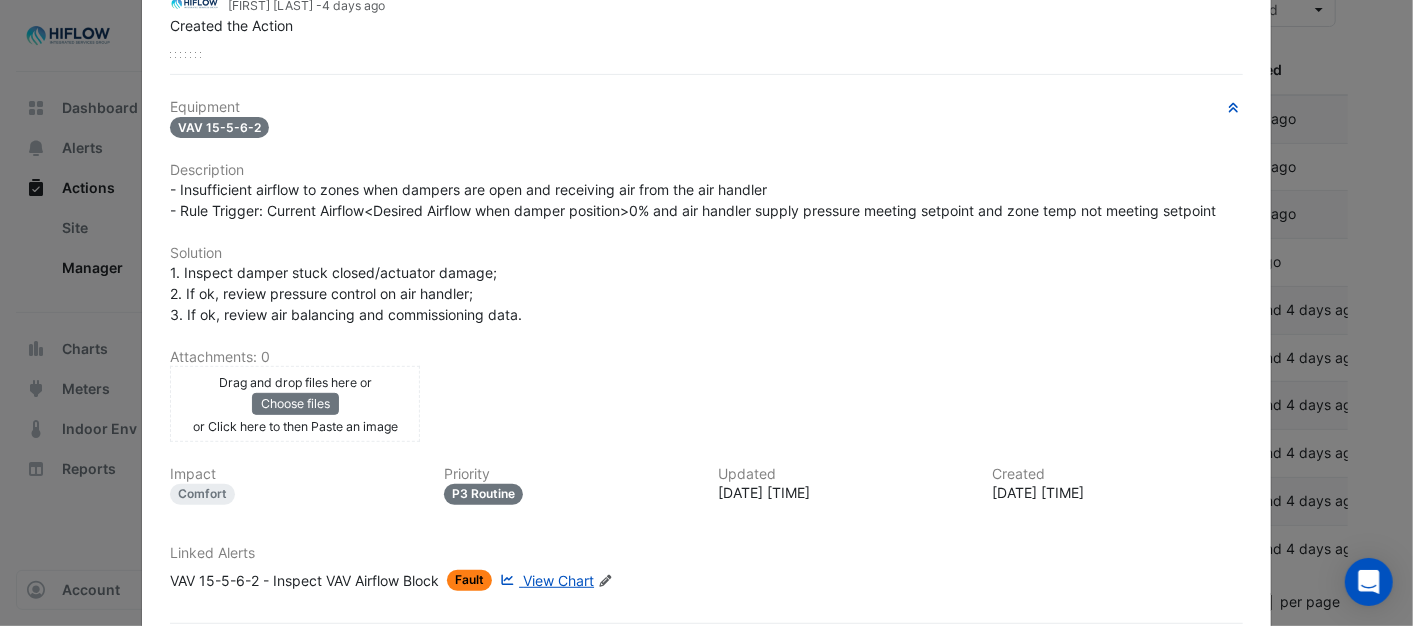 scroll, scrollTop: 466, scrollLeft: 0, axis: vertical 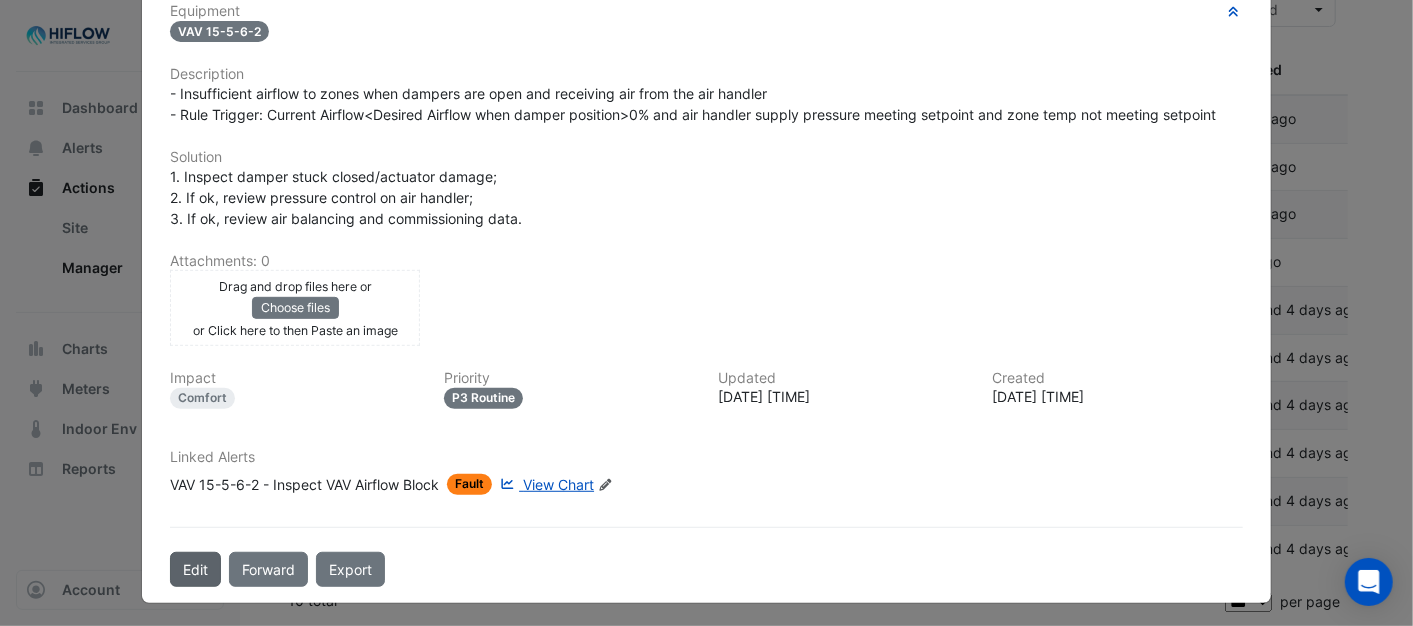 click on "Edit" 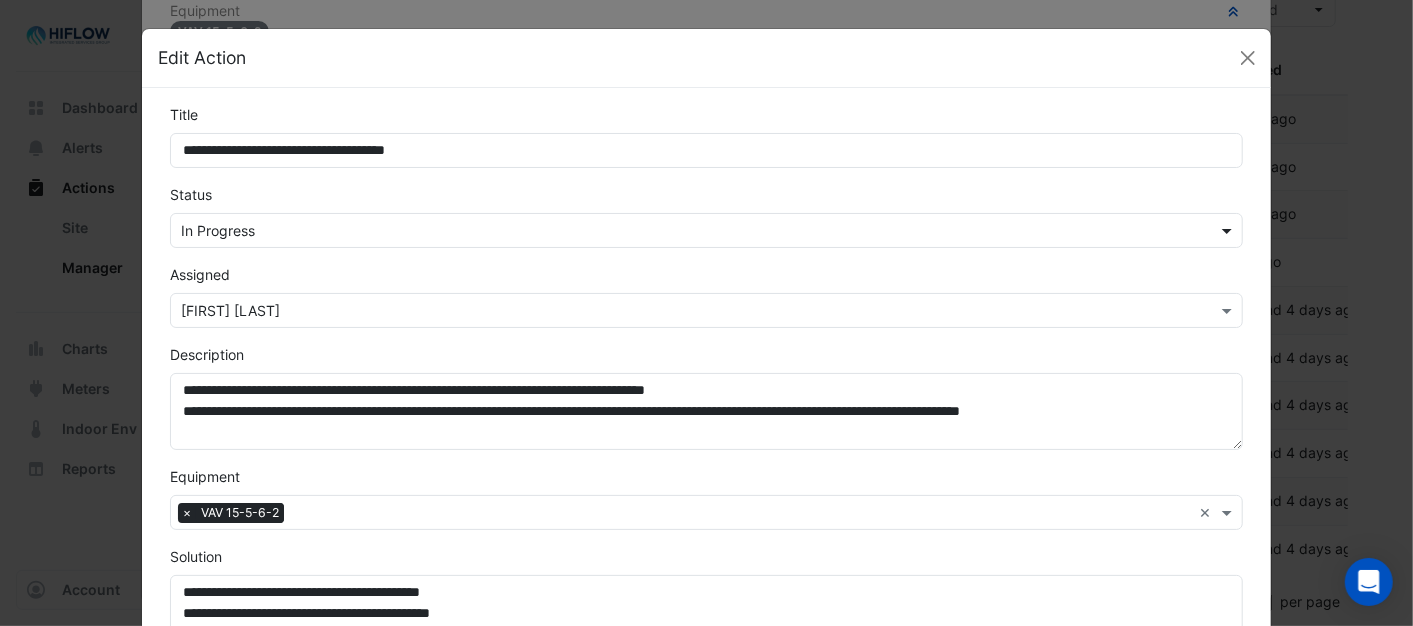 click at bounding box center (1229, 230) 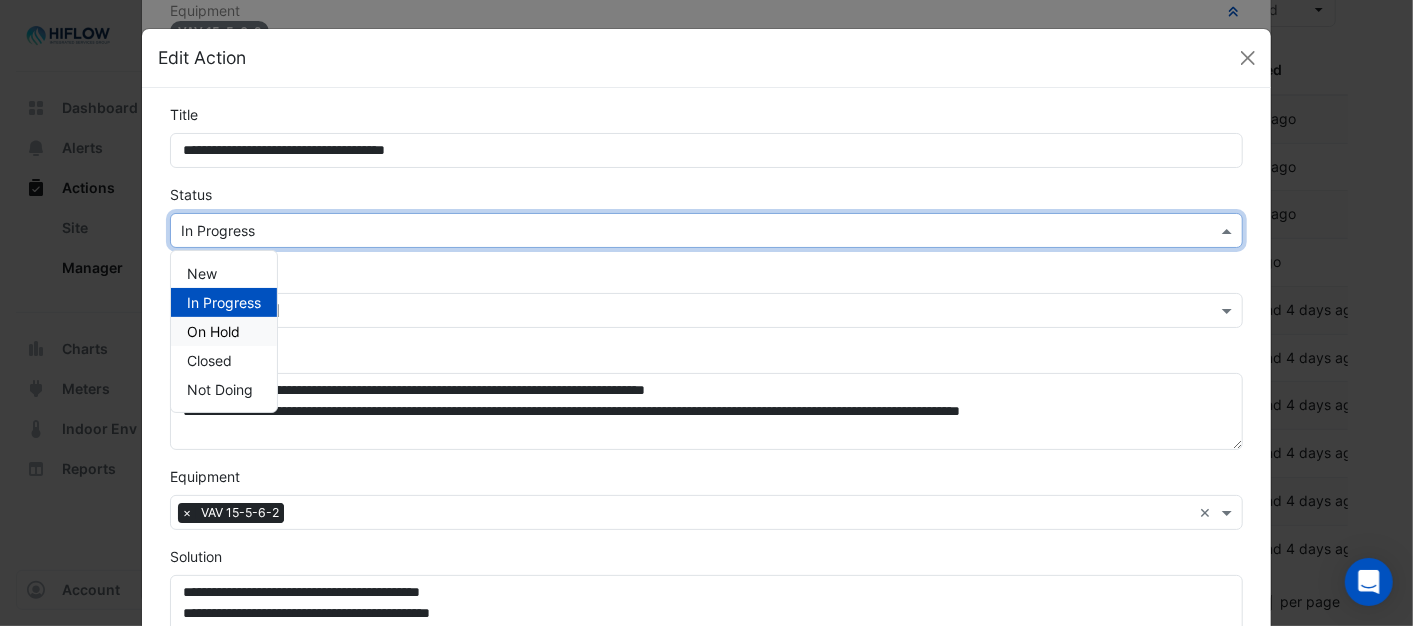 click on "On Hold" at bounding box center (224, 331) 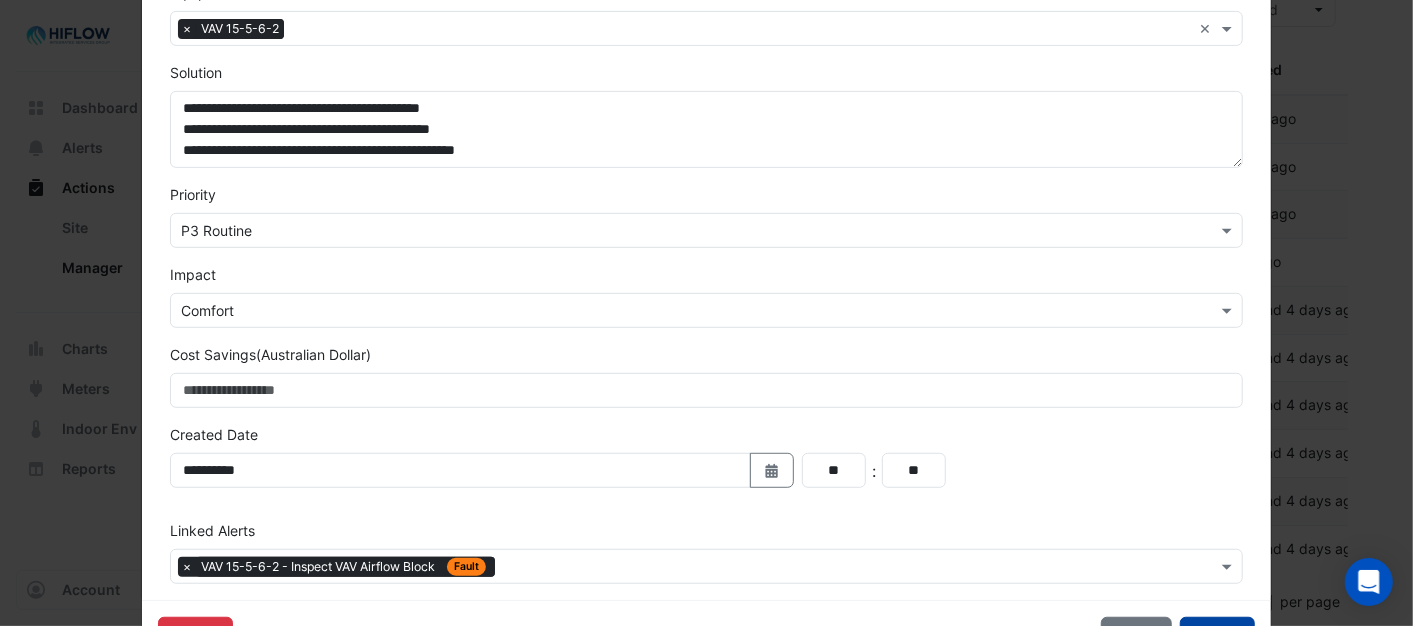 scroll, scrollTop: 555, scrollLeft: 0, axis: vertical 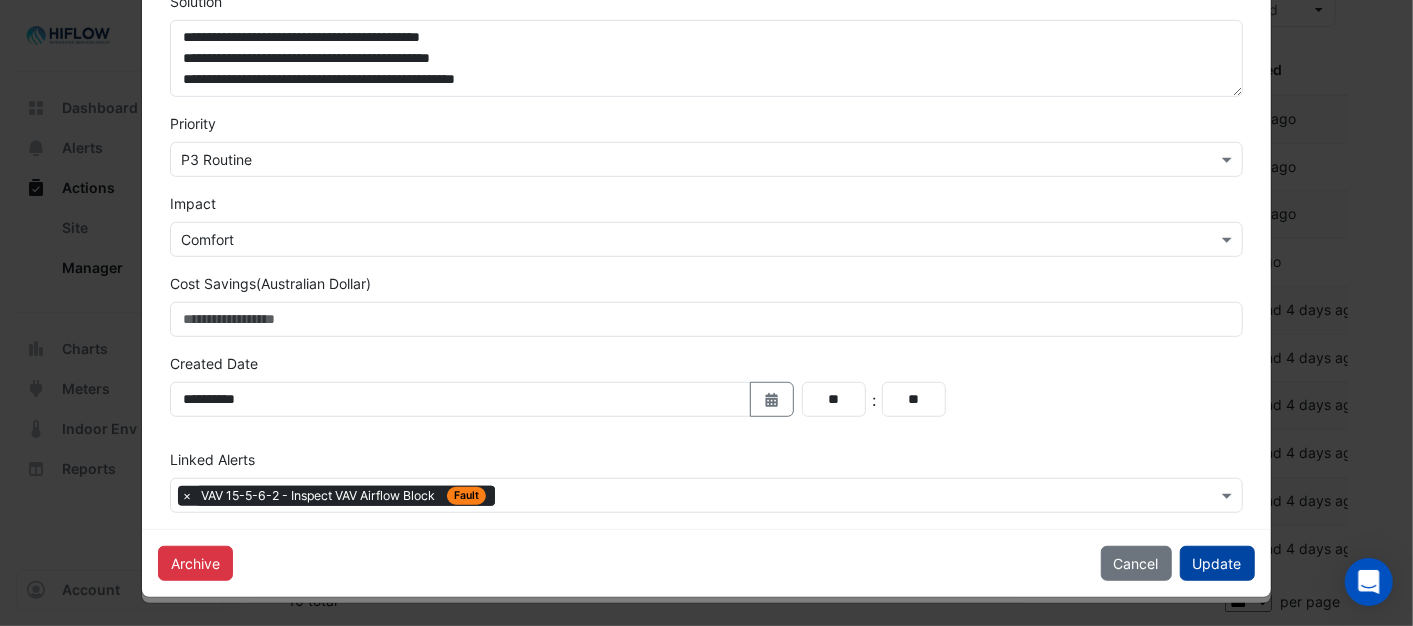 click on "Update" 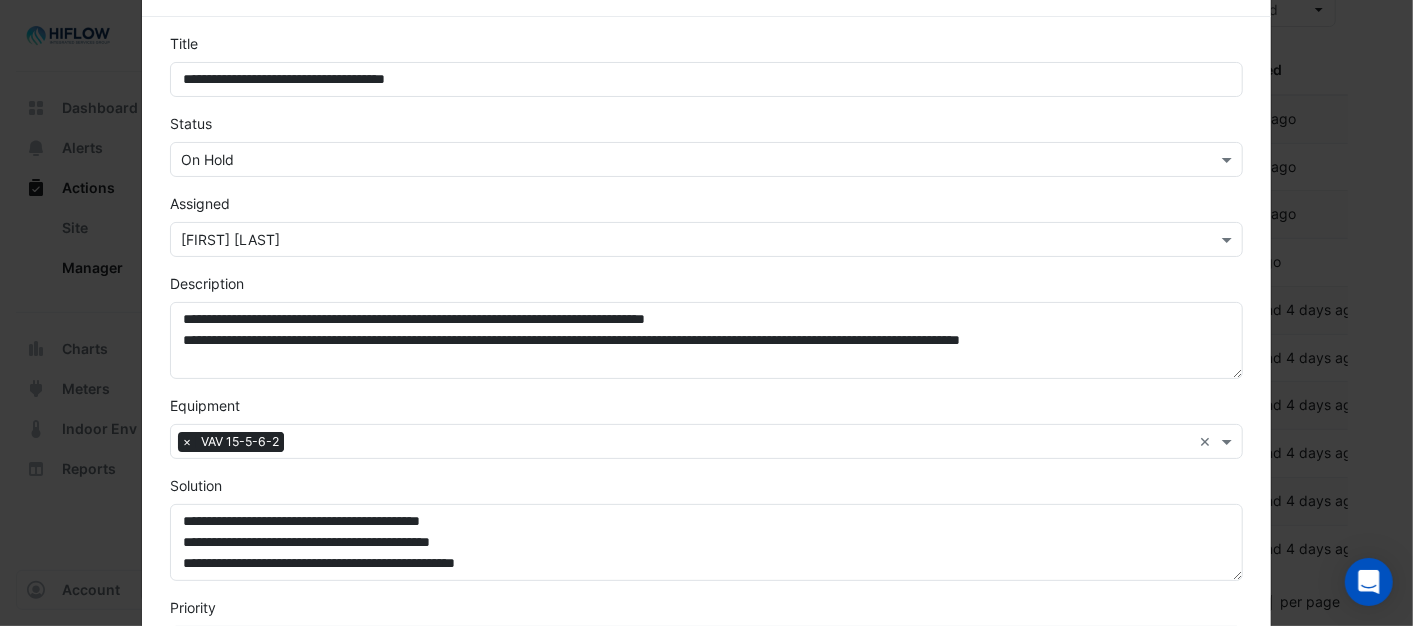 scroll, scrollTop: 0, scrollLeft: 0, axis: both 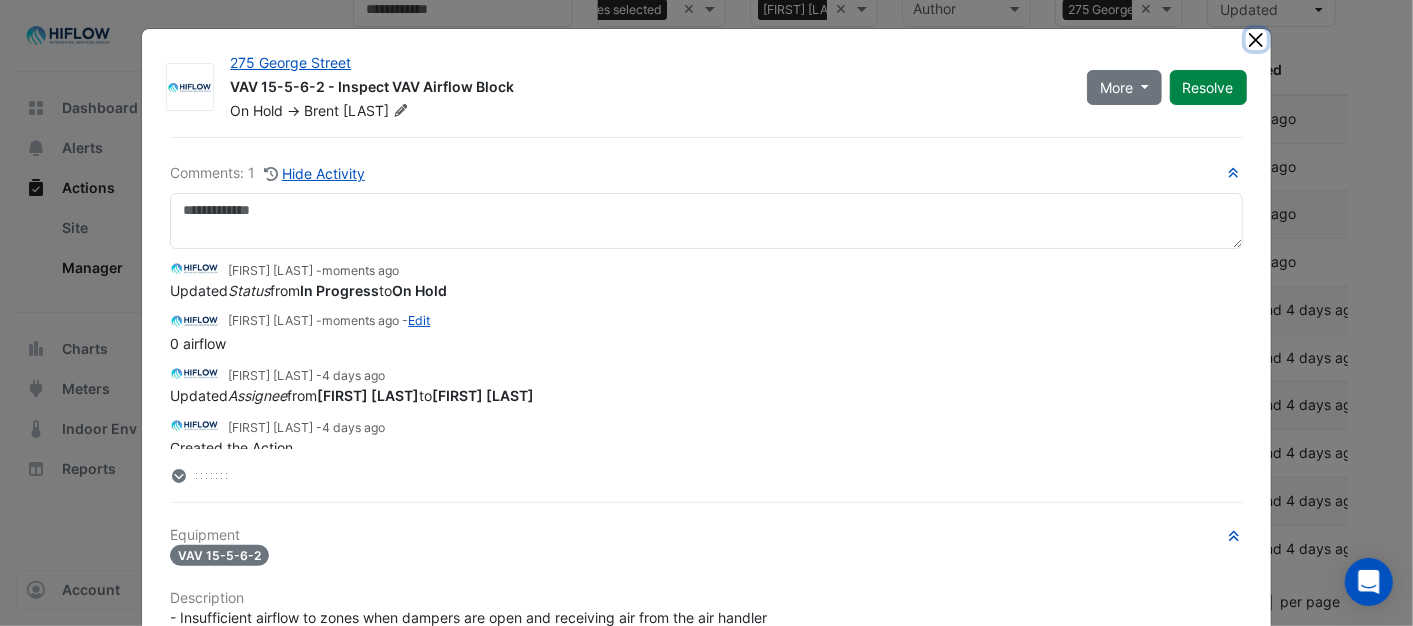 click 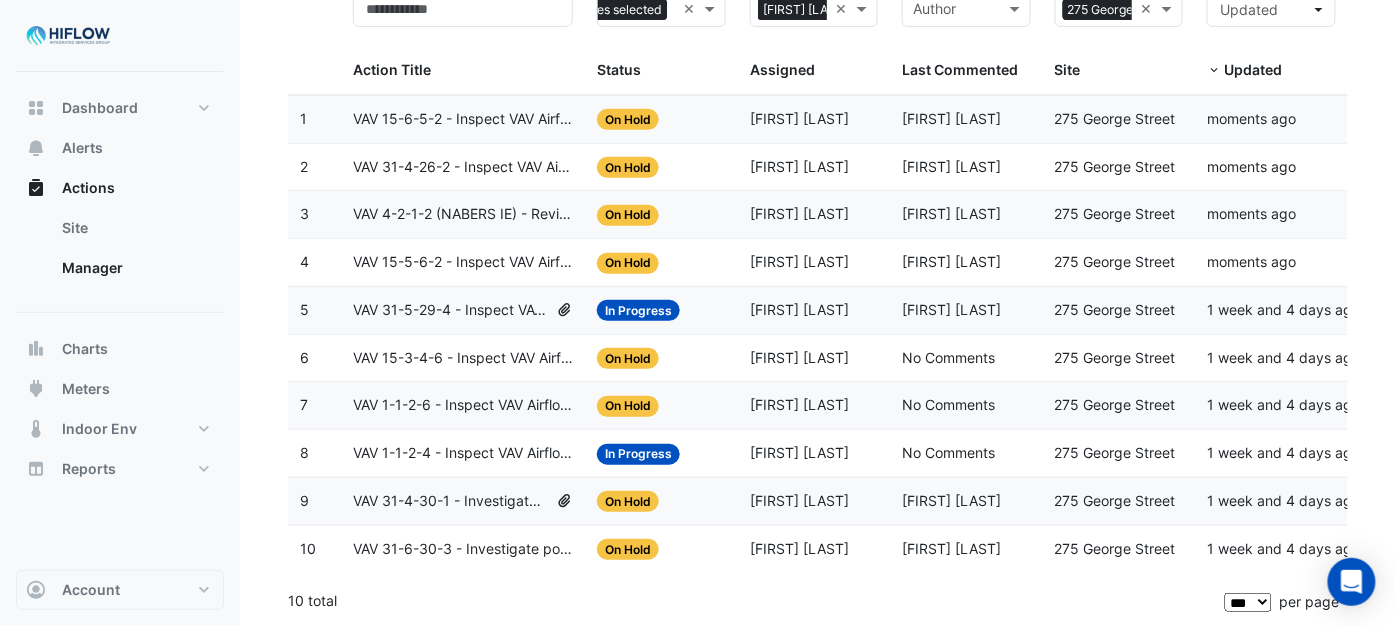 click on "VAV 31-5-29-4 - Inspect VAV Airflow Block" 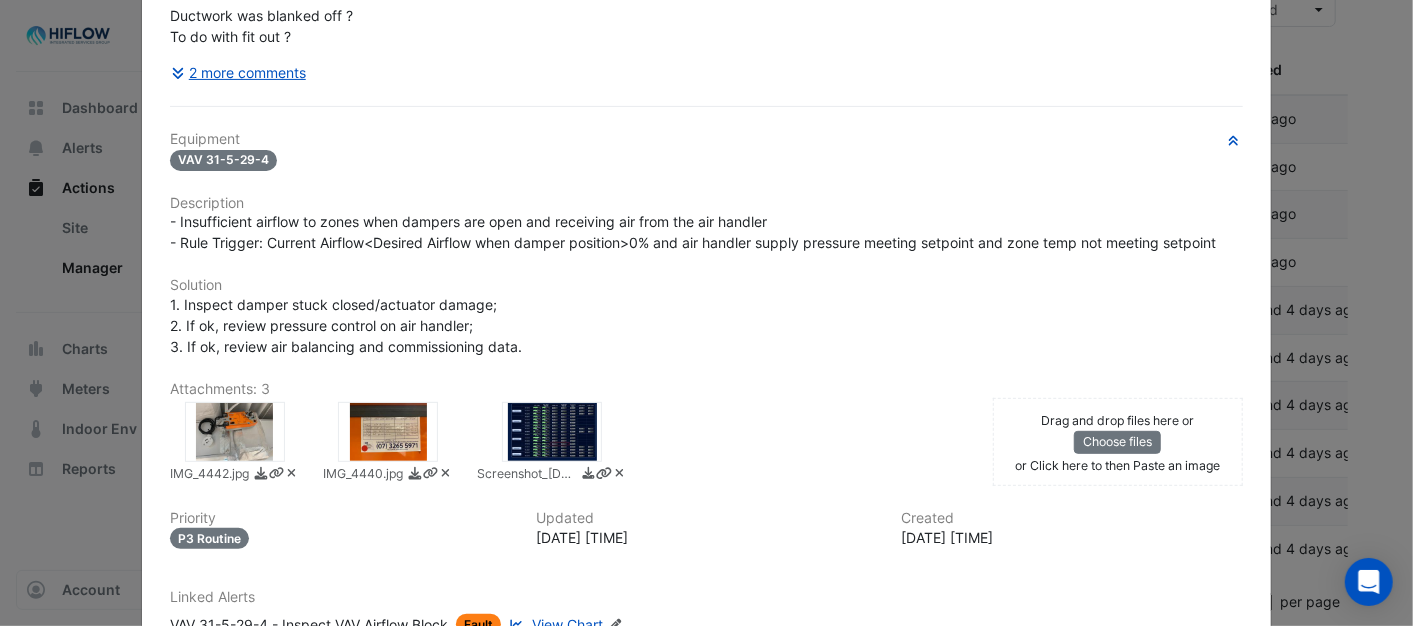 scroll, scrollTop: 444, scrollLeft: 0, axis: vertical 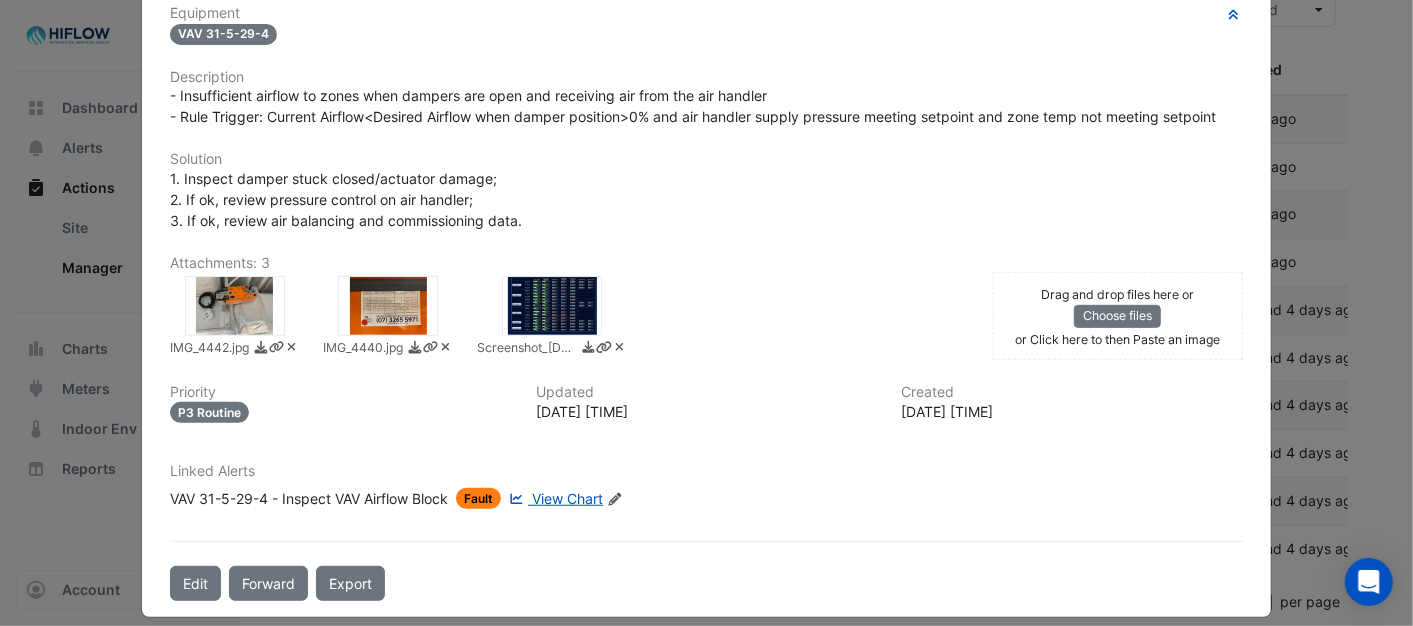 click on "View Chart" 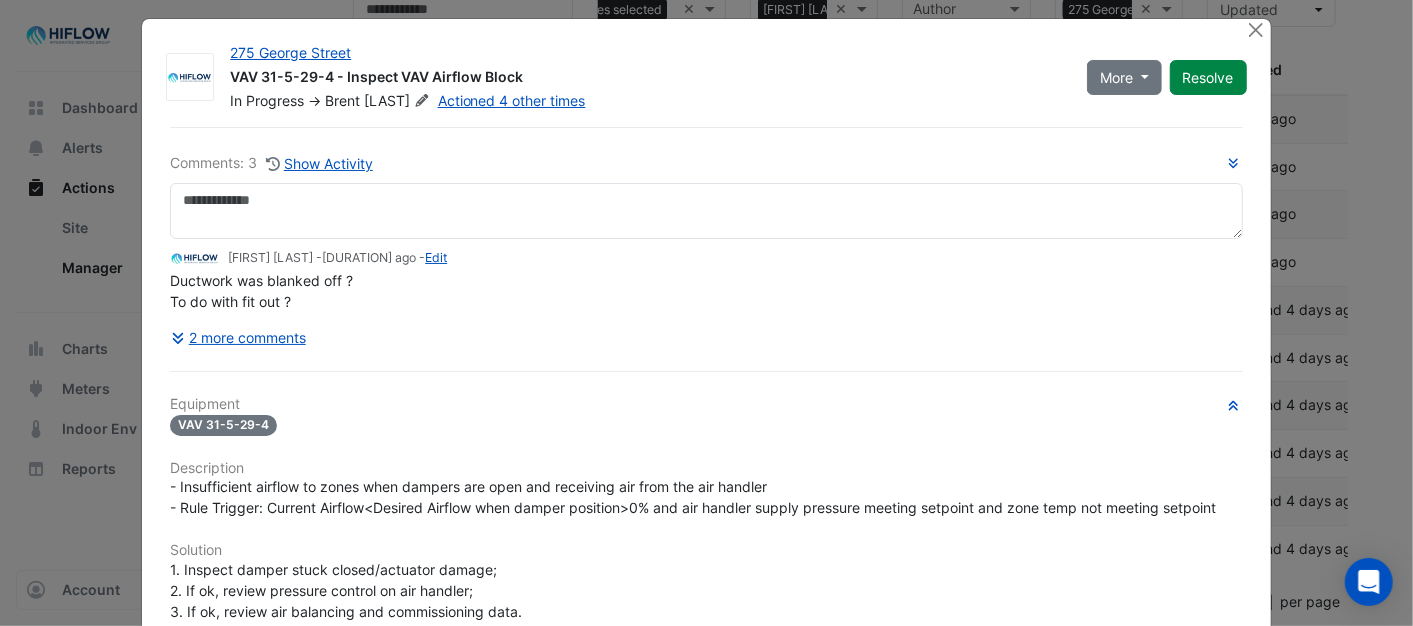 scroll, scrollTop: 0, scrollLeft: 0, axis: both 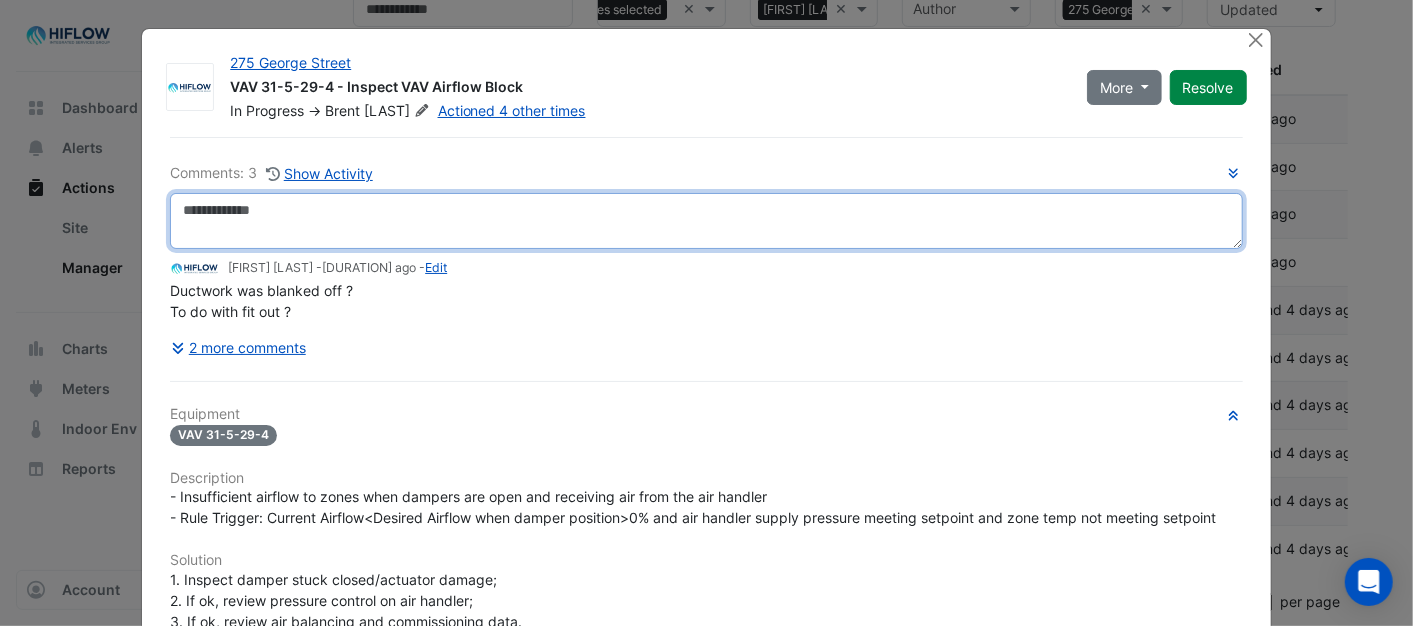 click at bounding box center [706, 221] 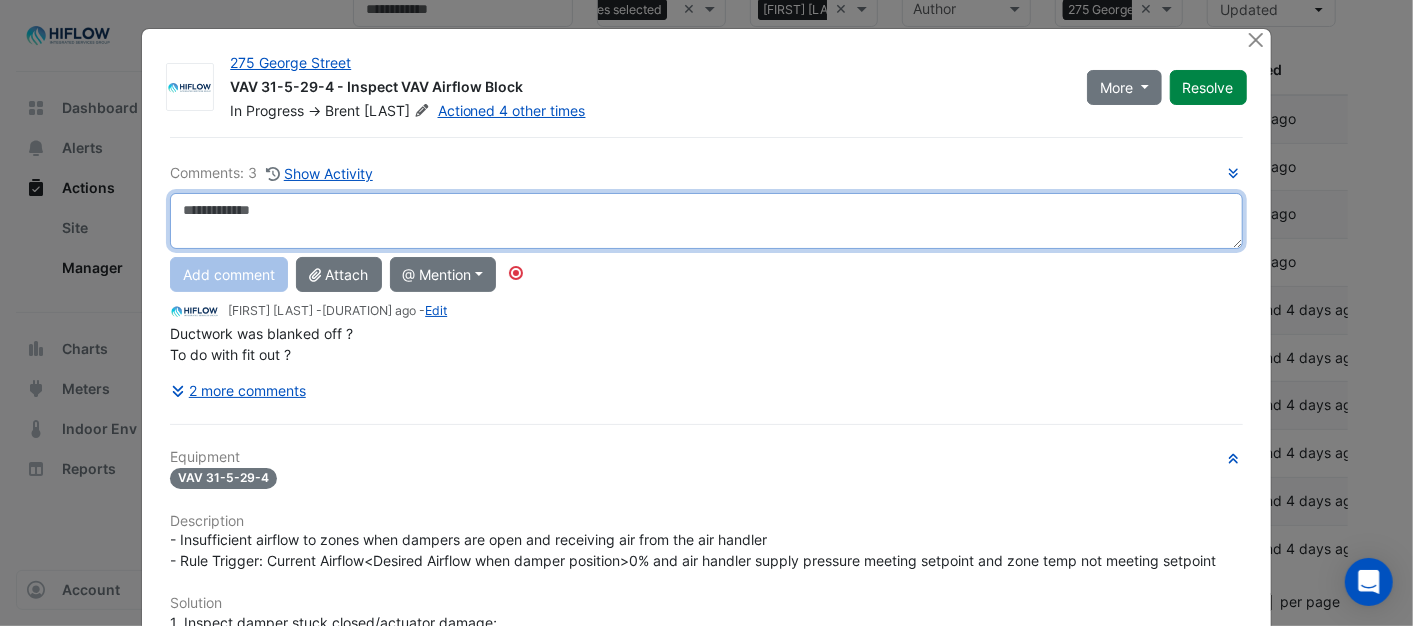 paste on "**********" 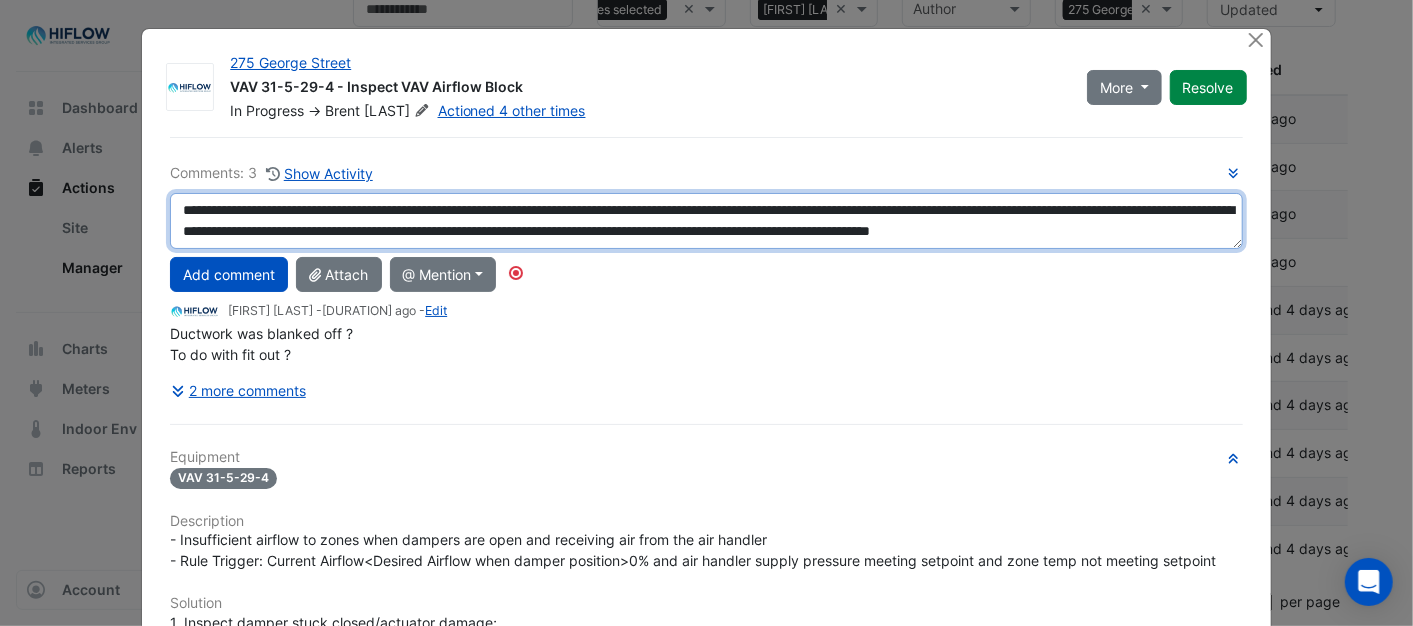 scroll, scrollTop: 12, scrollLeft: 0, axis: vertical 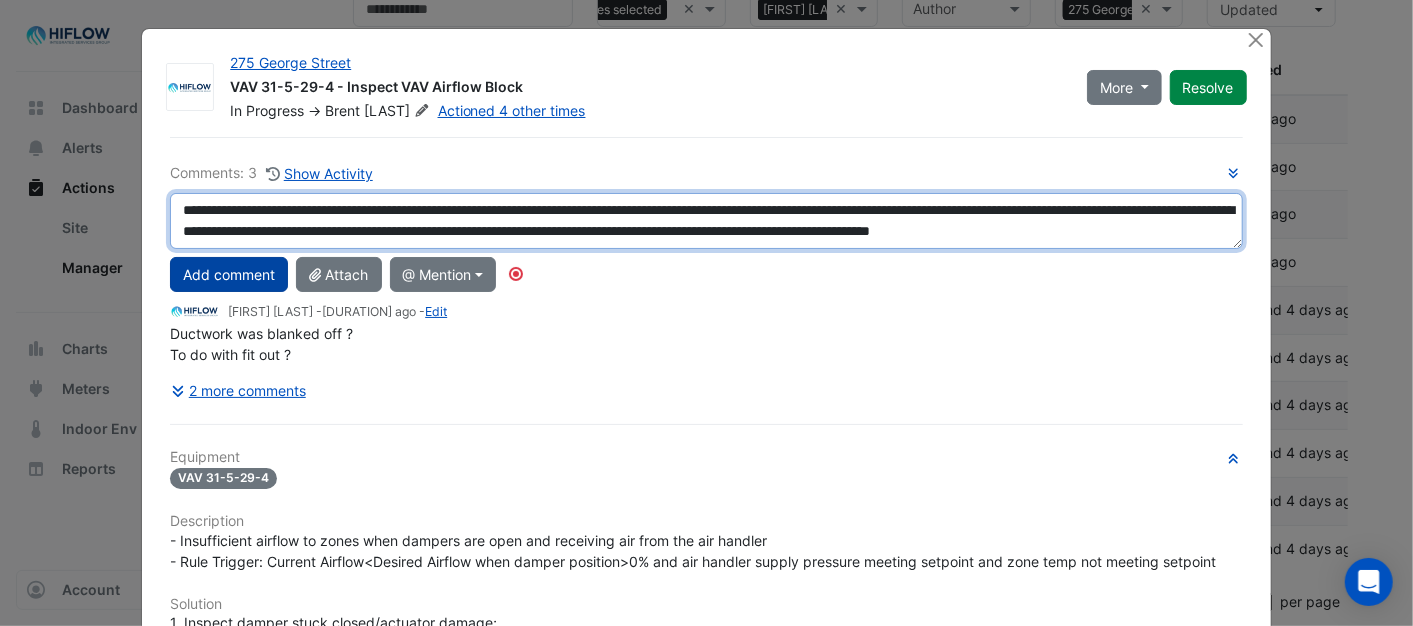 type on "**********" 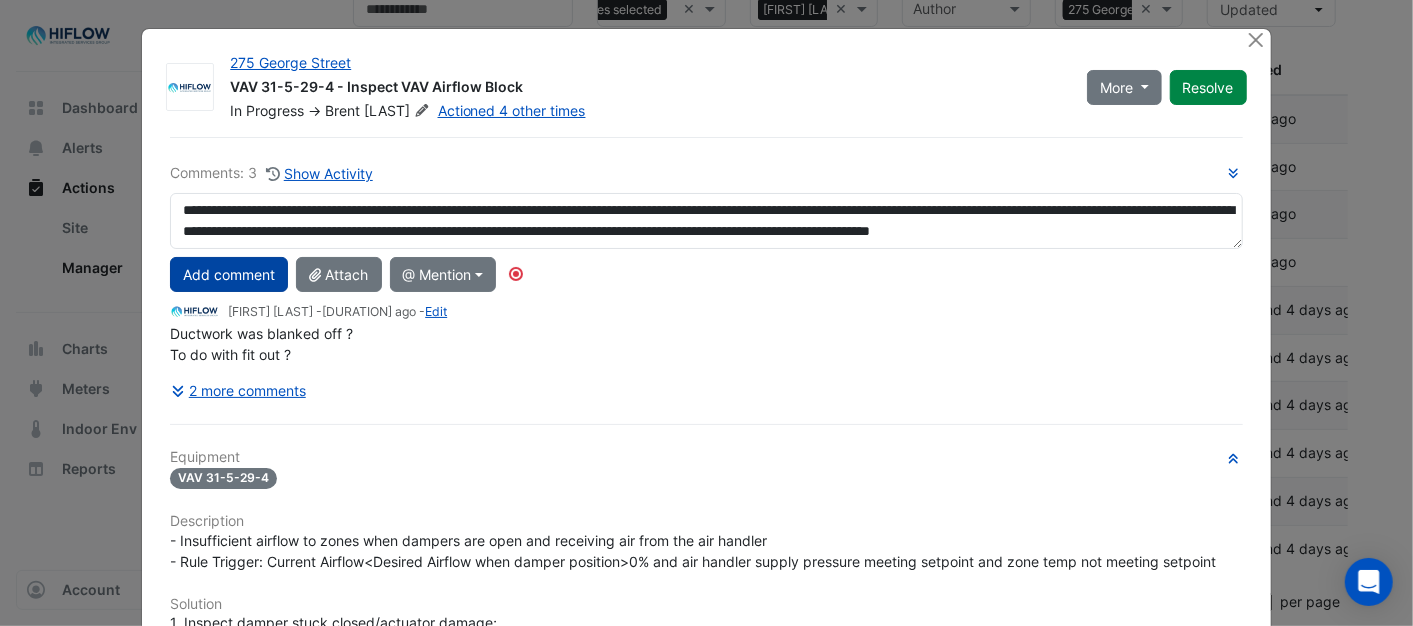 click on "Add comment" 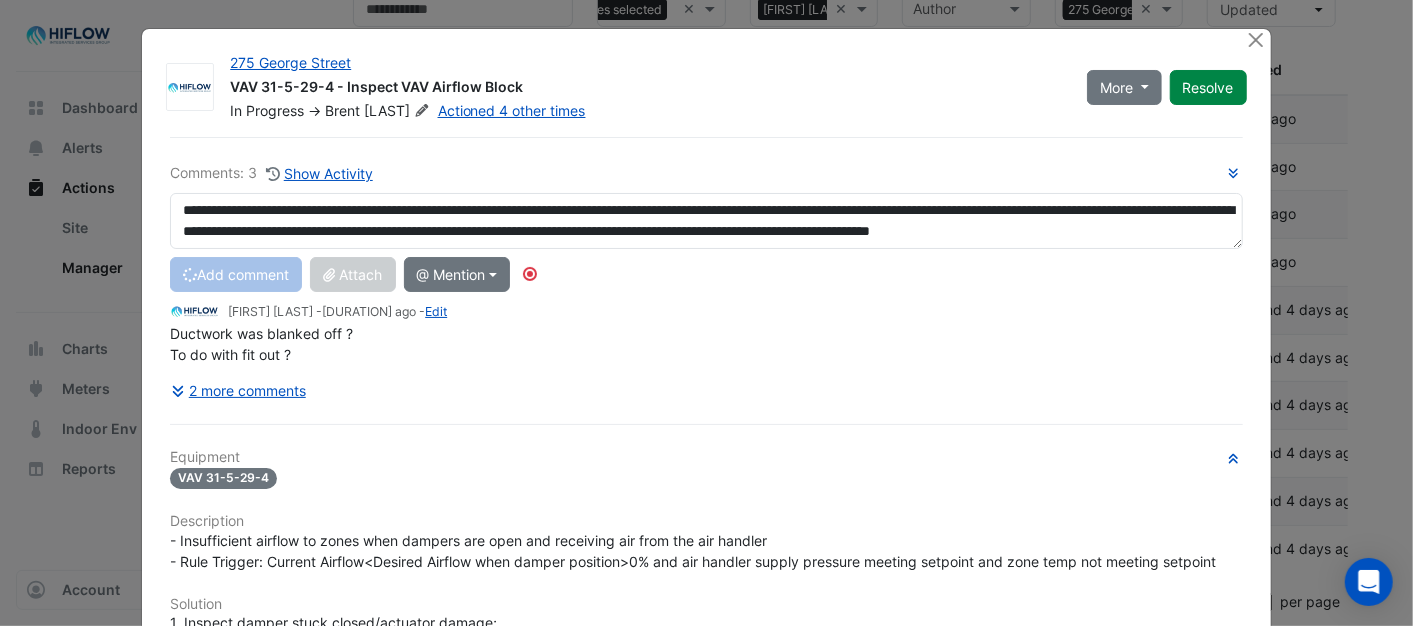 type 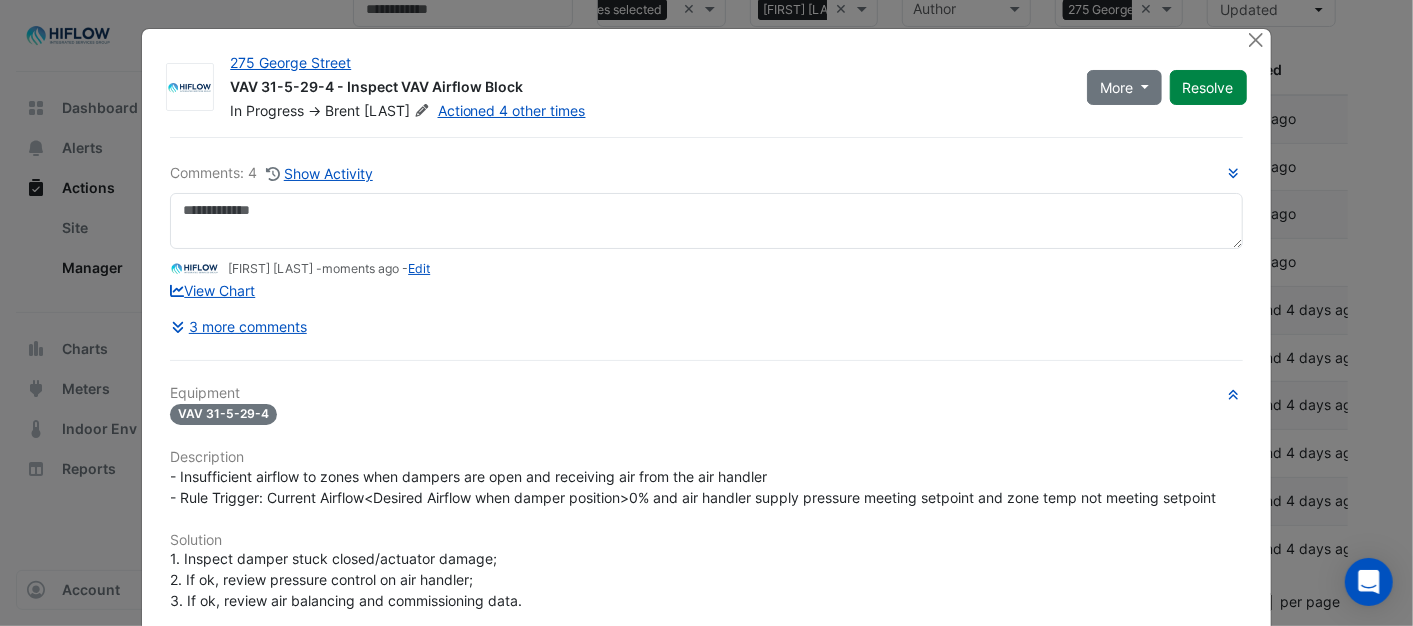 scroll, scrollTop: 0, scrollLeft: 0, axis: both 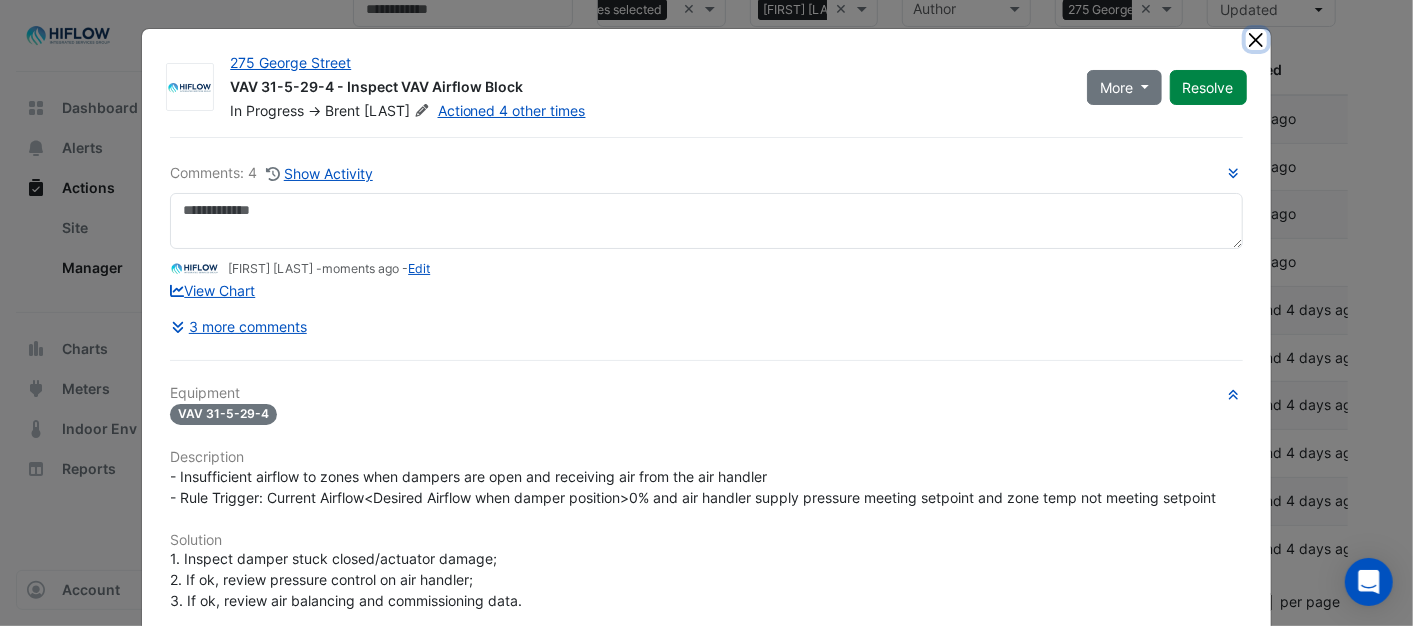 click 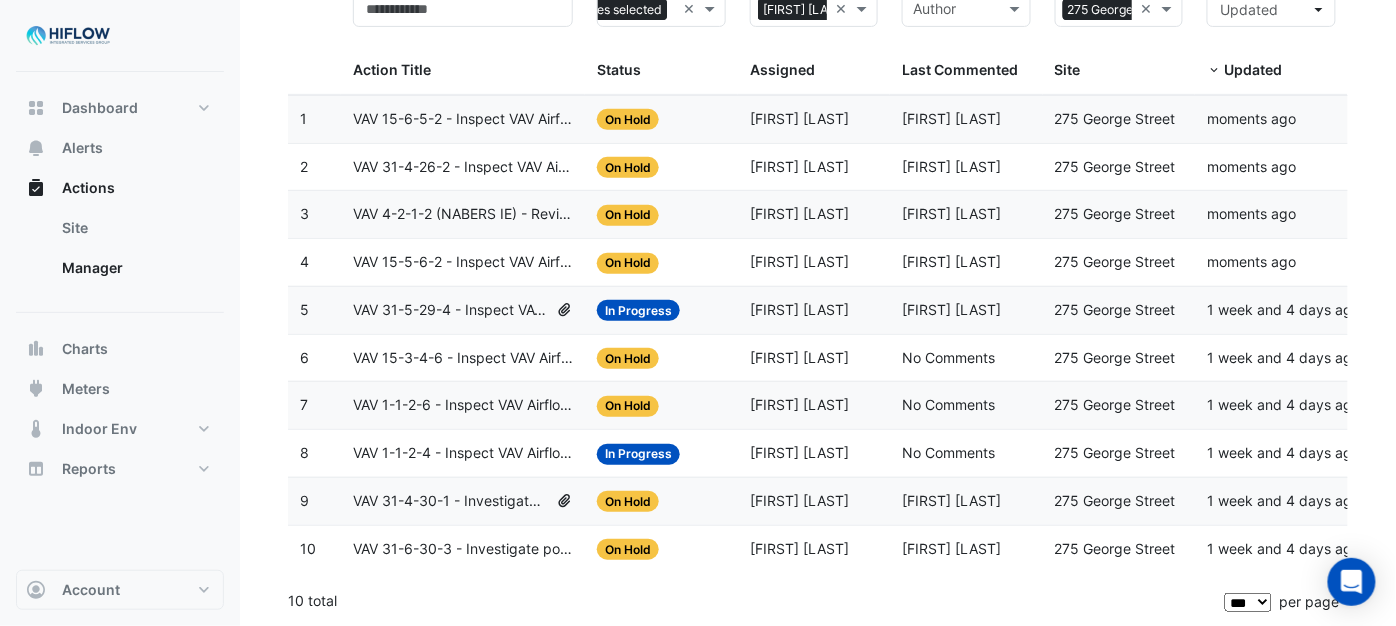 click on "VAV 15-3-4-6 - Inspect VAV Airflow Block" 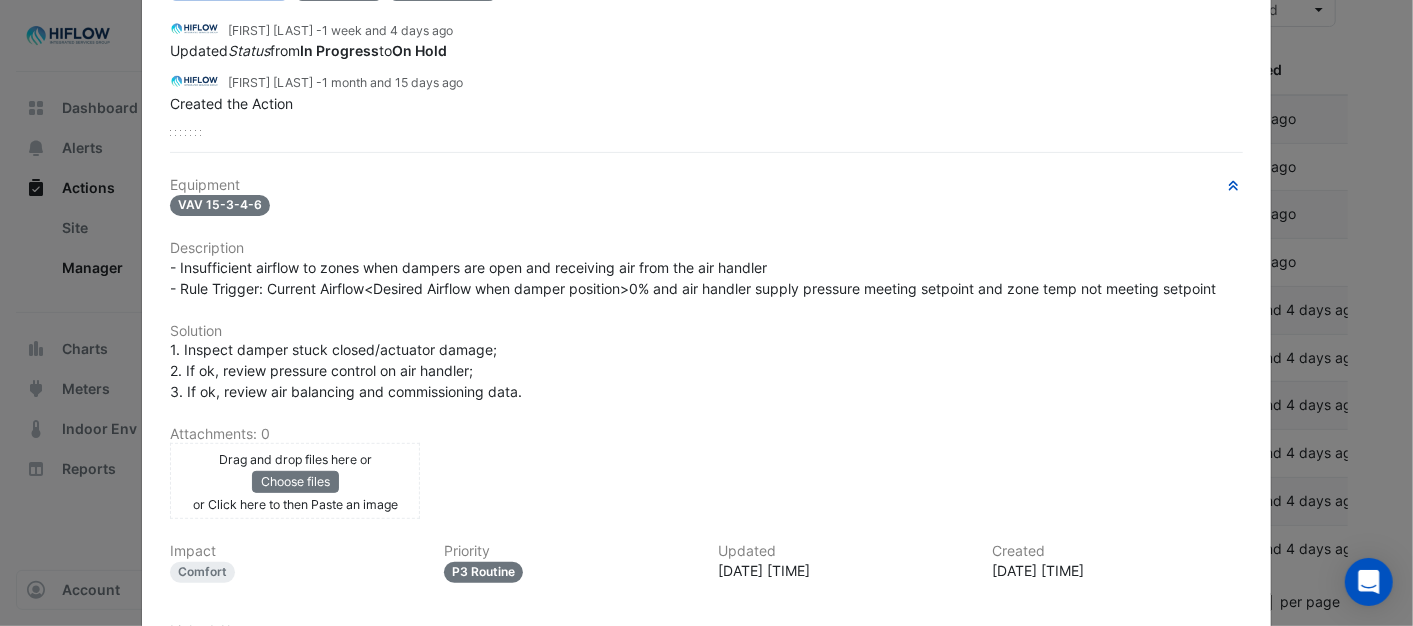 scroll, scrollTop: 466, scrollLeft: 0, axis: vertical 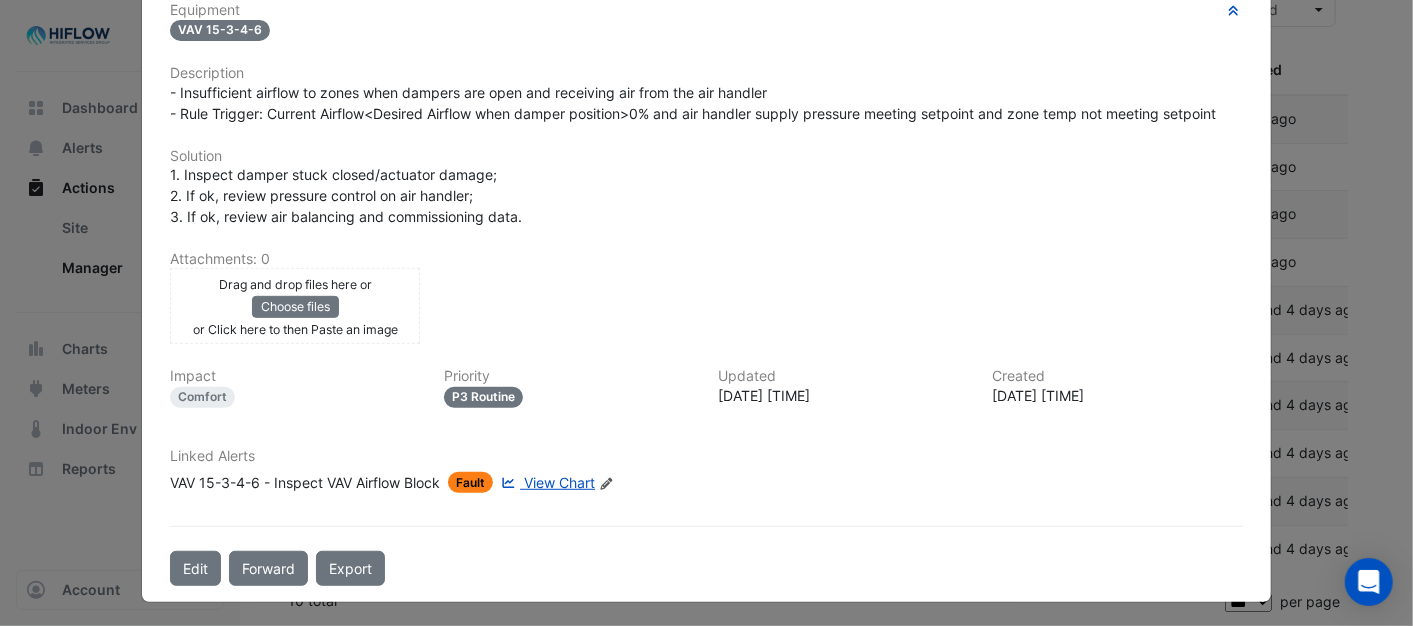click on "View Chart" 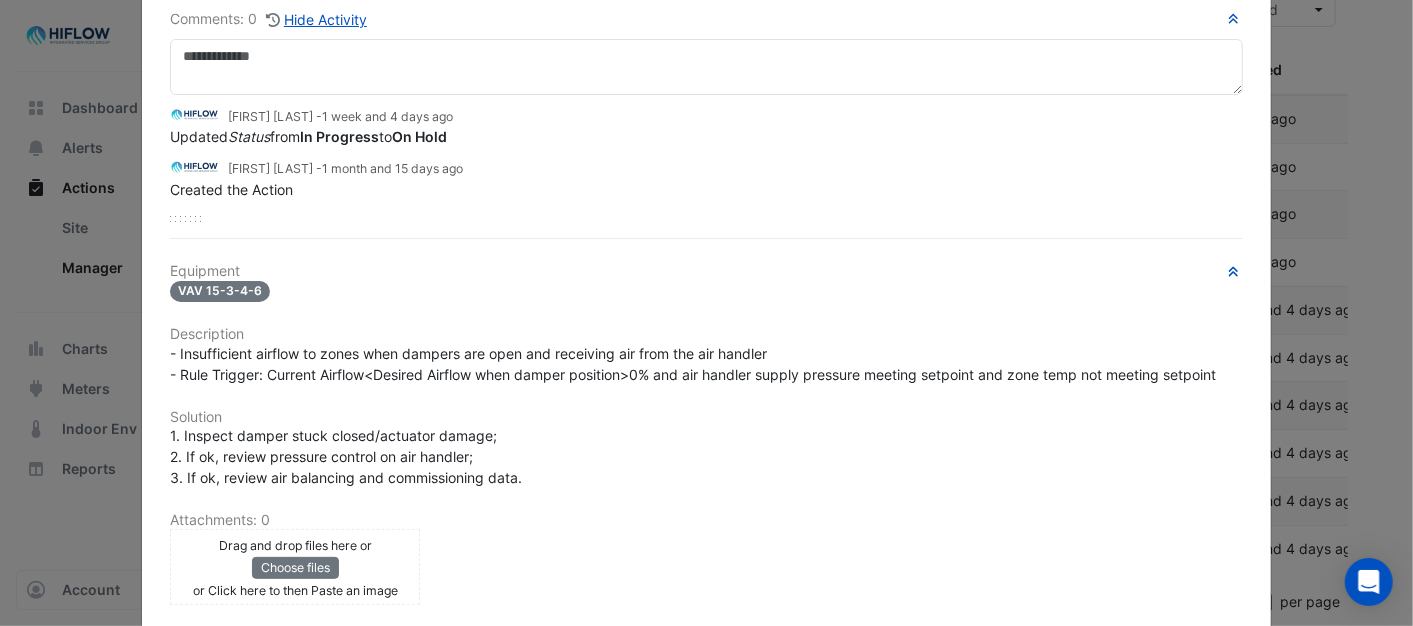 scroll, scrollTop: 0, scrollLeft: 0, axis: both 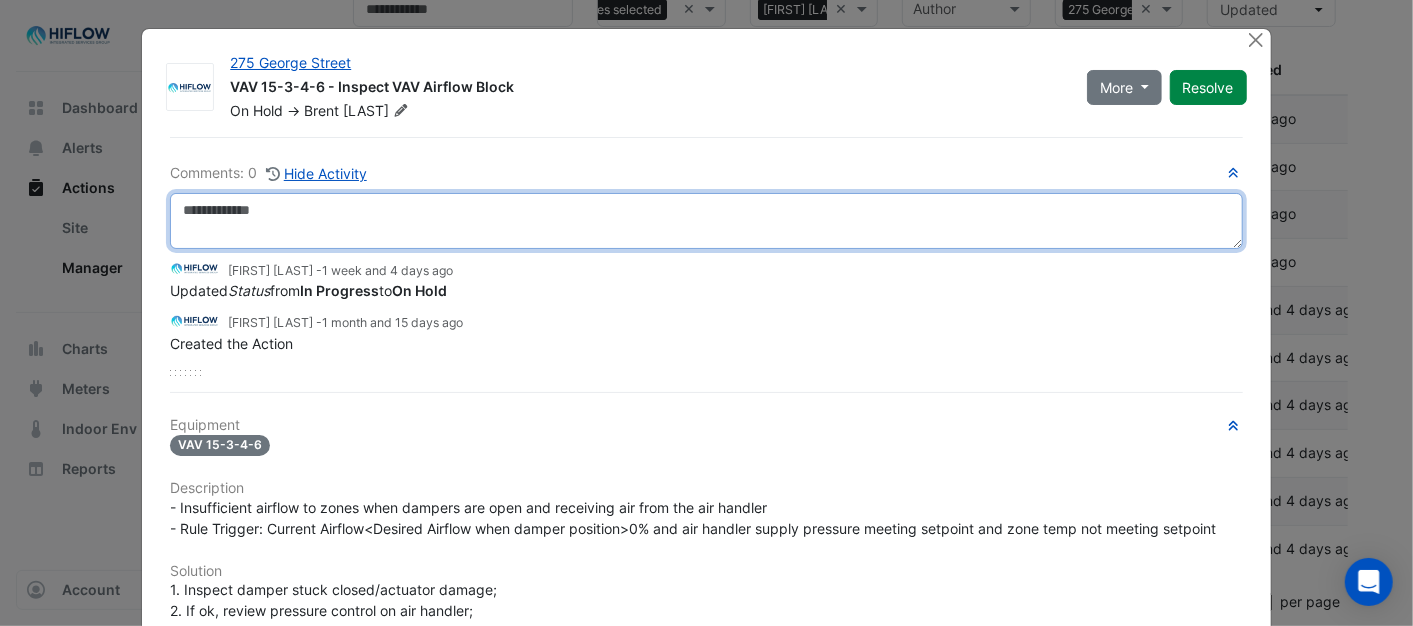 click at bounding box center [706, 221] 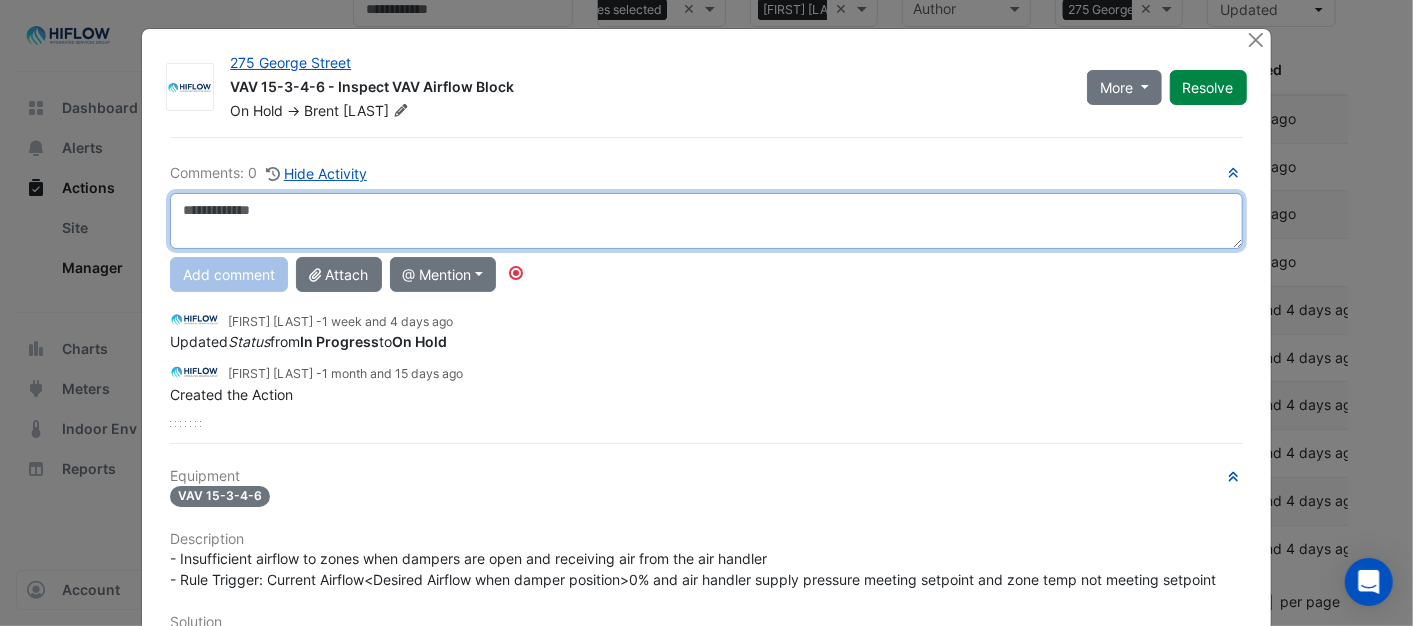 paste on "**********" 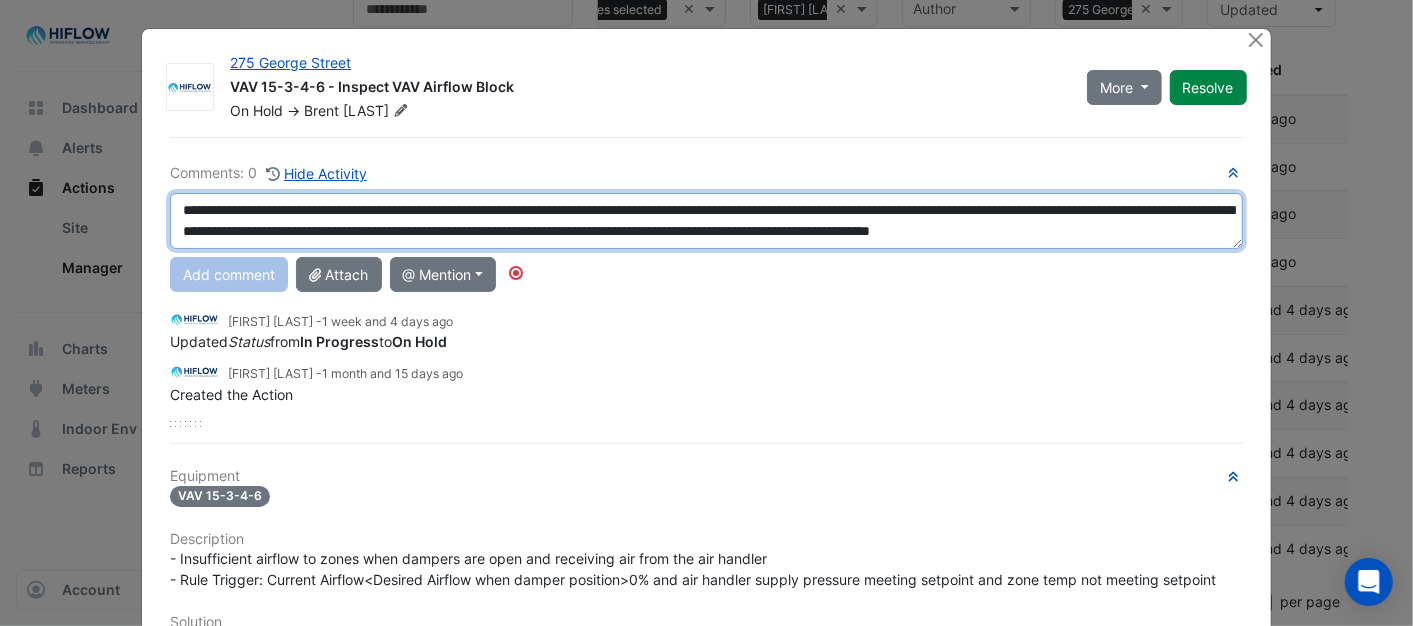 scroll, scrollTop: 12, scrollLeft: 0, axis: vertical 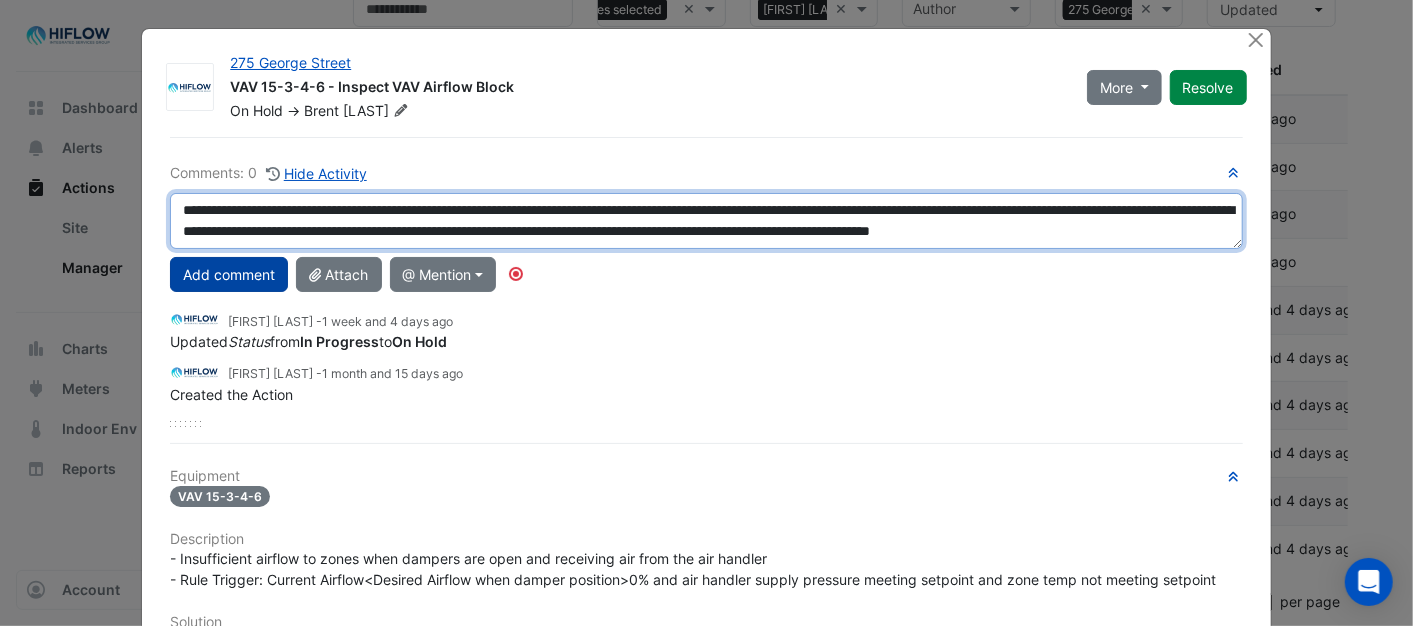 type on "**********" 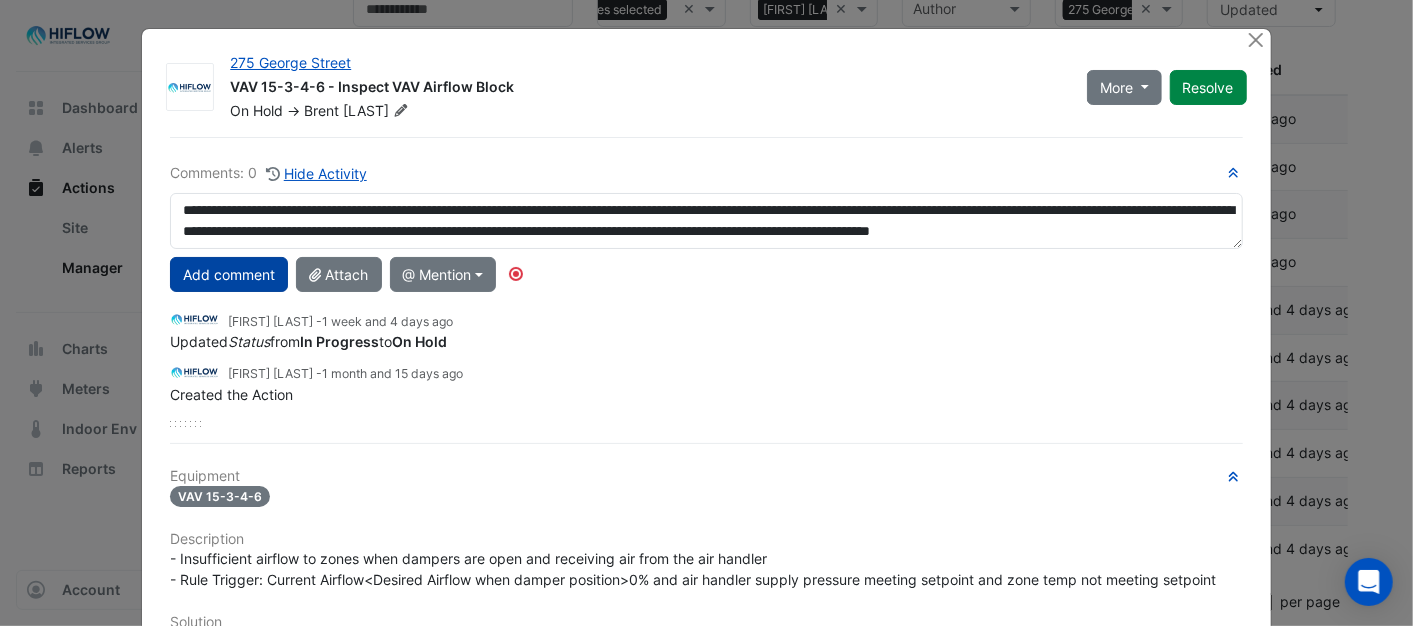 click on "Add comment" 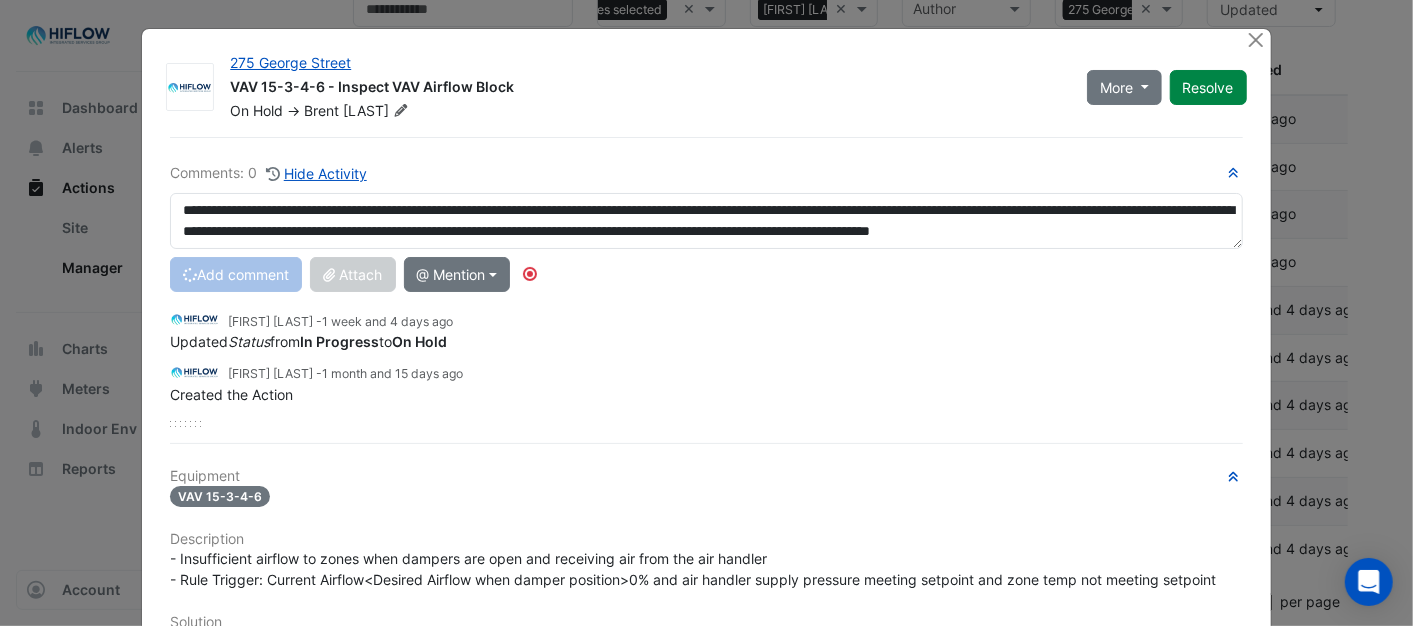 type 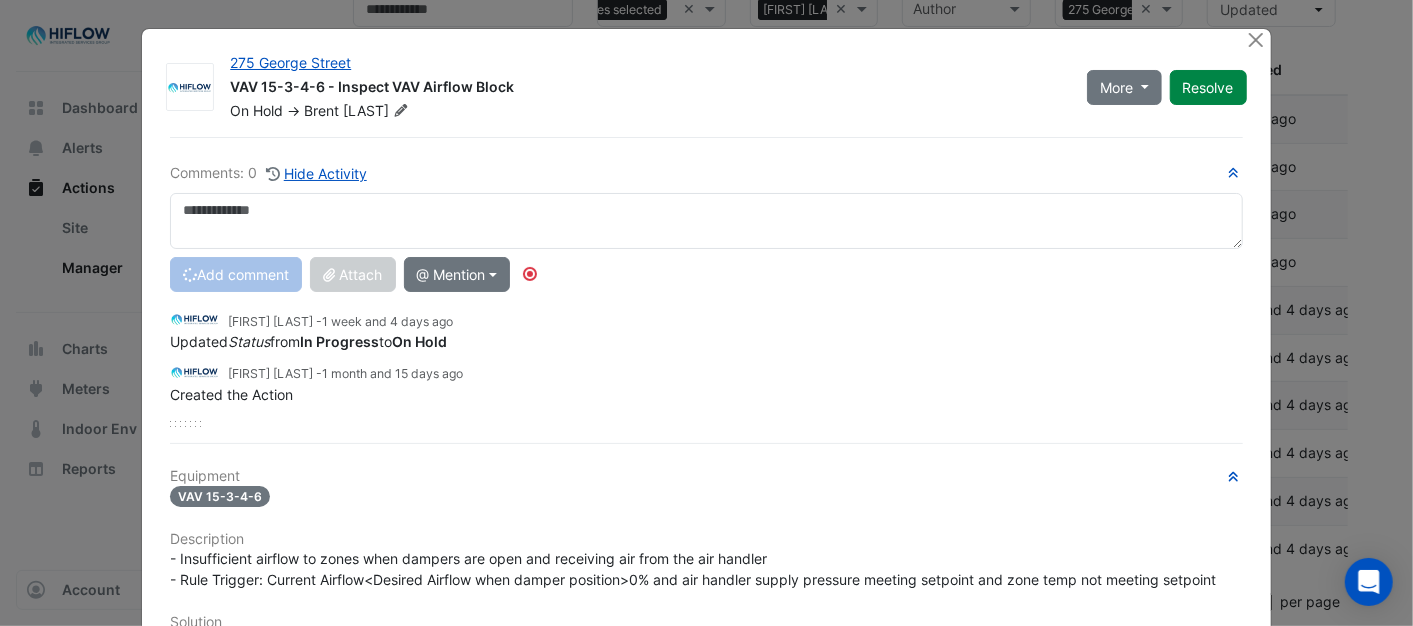 scroll, scrollTop: 0, scrollLeft: 0, axis: both 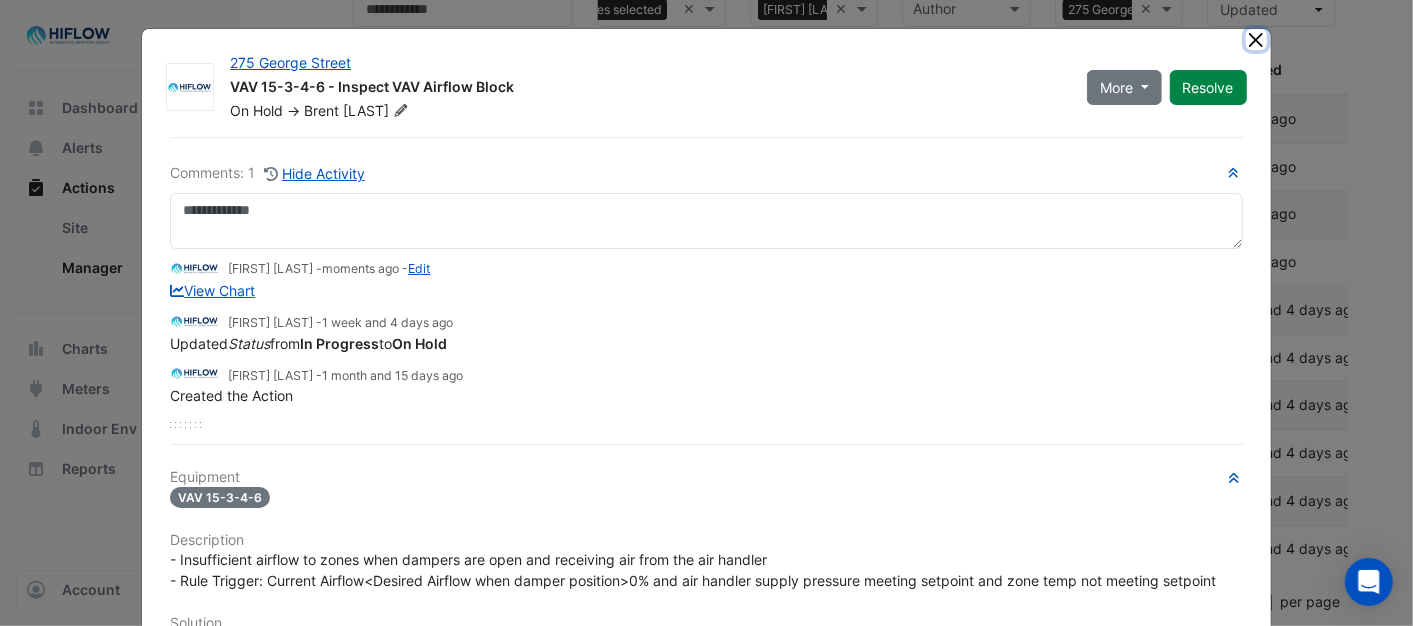 click 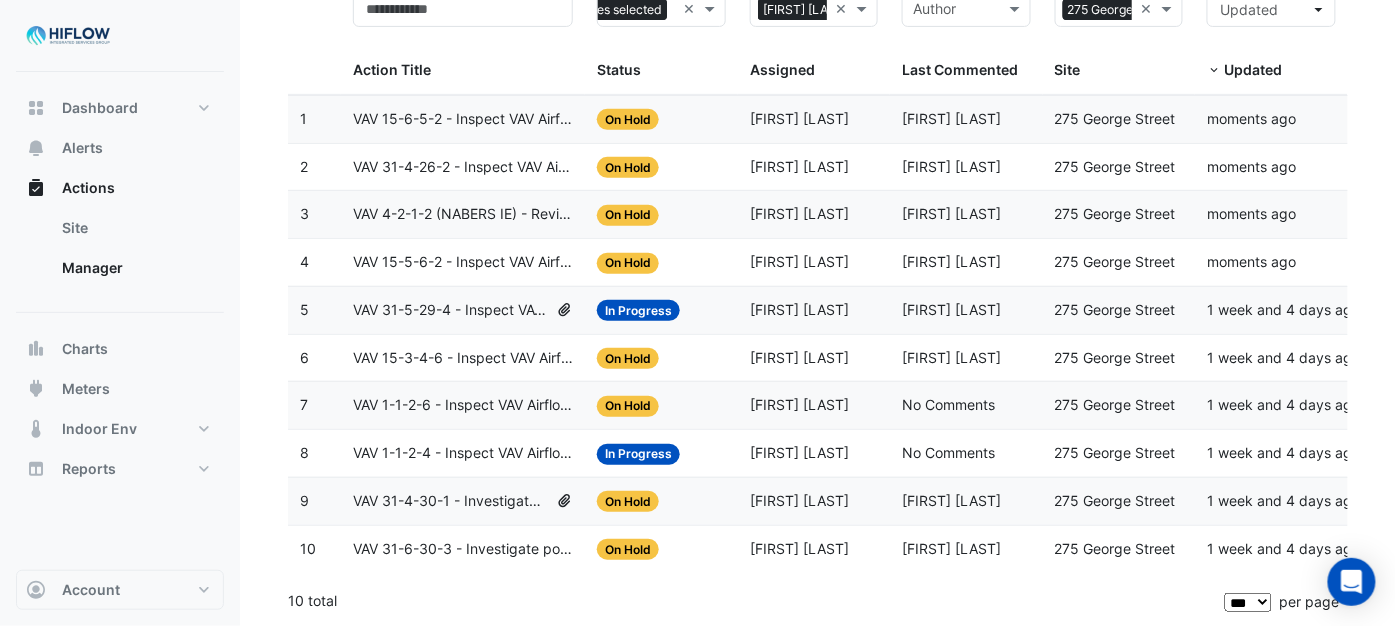 click on "VAV 1-1-2-4 - Inspect VAV Airflow Leak" 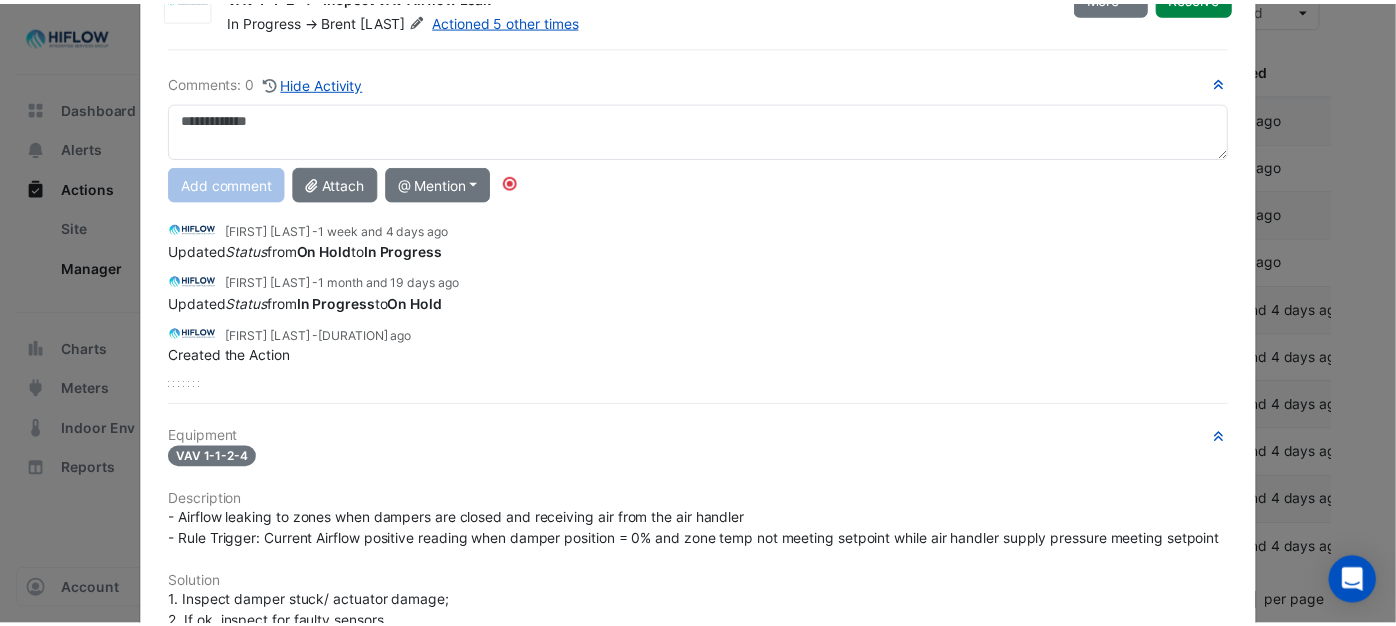 scroll, scrollTop: 0, scrollLeft: 0, axis: both 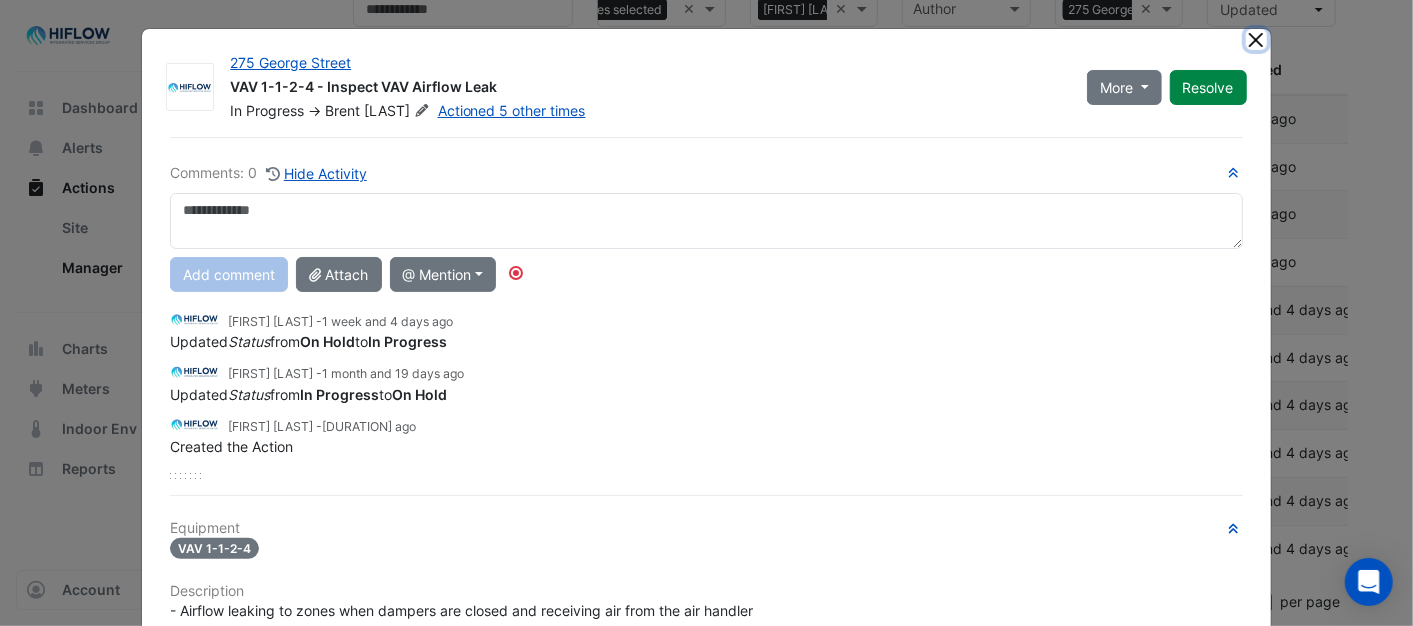 click 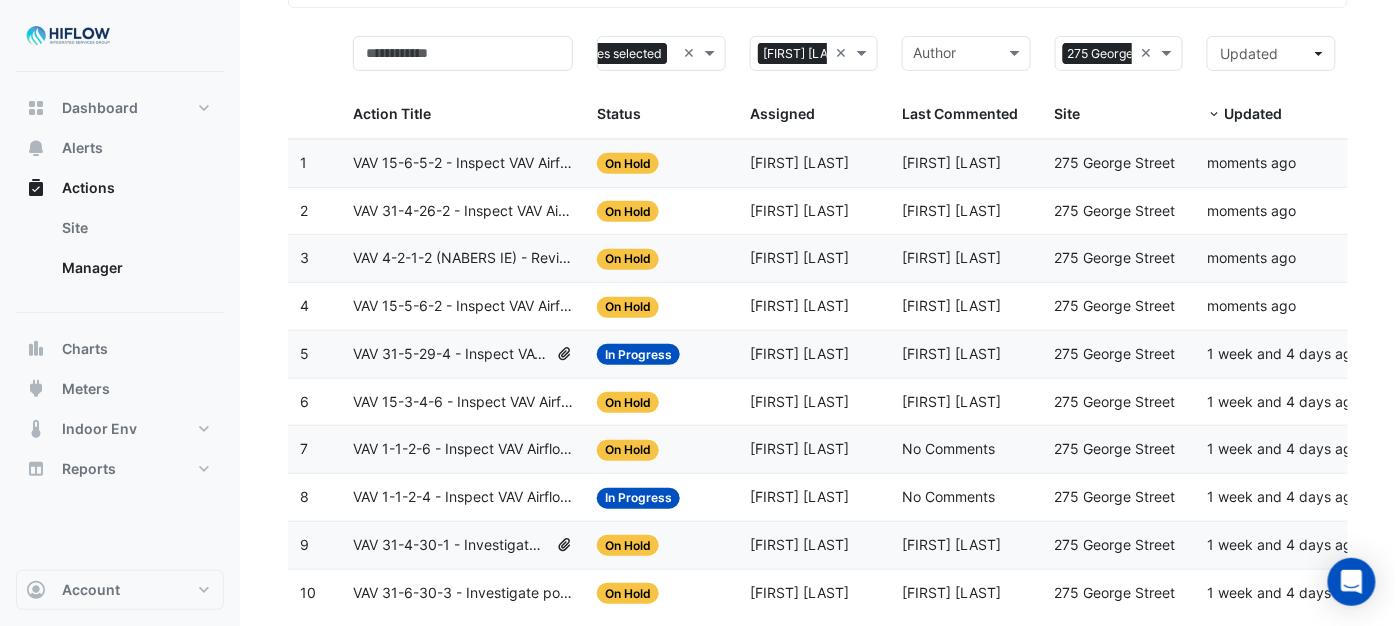 scroll, scrollTop: 0, scrollLeft: 0, axis: both 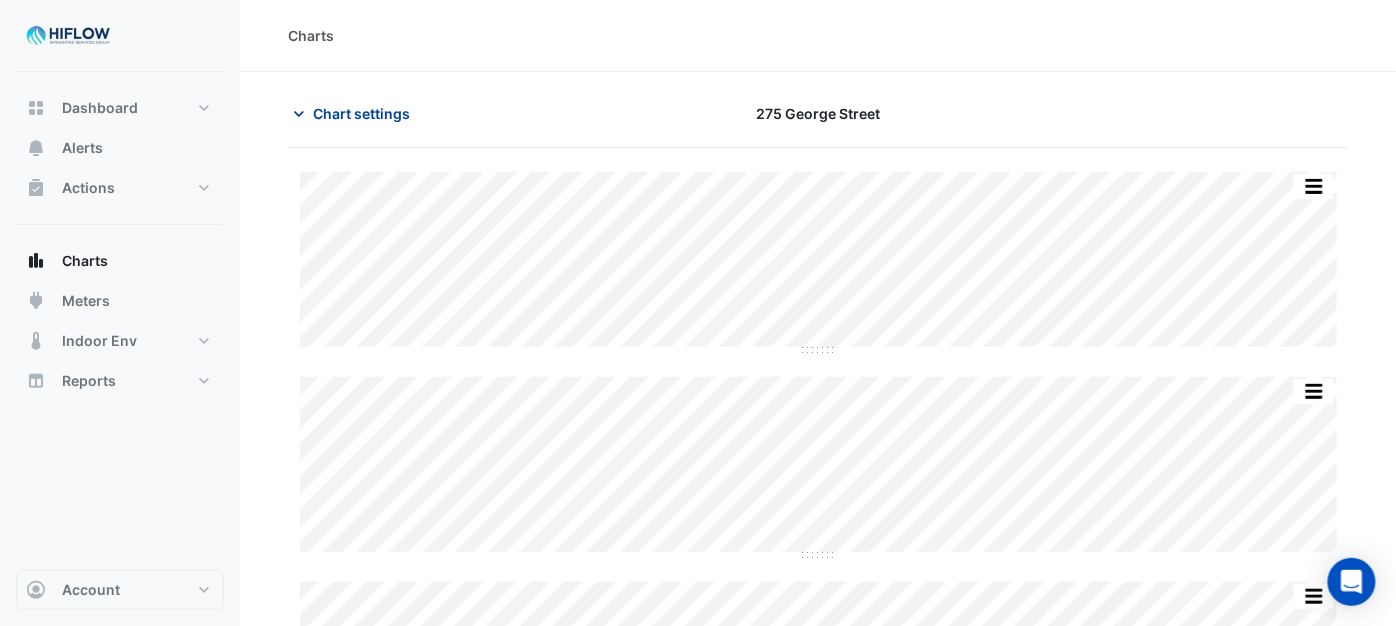 click on "Chart settings" 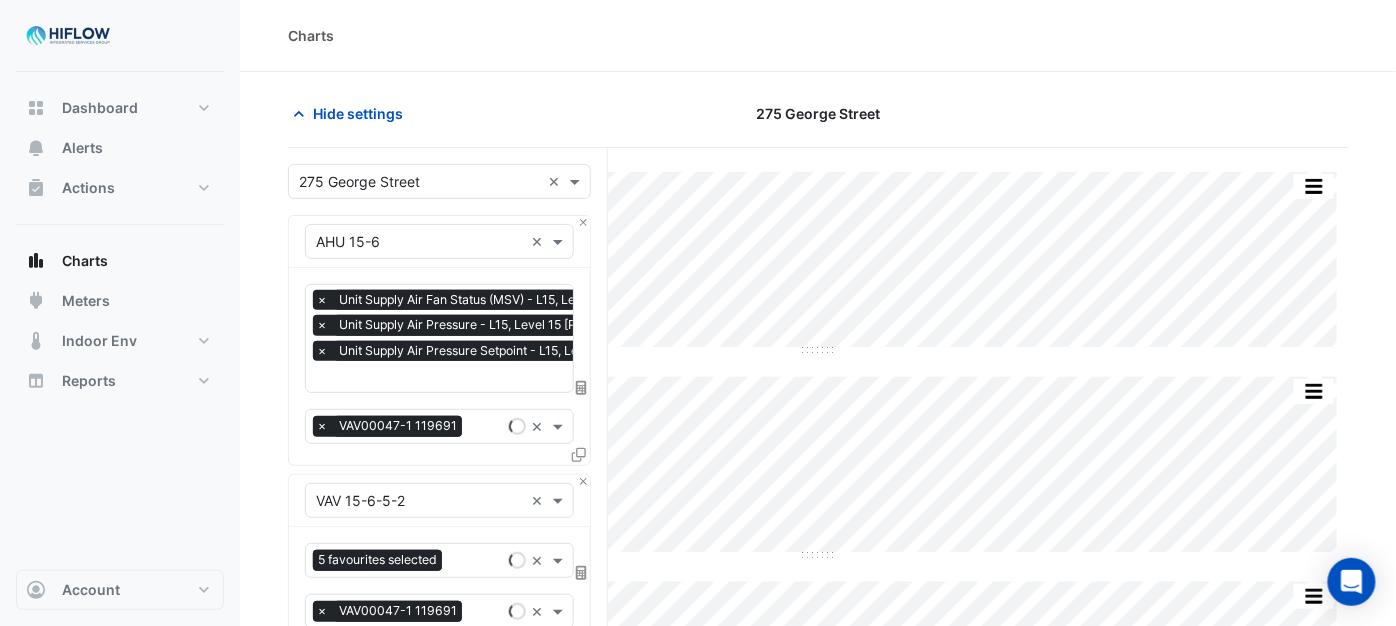 type on "**********" 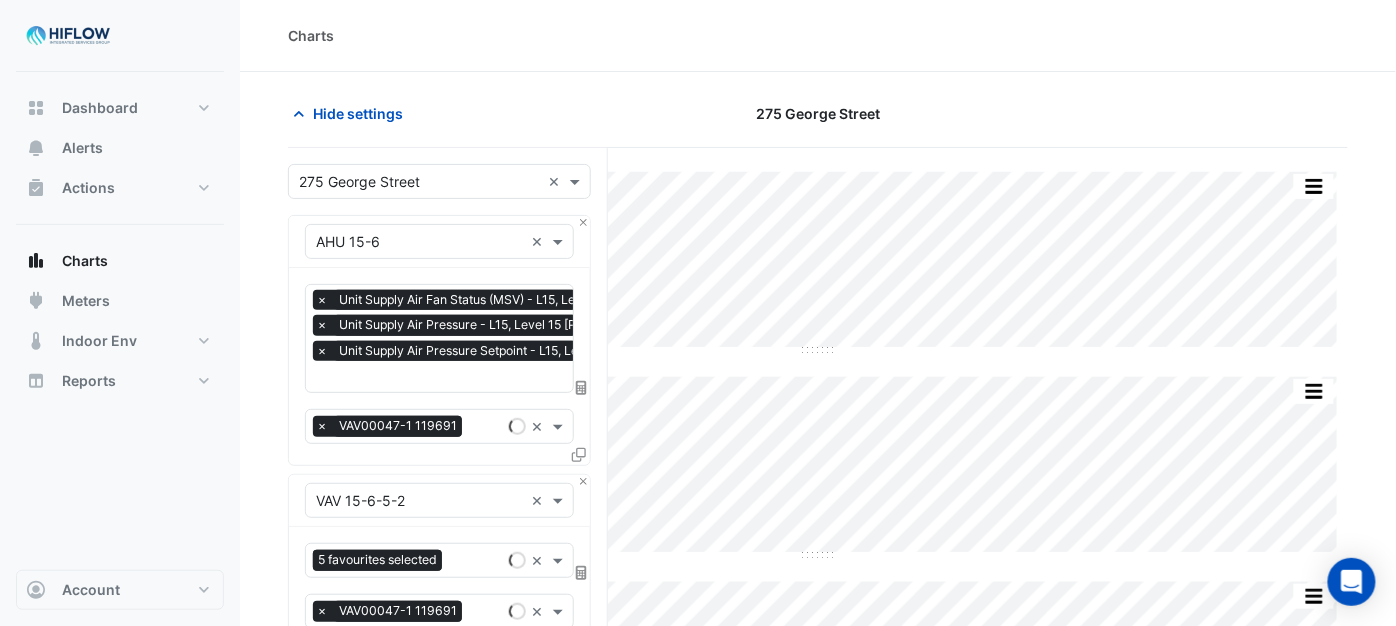 type on "**********" 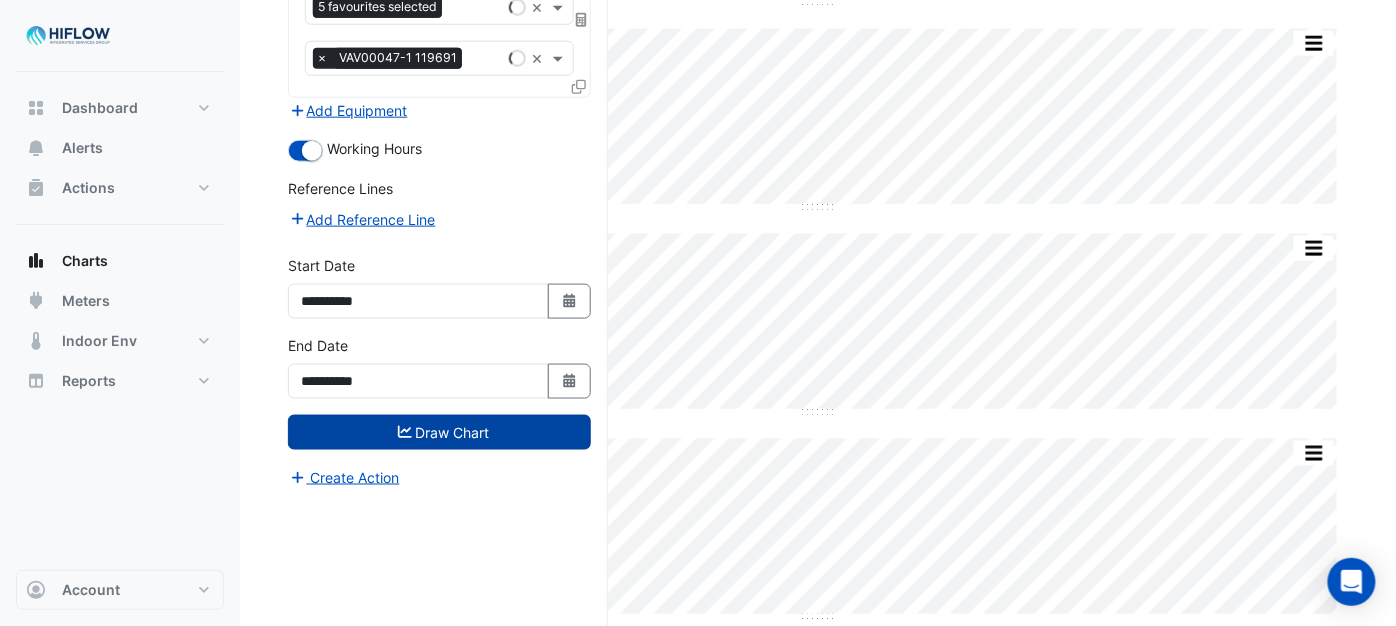 scroll, scrollTop: 555, scrollLeft: 0, axis: vertical 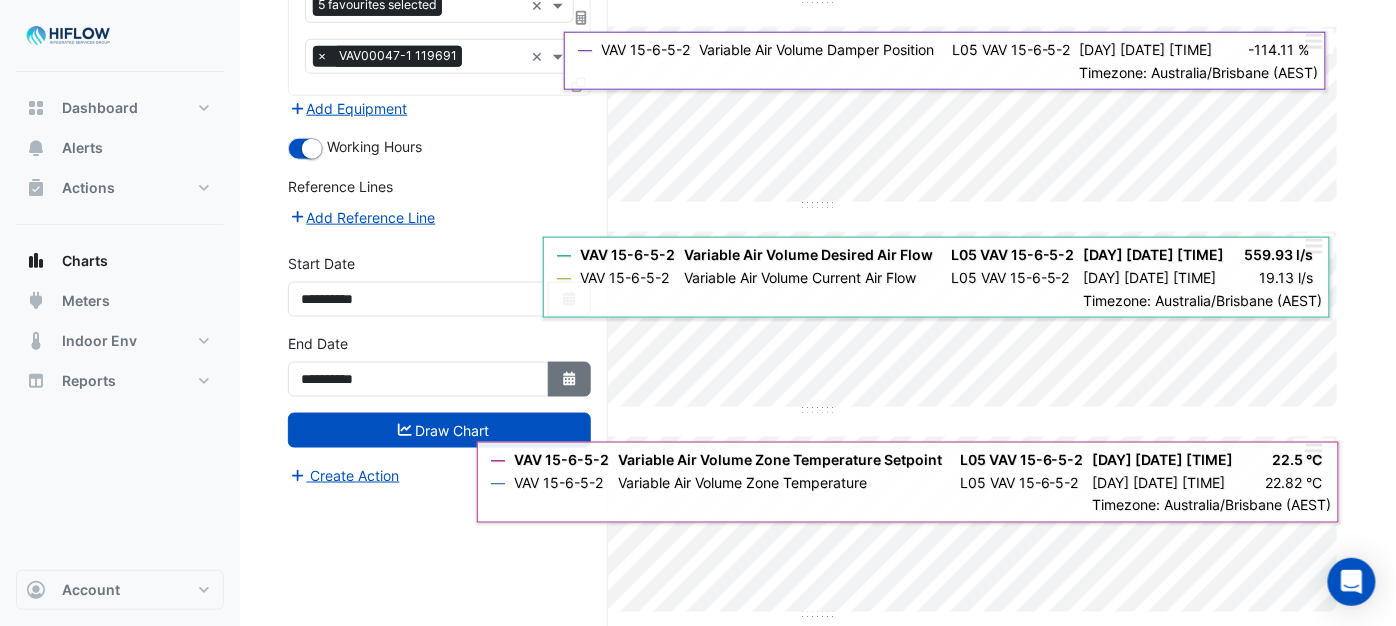 click 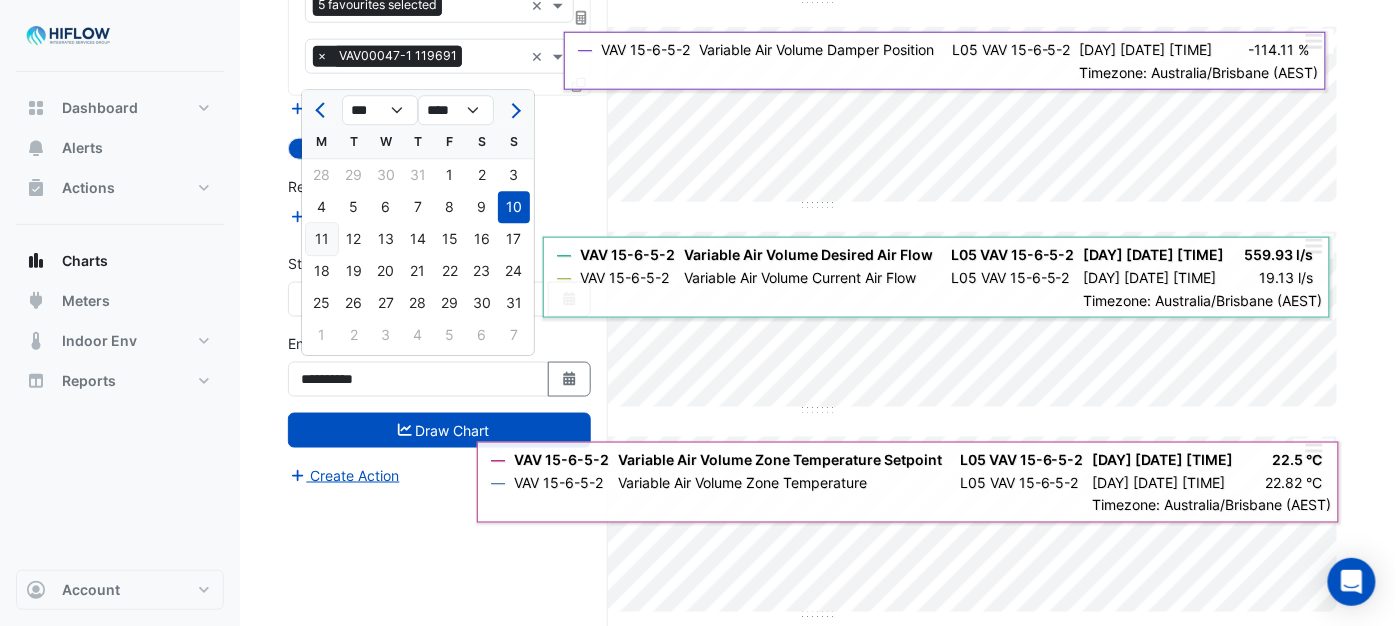 click on "11" 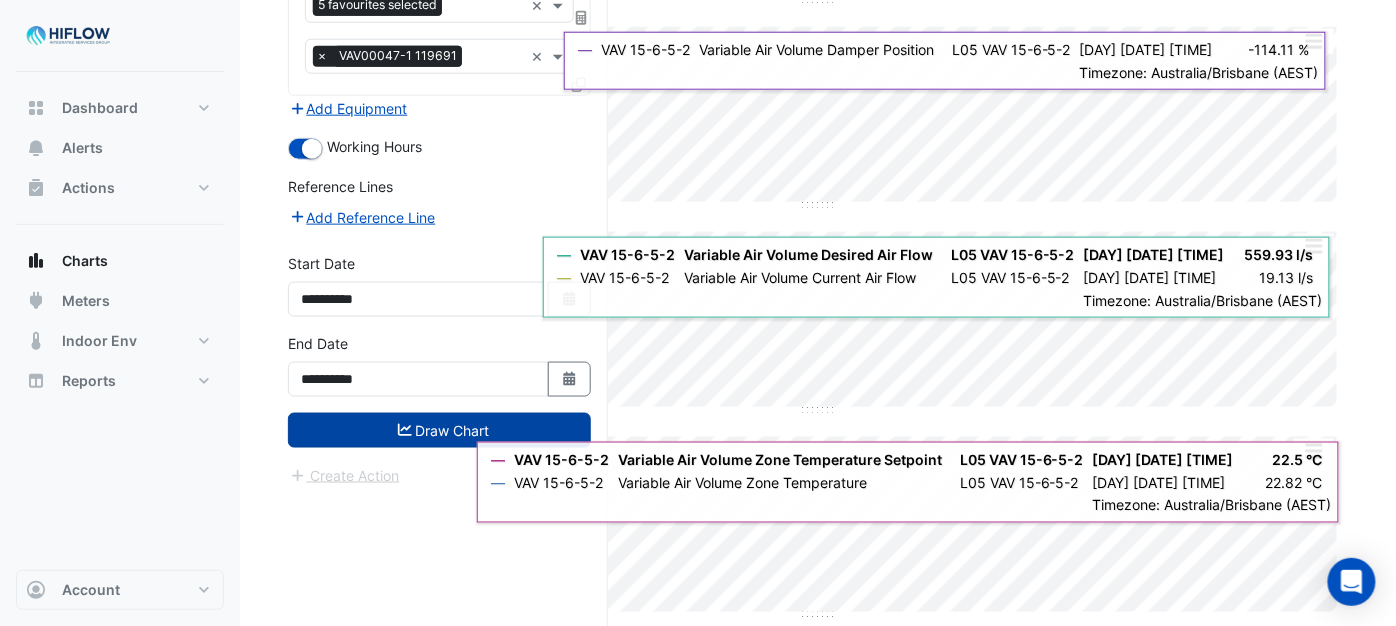 click 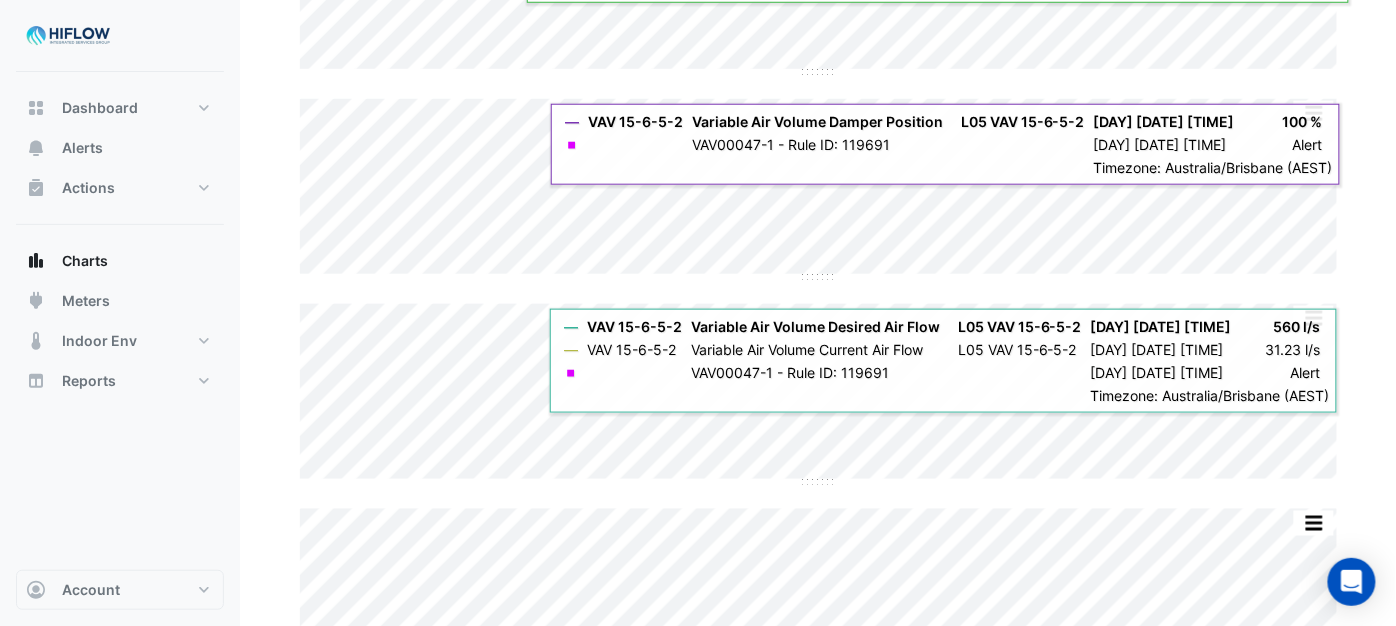 scroll, scrollTop: 570, scrollLeft: 0, axis: vertical 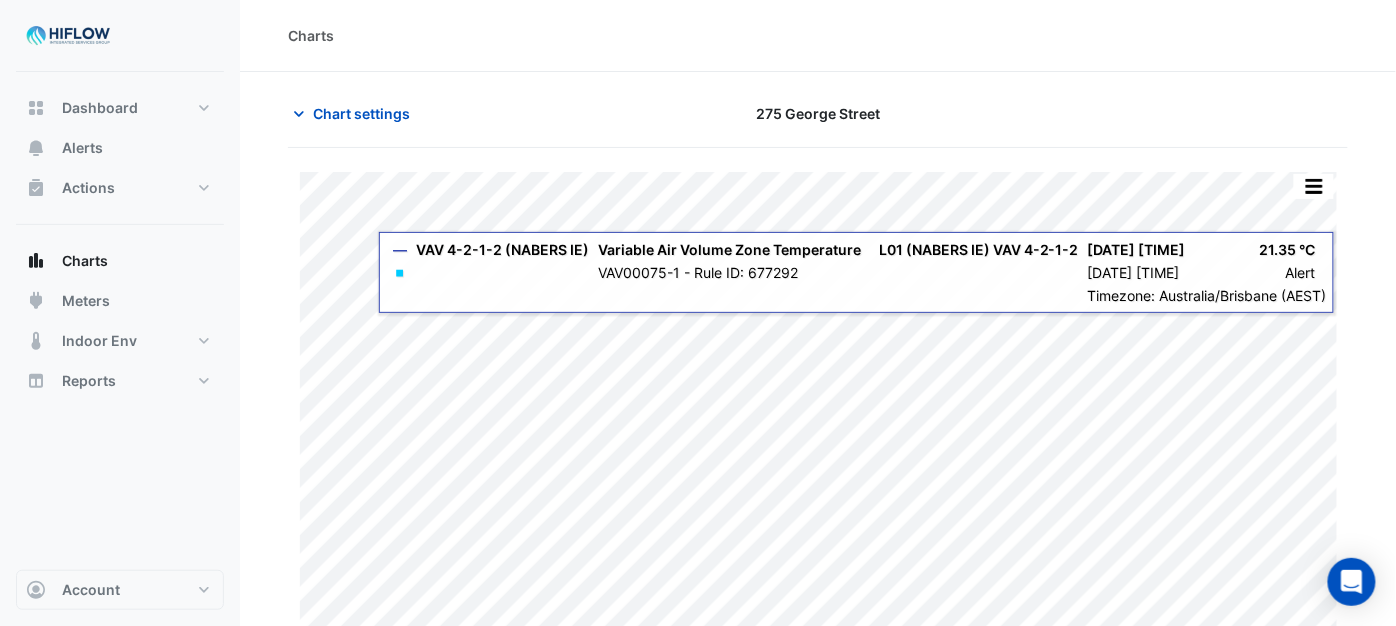 type on "**********" 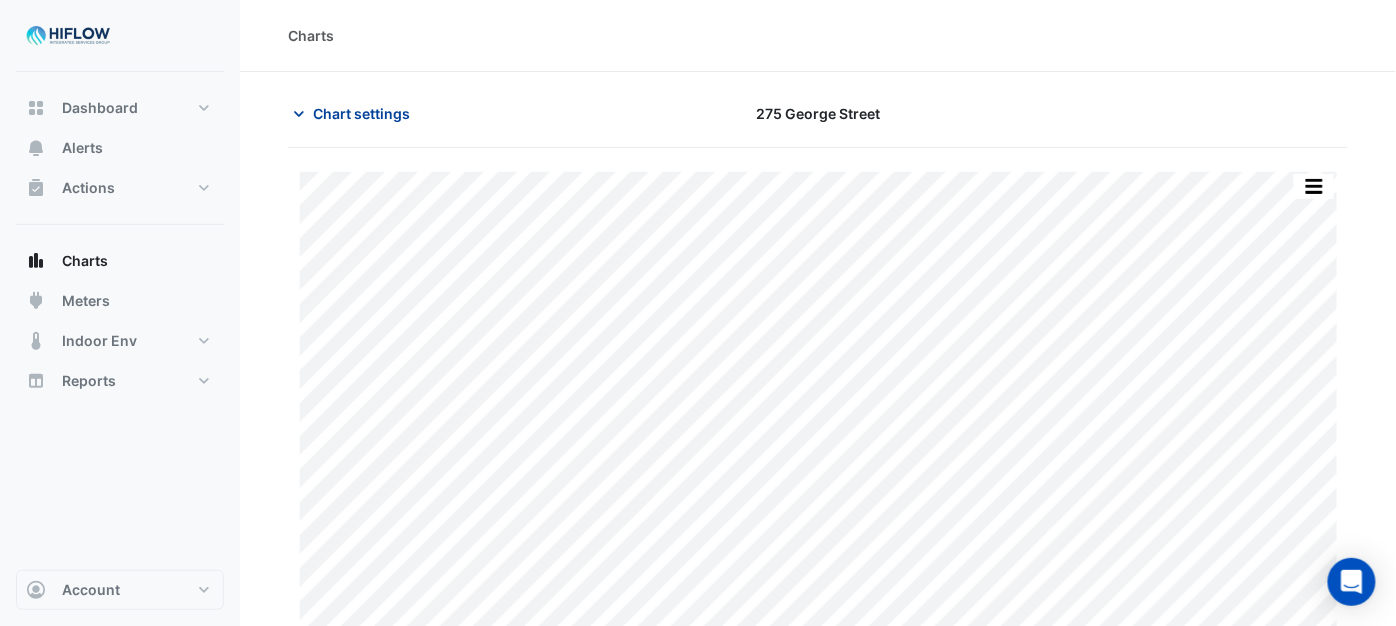 click on "Chart settings" 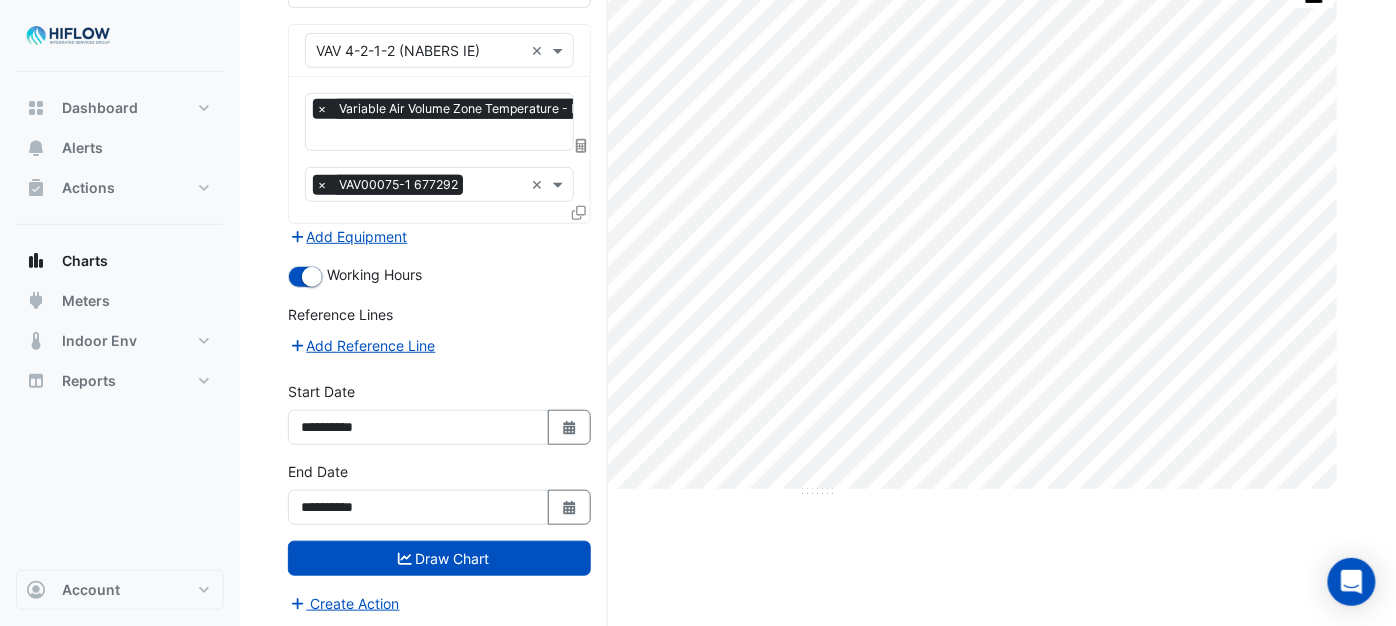 scroll, scrollTop: 192, scrollLeft: 0, axis: vertical 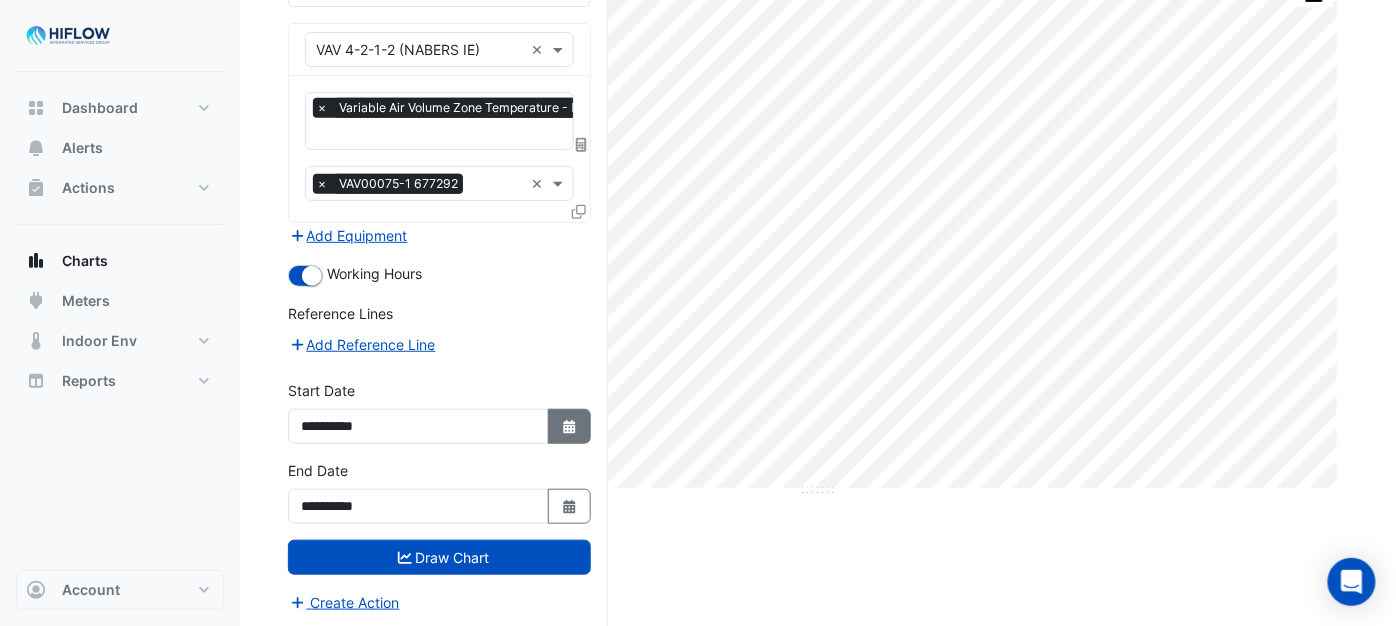 click 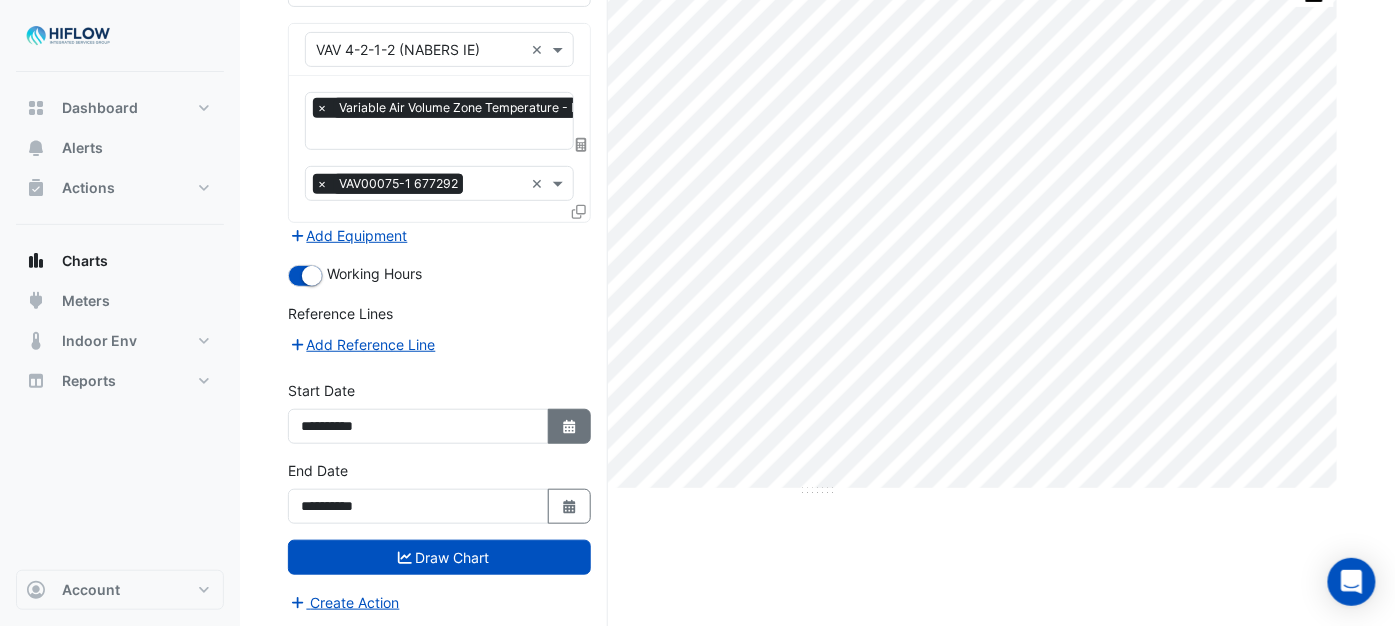 select on "*" 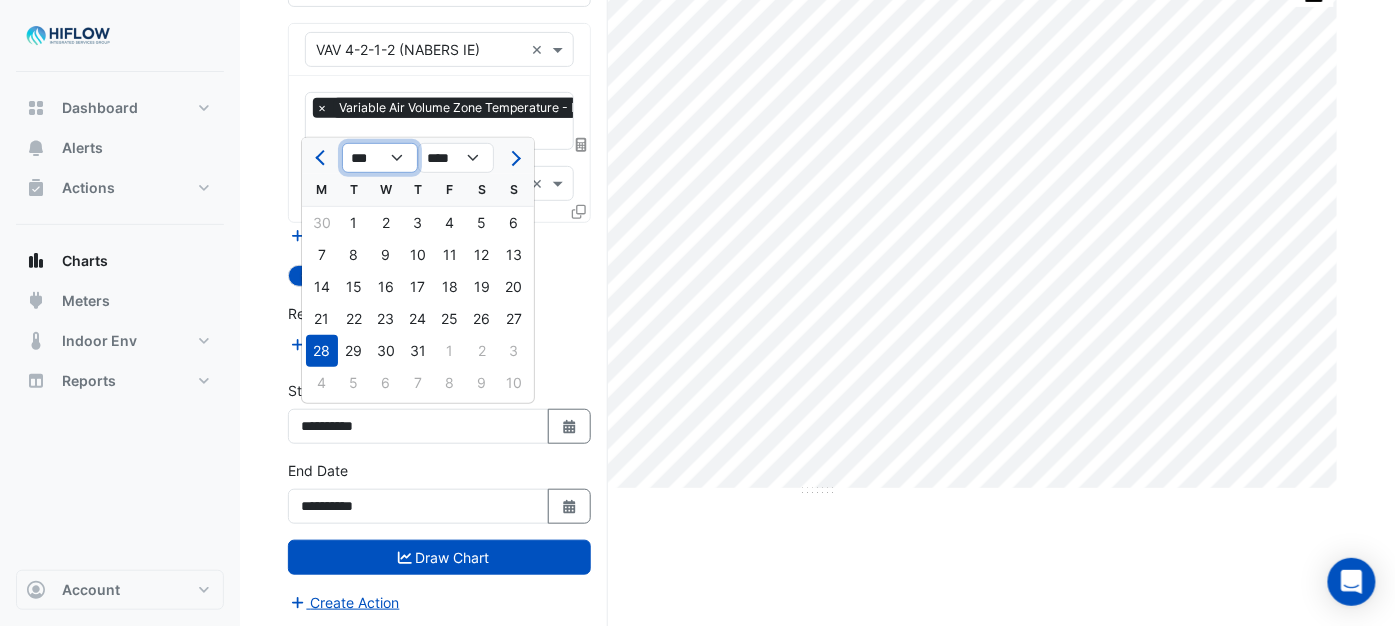 click on "*** *** *** *** *** *** *** ***" 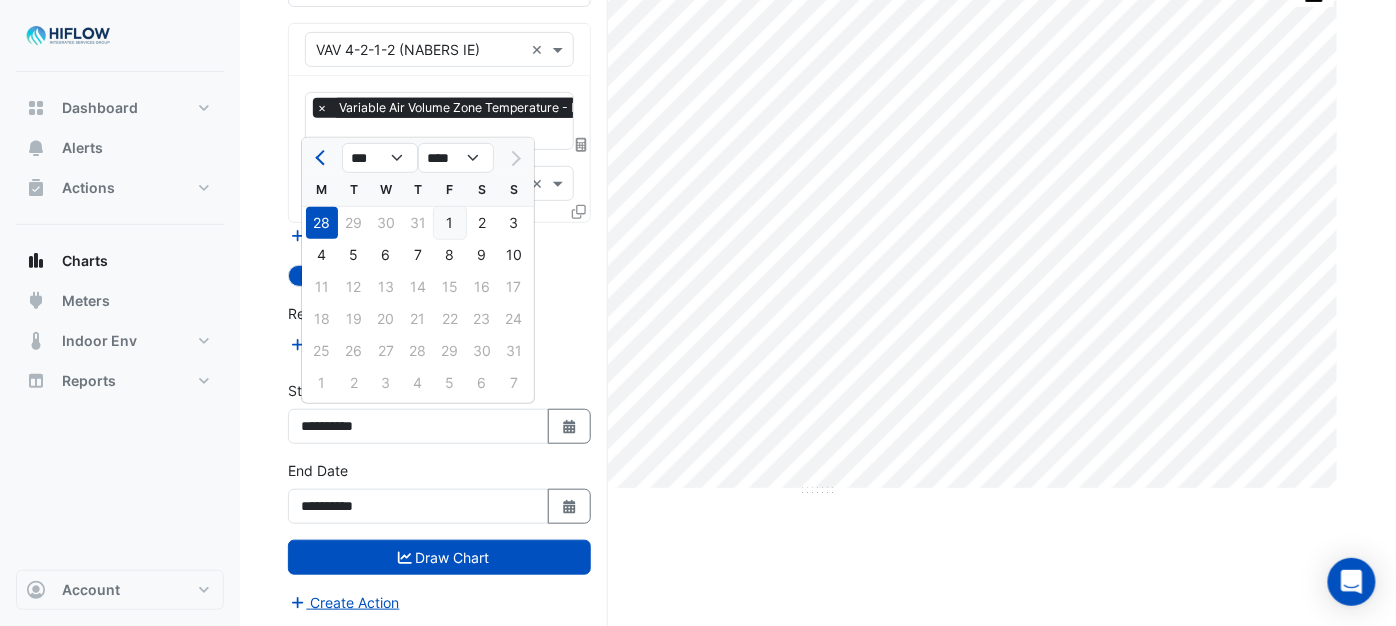 click on "1" 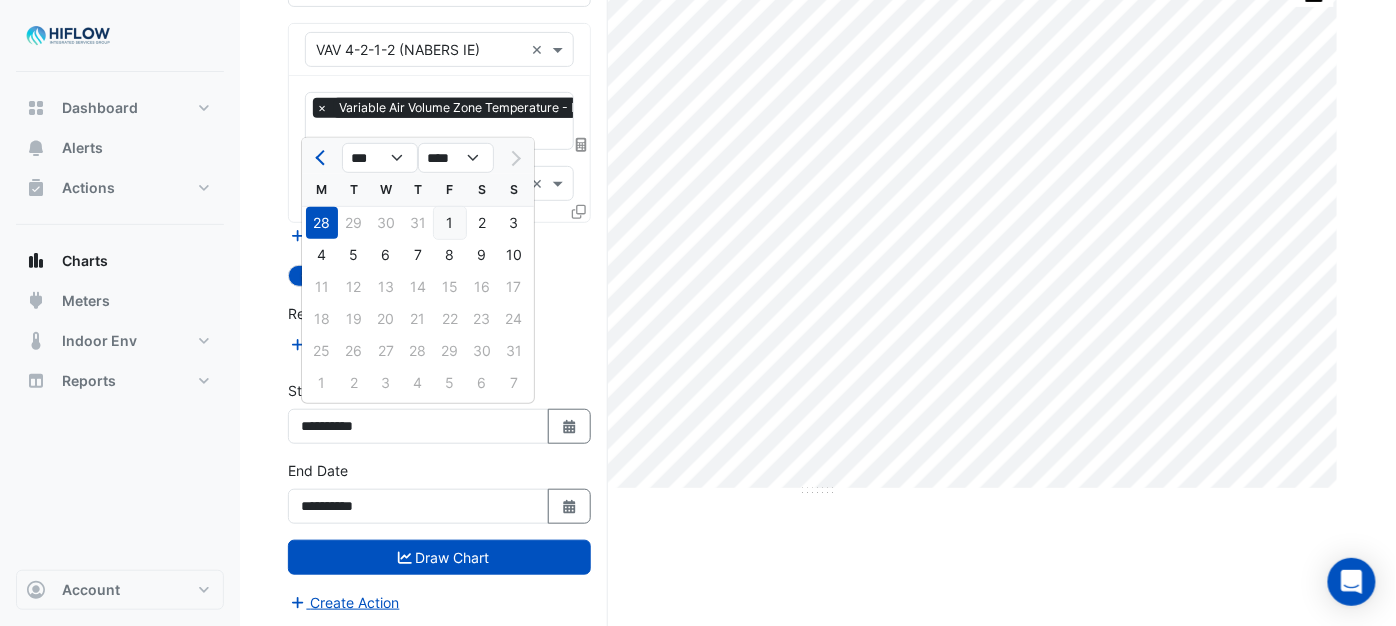 type on "**********" 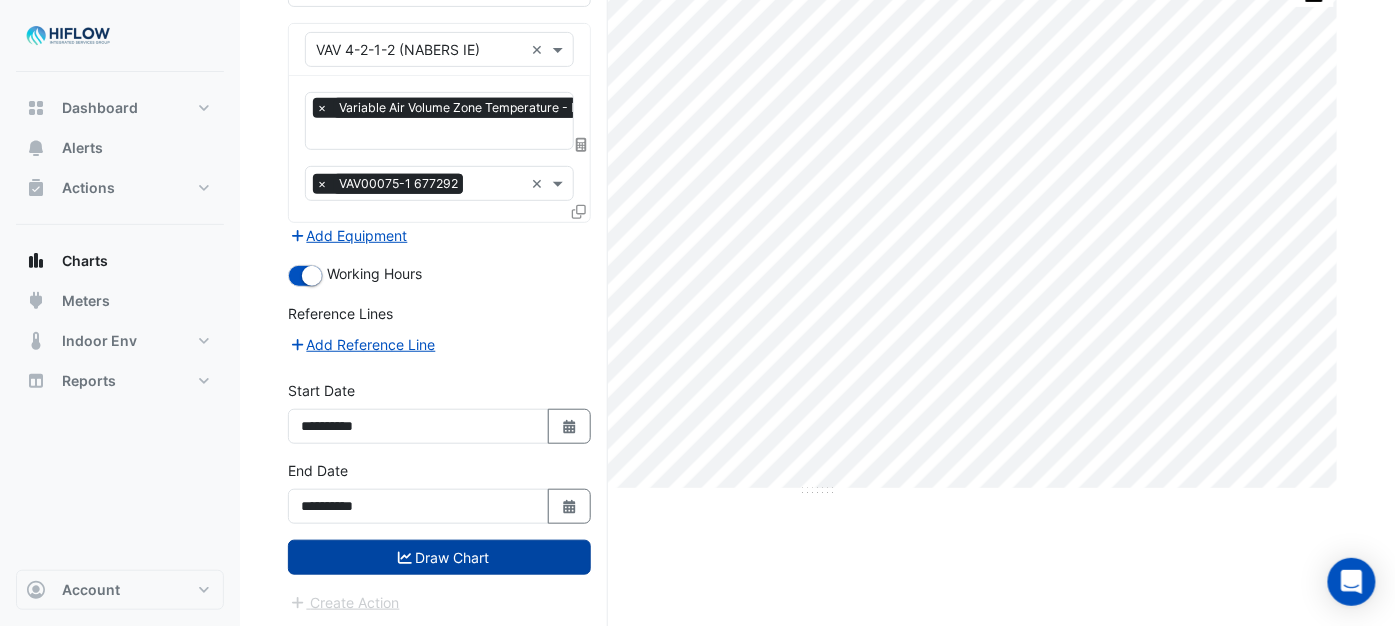 click on "Draw Chart" at bounding box center [439, 557] 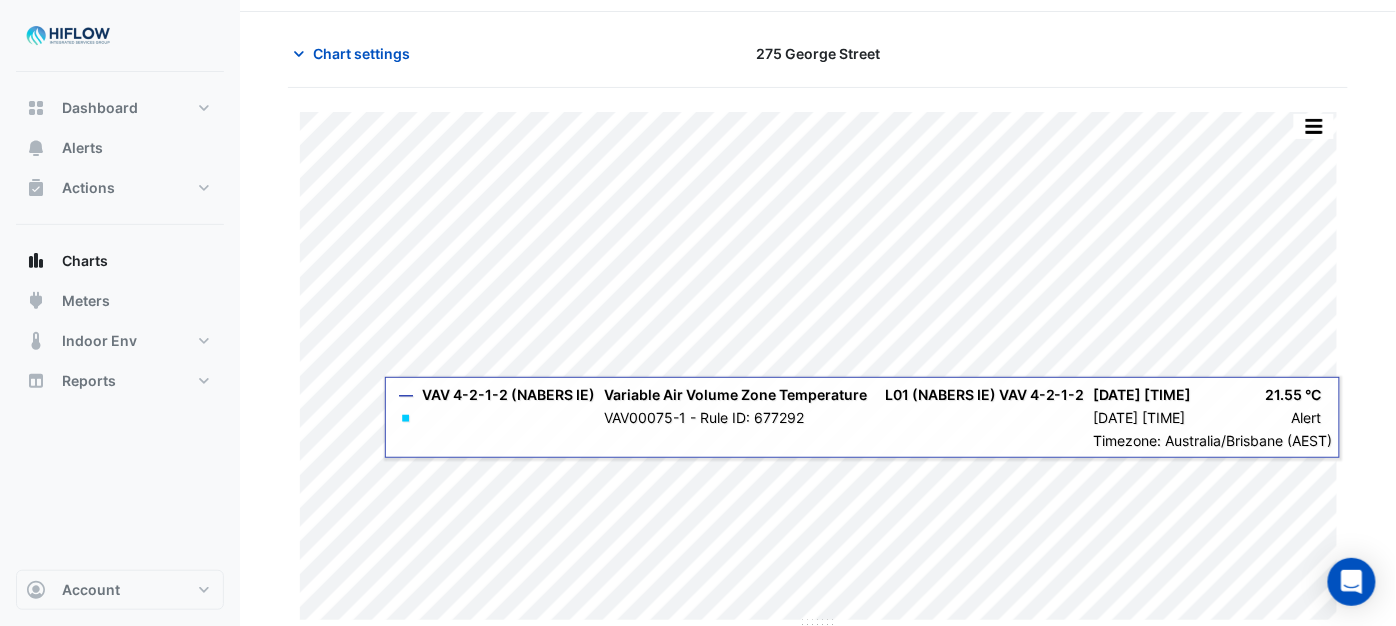 scroll, scrollTop: 63, scrollLeft: 0, axis: vertical 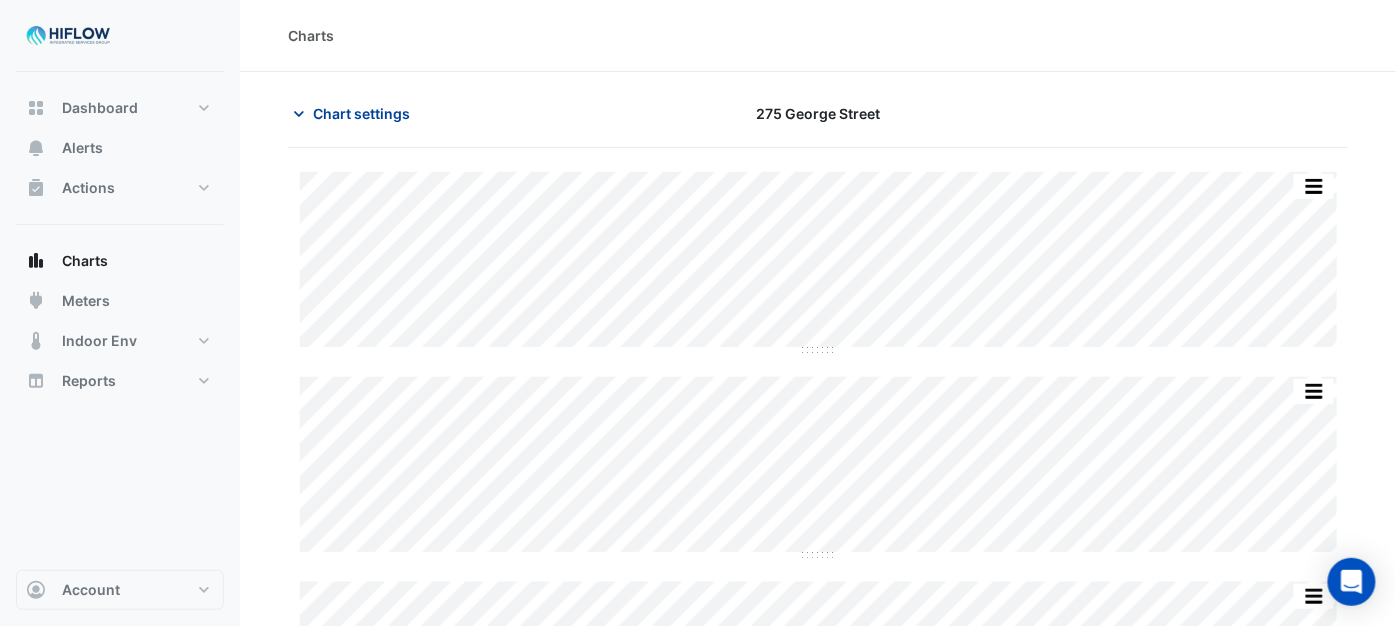 click on "Chart settings" 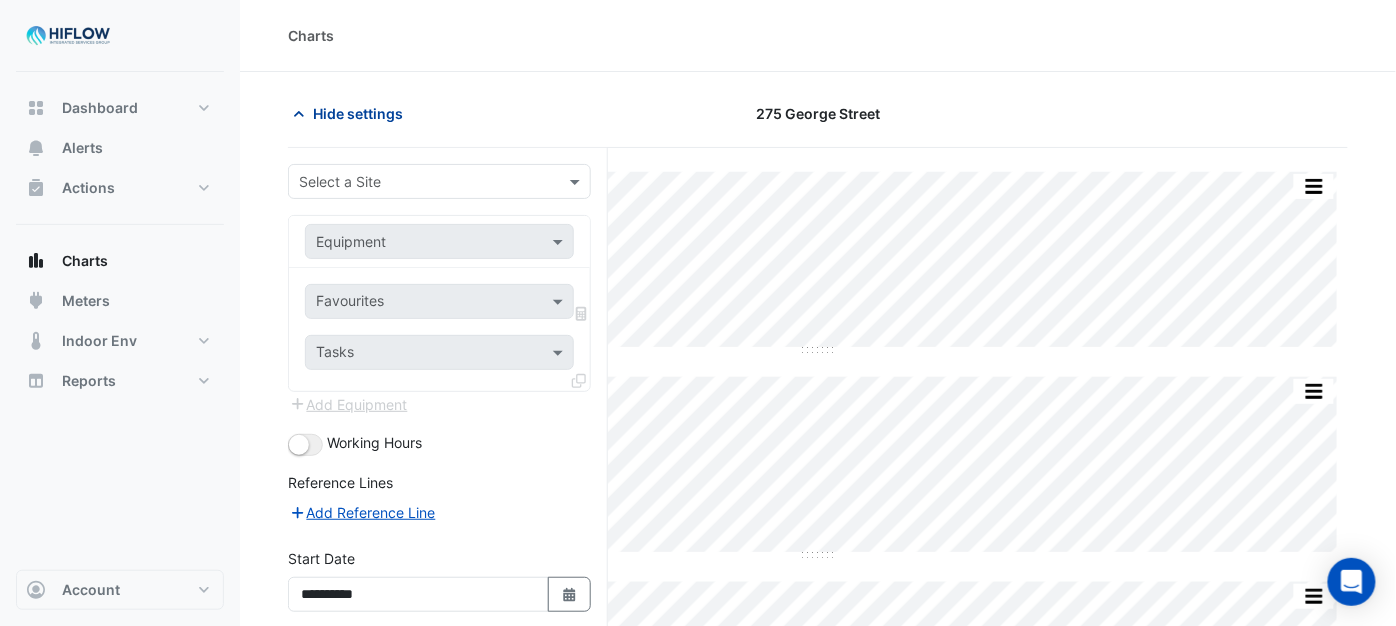 click on "Hide settings" 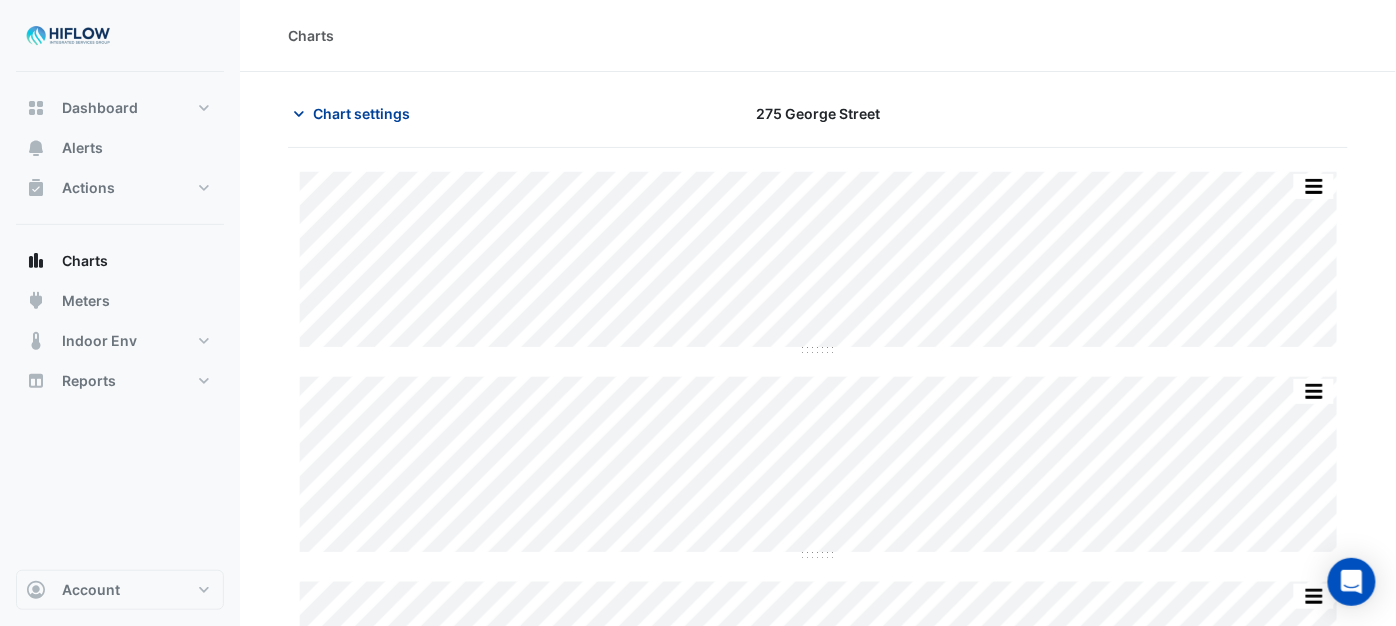click on "Chart settings" 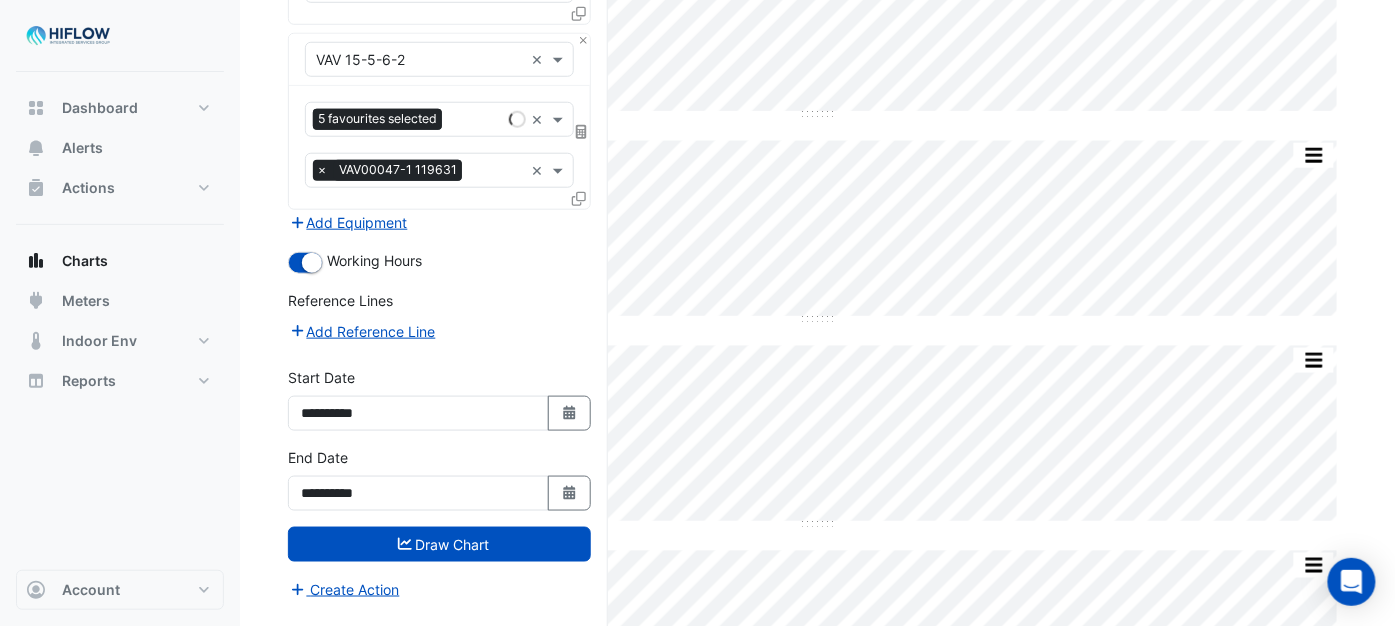 scroll, scrollTop: 444, scrollLeft: 0, axis: vertical 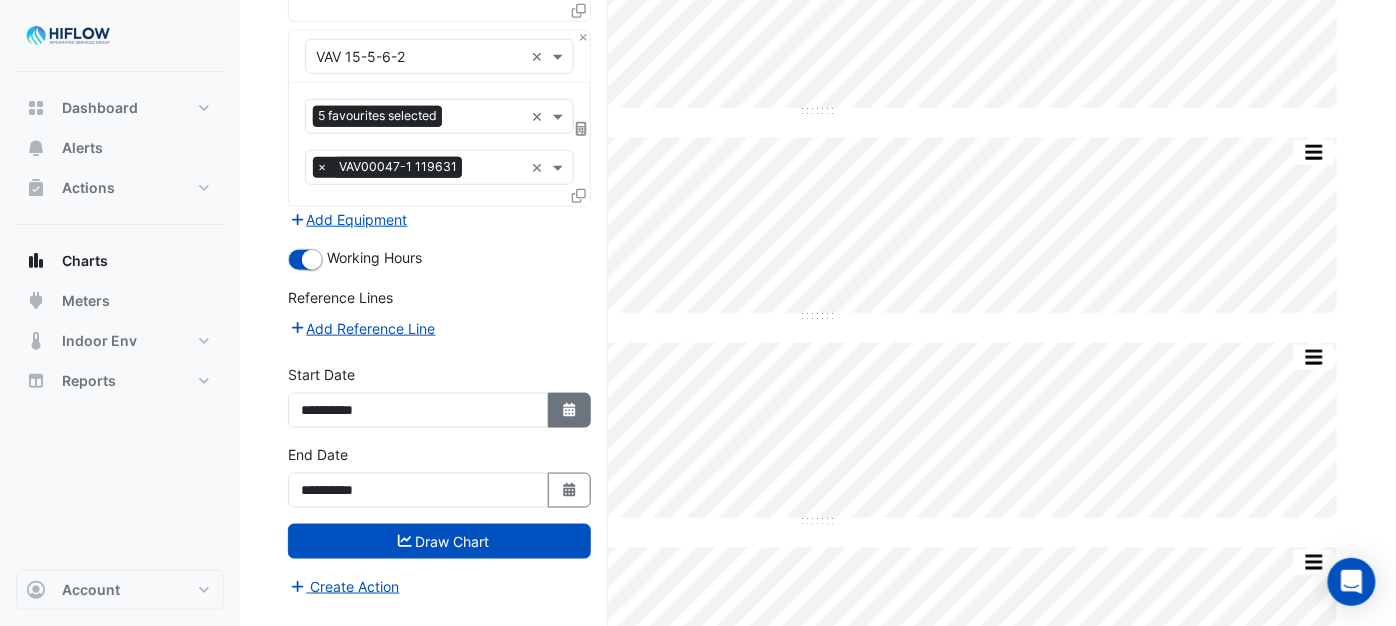 click 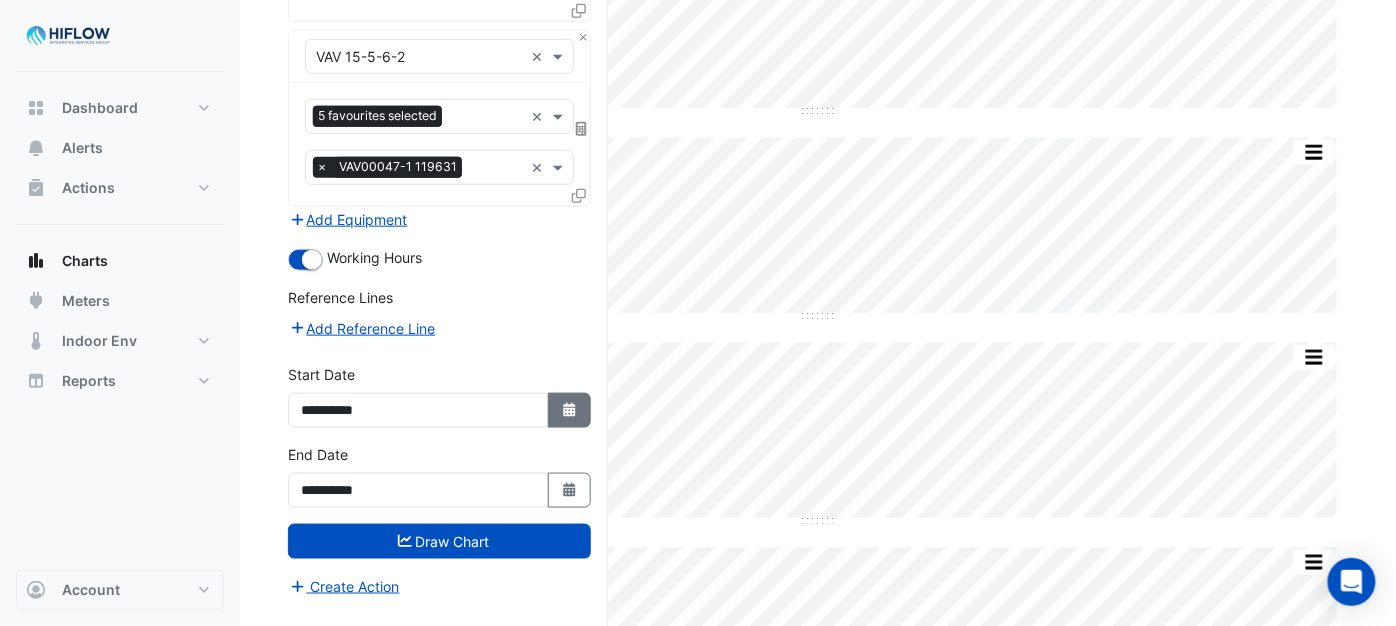 select on "*" 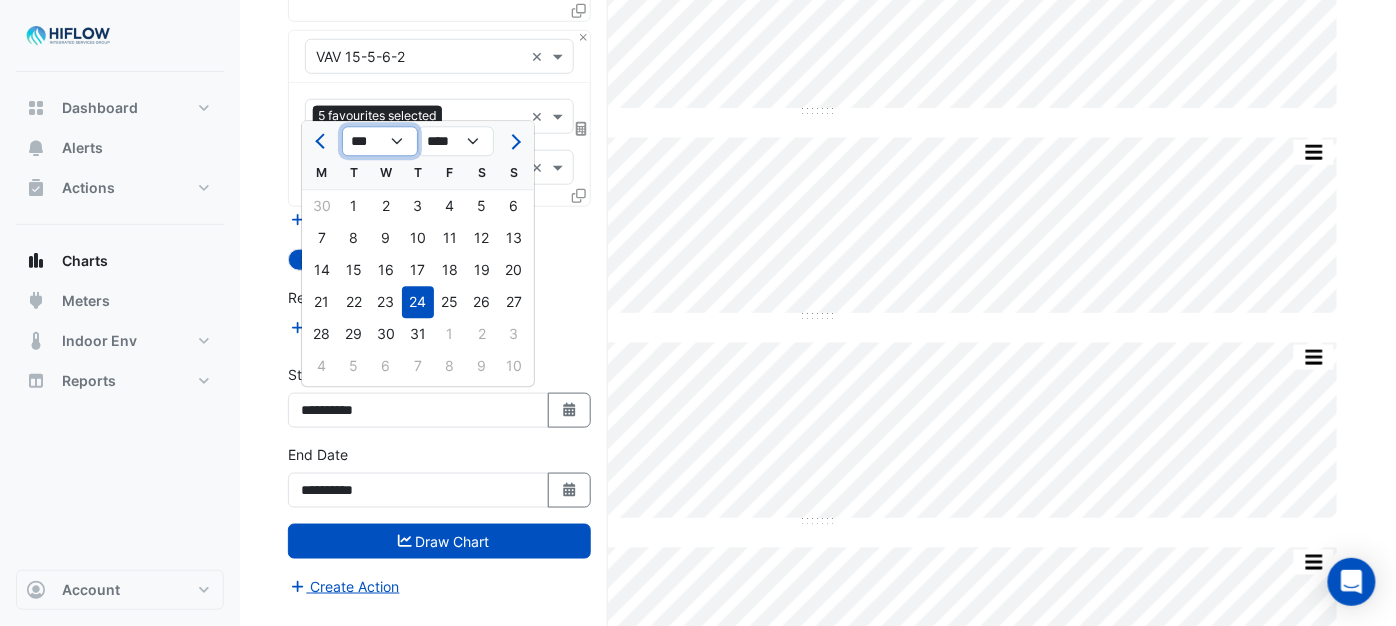 click on "*** *** *** *** *** *** *** ***" 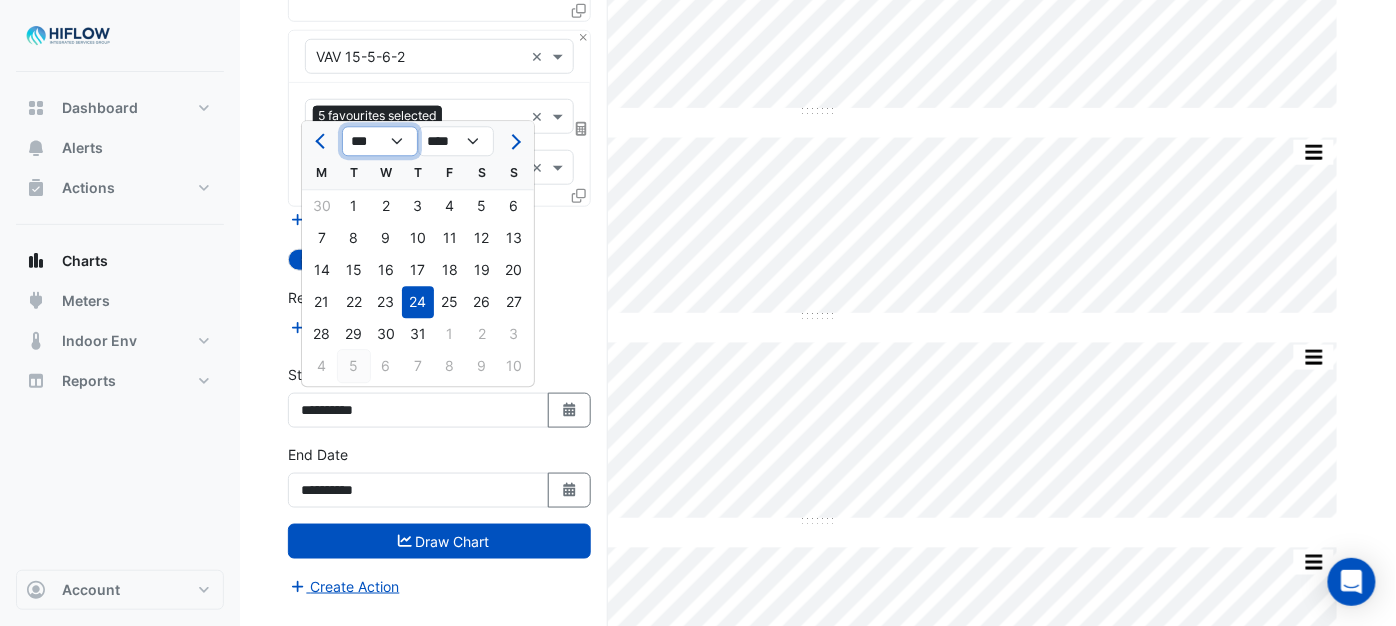 select on "*" 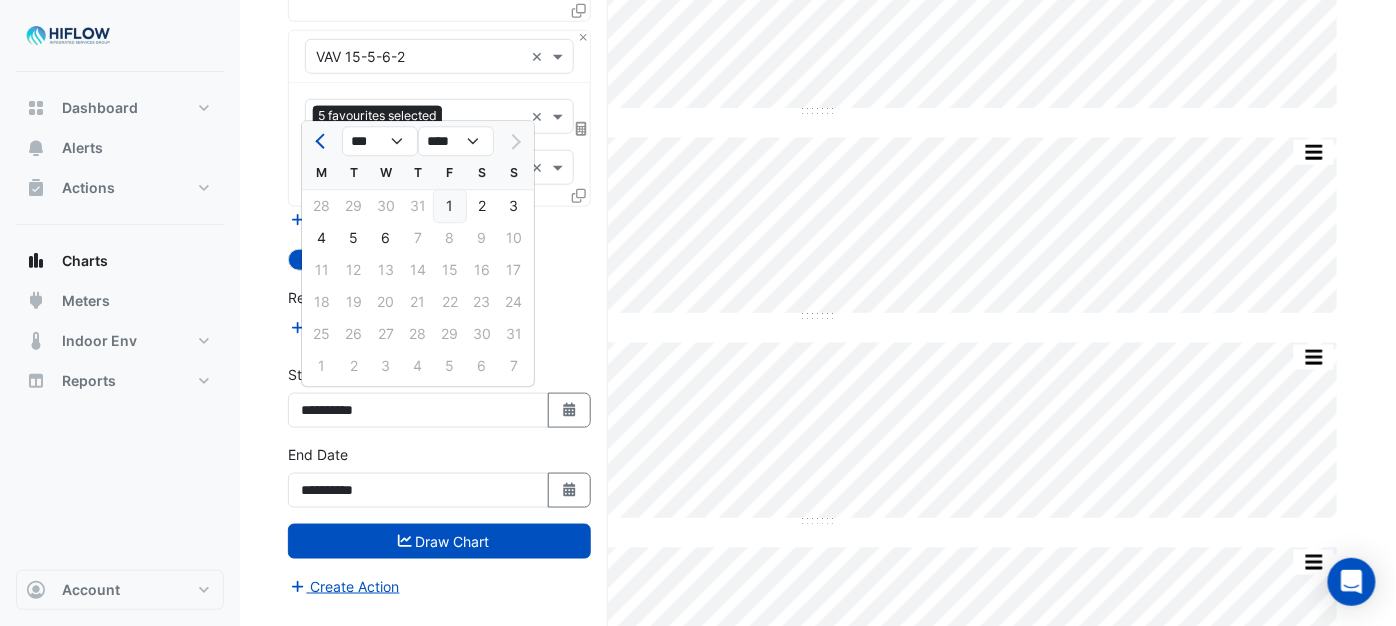 click on "1" 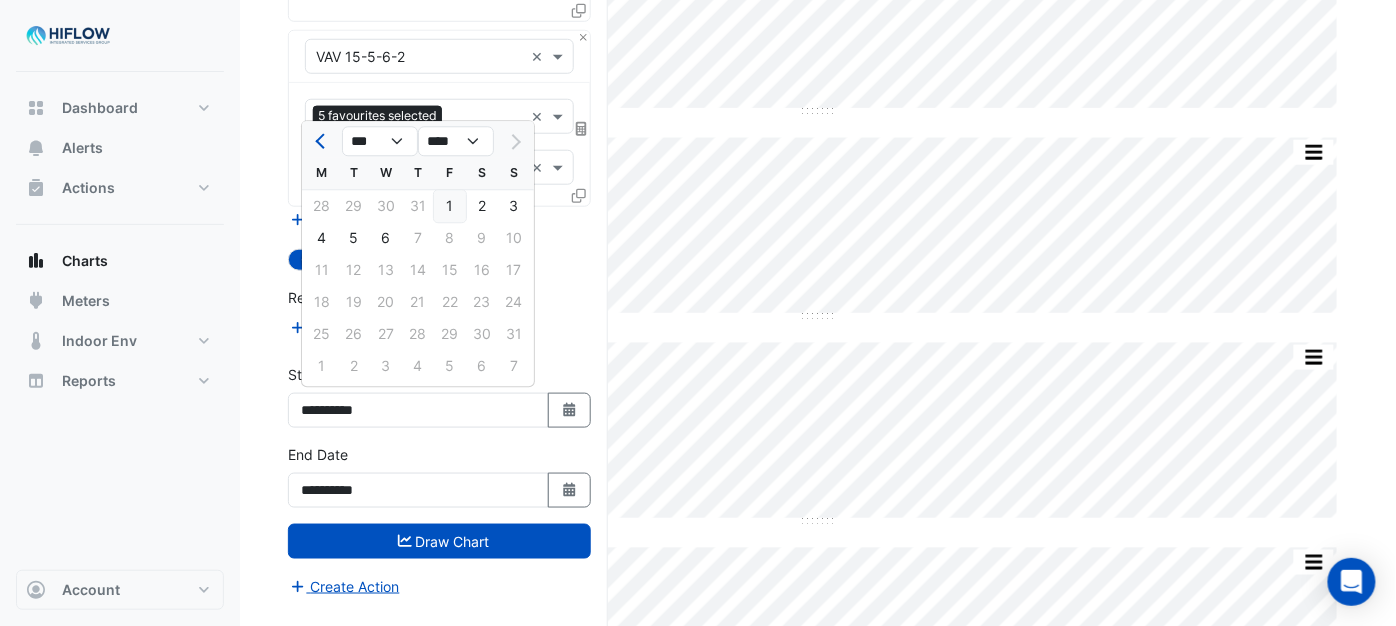 type on "**********" 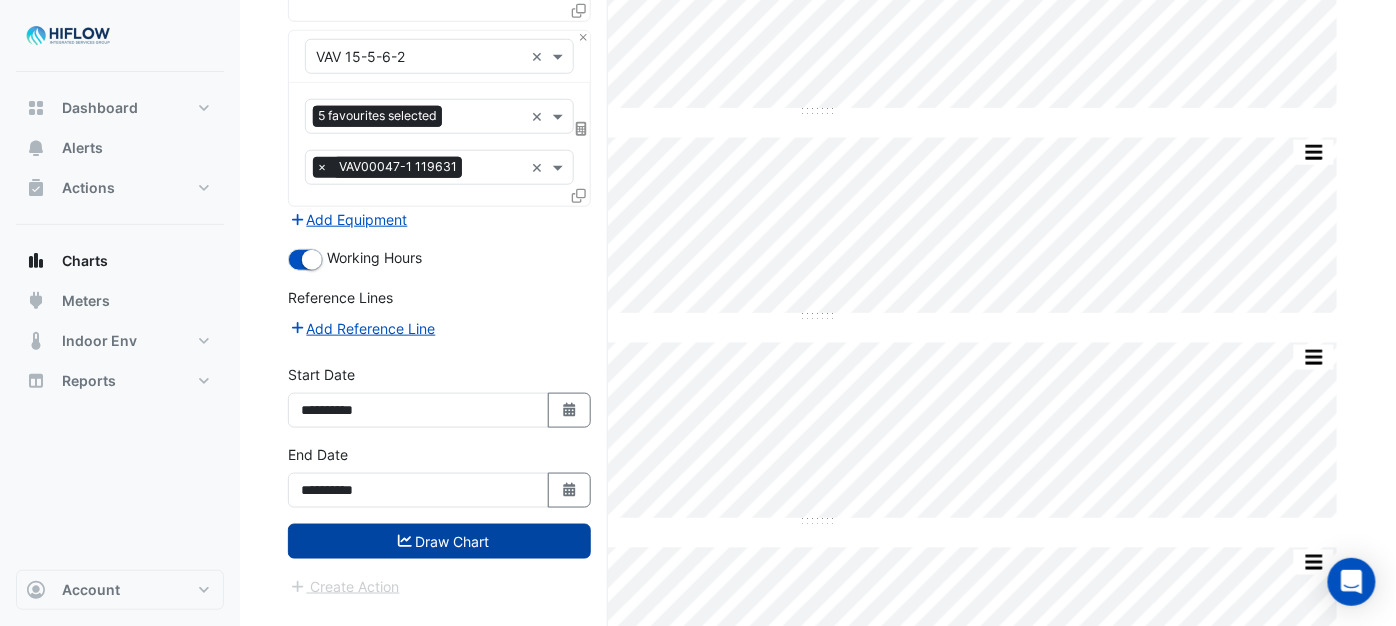 click on "Draw Chart" at bounding box center (439, 541) 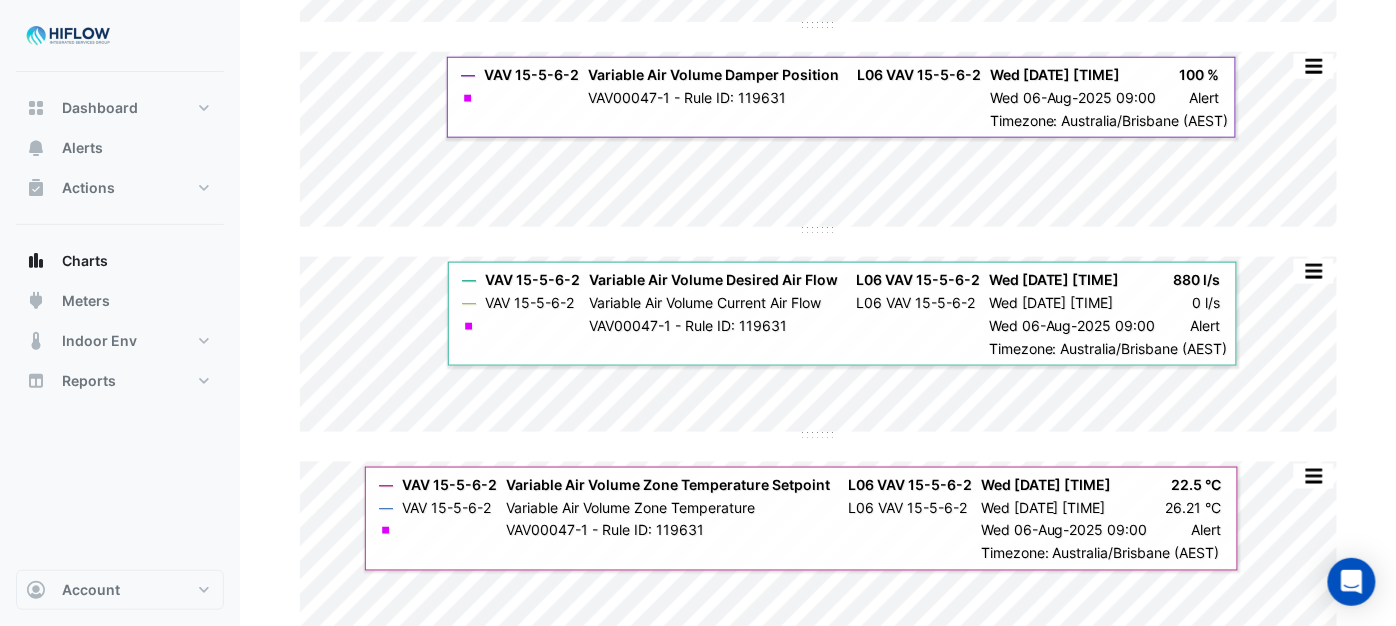 scroll, scrollTop: 458, scrollLeft: 0, axis: vertical 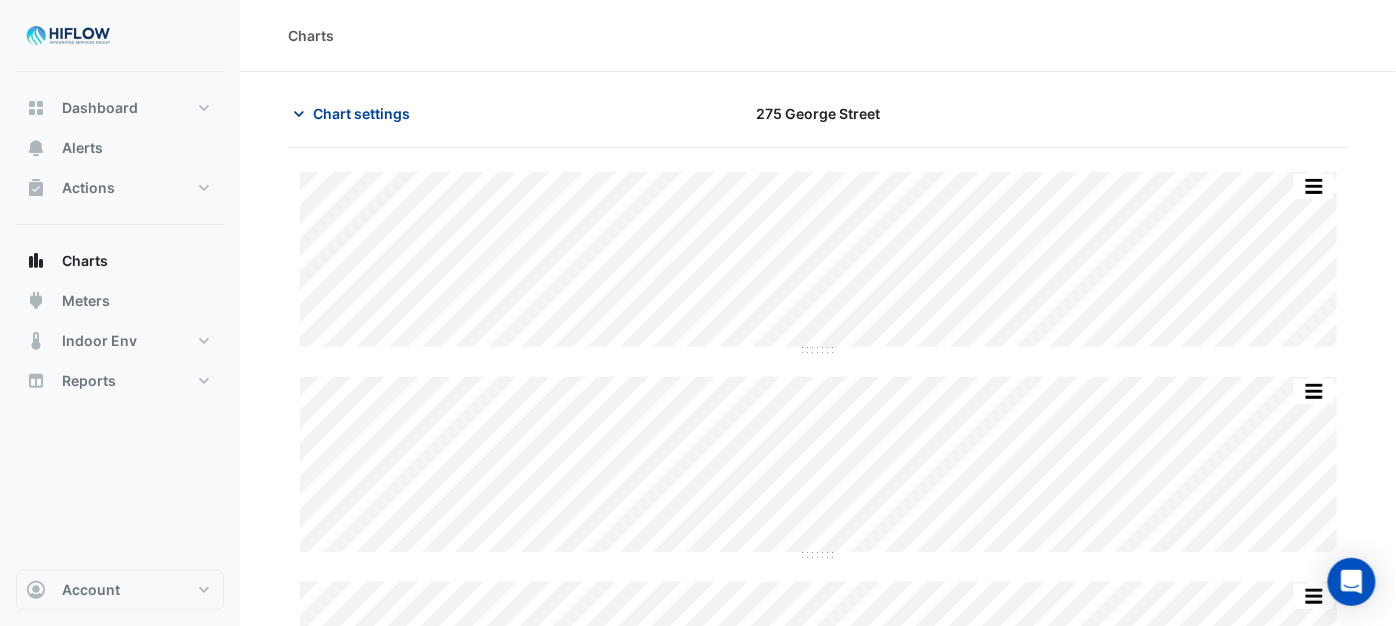 click on "Chart settings" 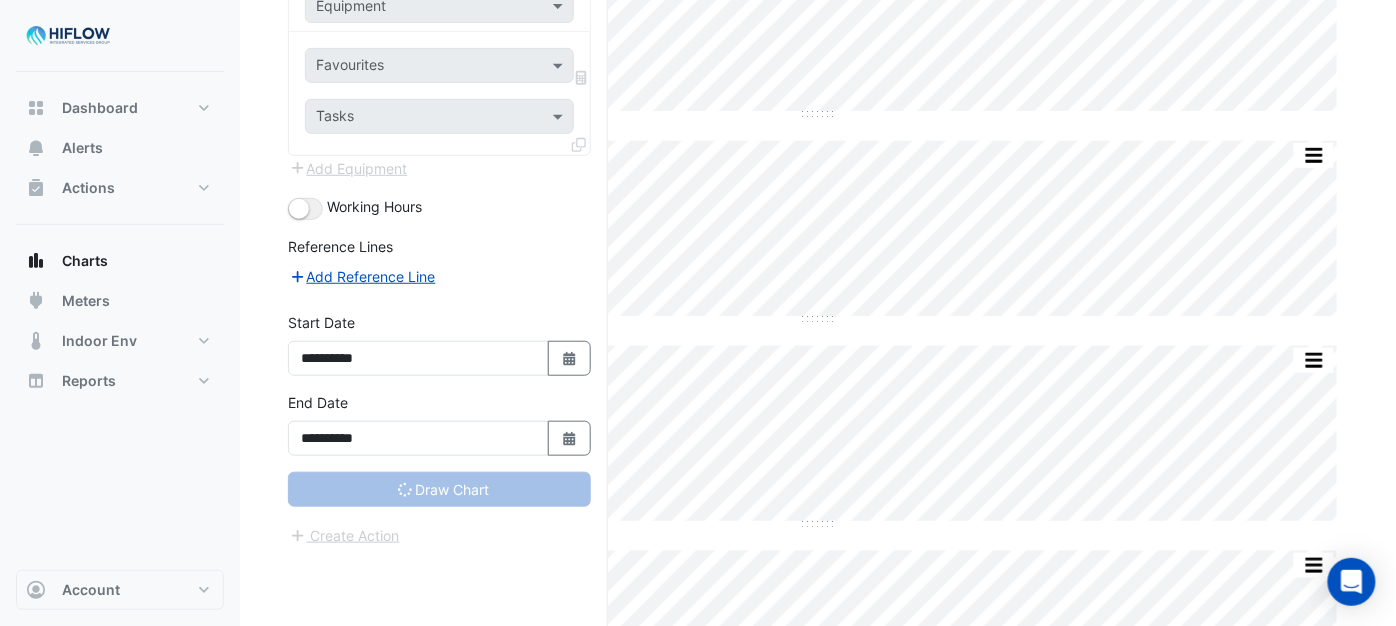 scroll, scrollTop: 333, scrollLeft: 0, axis: vertical 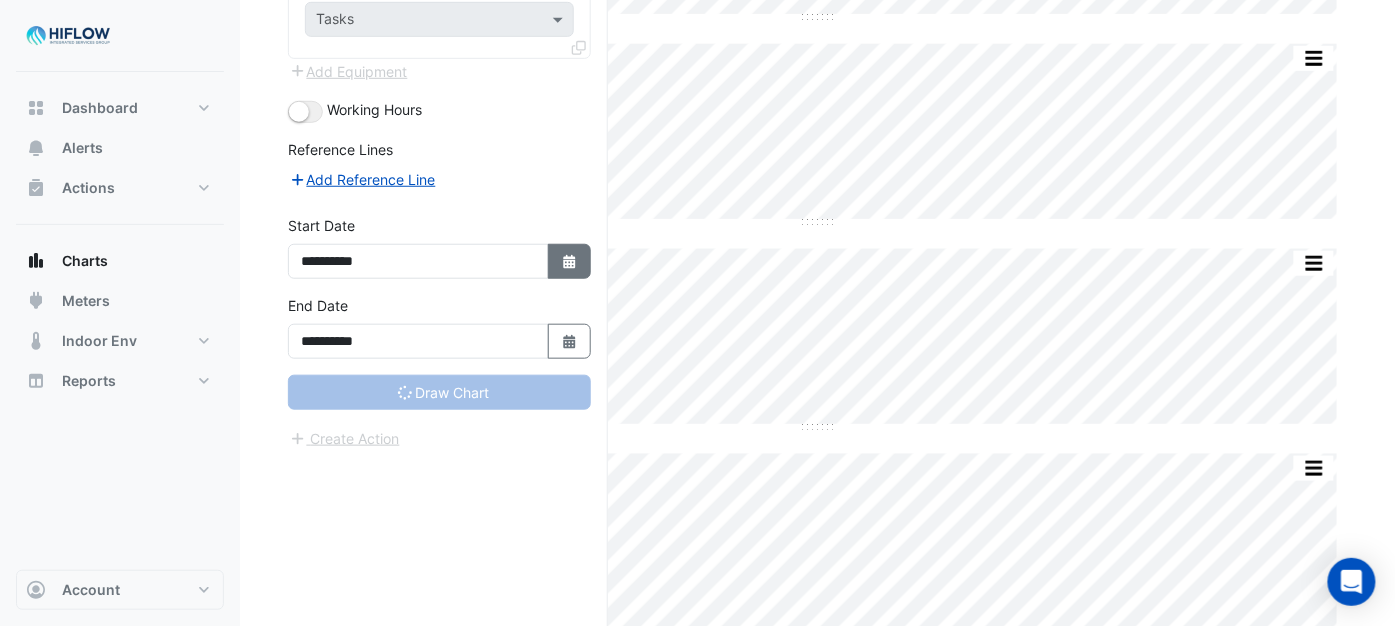 click on "Select Date" 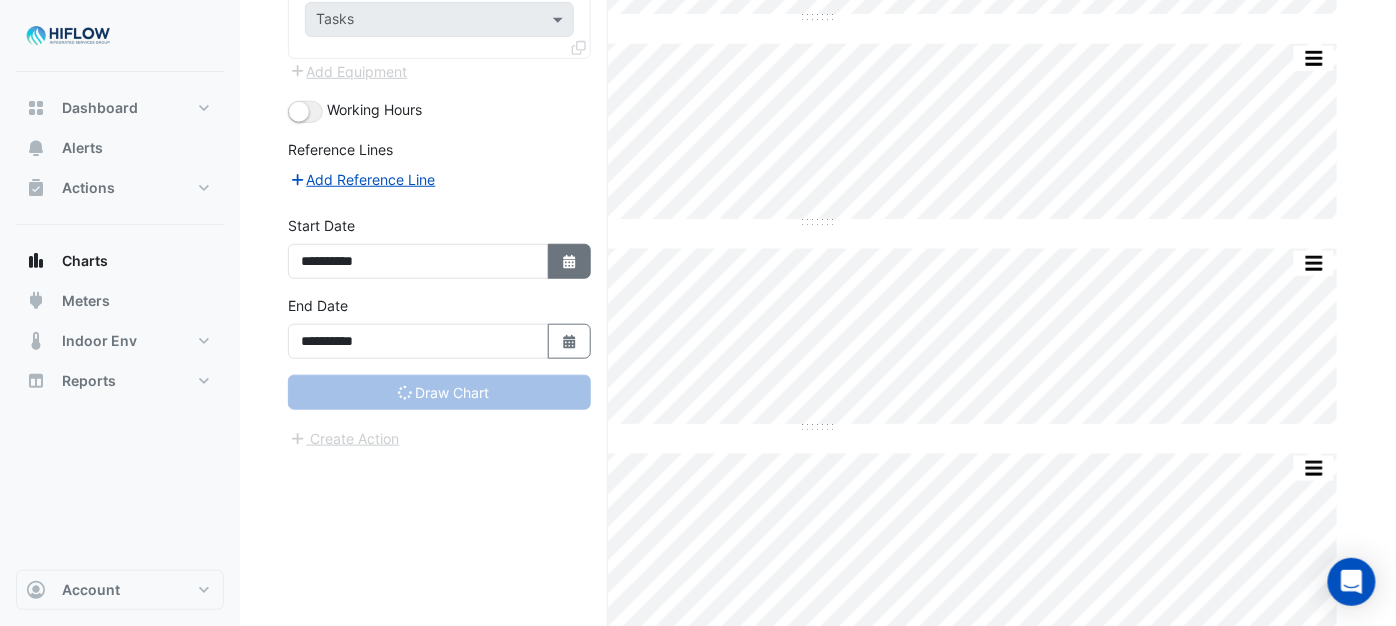 select on "****" 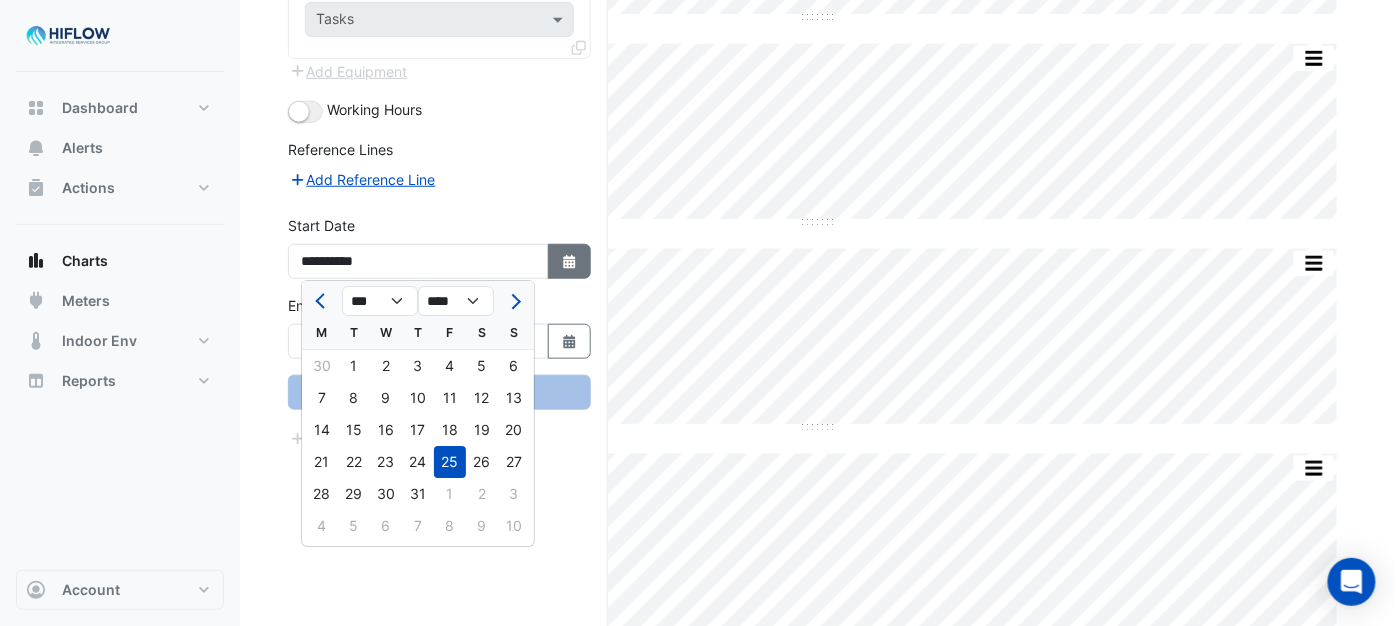 type on "**********" 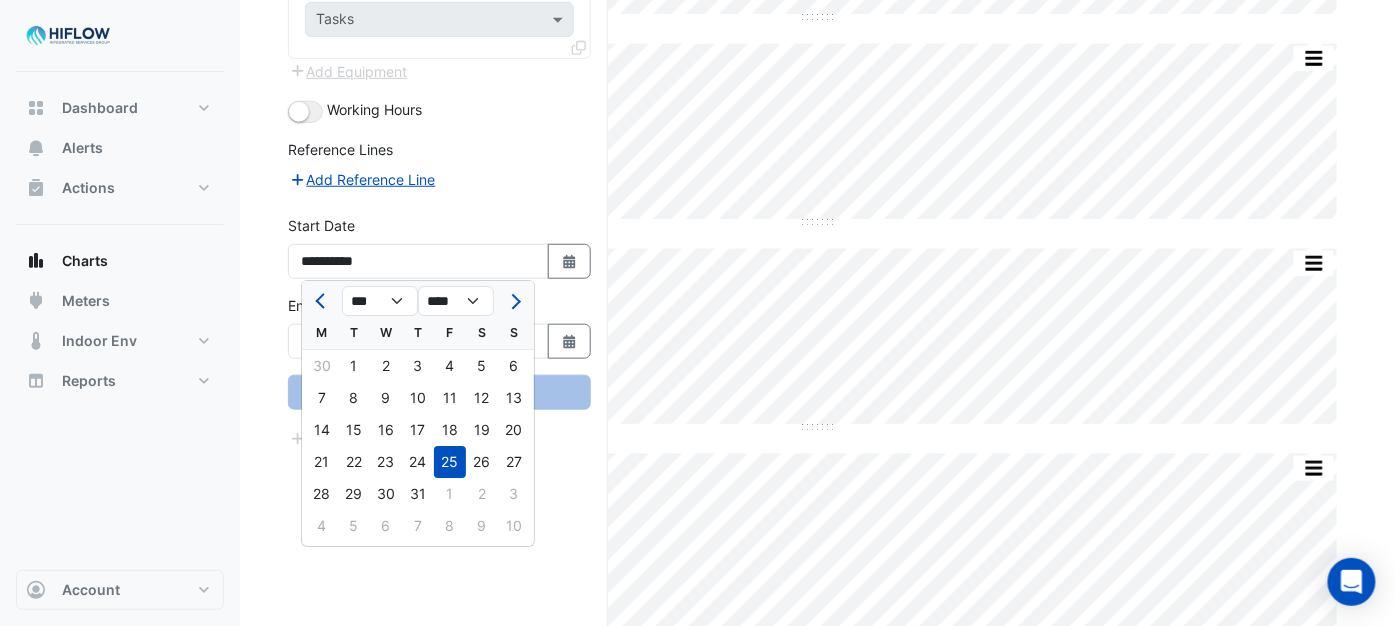 select on "**" 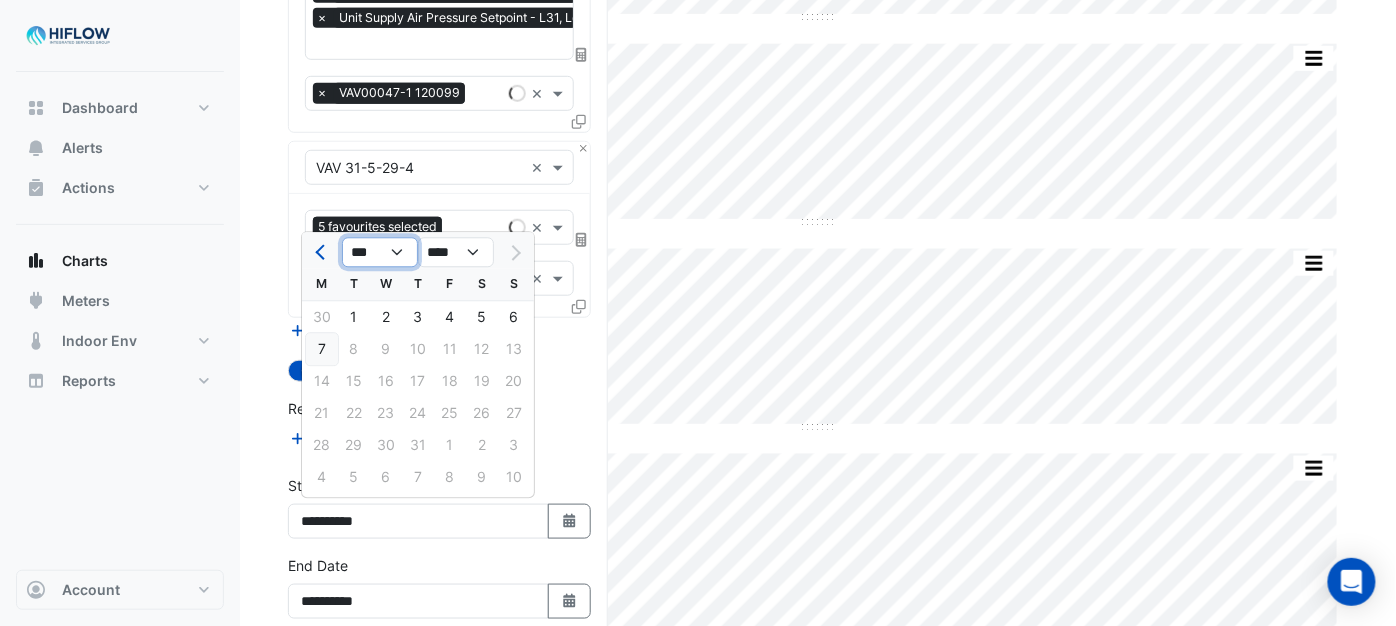 click on "*** *** *** *** *** *** *** *** *** ***" 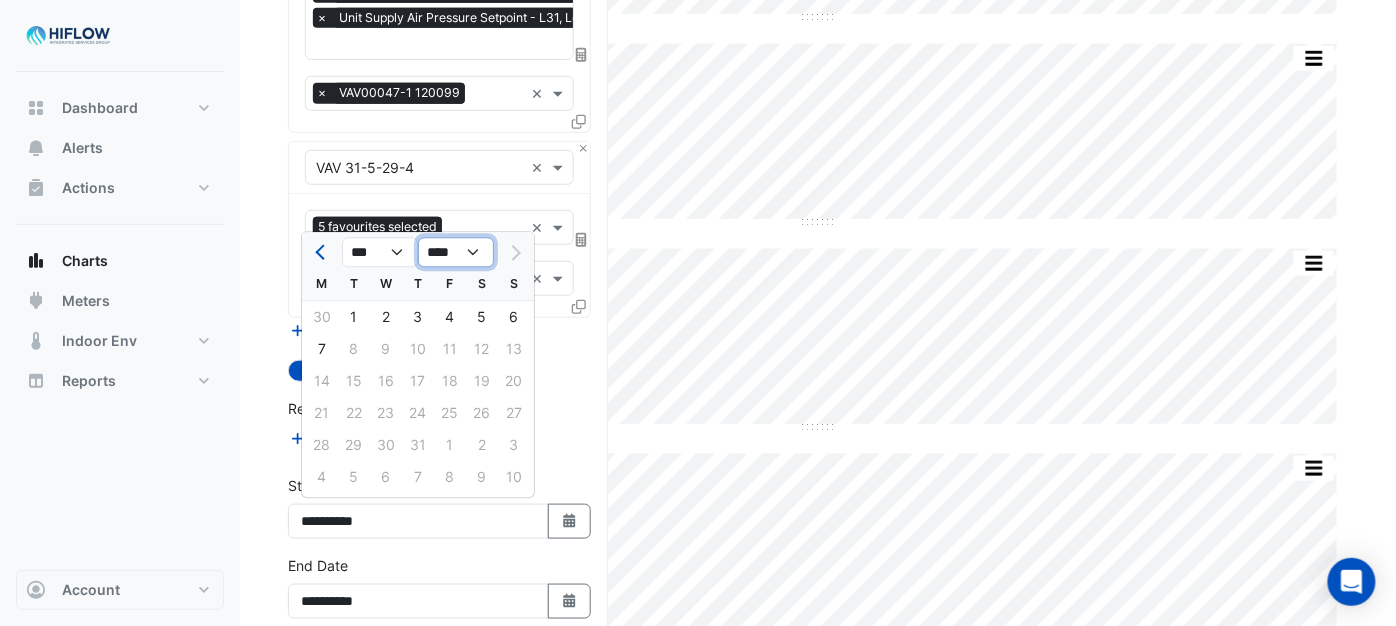 click on "**** **** **** **** **** **** **** **** **** **** ****" 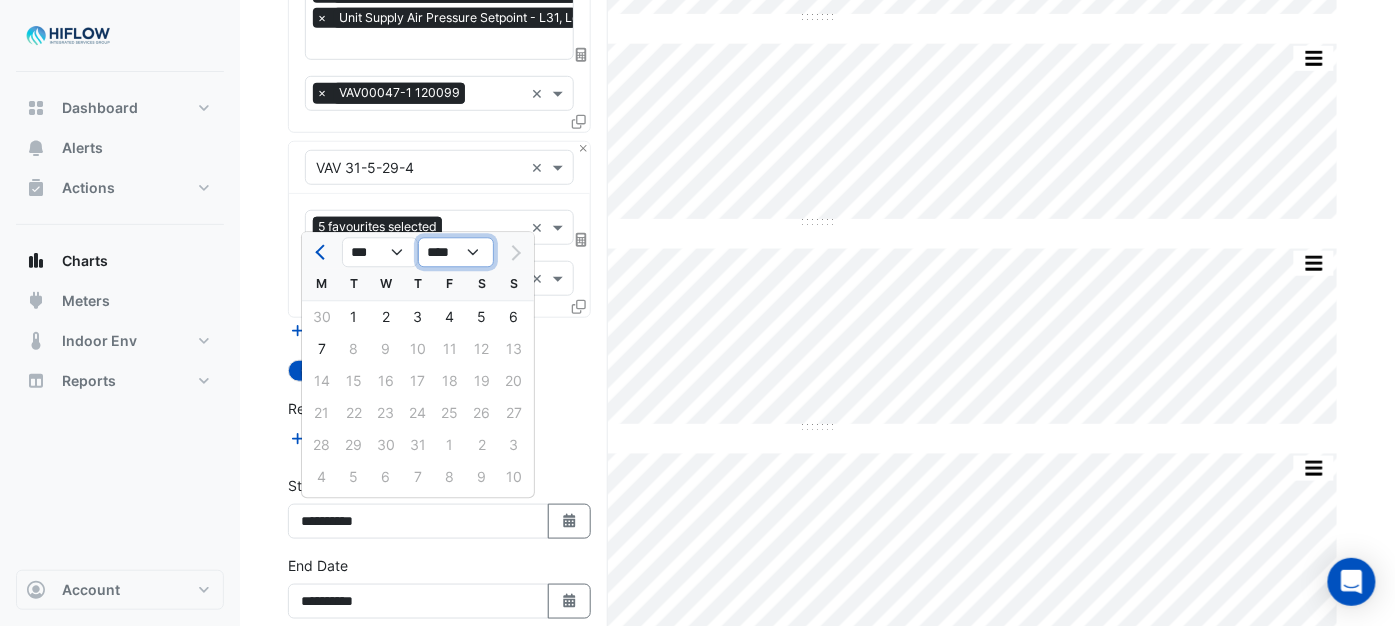 click on "**** **** **** **** **** **** **** **** **** **** ****" 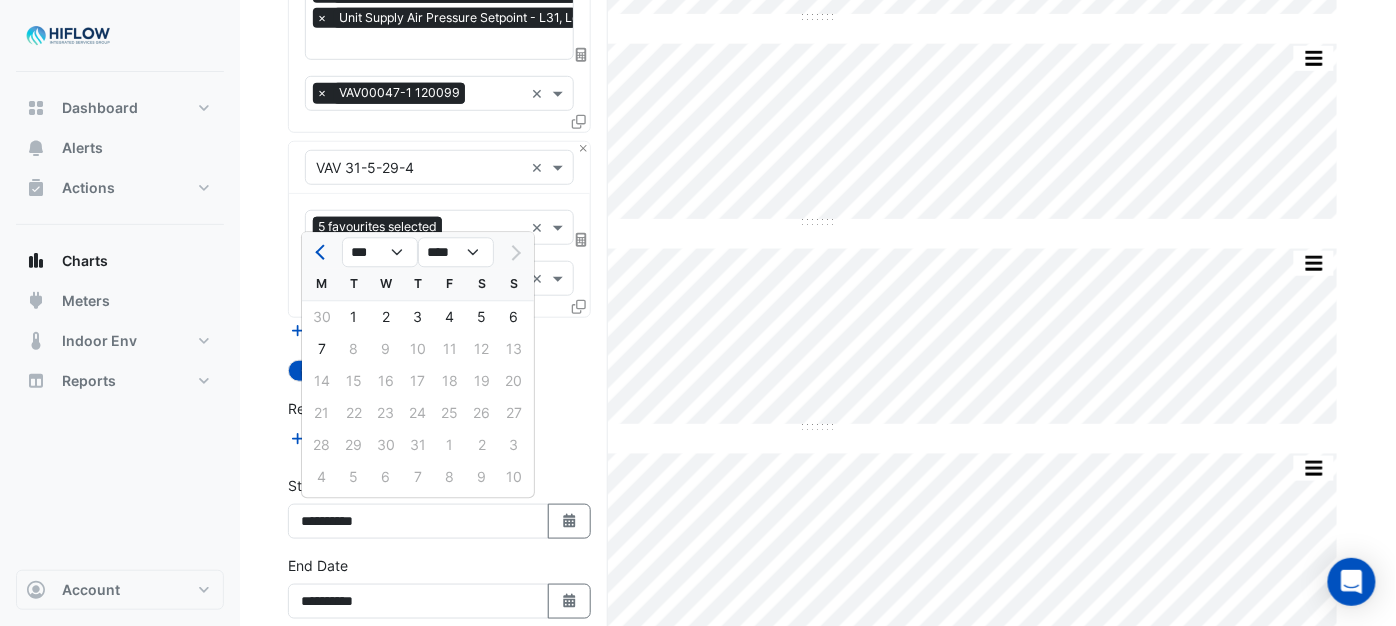 click on "**********" at bounding box center [439, 587] 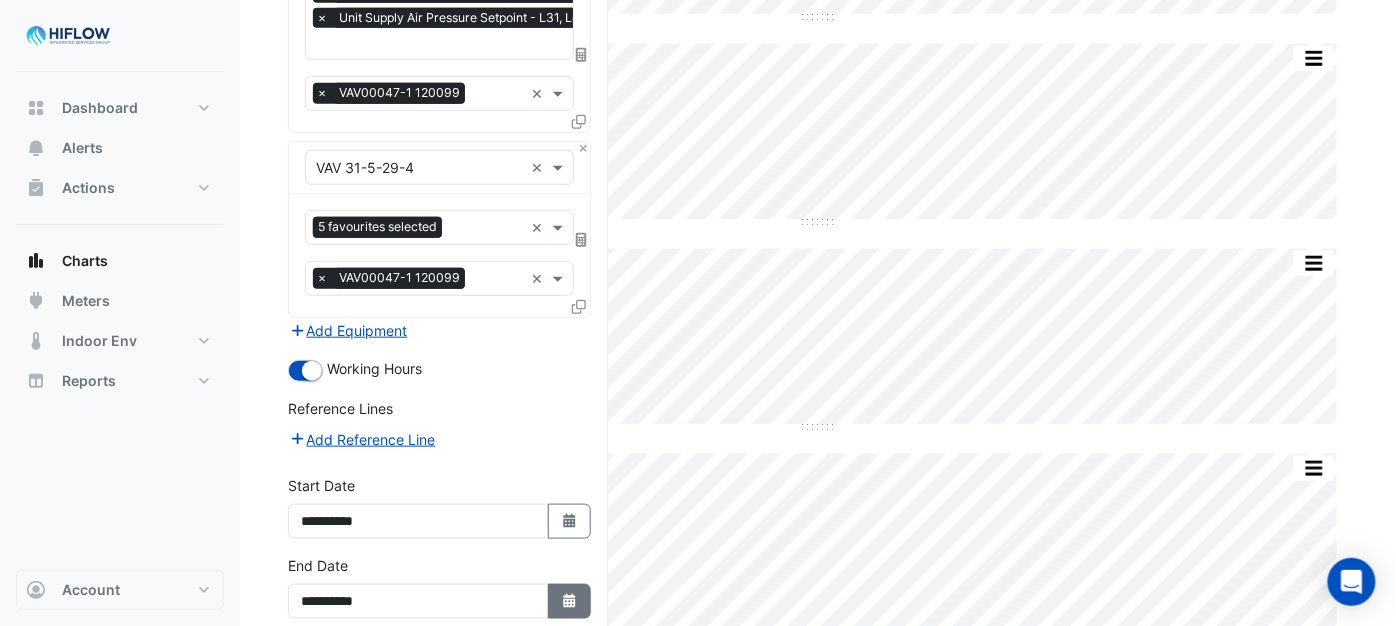 click on "Select Date" 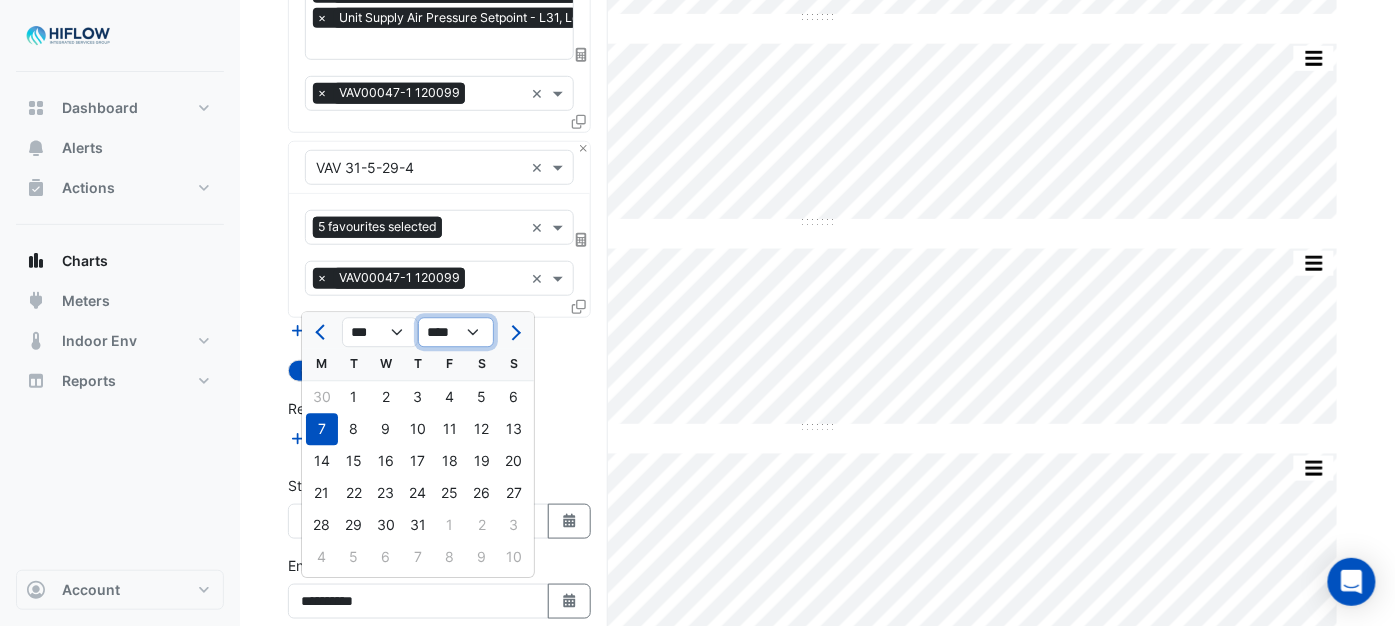 click on "**** **** **** **** **** **** **** **** **** **** ****" 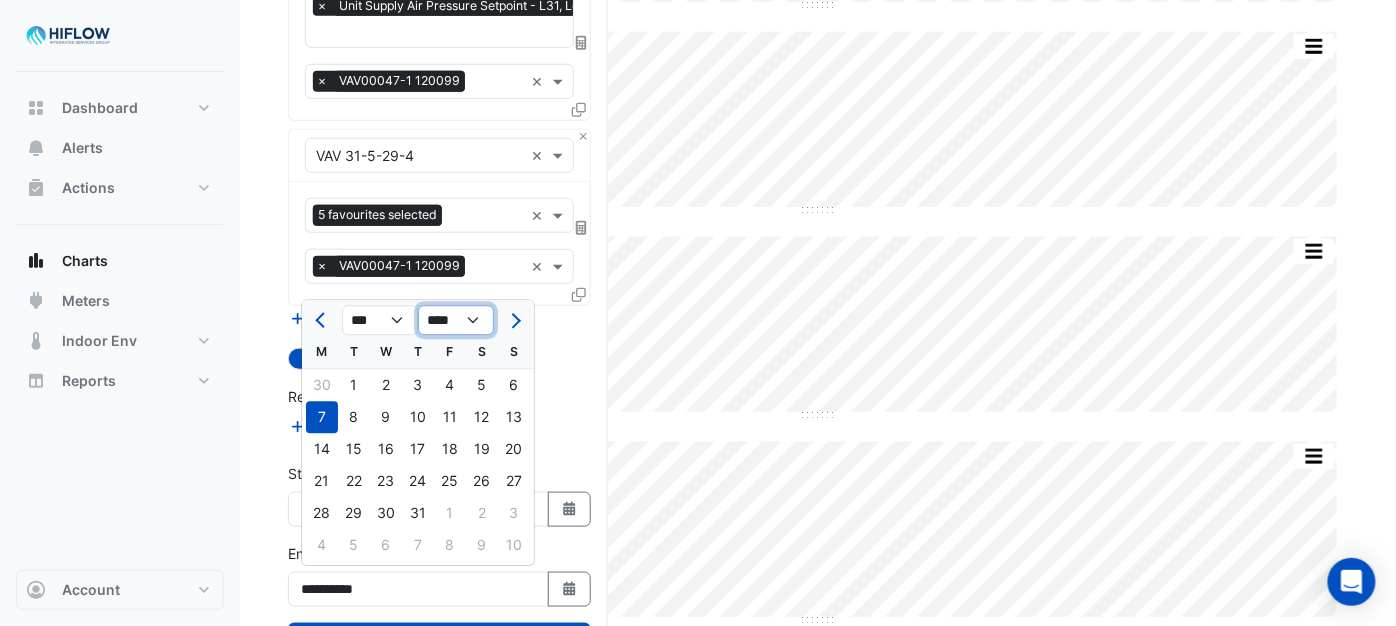 scroll, scrollTop: 333, scrollLeft: 0, axis: vertical 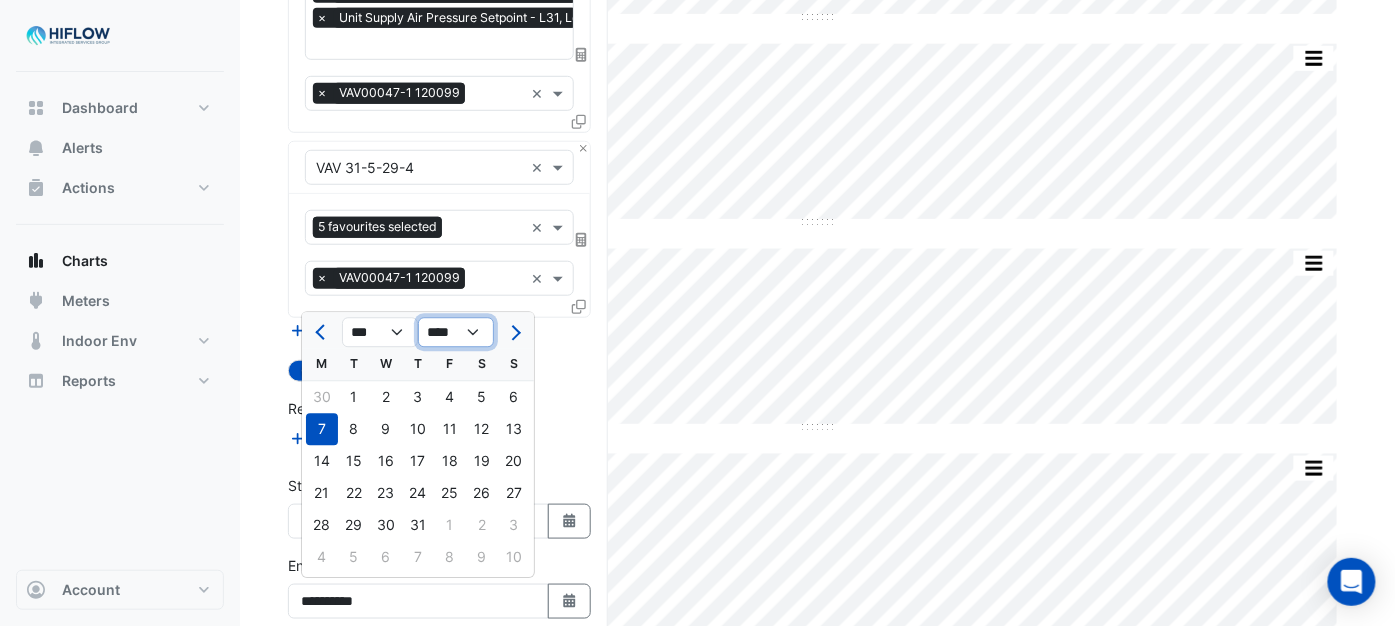 click on "**** **** **** **** **** **** **** **** **** **** ****" 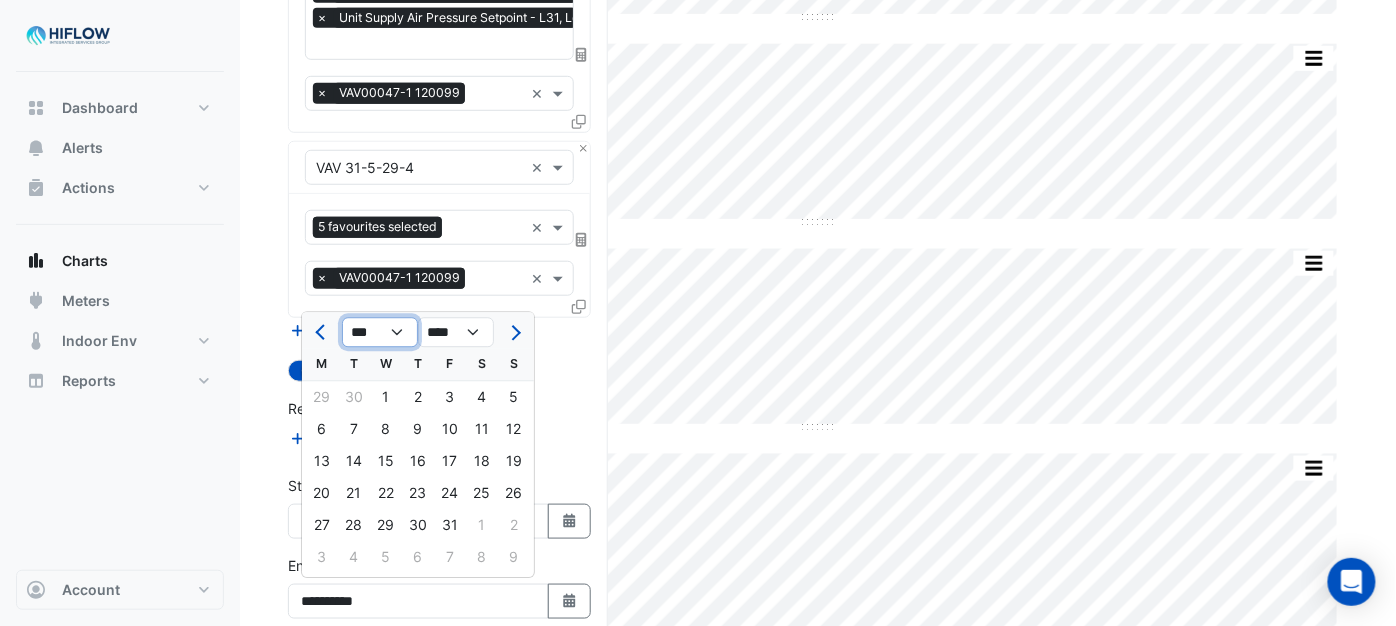 click on "*** *** *** *** *** *** *** *** *** *** *** ***" 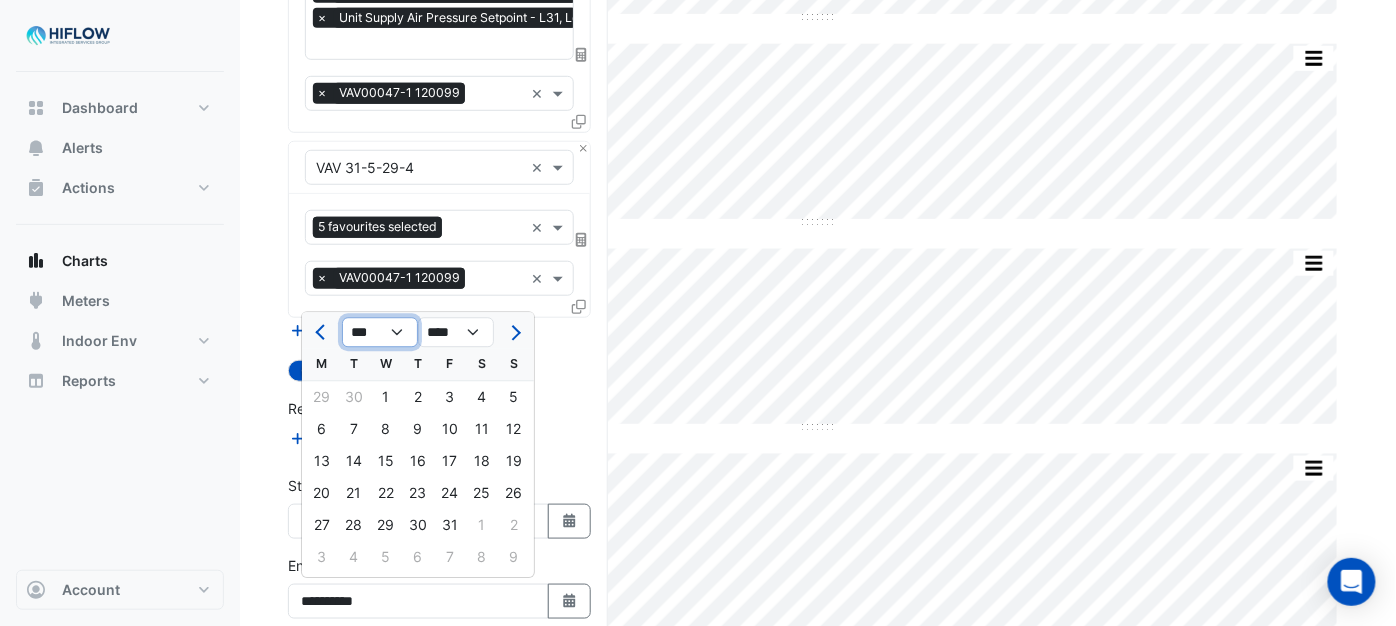 select on "*" 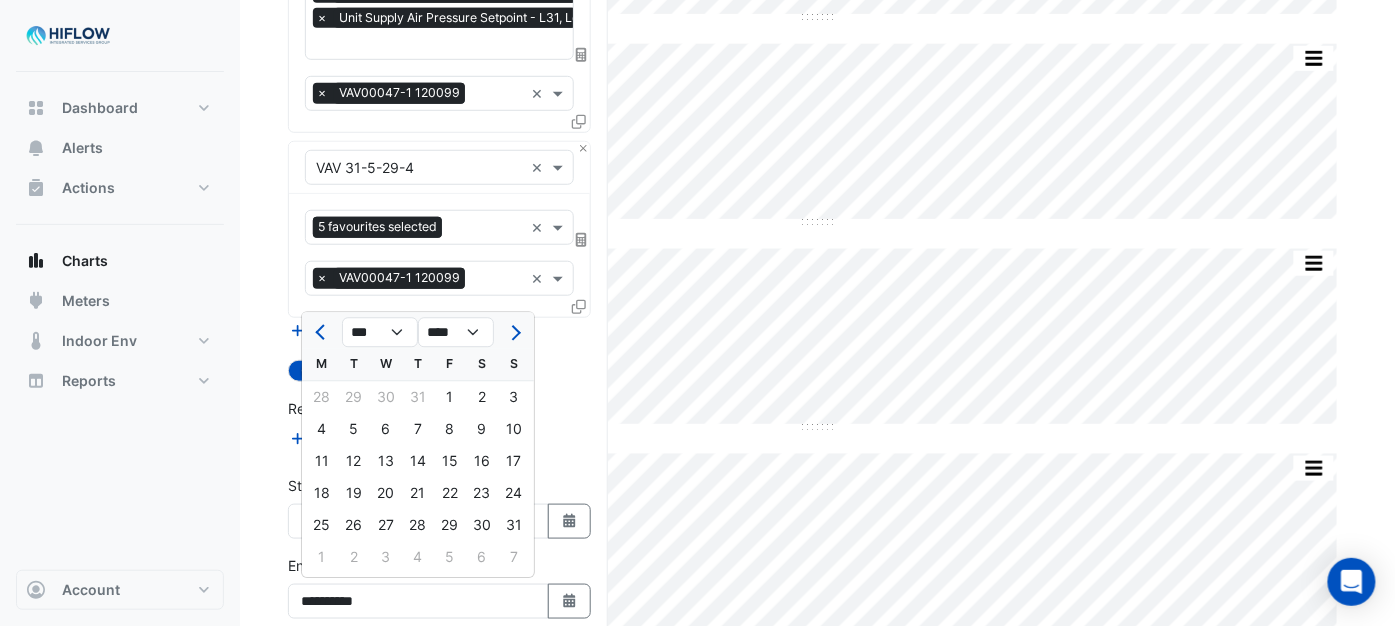 click on "Hide settings
275 George Street
Split by Equip Split All Split None Print Save as JPEG Save as PNG Pivot Data Table Export CSV - Flat Export CSV - Pivot Select Chart Type Select Timezone  Sample Tooltip
Split by Equip Split All Split None Print Save as JPEG Save as PNG Pivot Data Table Export CSV - Flat Export CSV - Pivot Select Chart Type Select Timezone  Sample Tooltip
Split by Equip Split All Split None Print Save as JPEG Save as PNG Pivot Data Table Export CSV - Flat Export CSV - Pivot Select Chart Type Select Timezone  Sample Tooltip
Split by Equip Split All Split None Print Save as JPEG Save as PNG Pivot Data Table Export CSV - Flat Export CSV - Pivot Select Chart Type Select Timezone  Sample Tooltip
Split by Equip Split All Split None Print Save as JPEG Save as PNG" 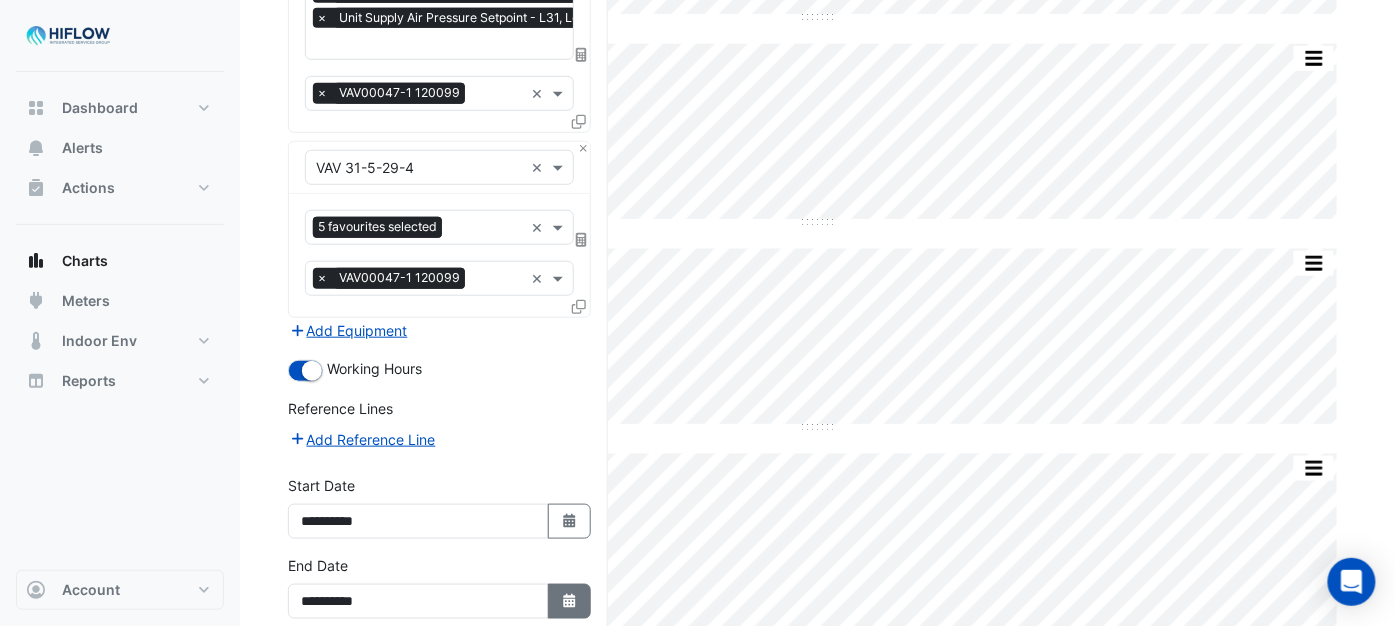 click on "Select Date" 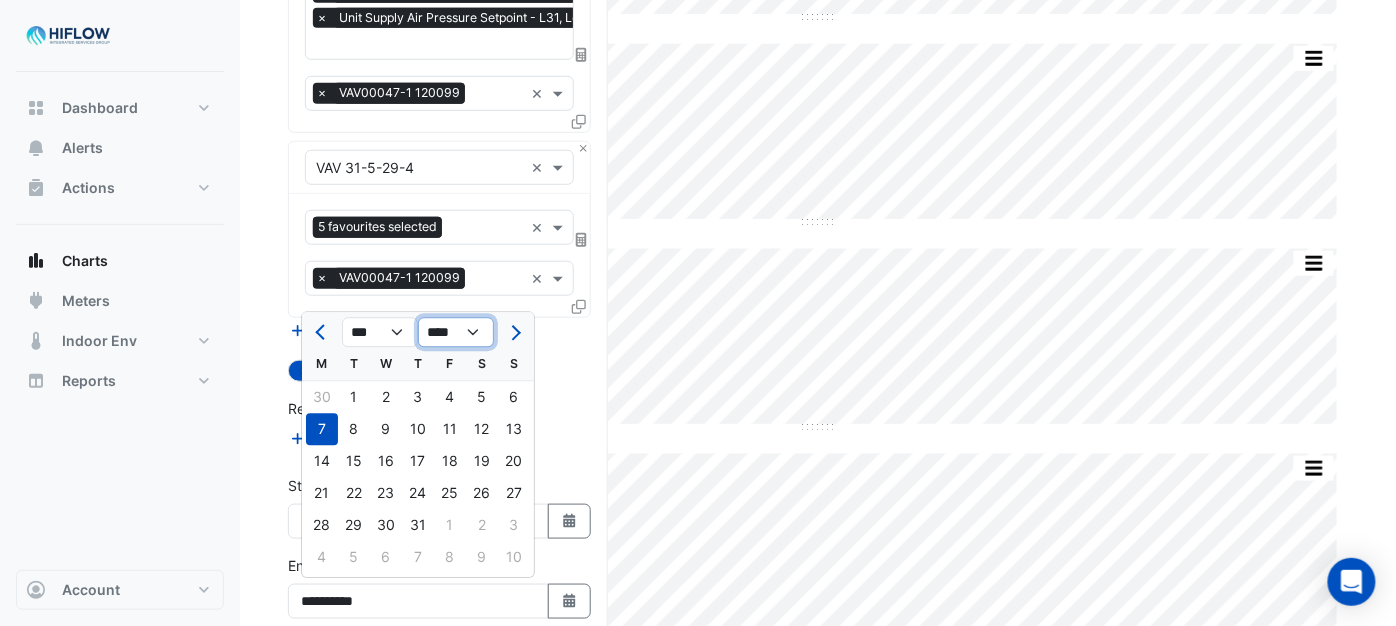 click on "**** **** **** **** **** **** **** **** **** **** ****" 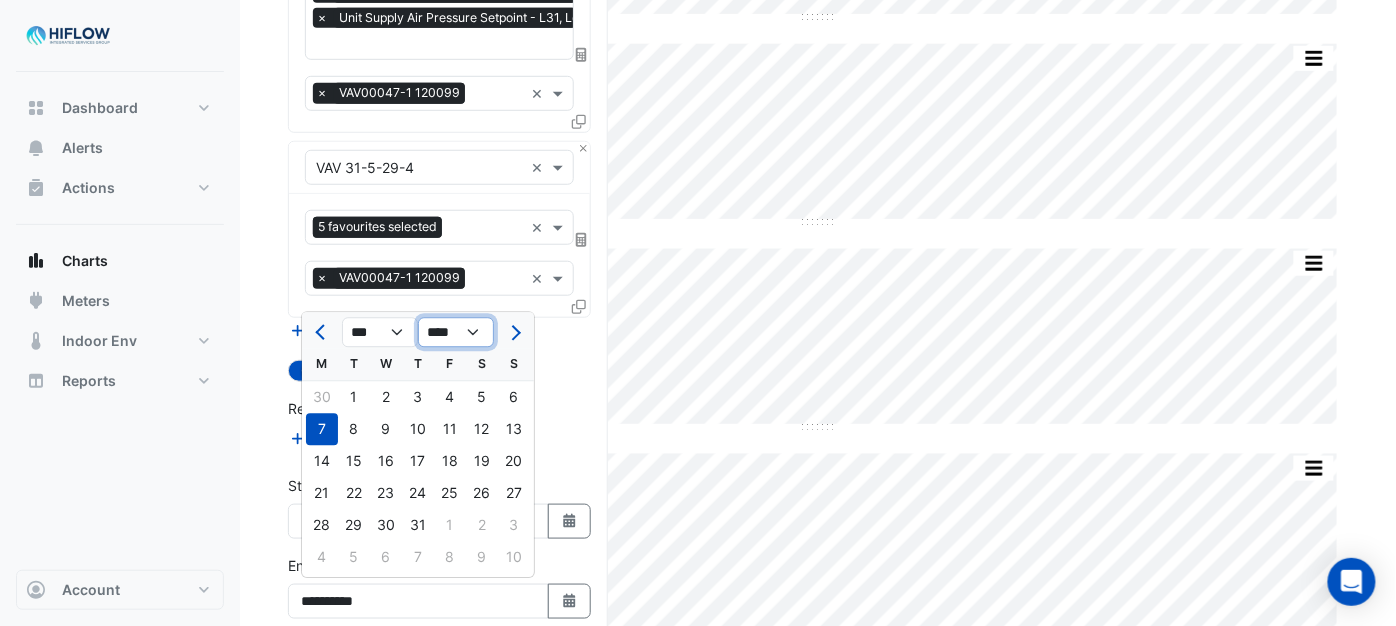 select on "****" 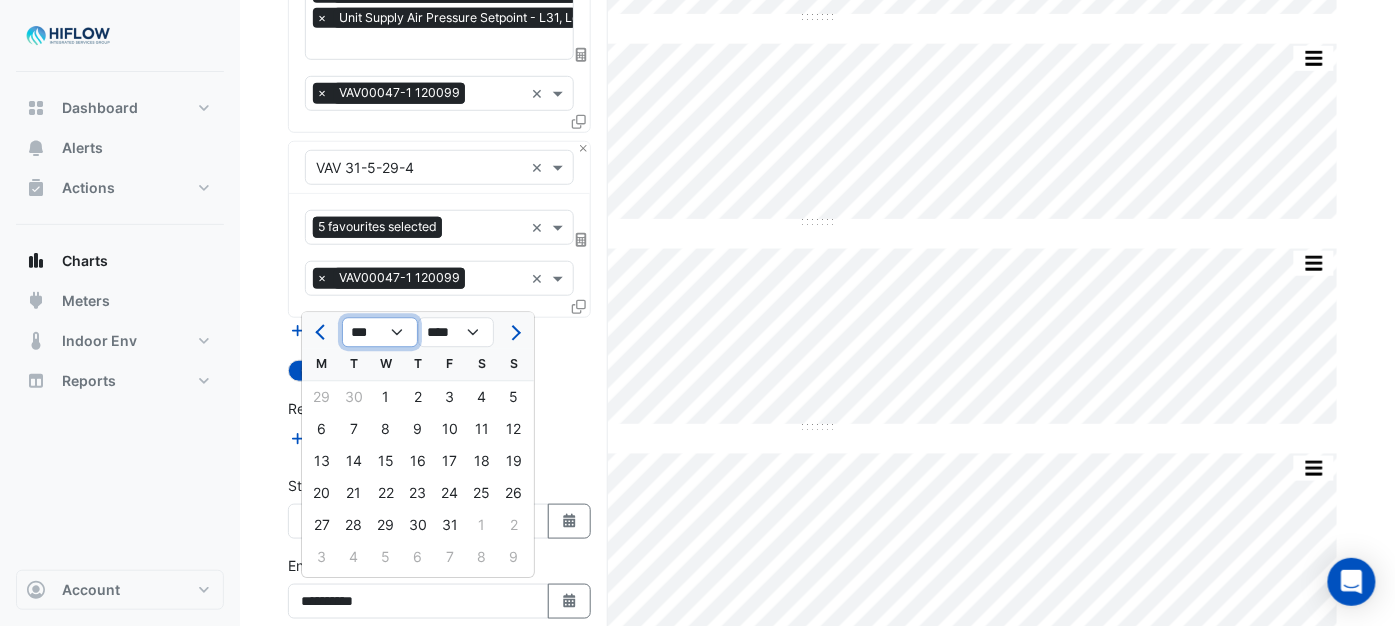 click on "*** *** *** *** *** *** *** *** *** *** *** ***" 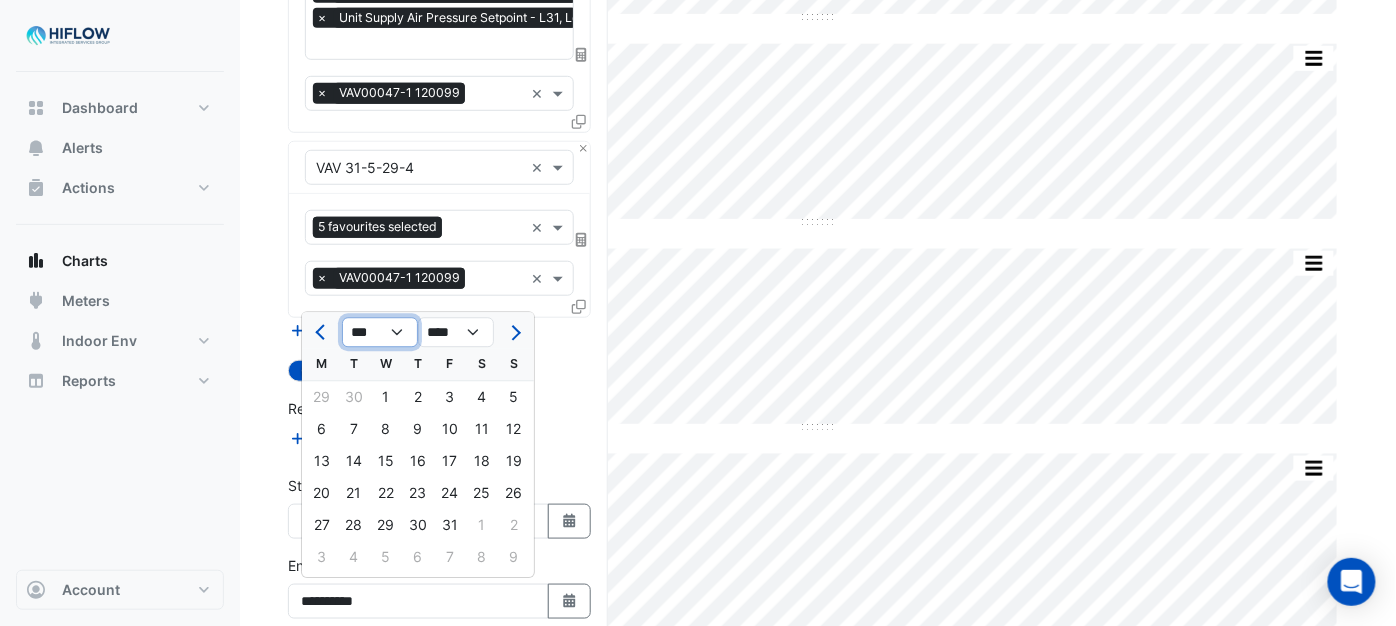 select on "*" 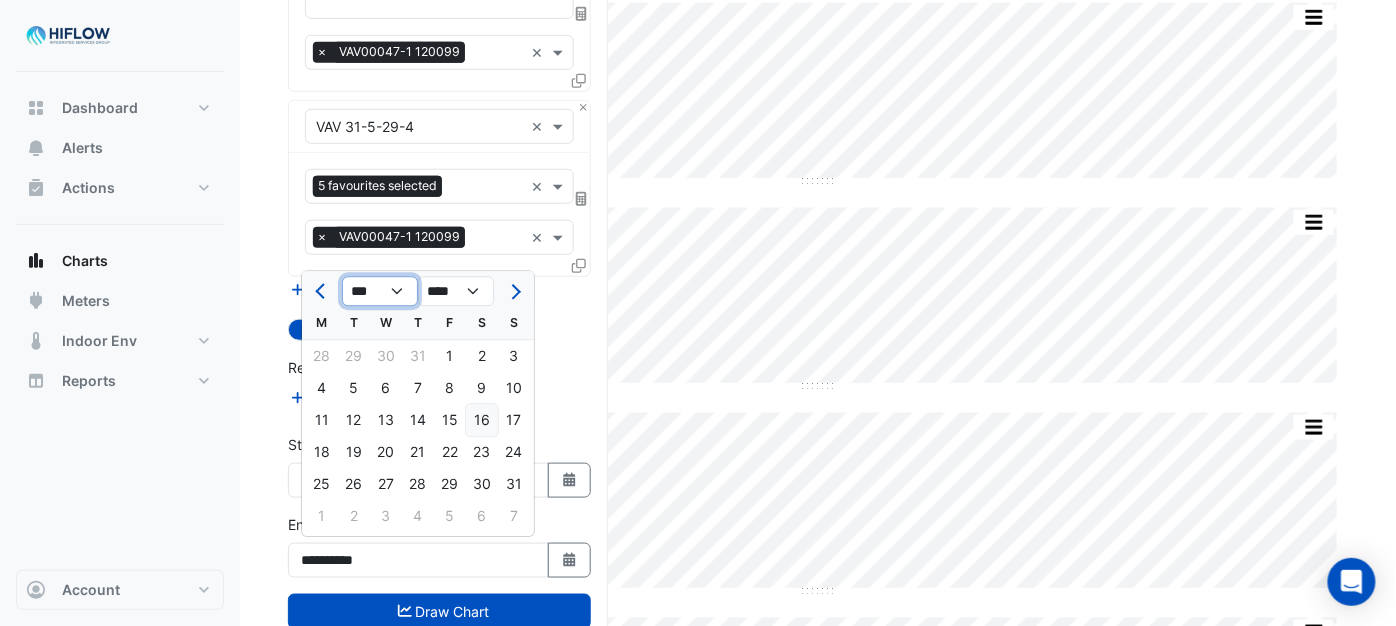 scroll, scrollTop: 444, scrollLeft: 0, axis: vertical 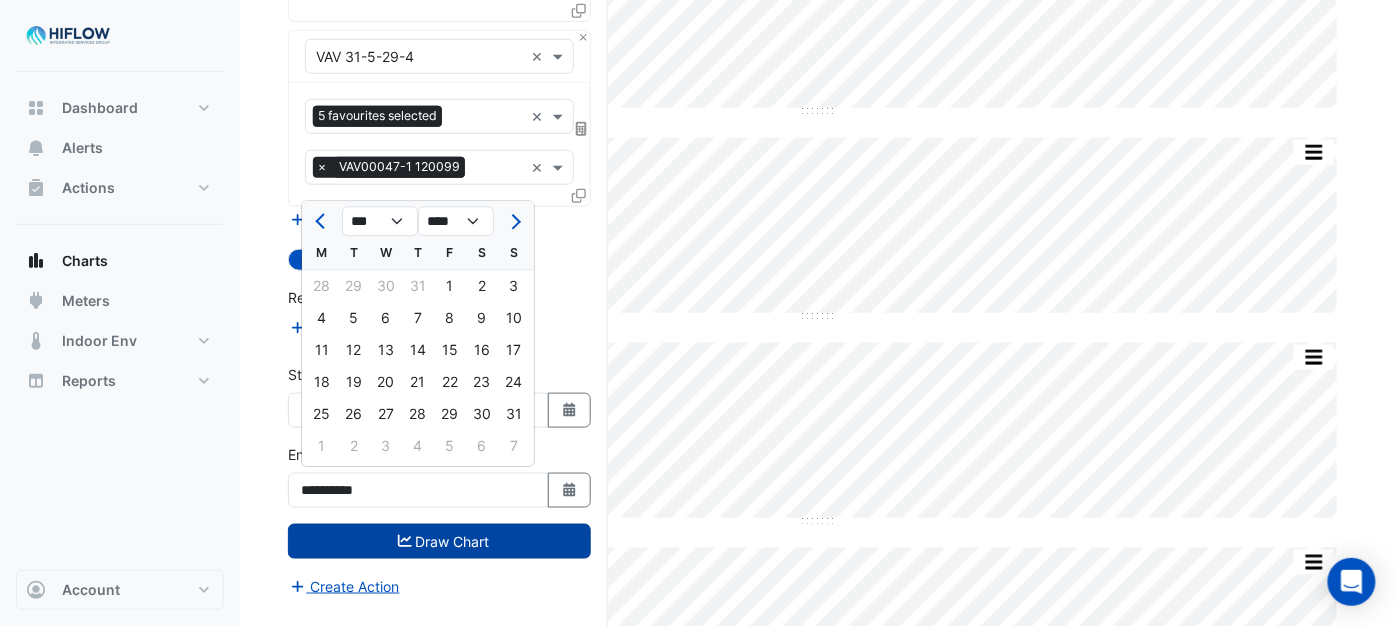 click on "Draw Chart" at bounding box center [439, 541] 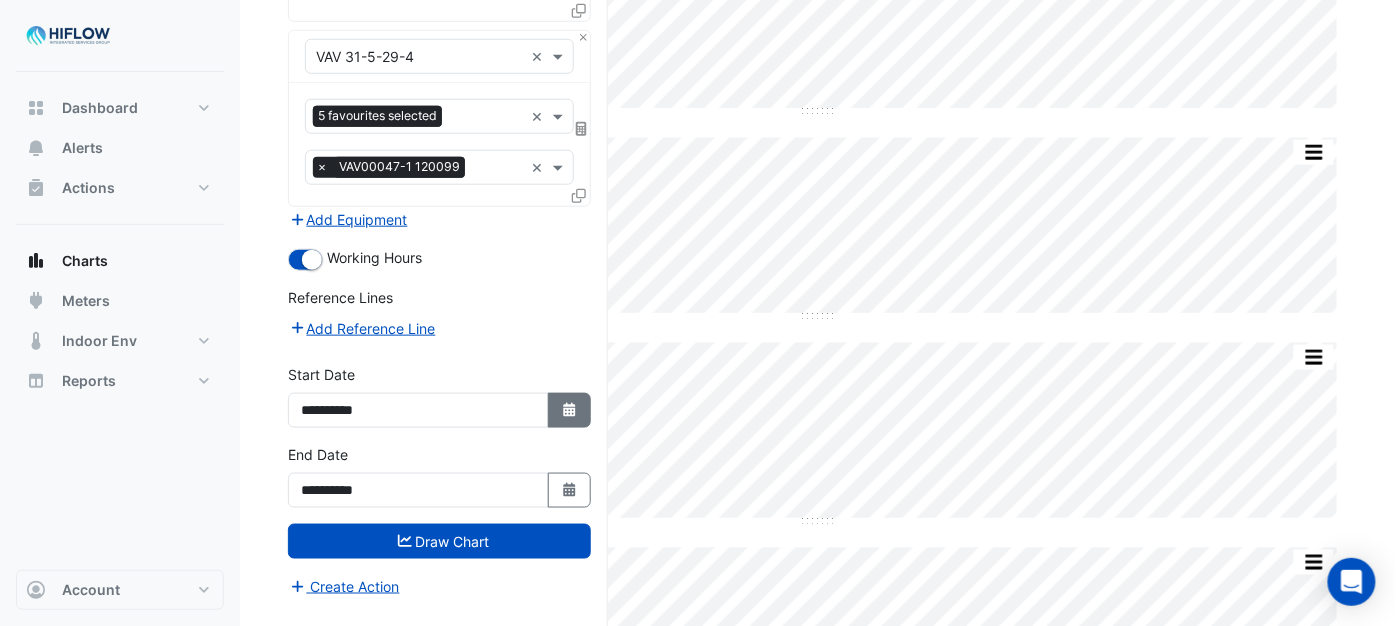 click on "Select Date" 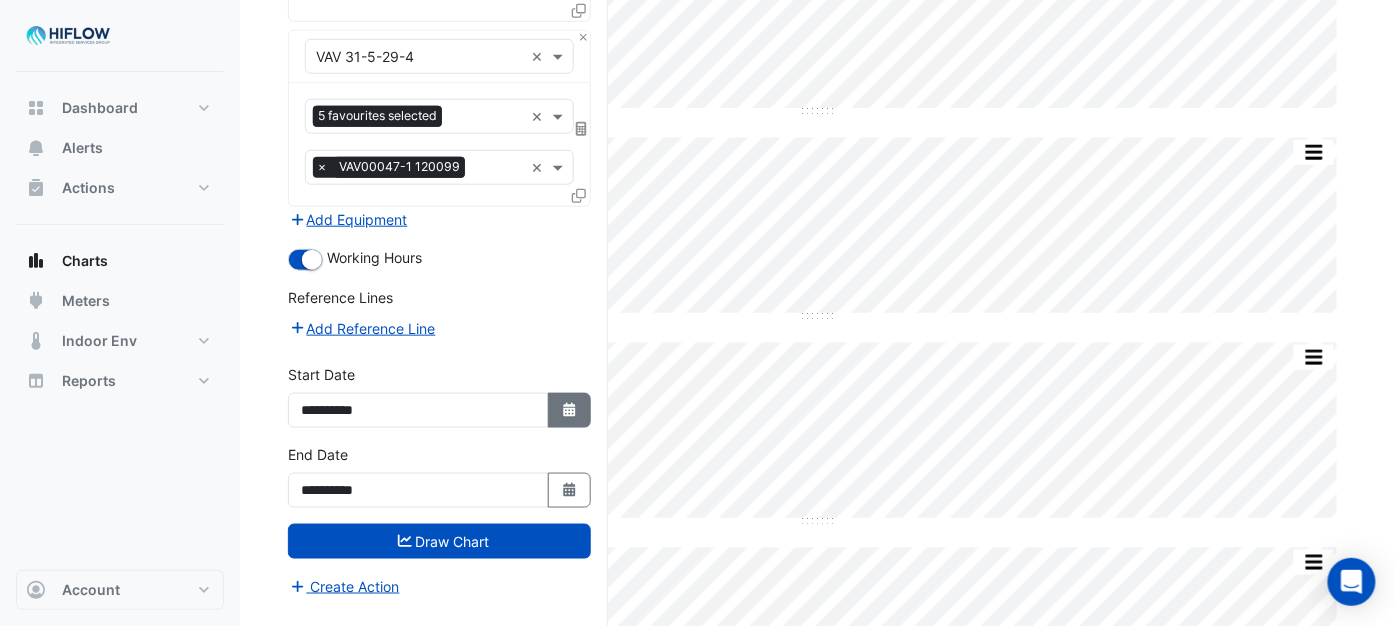 select on "*" 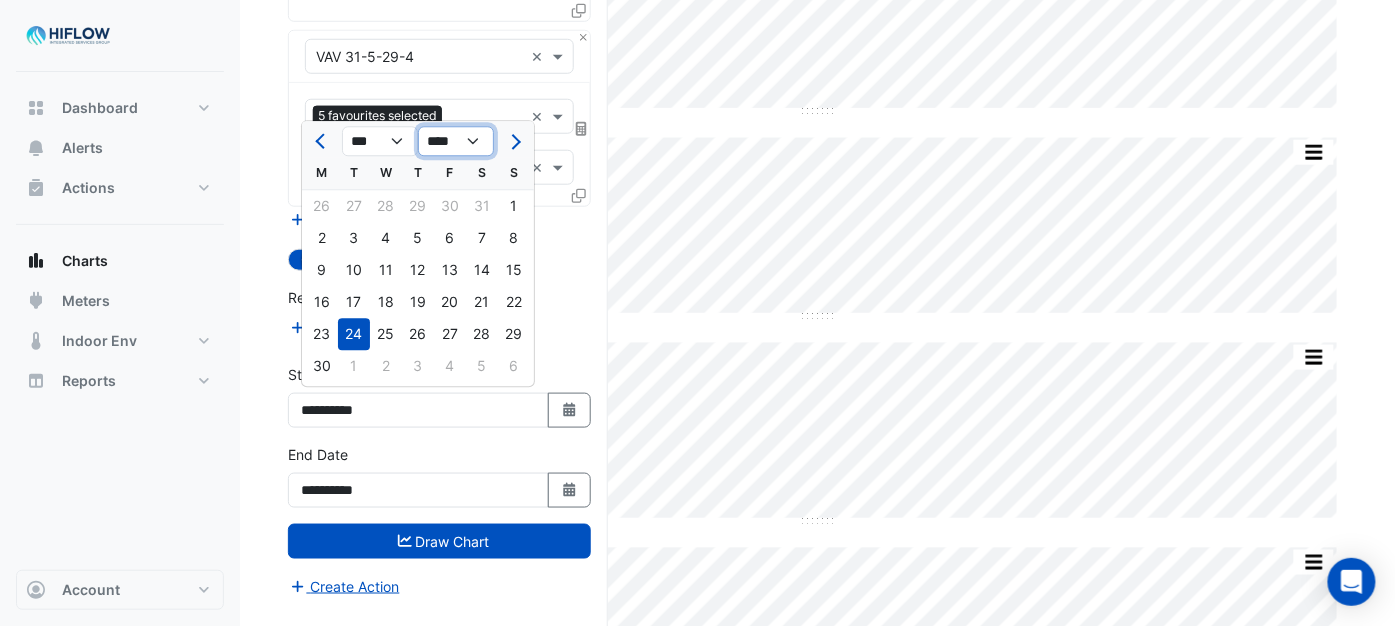 click on "**** **** **** **** **** **** **** **** **** **** ****" 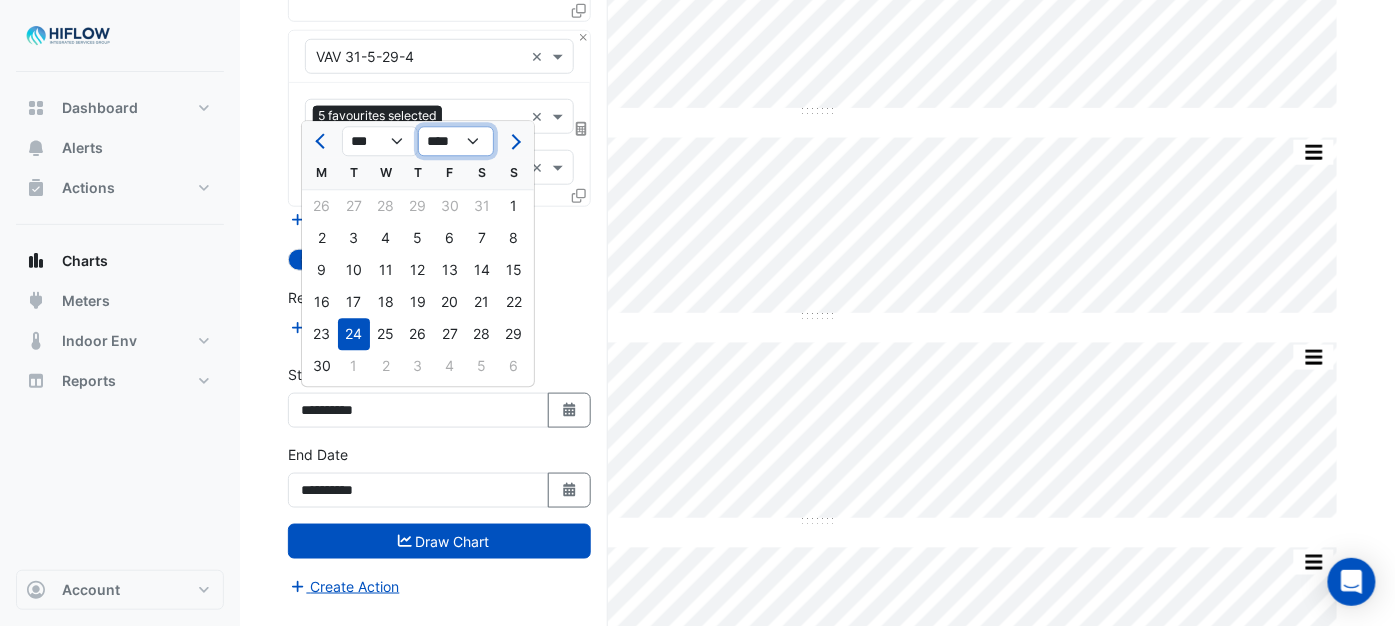 click on "**** **** **** **** **** **** **** **** **** **** ****" 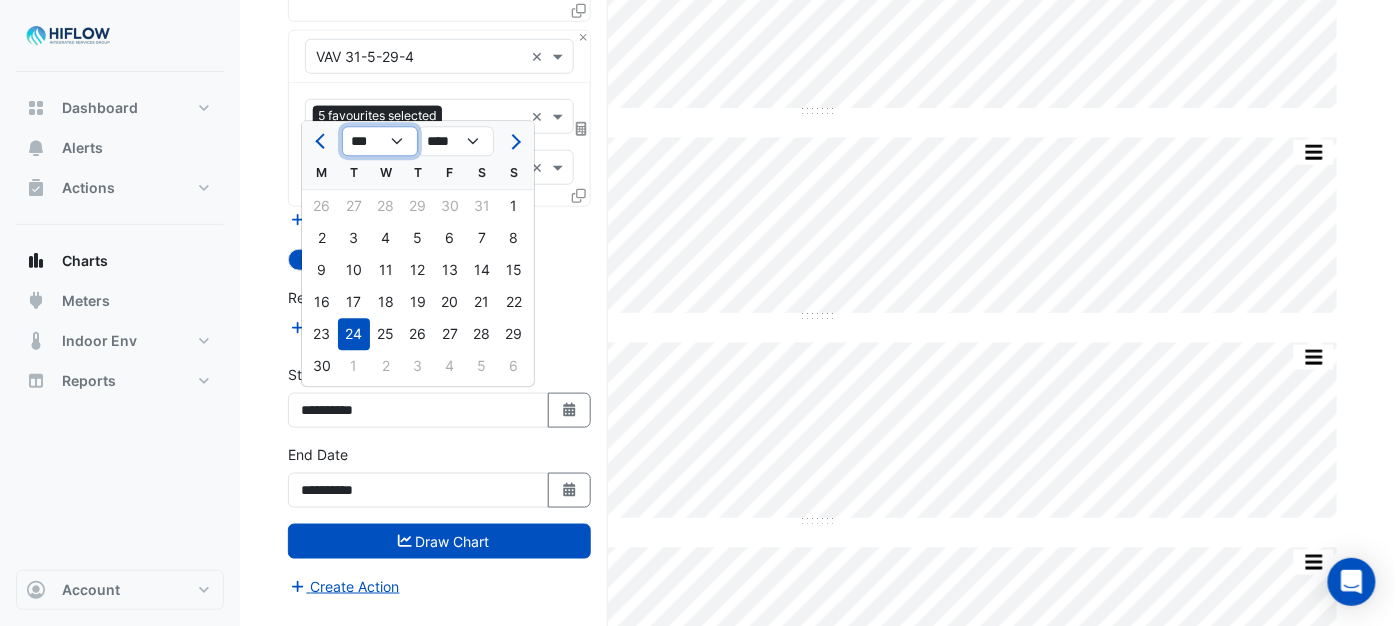 click on "*** *** *** *** *** *** *** *** *** ***" 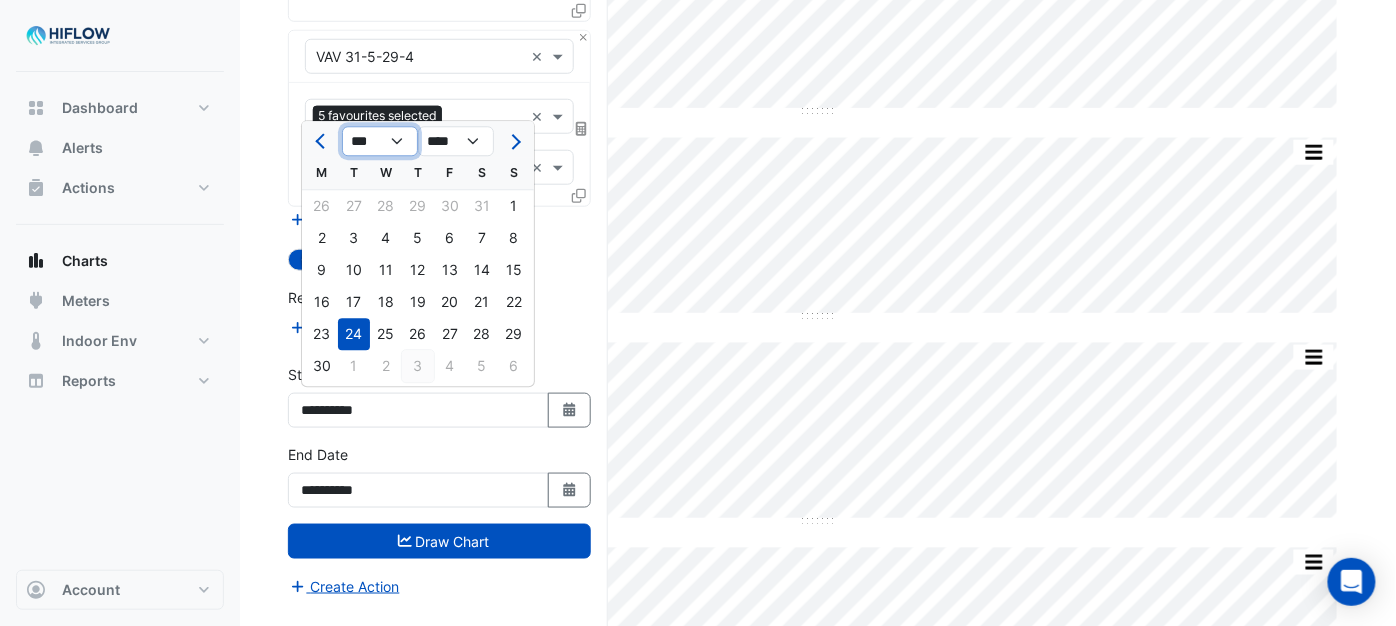 select on "**" 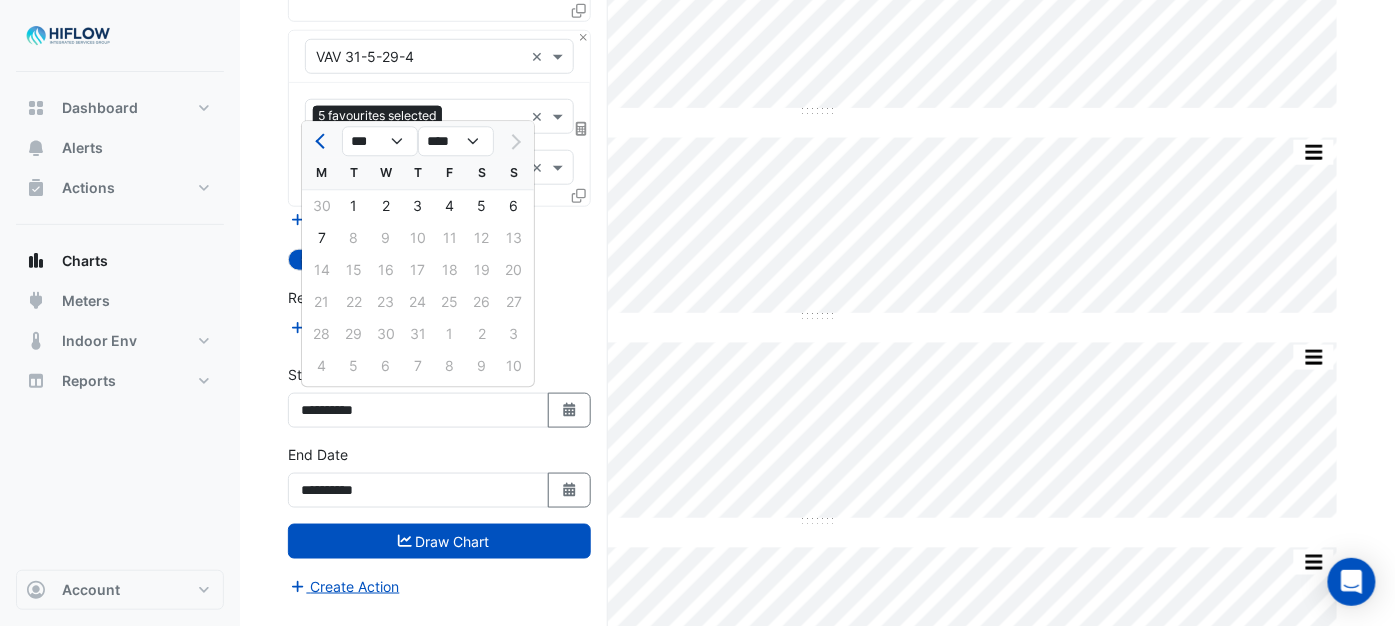 click on "**********" at bounding box center [439, 476] 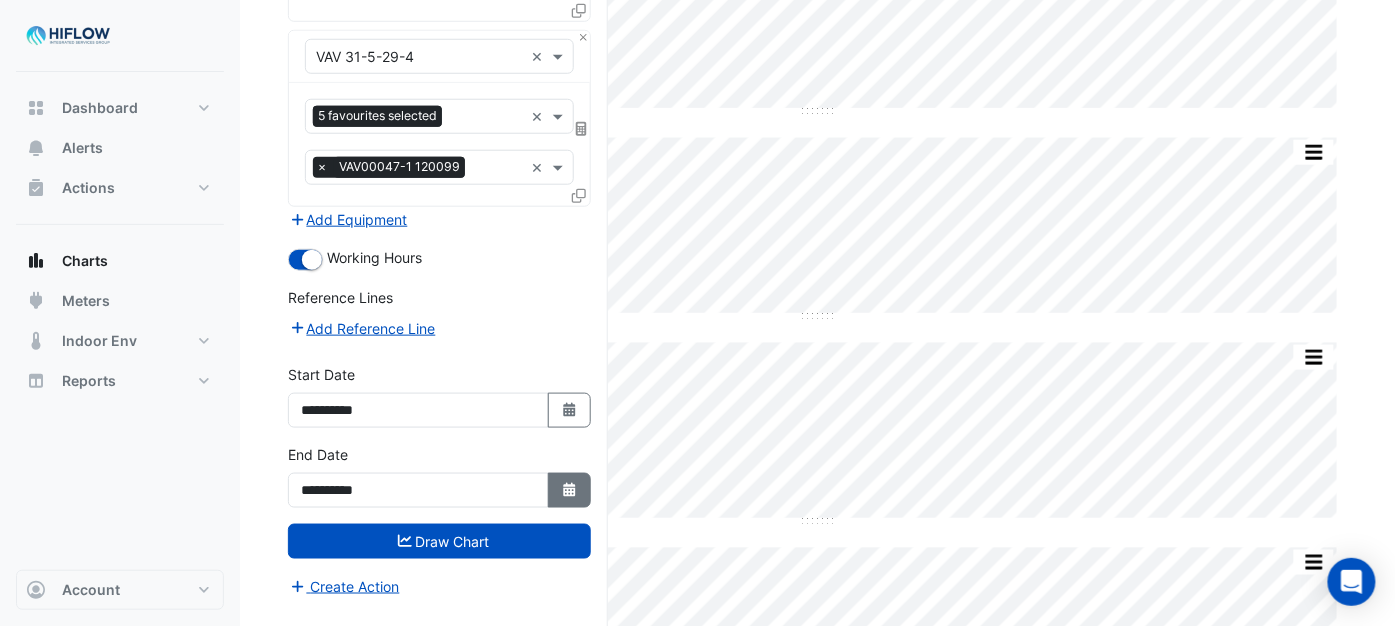 click on "Select Date" 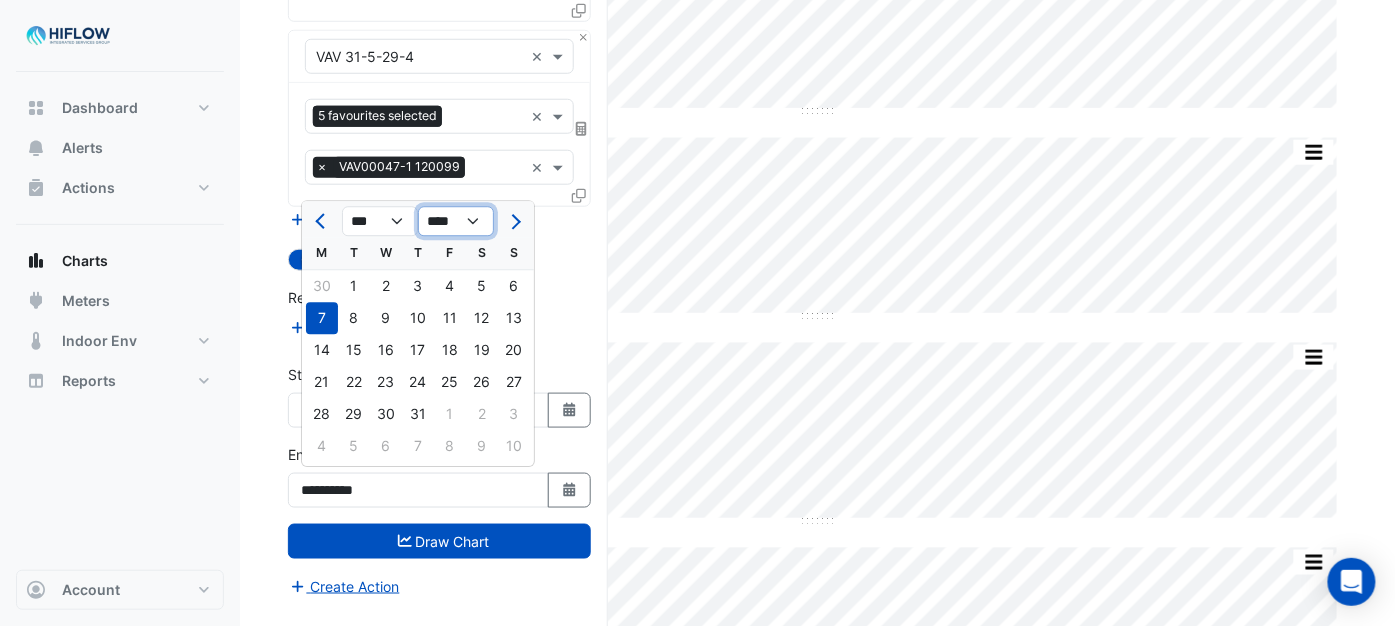 click on "**** **** **** **** **** **** **** **** **** **** ****" 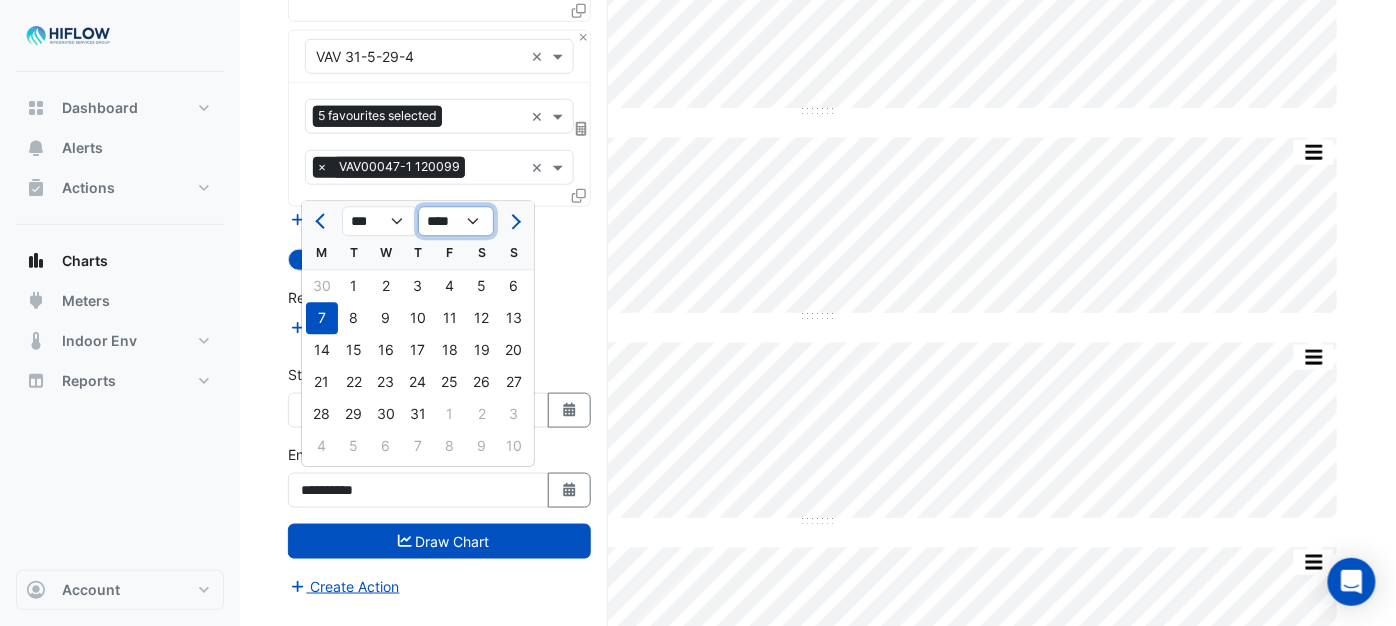select on "****" 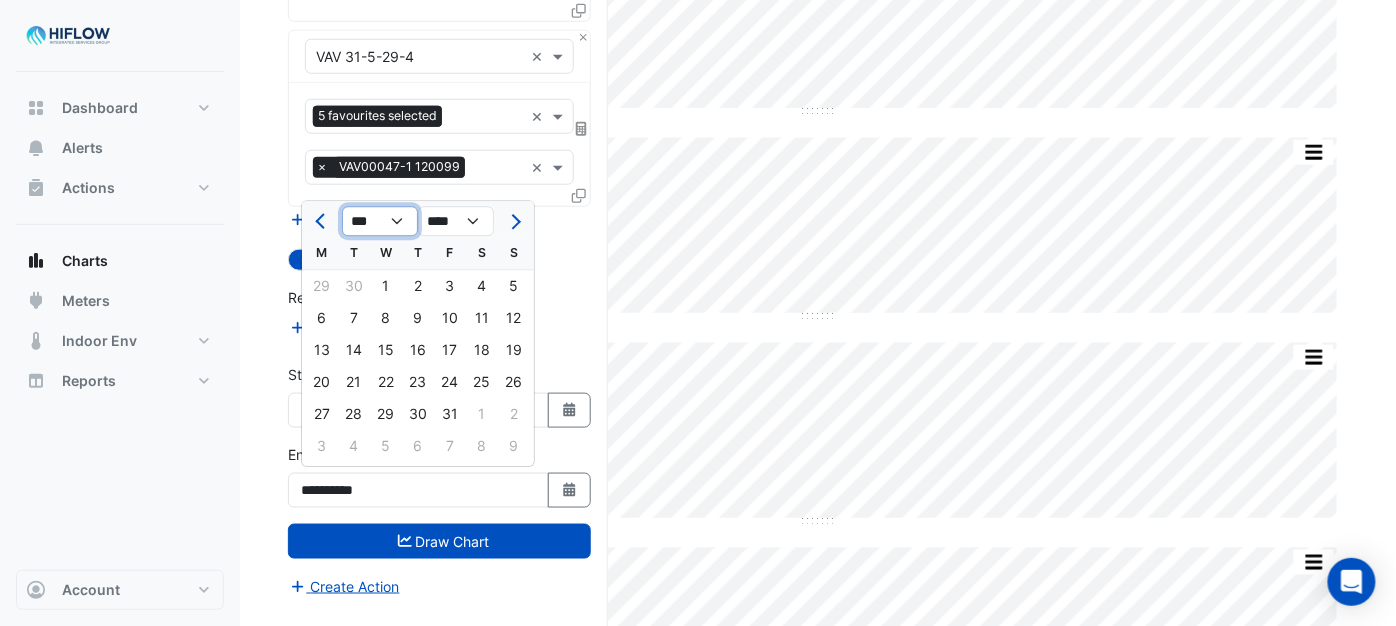 click on "*** *** *** *** *** *** *** *** *** *** *** ***" 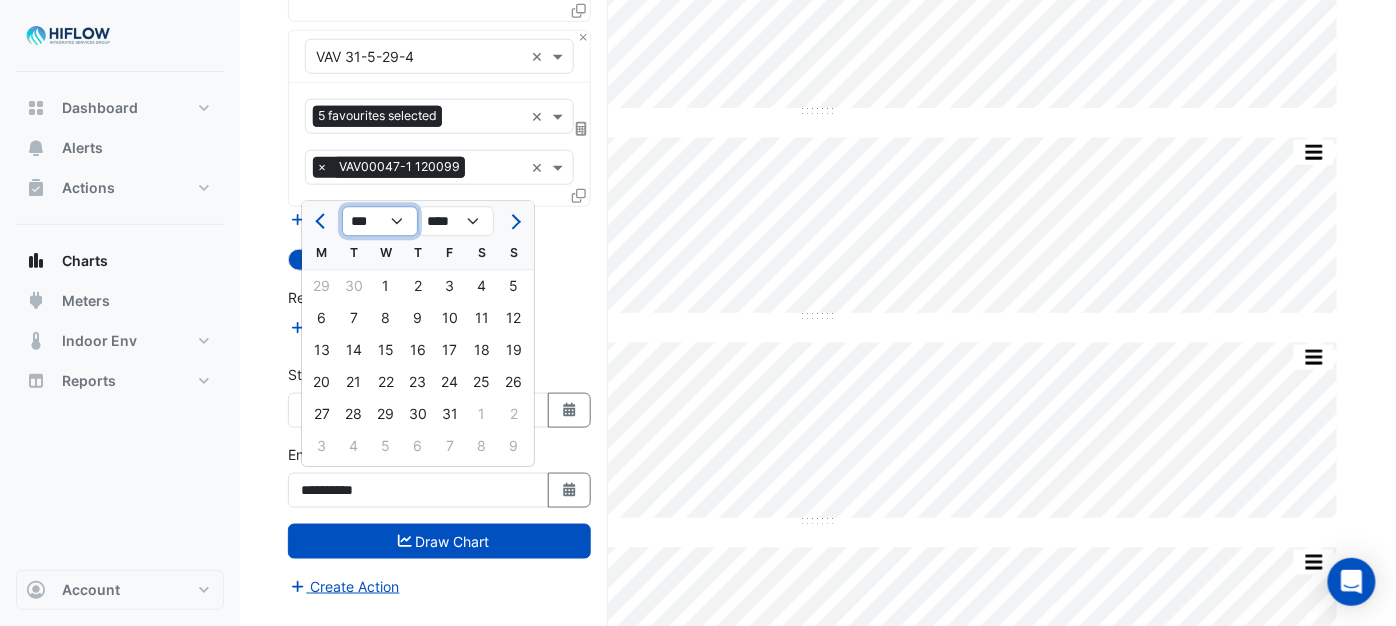 select on "*" 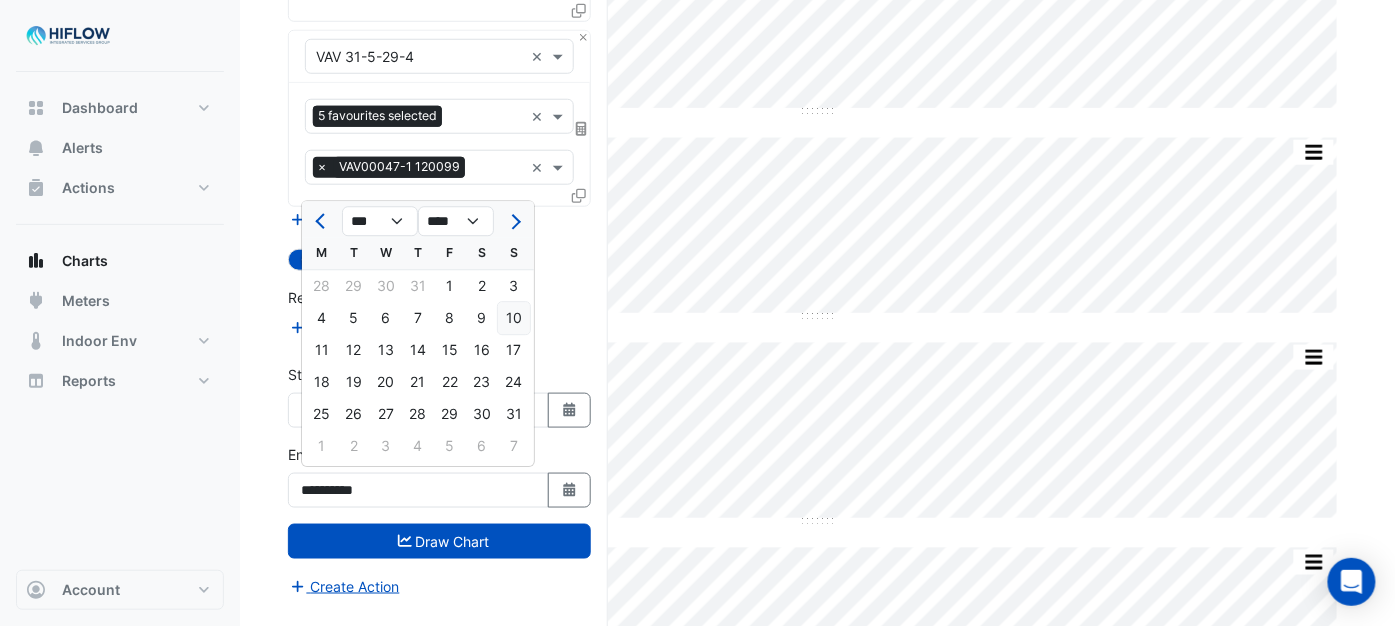 click on "10" 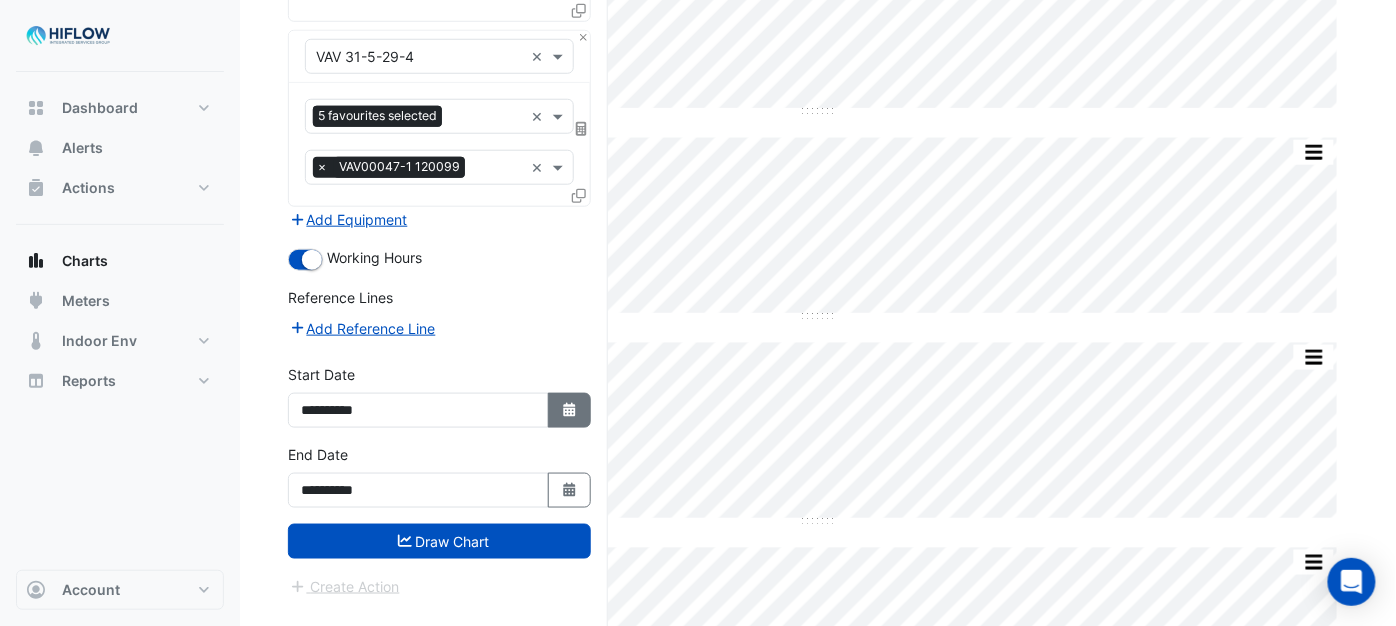 click 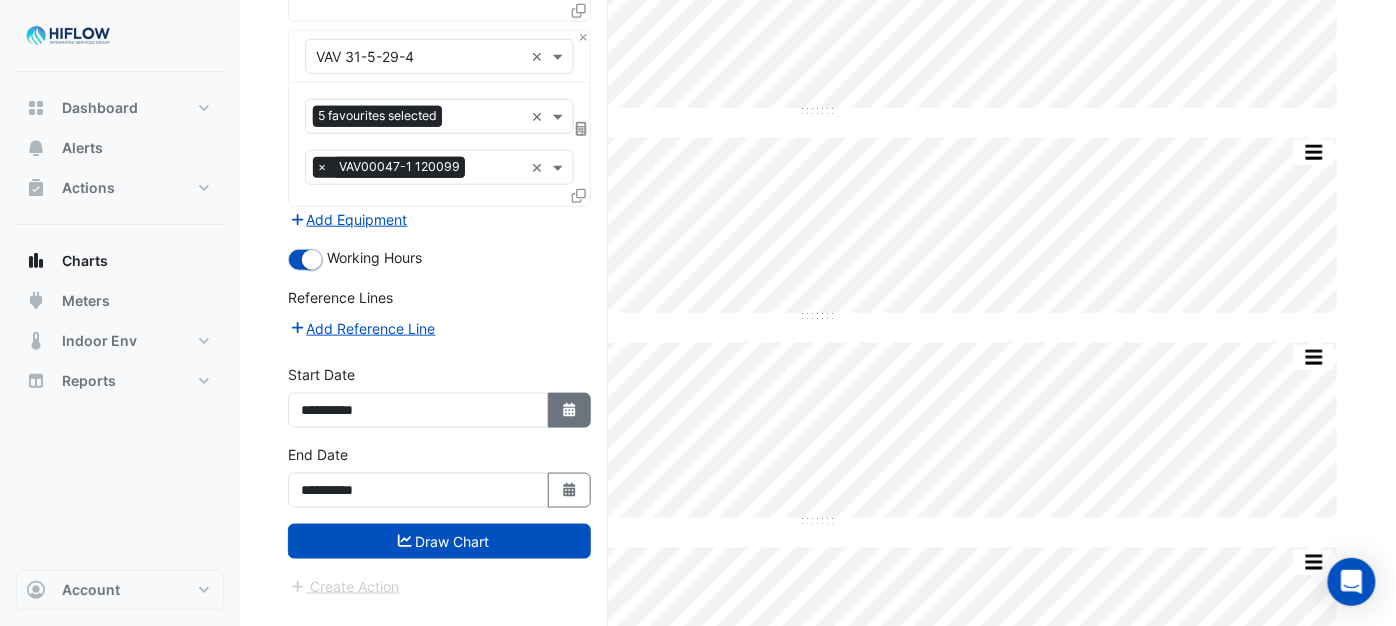select on "*" 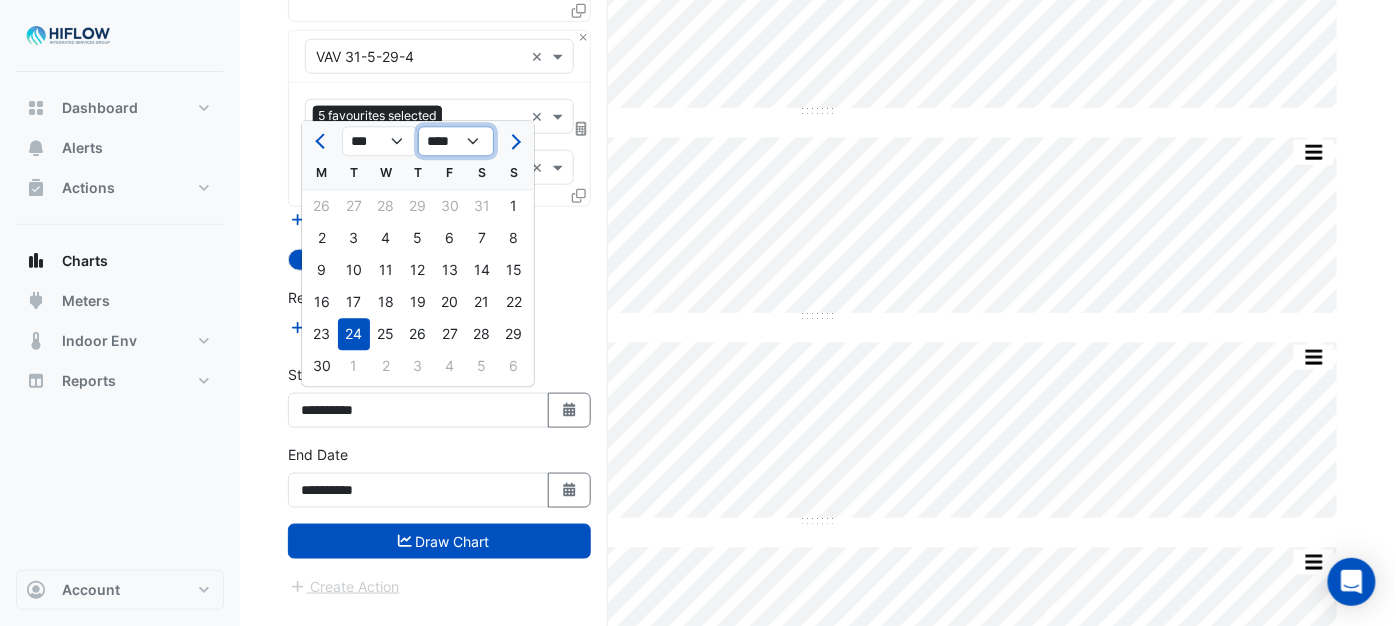 click on "**** **** **** **** **** **** **** **** **** **** **** ****" 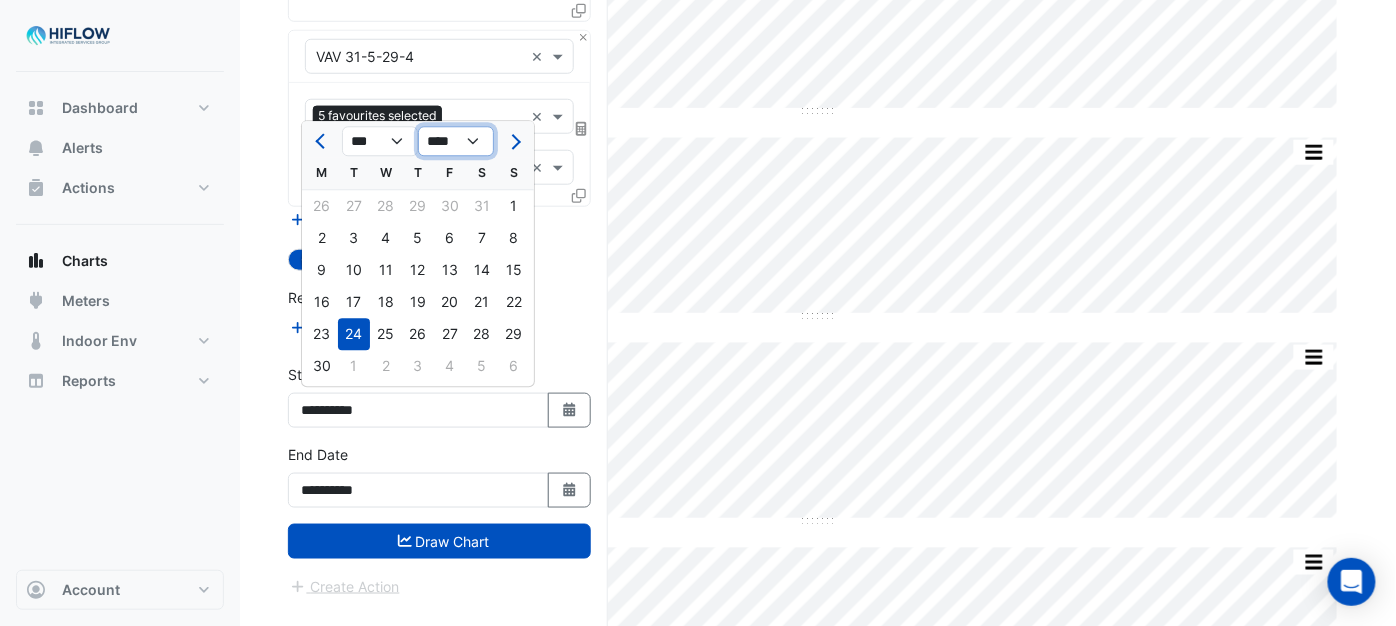 select on "****" 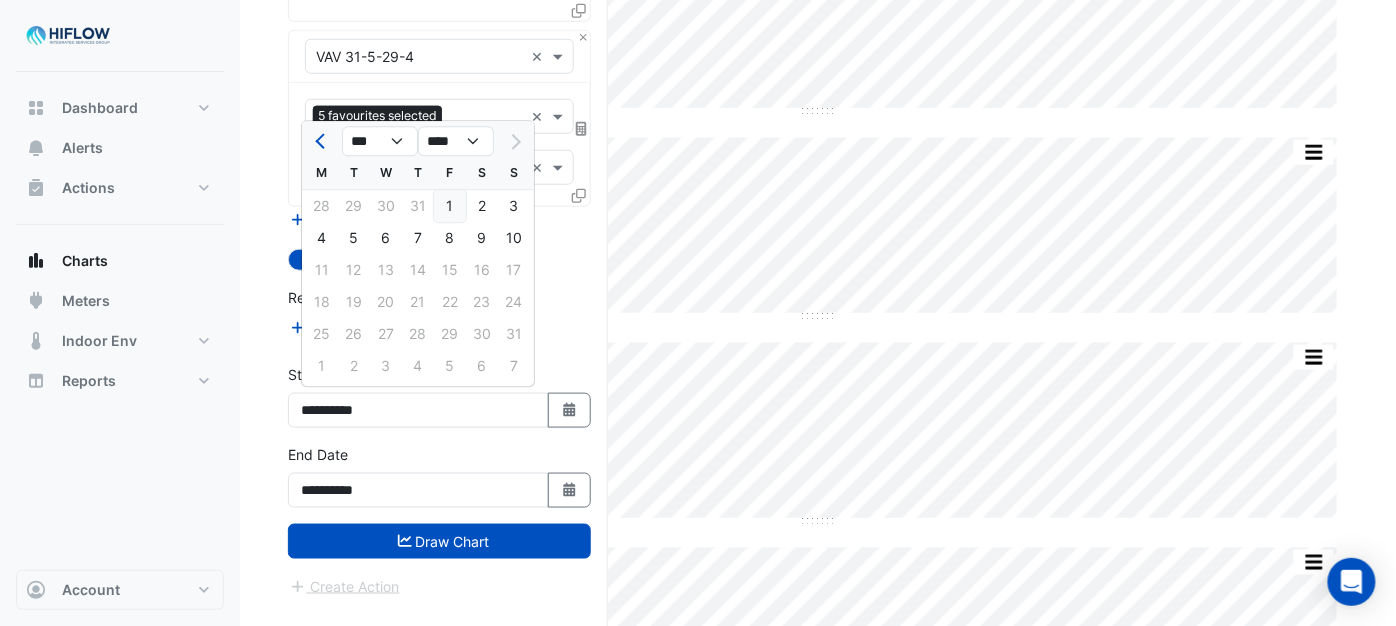 click on "1" 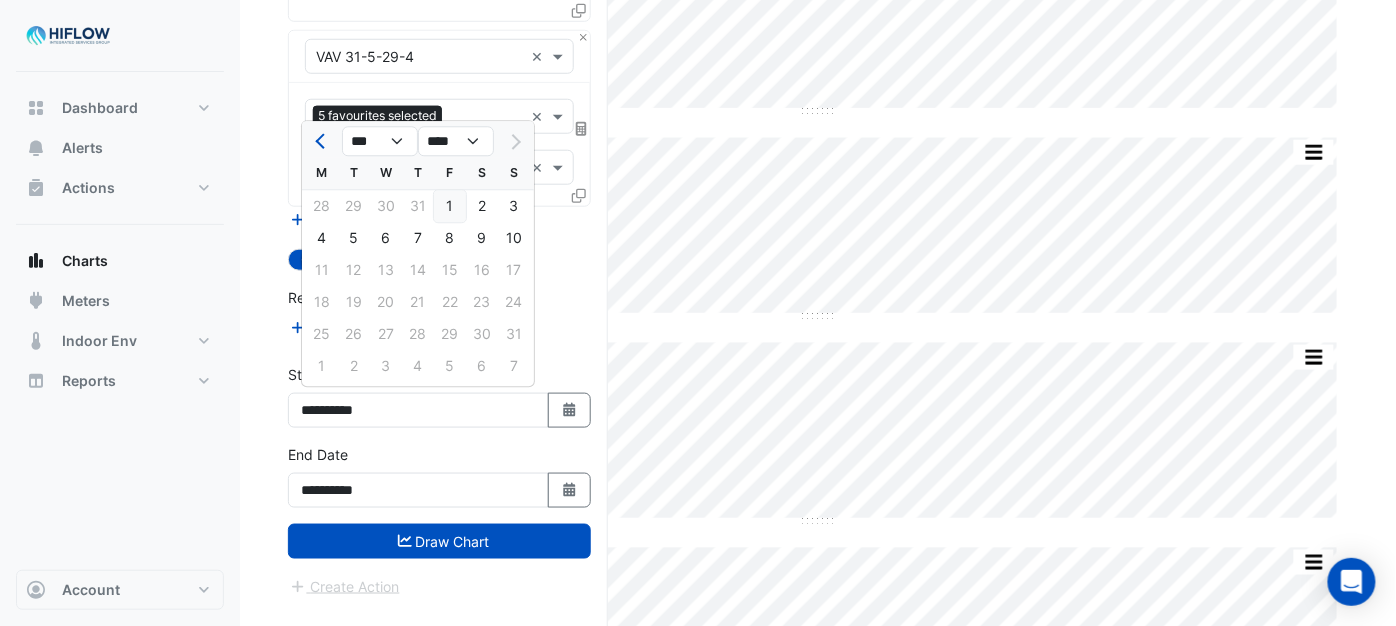 type on "**********" 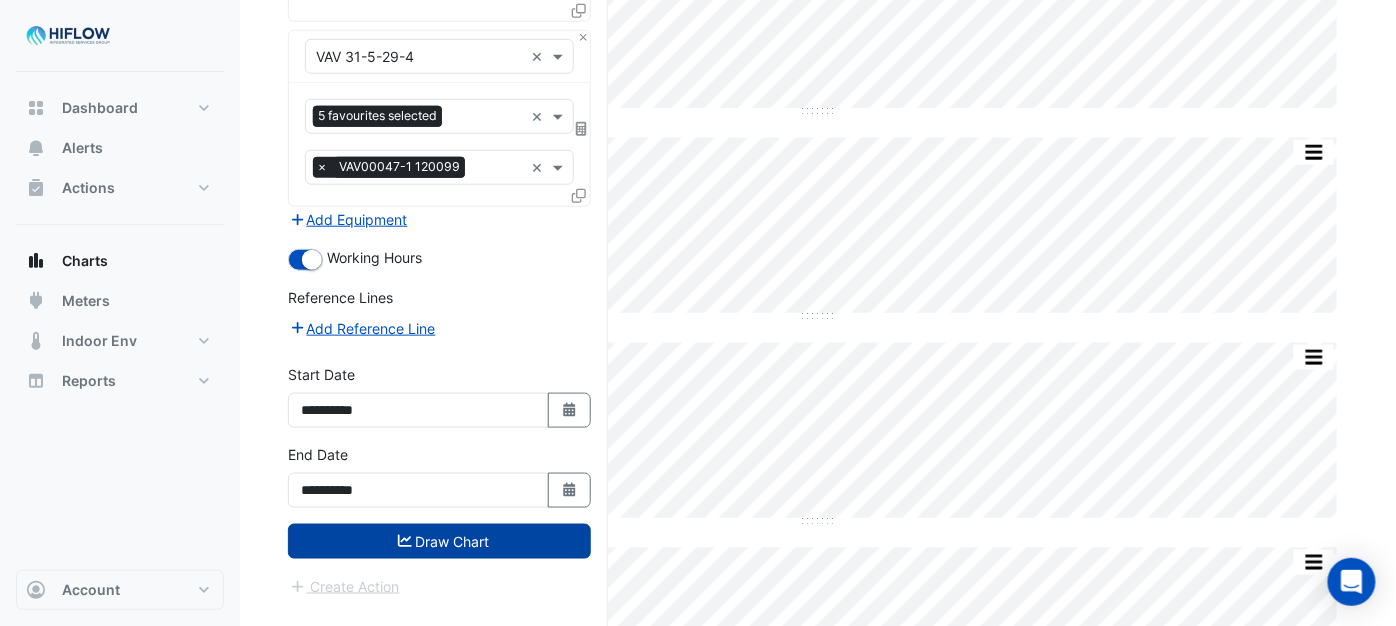 click on "Draw Chart" at bounding box center [439, 541] 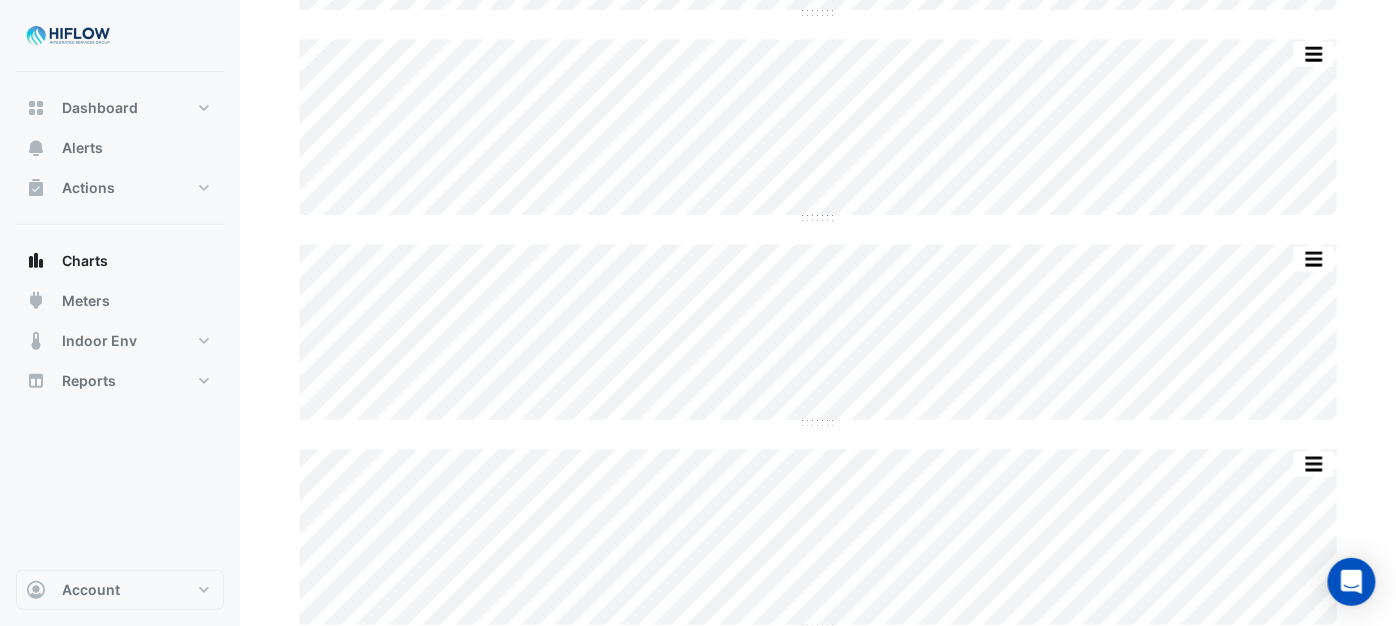 scroll, scrollTop: 570, scrollLeft: 0, axis: vertical 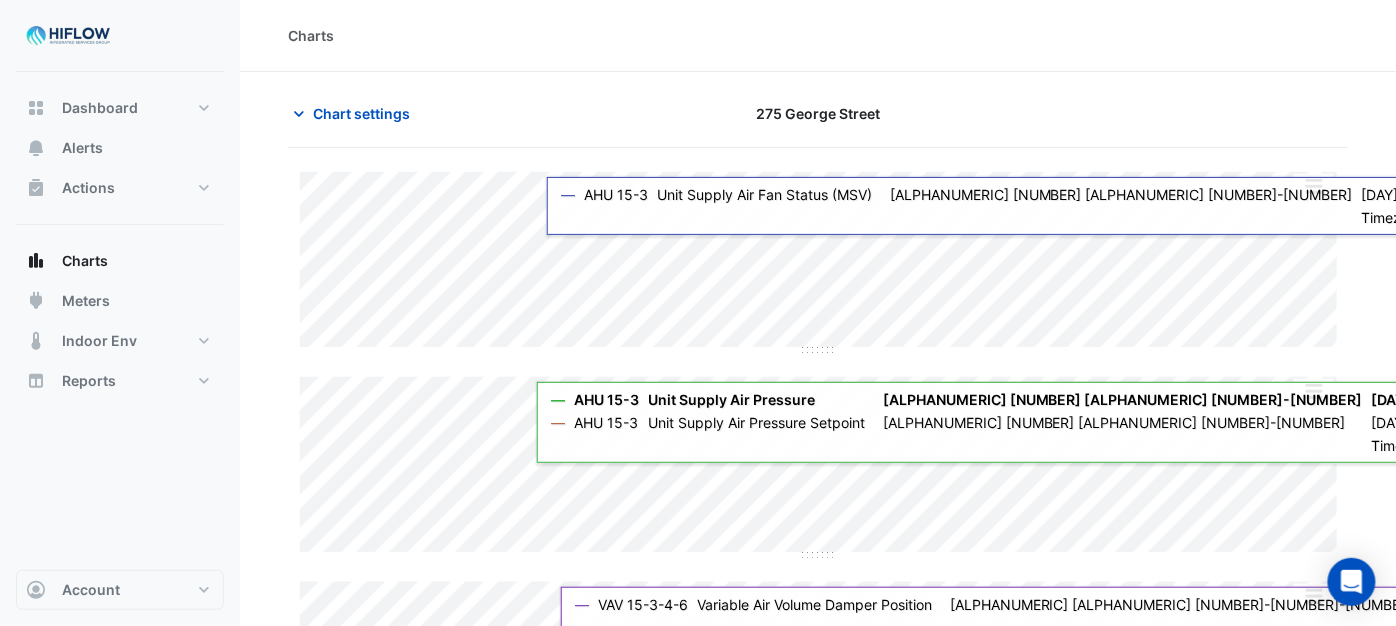 type on "**********" 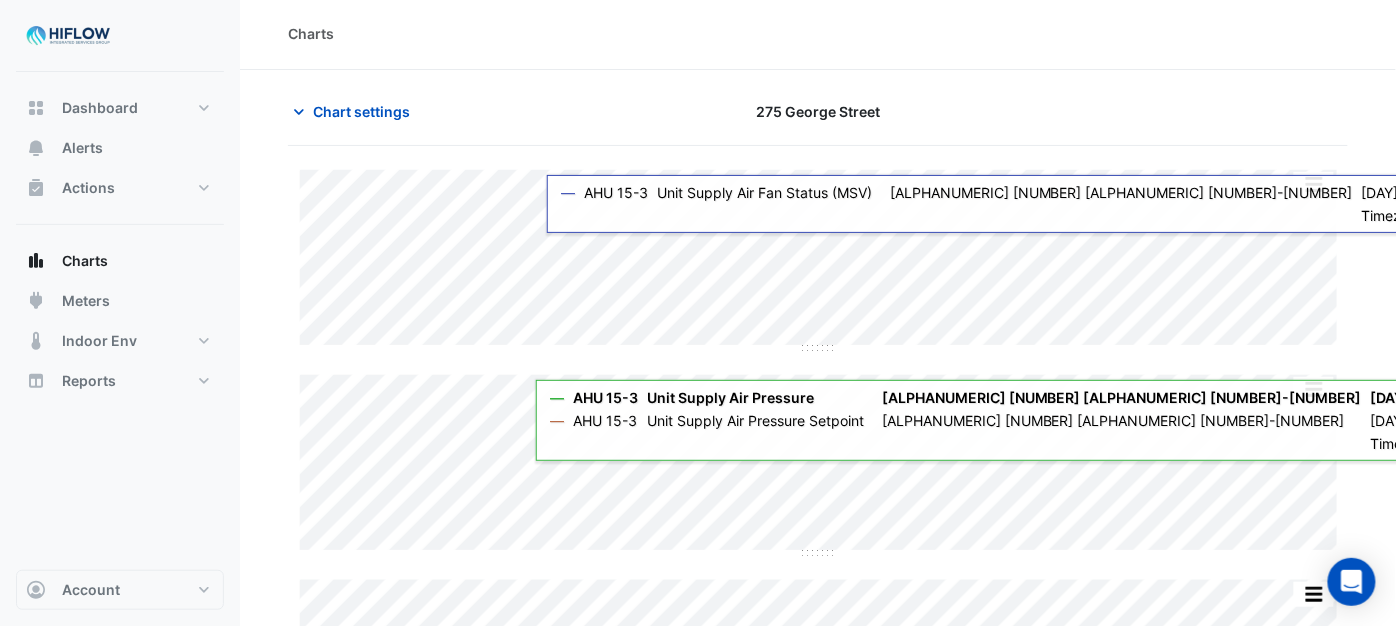 scroll, scrollTop: 0, scrollLeft: 0, axis: both 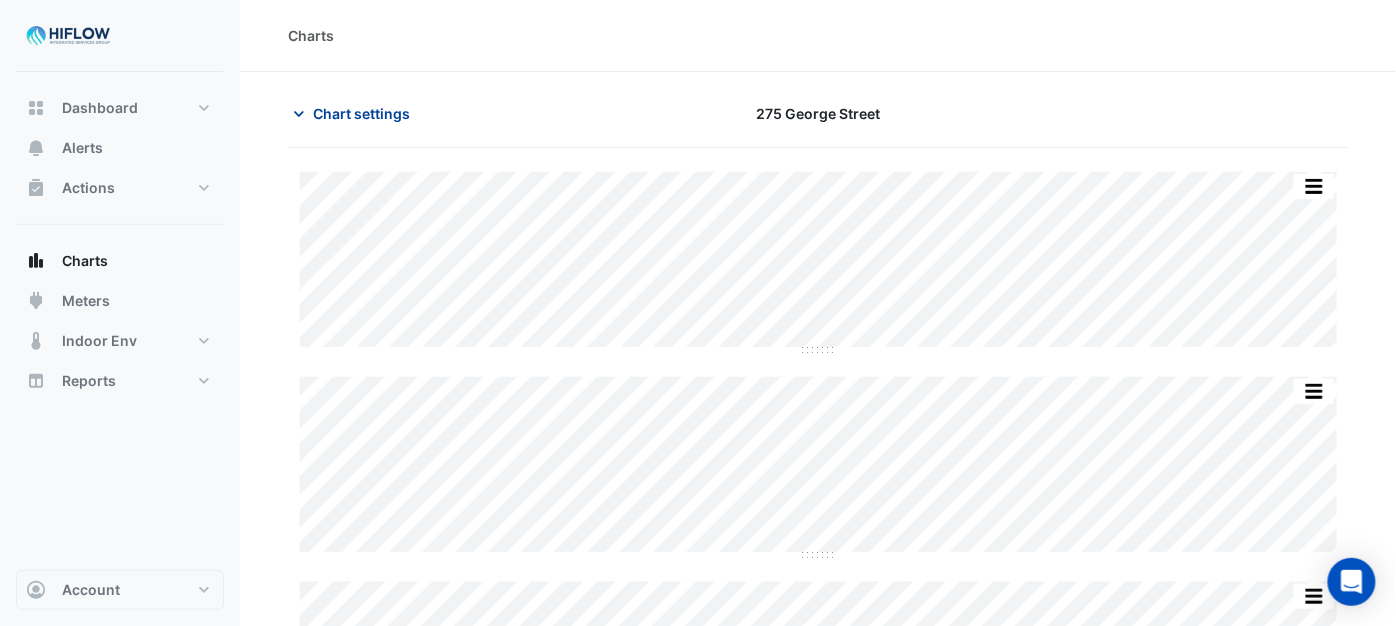 click on "Chart settings" 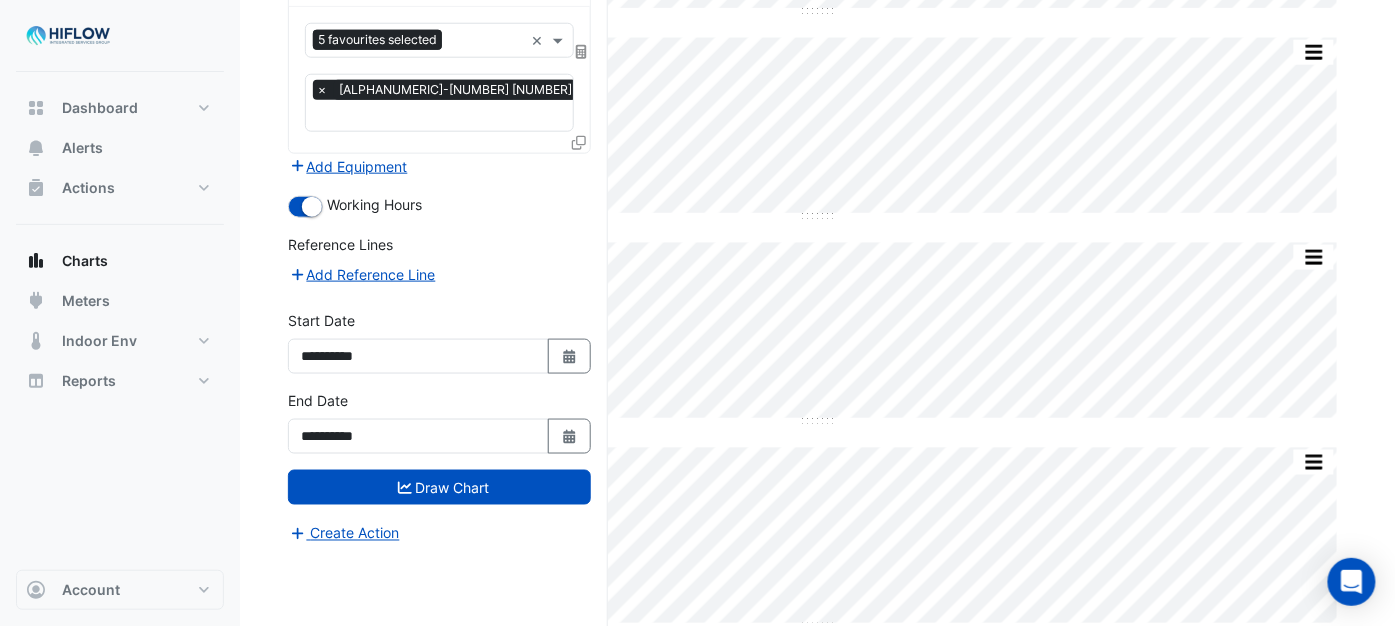 scroll, scrollTop: 570, scrollLeft: 0, axis: vertical 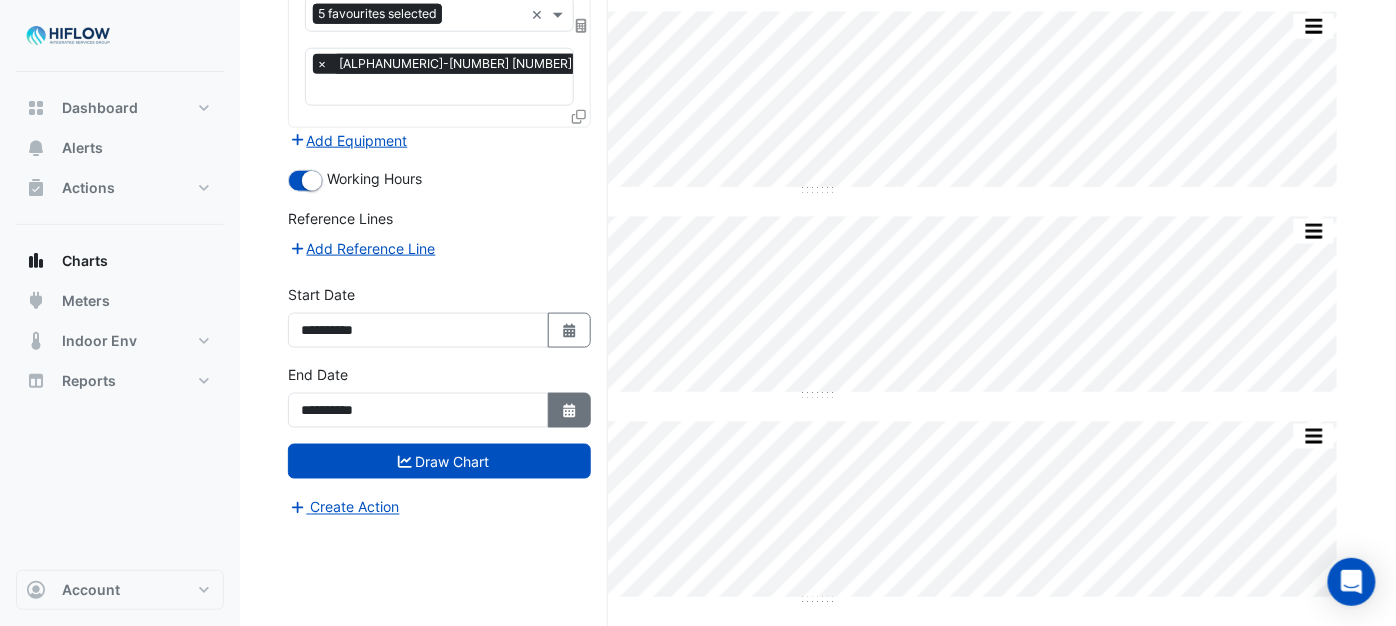 click on "Select Date" 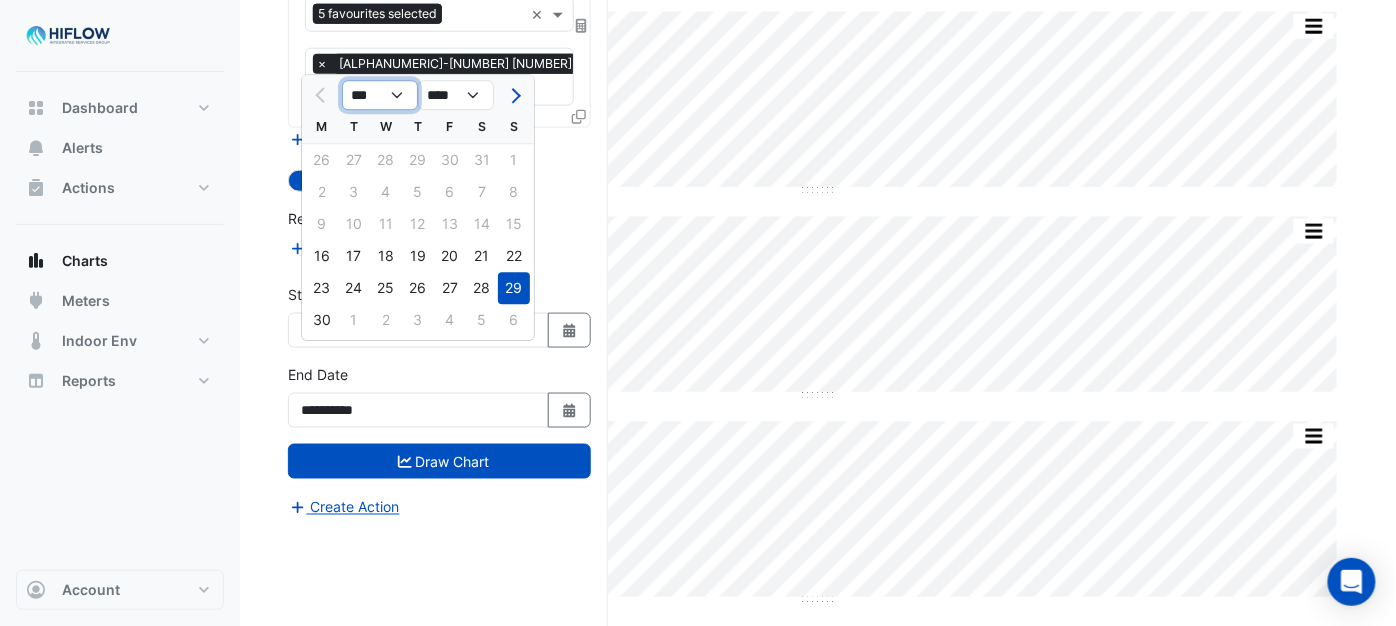 click on "*** *** *** *** *** *** ***" 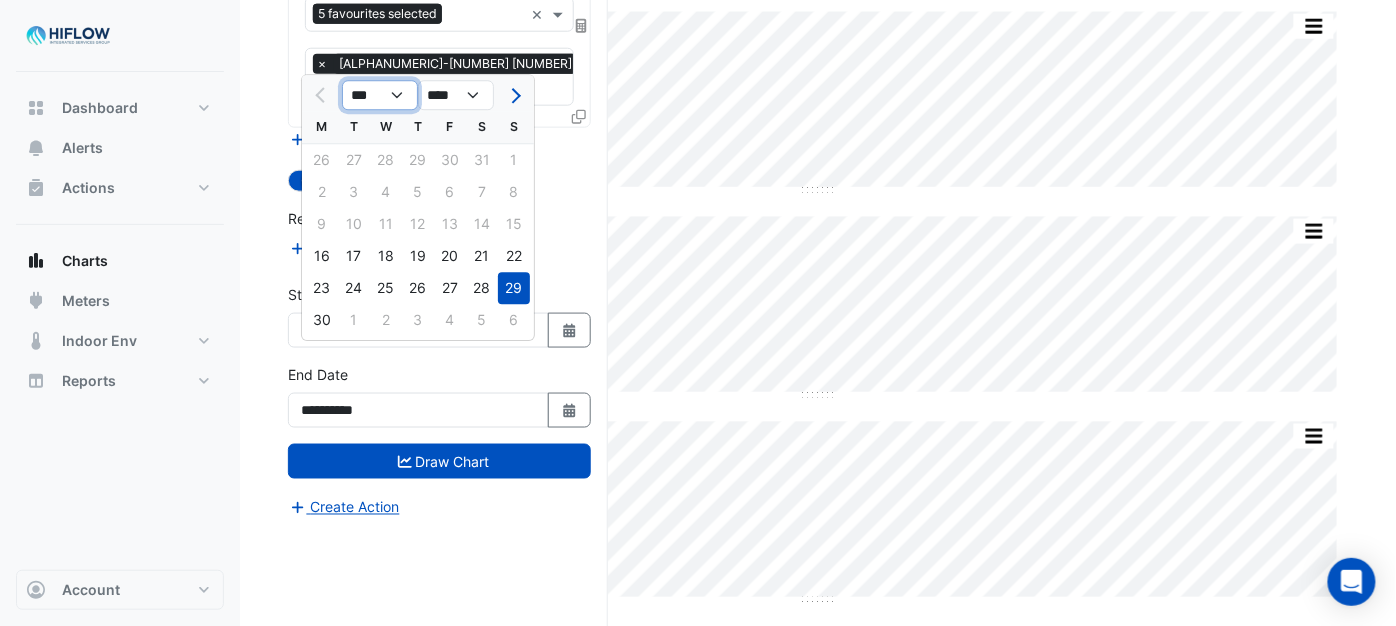 select on "*" 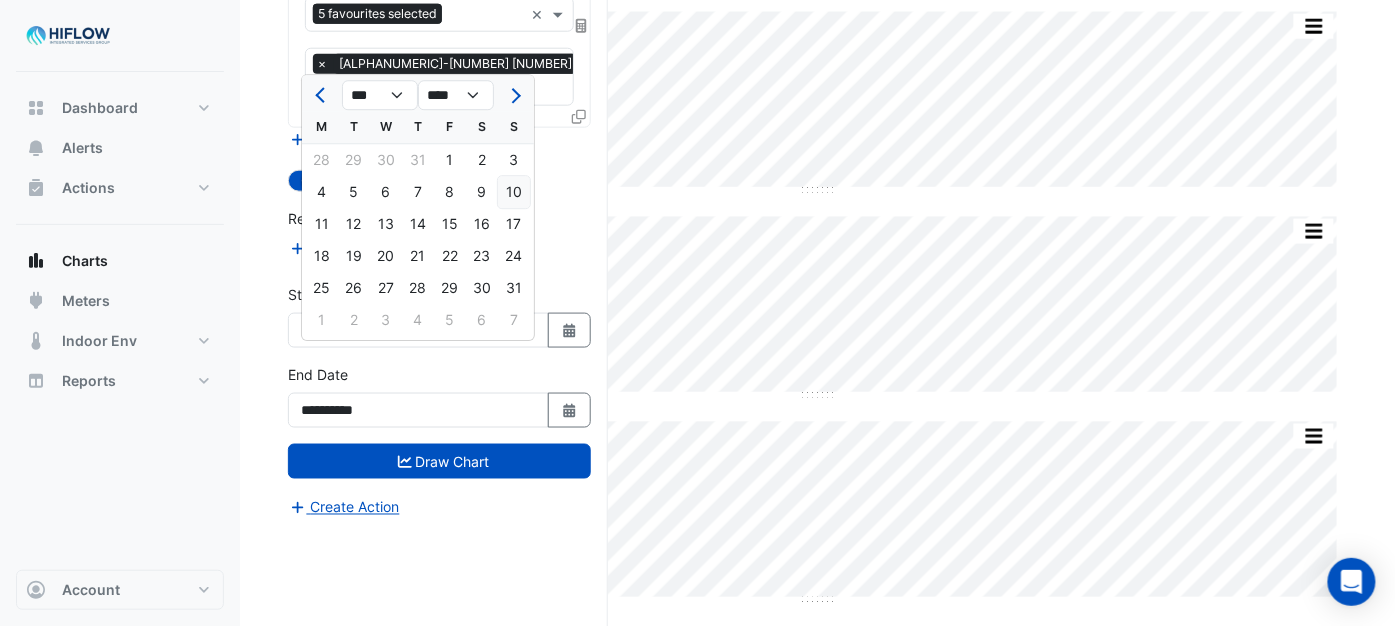 click on "10" 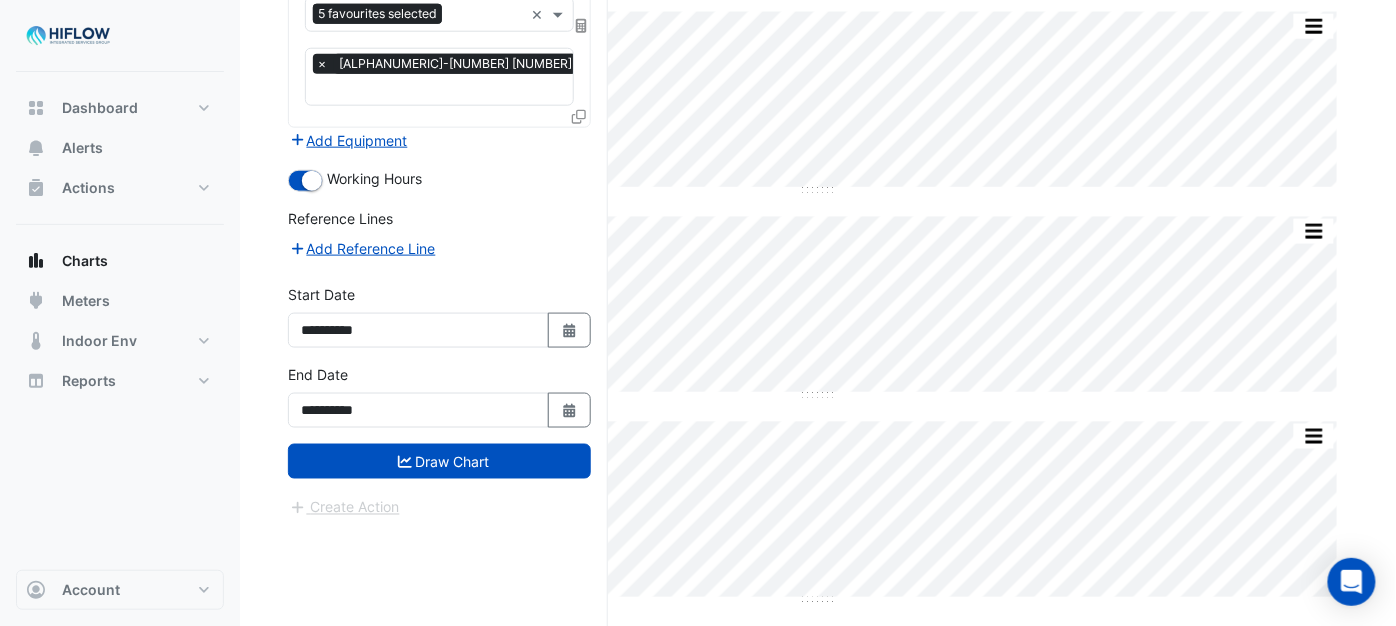 type on "**********" 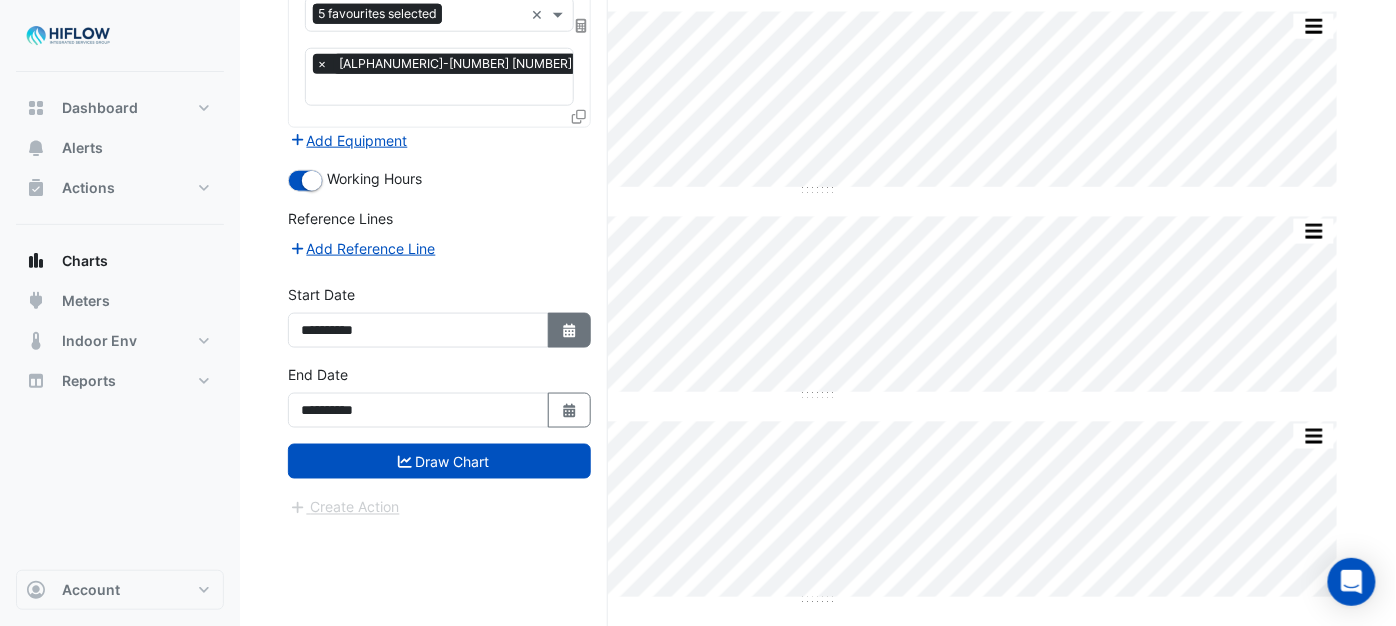click on "Select Date" 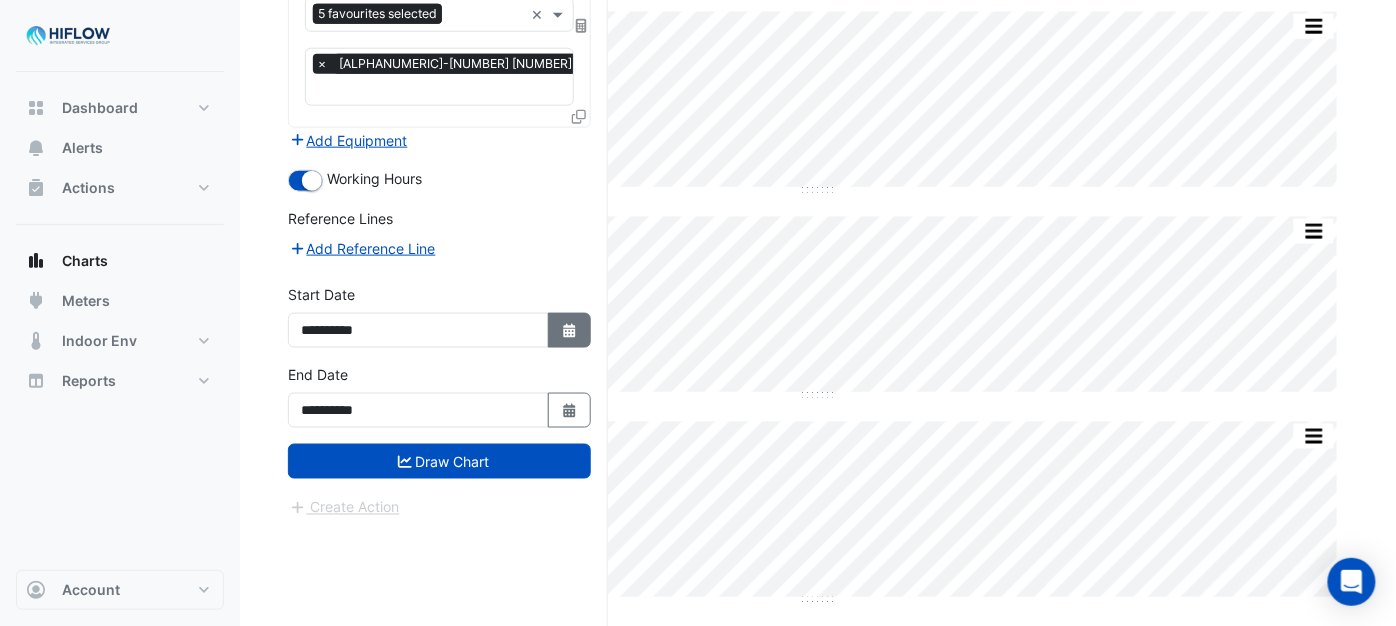 select on "*" 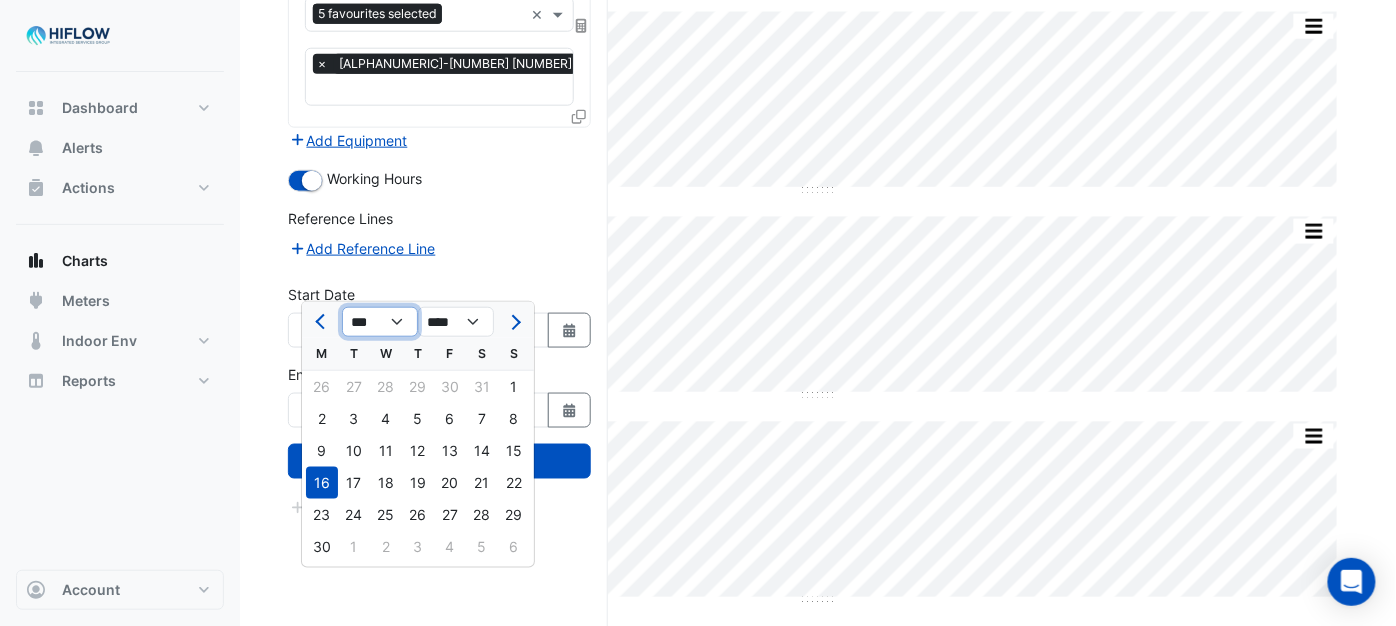 click on "*** *** *** *** *** *** *** ***" 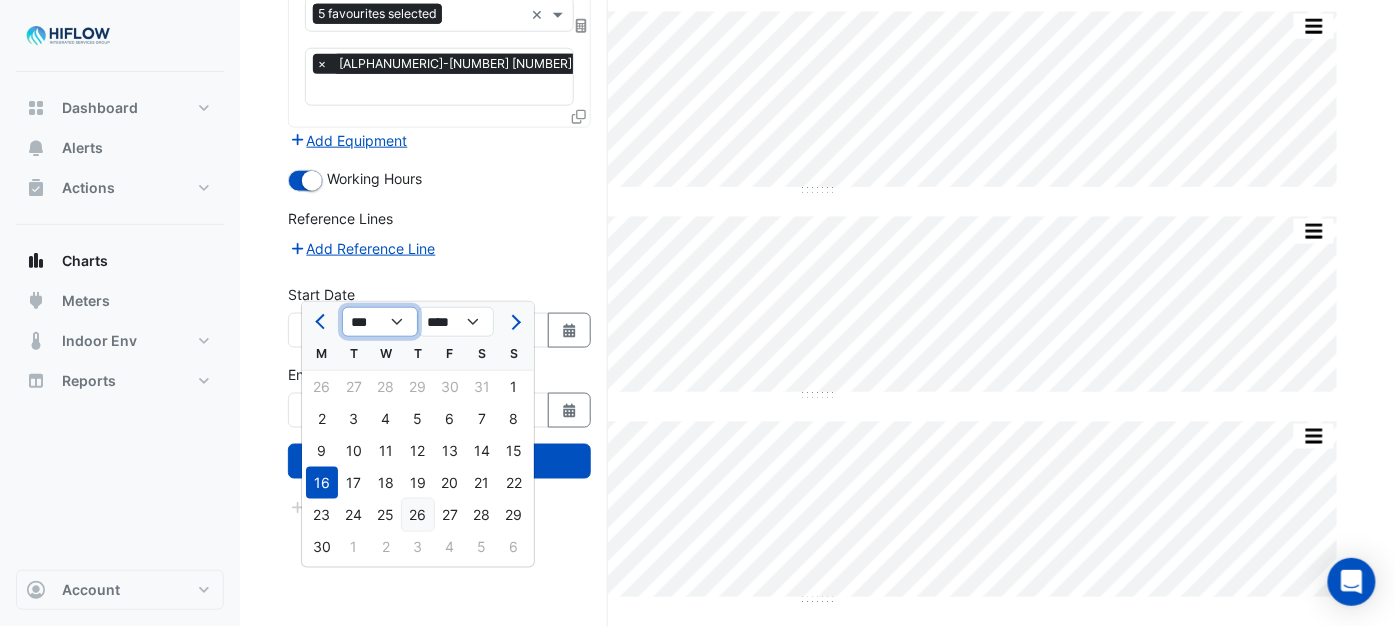 select on "*" 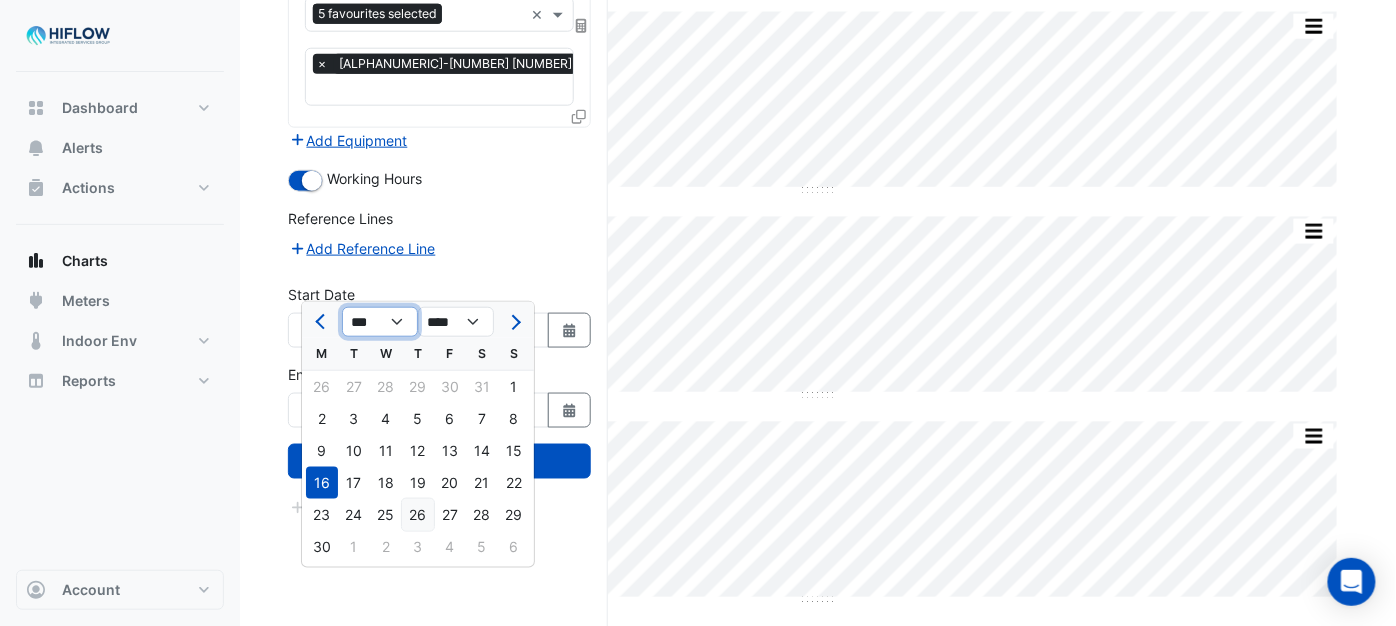 click on "*** *** *** *** *** *** *** ***" 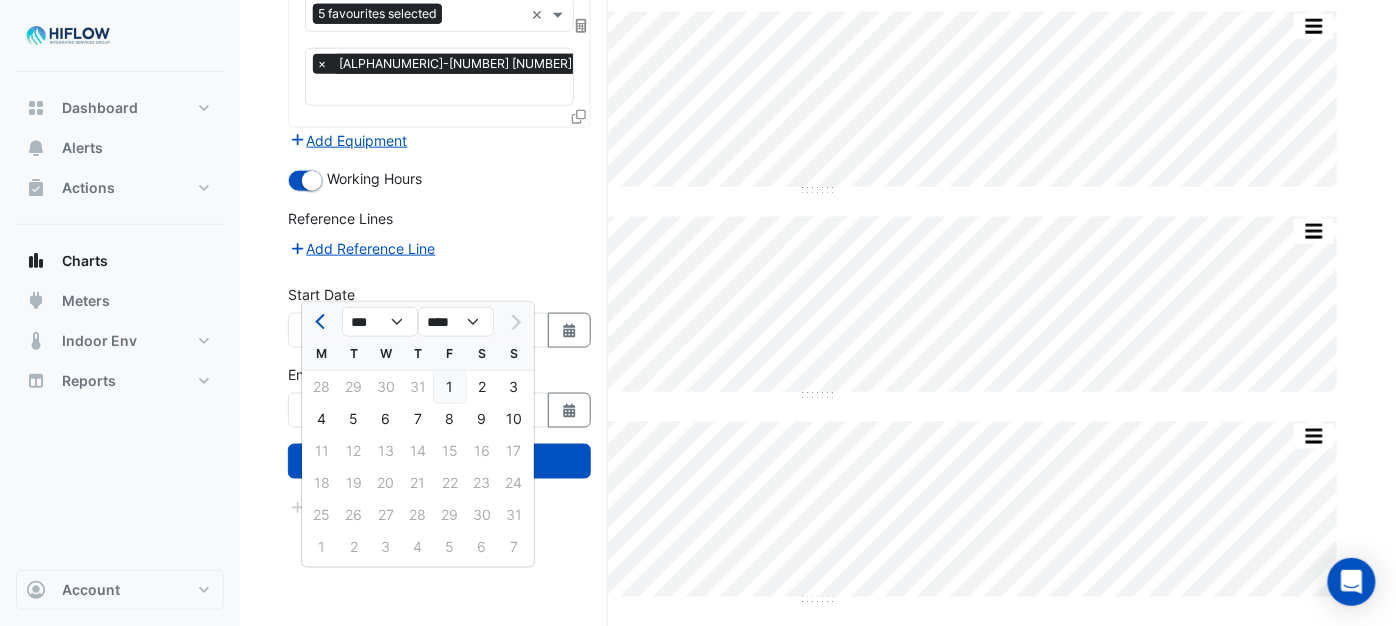 click on "1" 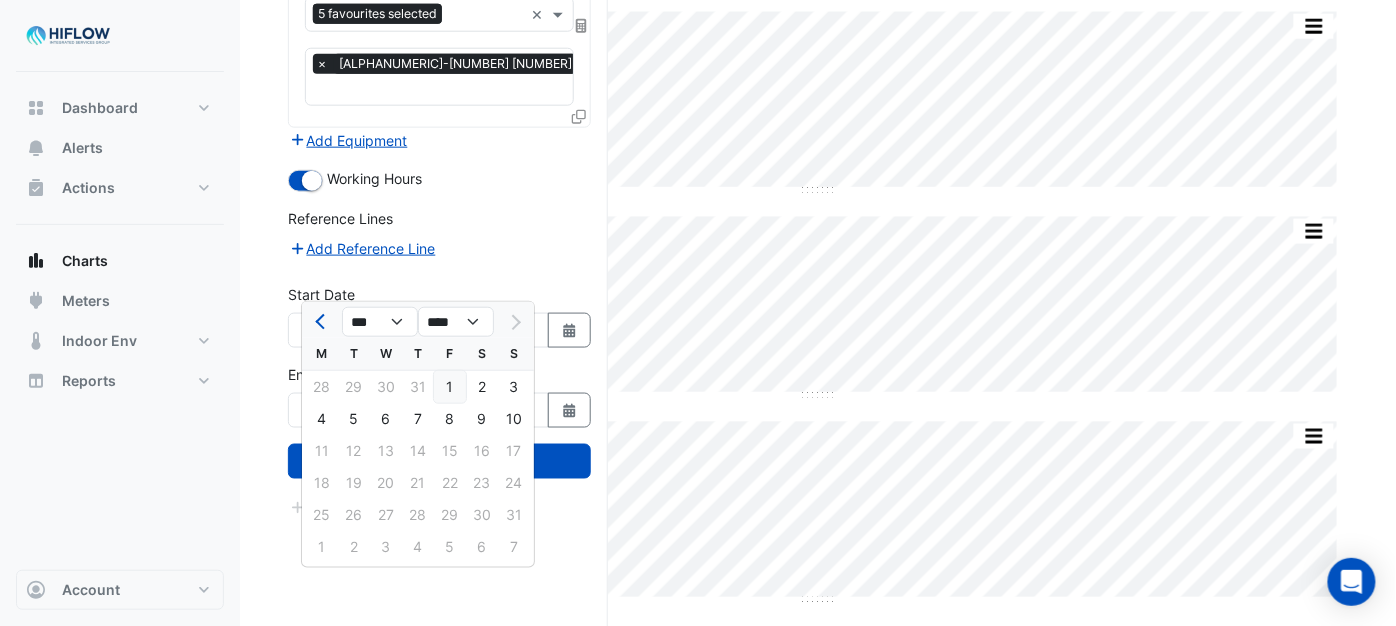 type on "**********" 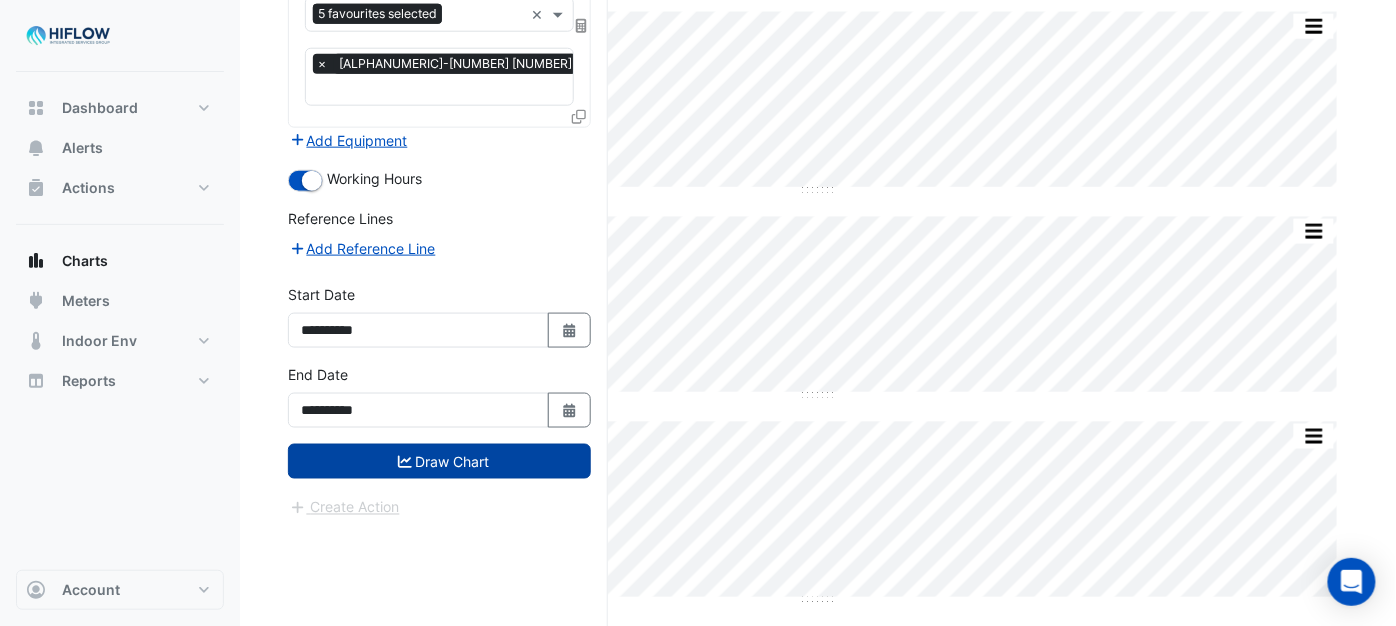 click on "Draw Chart" at bounding box center [439, 461] 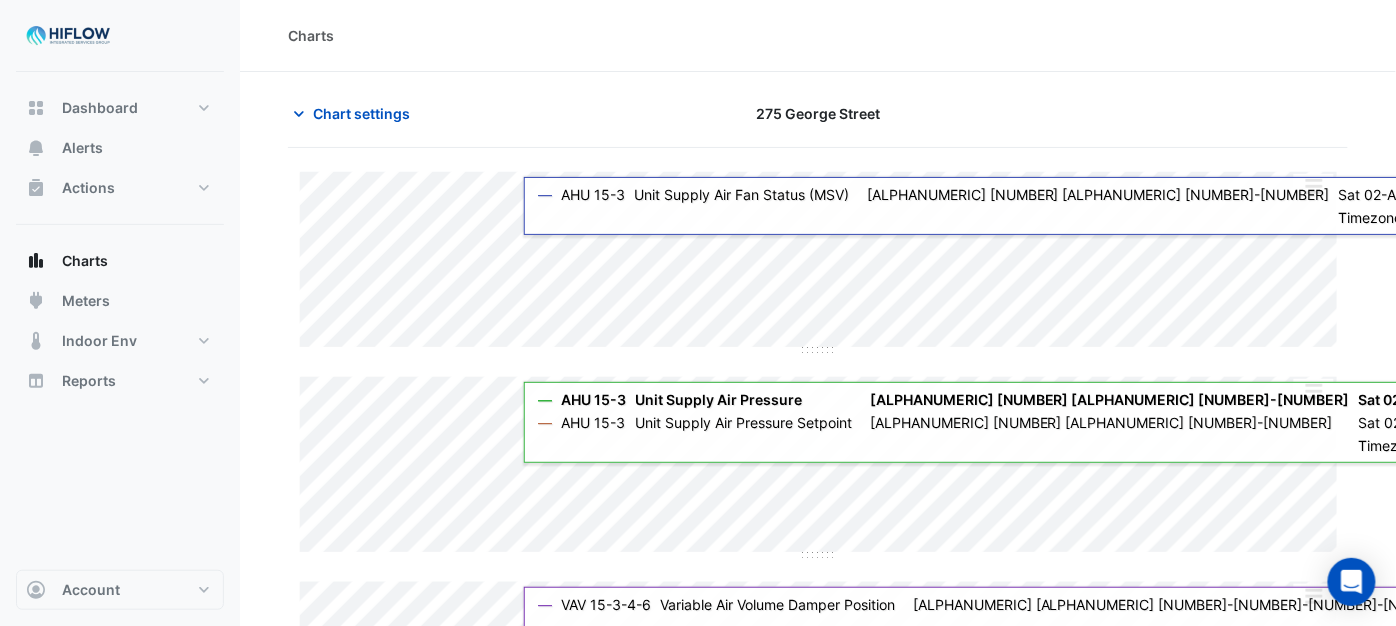 scroll, scrollTop: 111, scrollLeft: 0, axis: vertical 